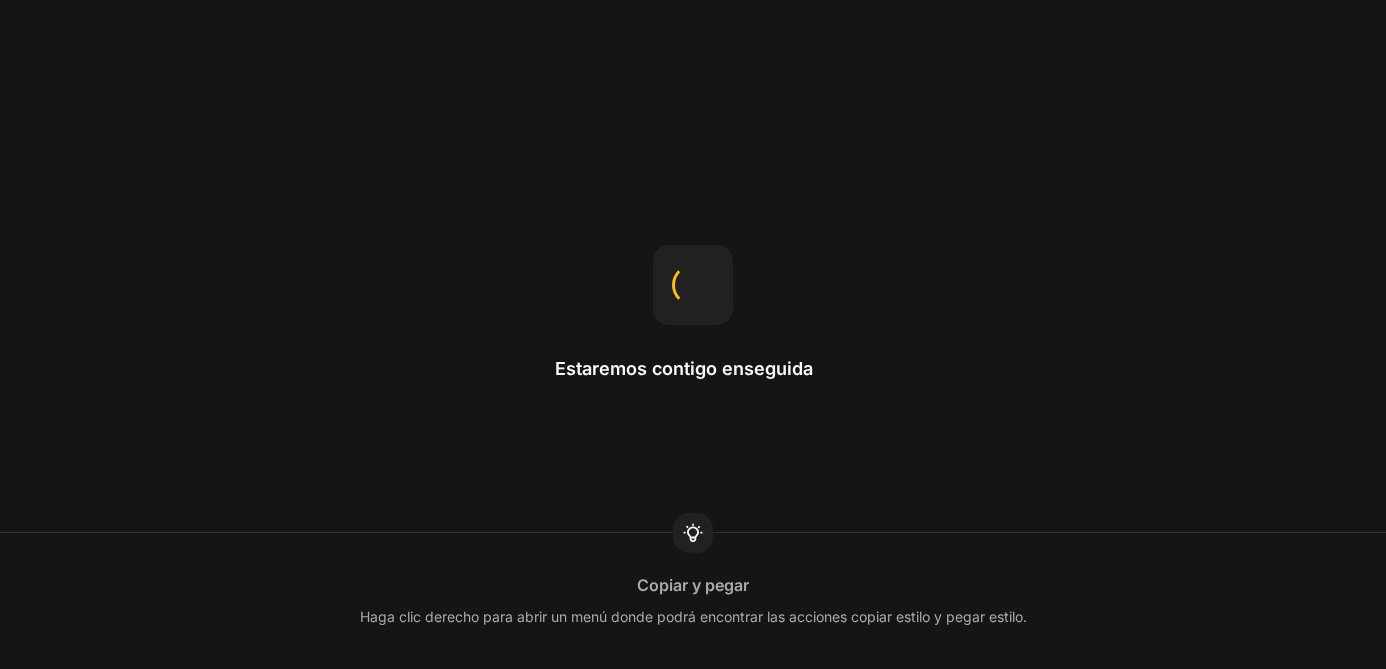 scroll, scrollTop: 0, scrollLeft: 0, axis: both 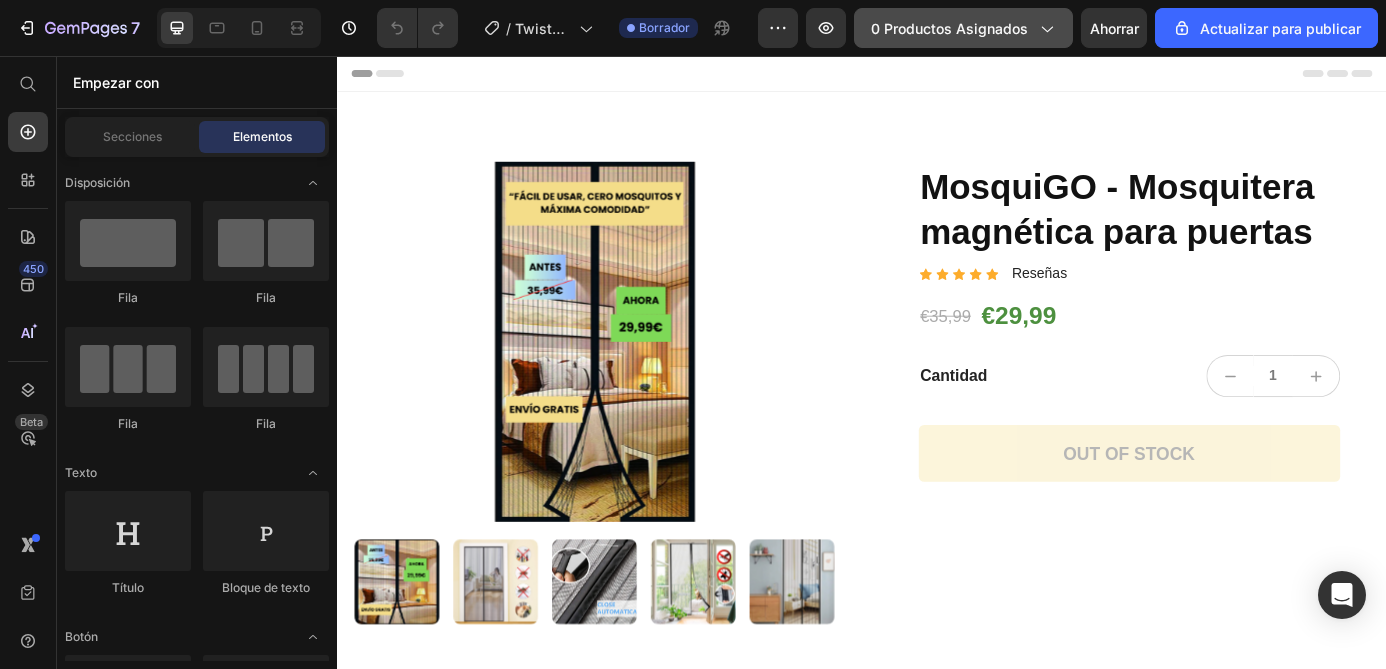 click on "0 productos asignados" at bounding box center (949, 28) 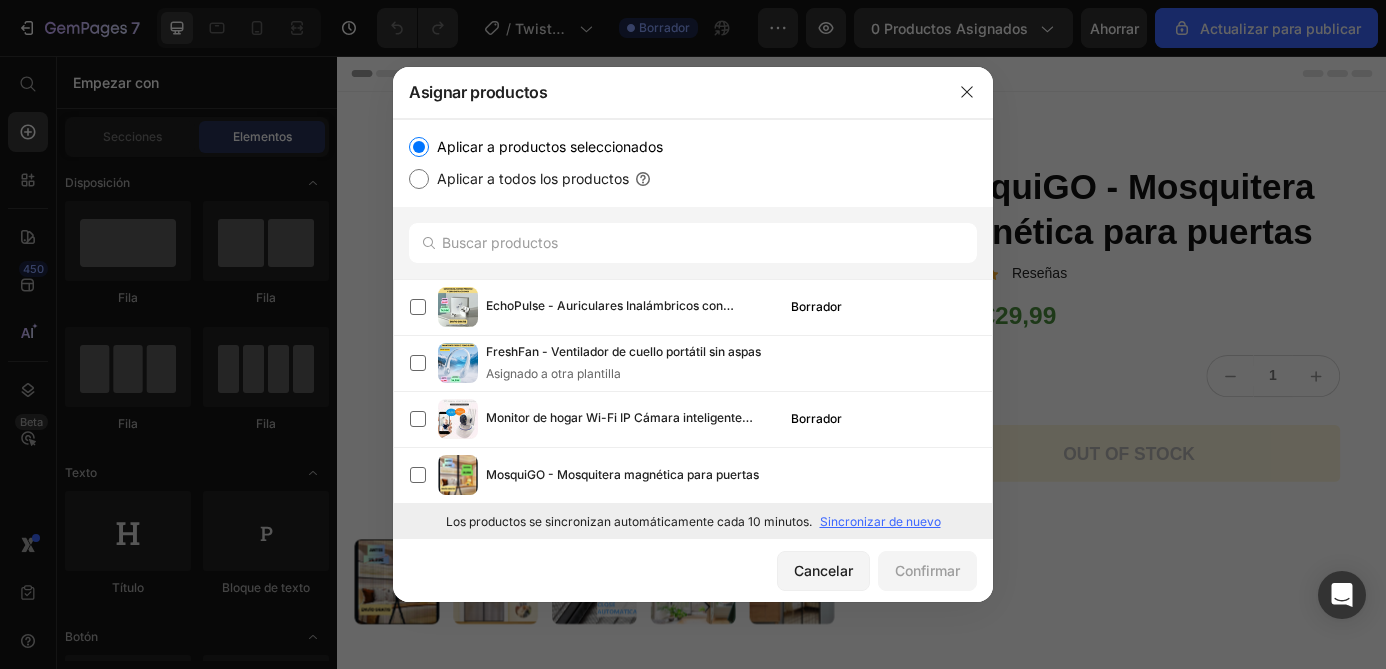 click on "Aplicar a todos los productos" at bounding box center [419, 179] 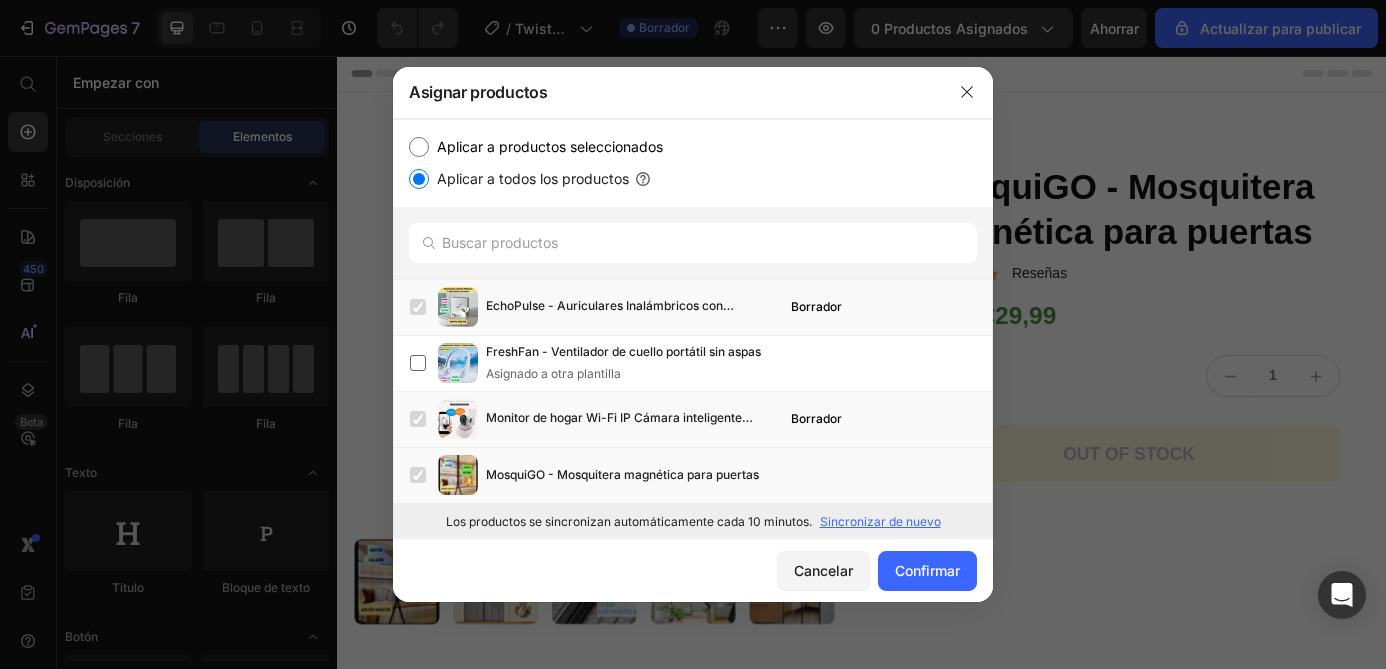 click on "Aplicar a productos seleccionados" at bounding box center [419, 147] 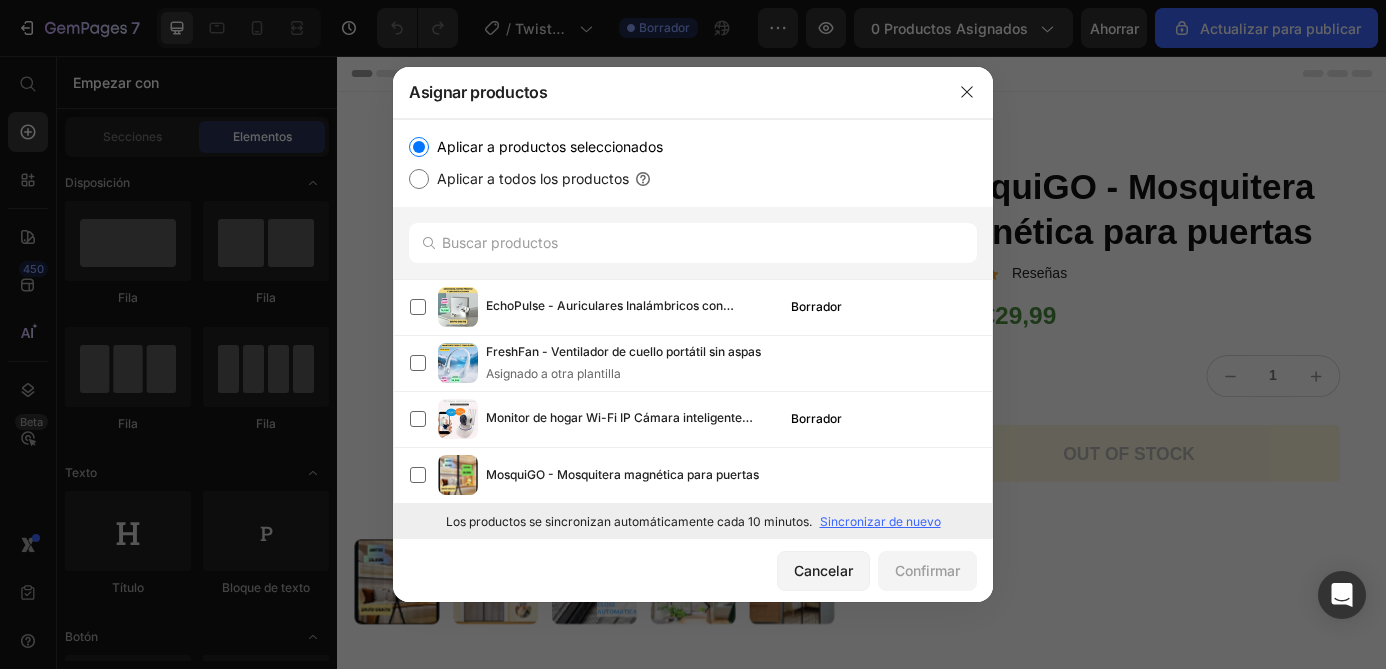 click on "Sincronizar de nuevo" at bounding box center [880, 521] 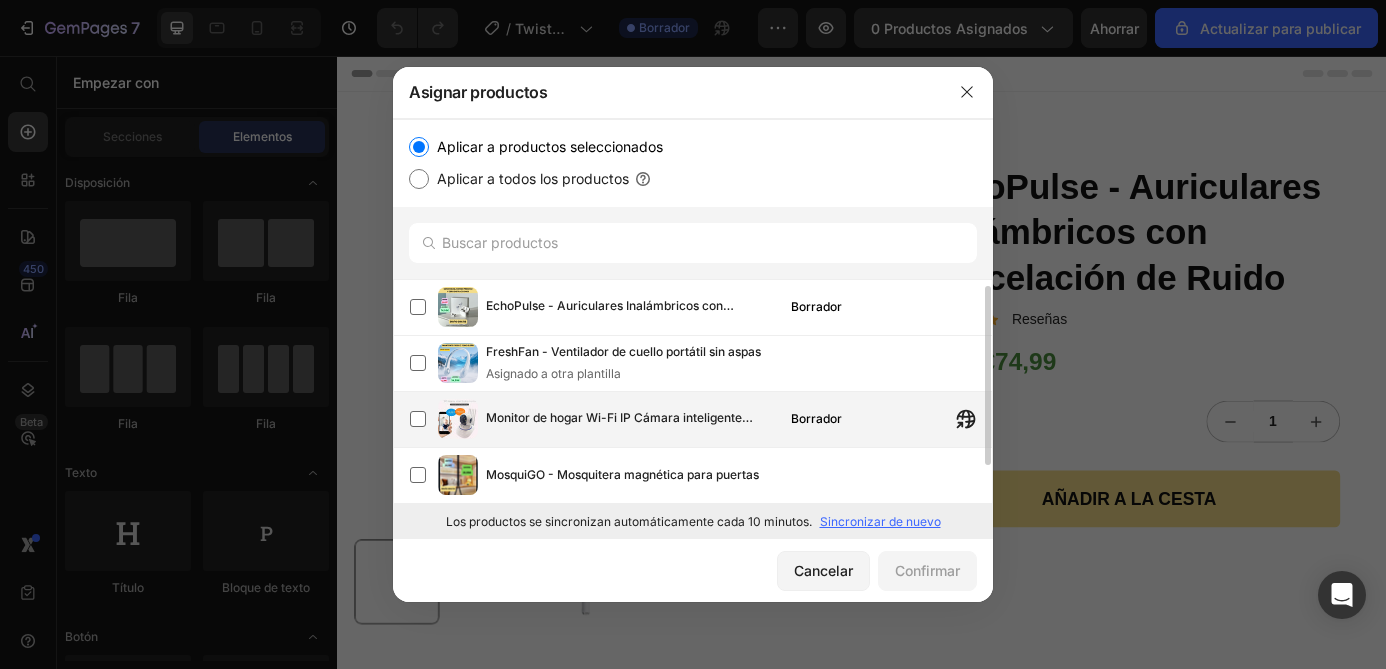 scroll, scrollTop: 56, scrollLeft: 0, axis: vertical 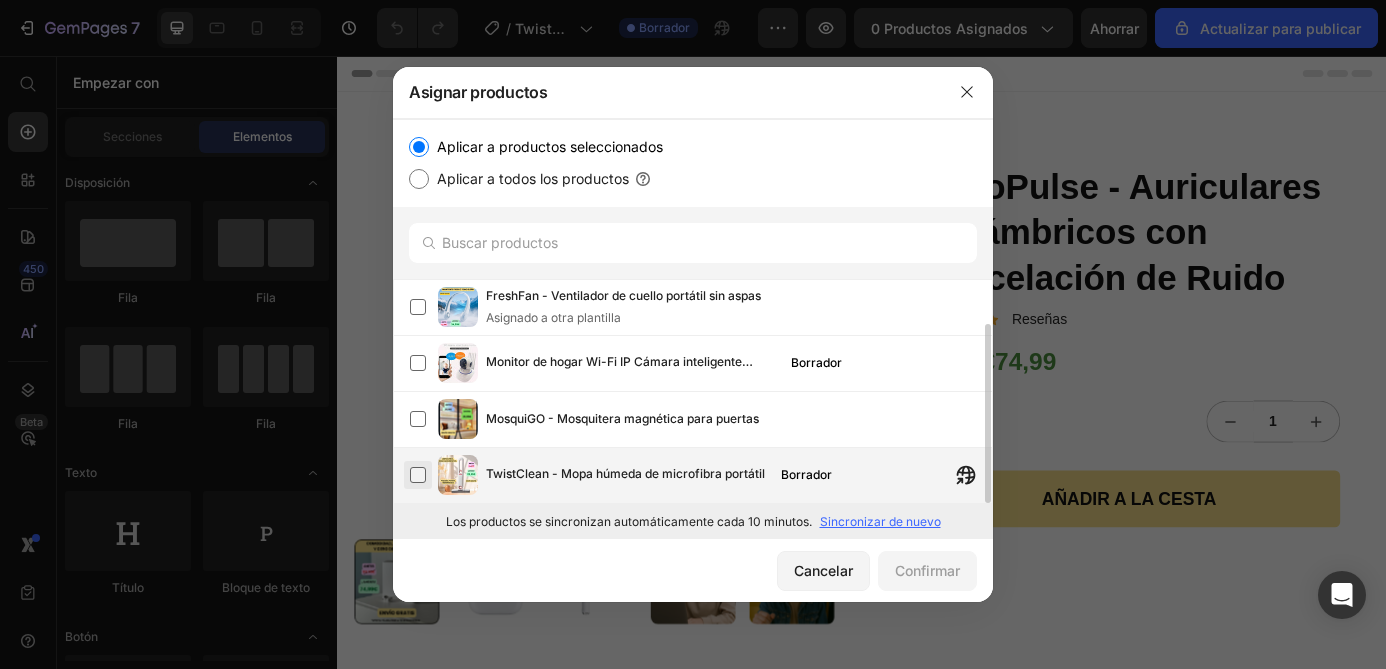 click at bounding box center (418, 475) 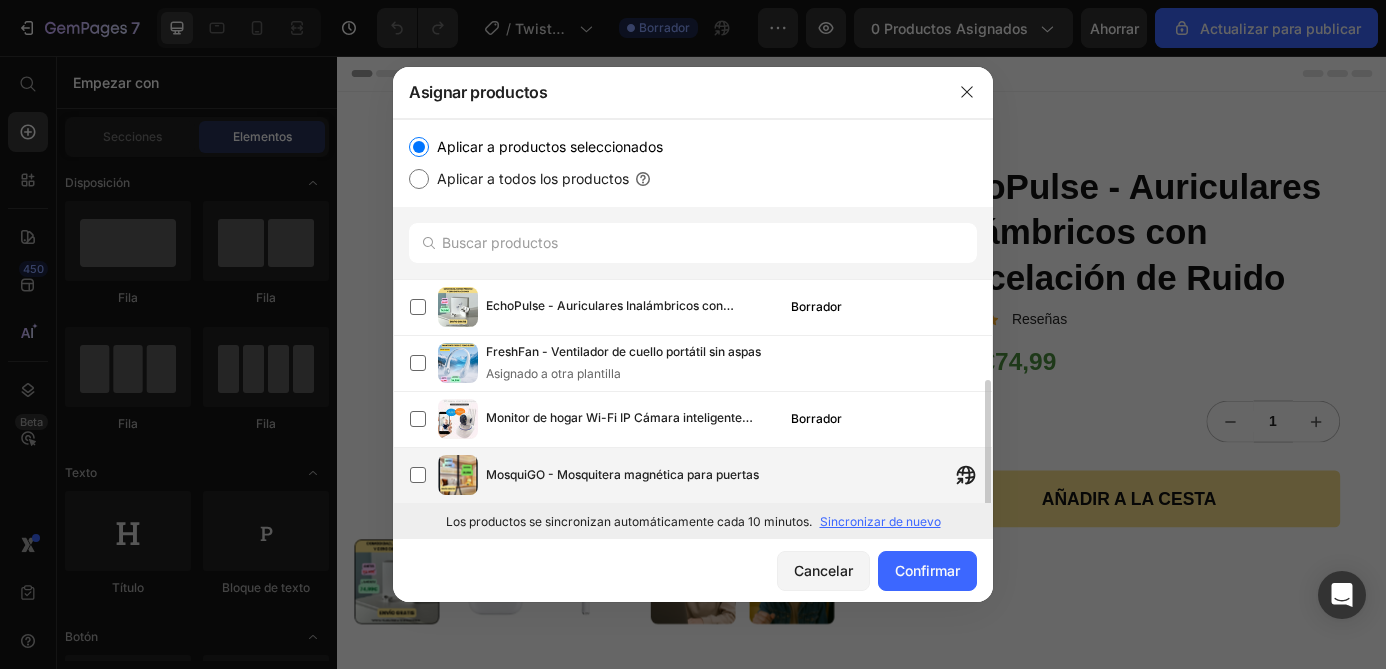 scroll, scrollTop: 56, scrollLeft: 0, axis: vertical 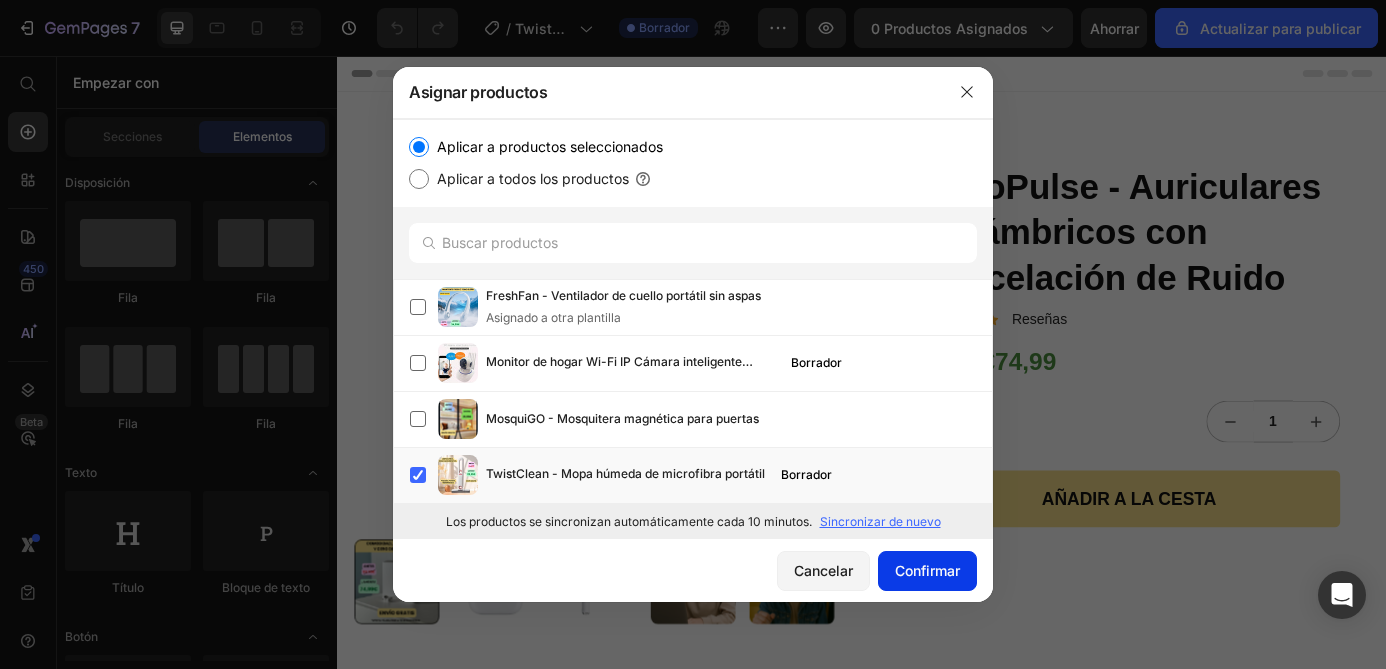 click on "Confirmar" at bounding box center [927, 570] 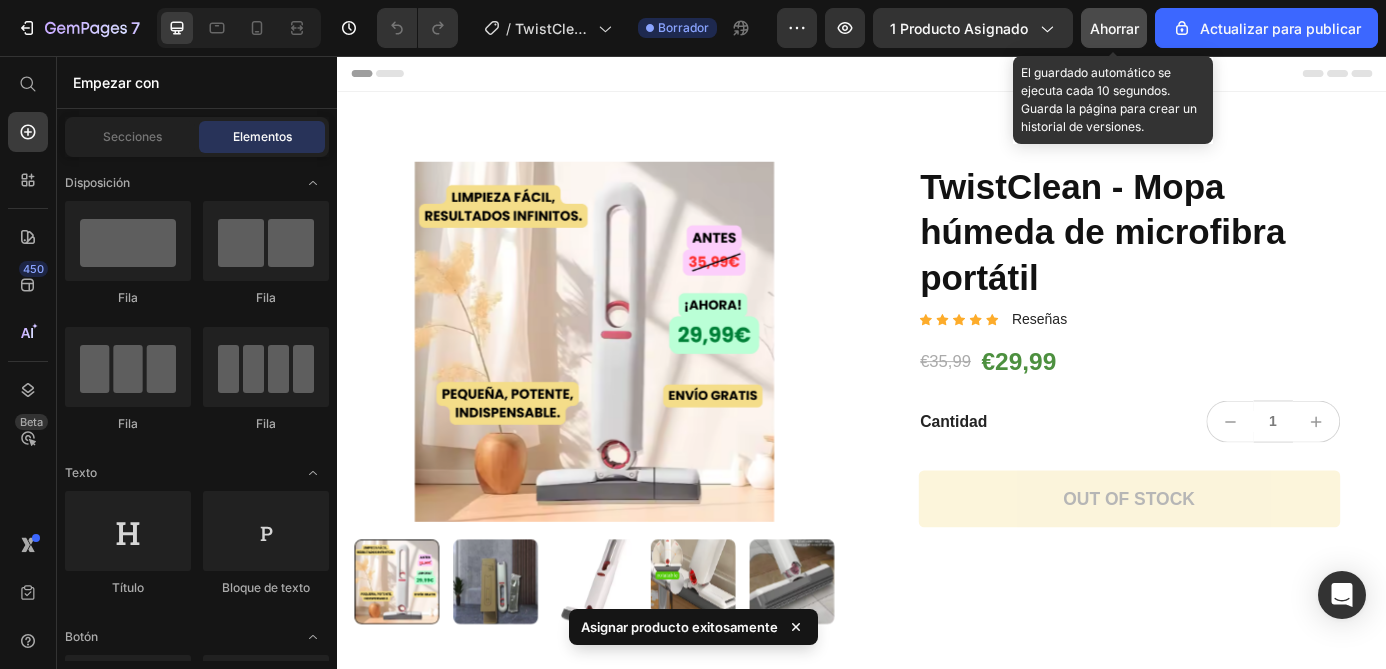 click on "Ahorrar" 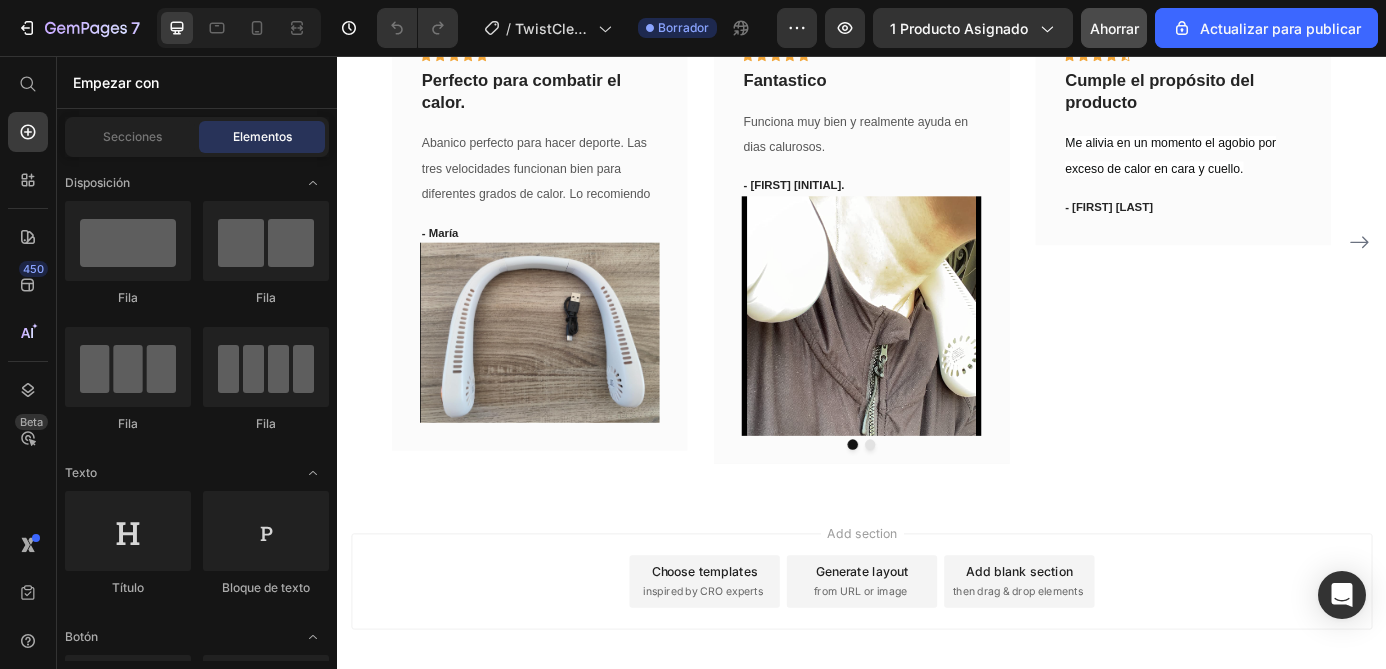 scroll, scrollTop: 3805, scrollLeft: 0, axis: vertical 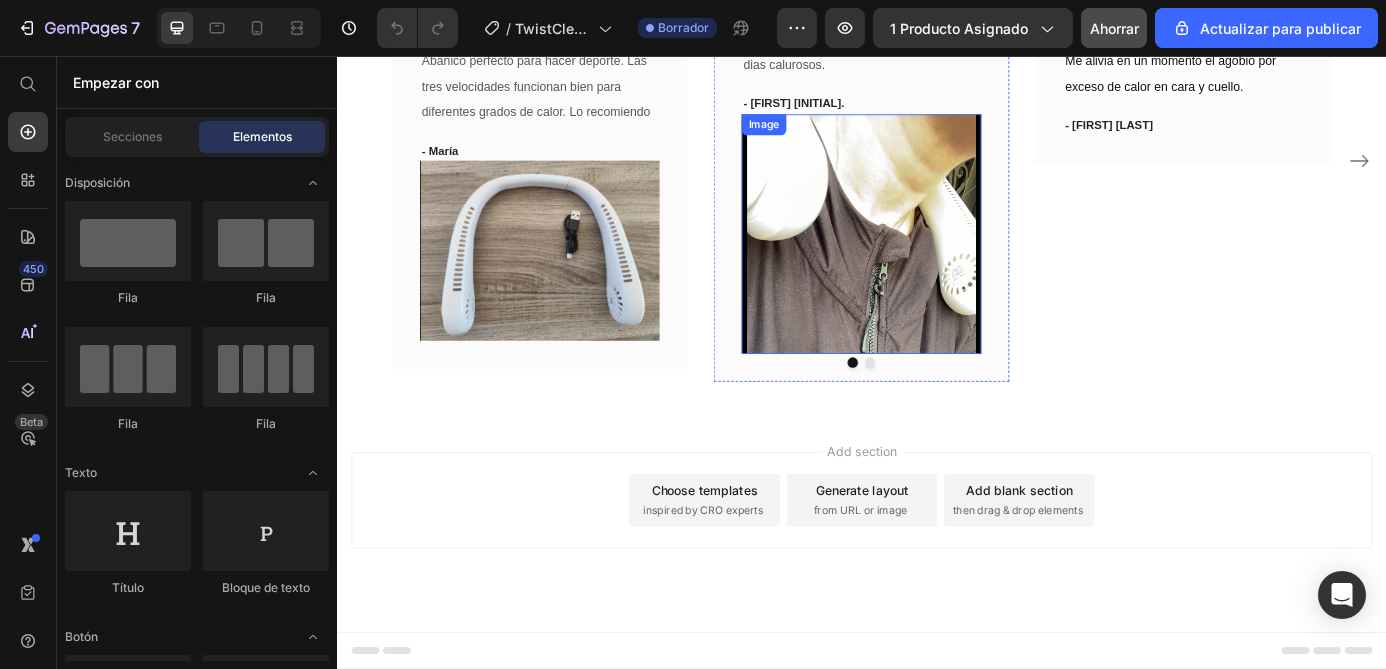 click at bounding box center (937, 260) 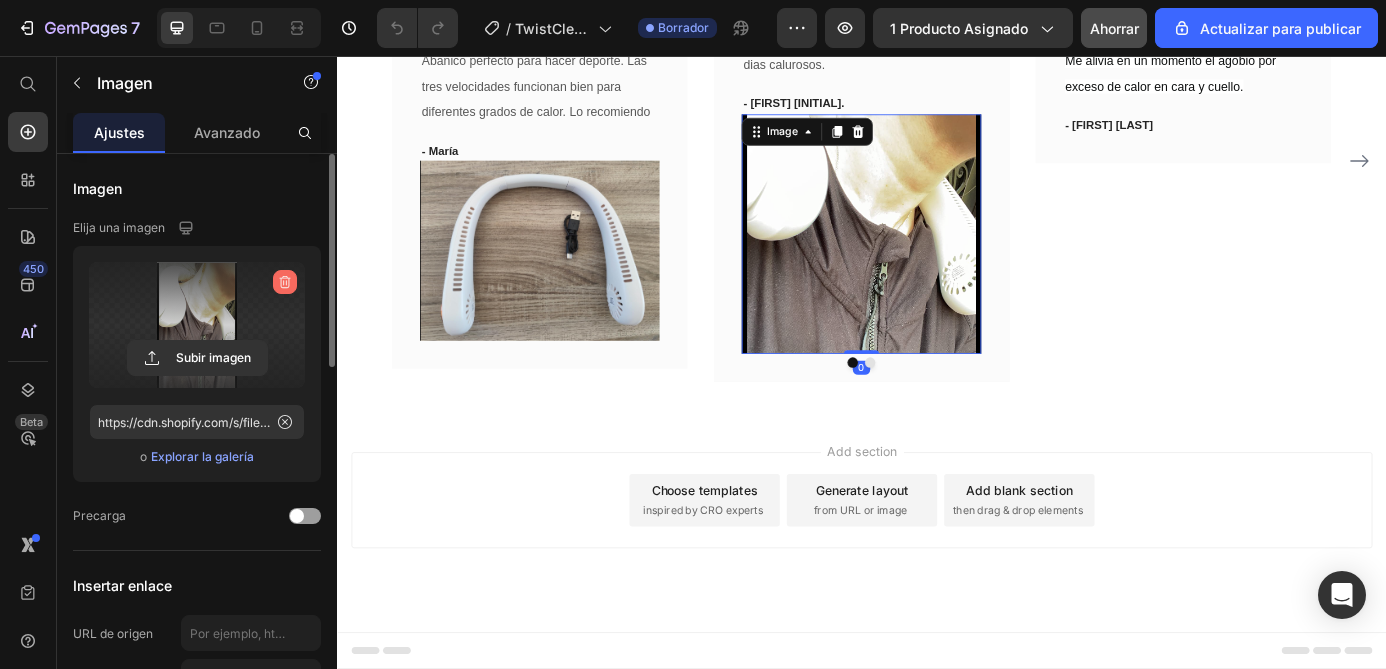 click 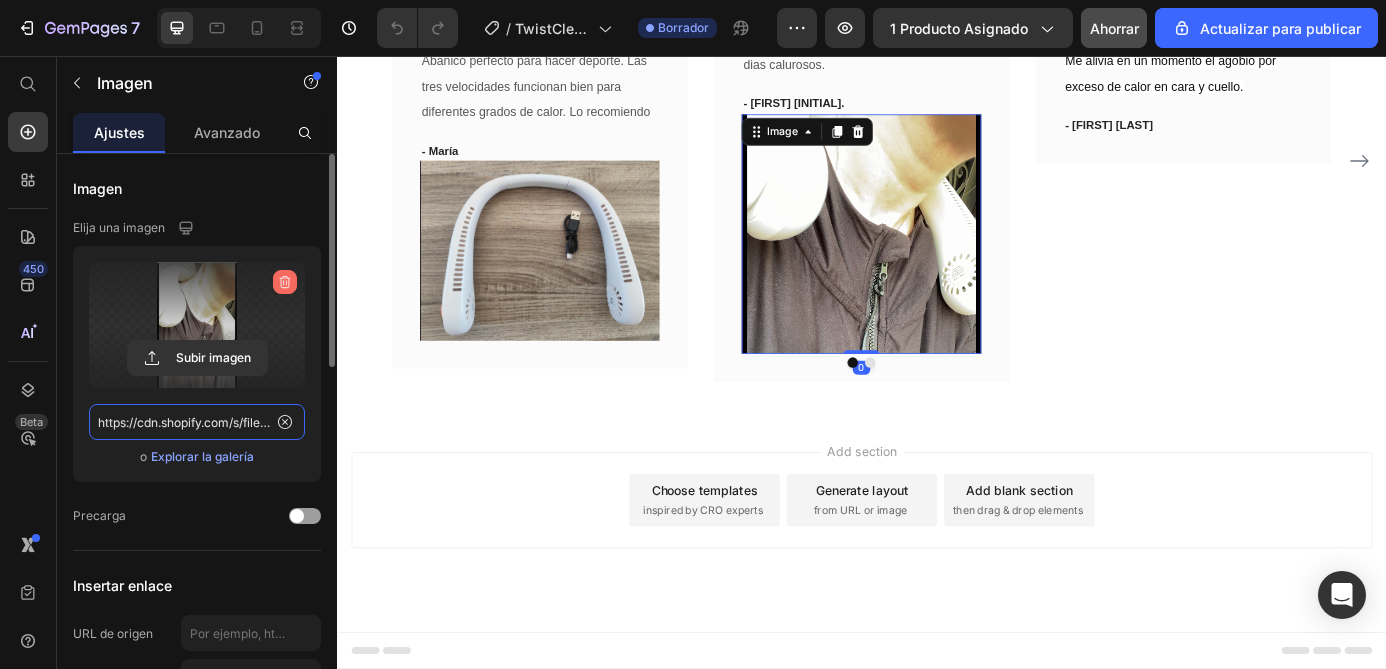 type 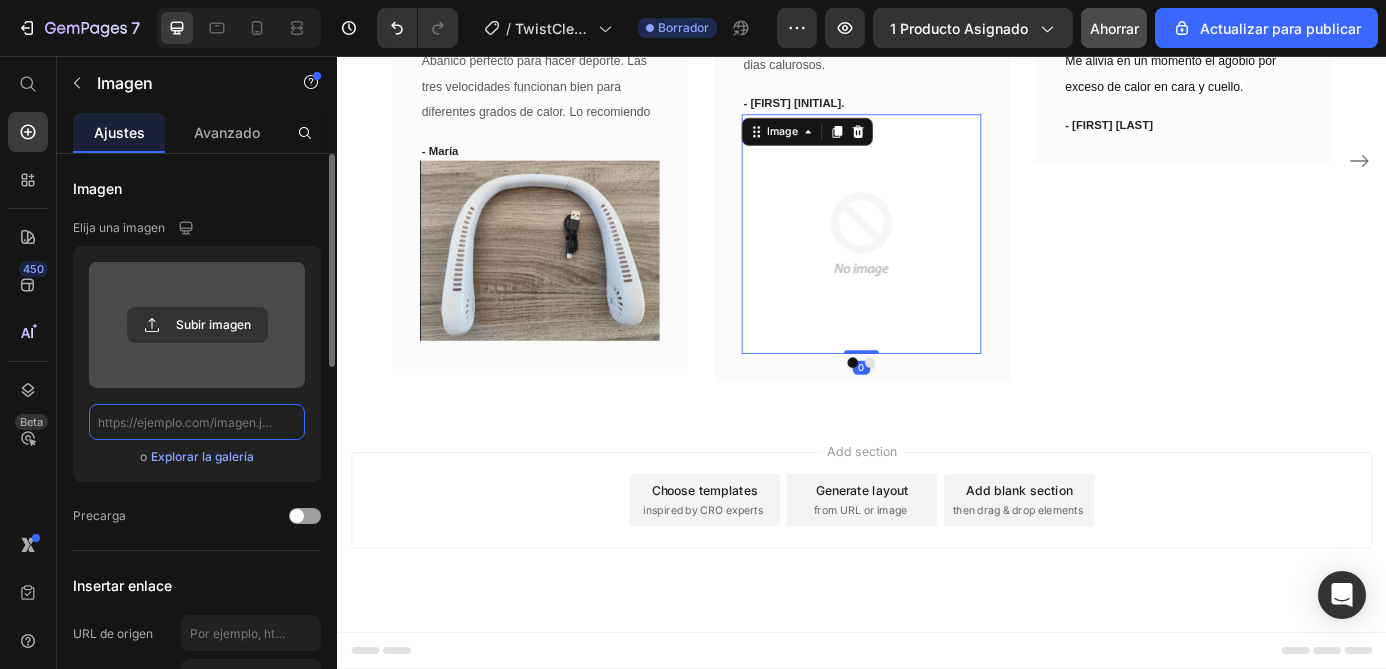 scroll, scrollTop: 0, scrollLeft: 0, axis: both 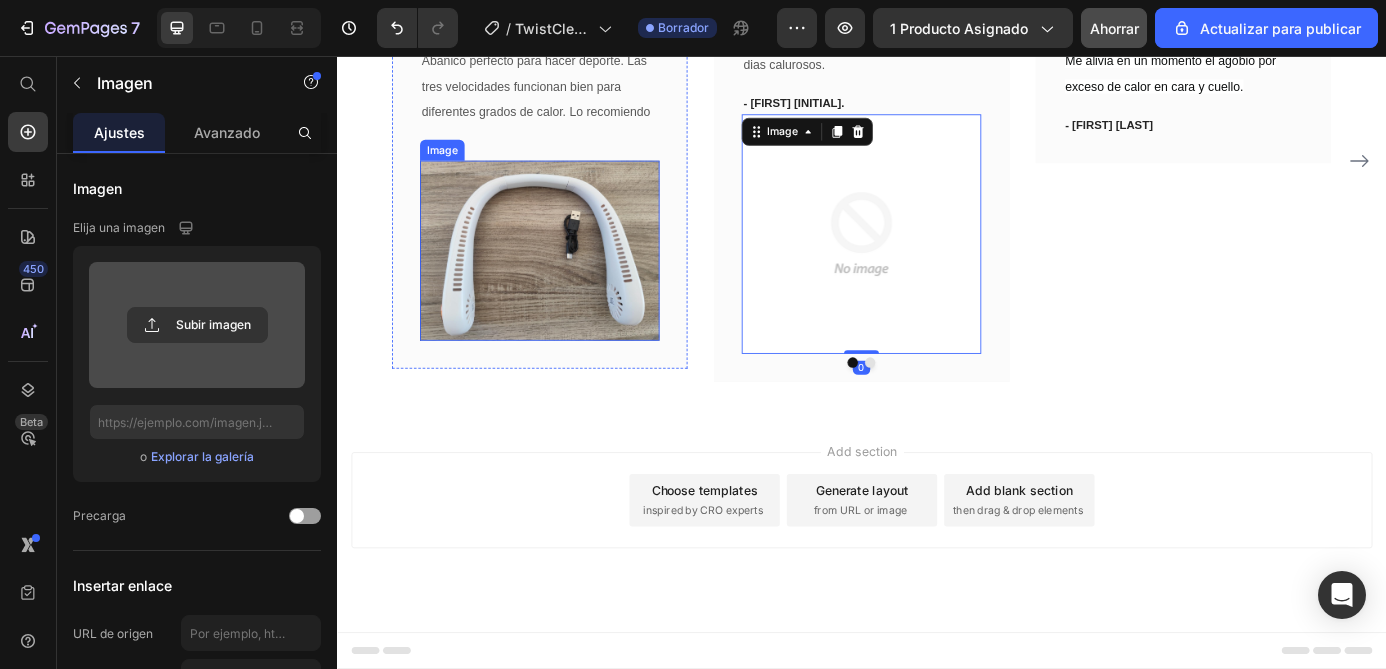 click at bounding box center (569, 279) 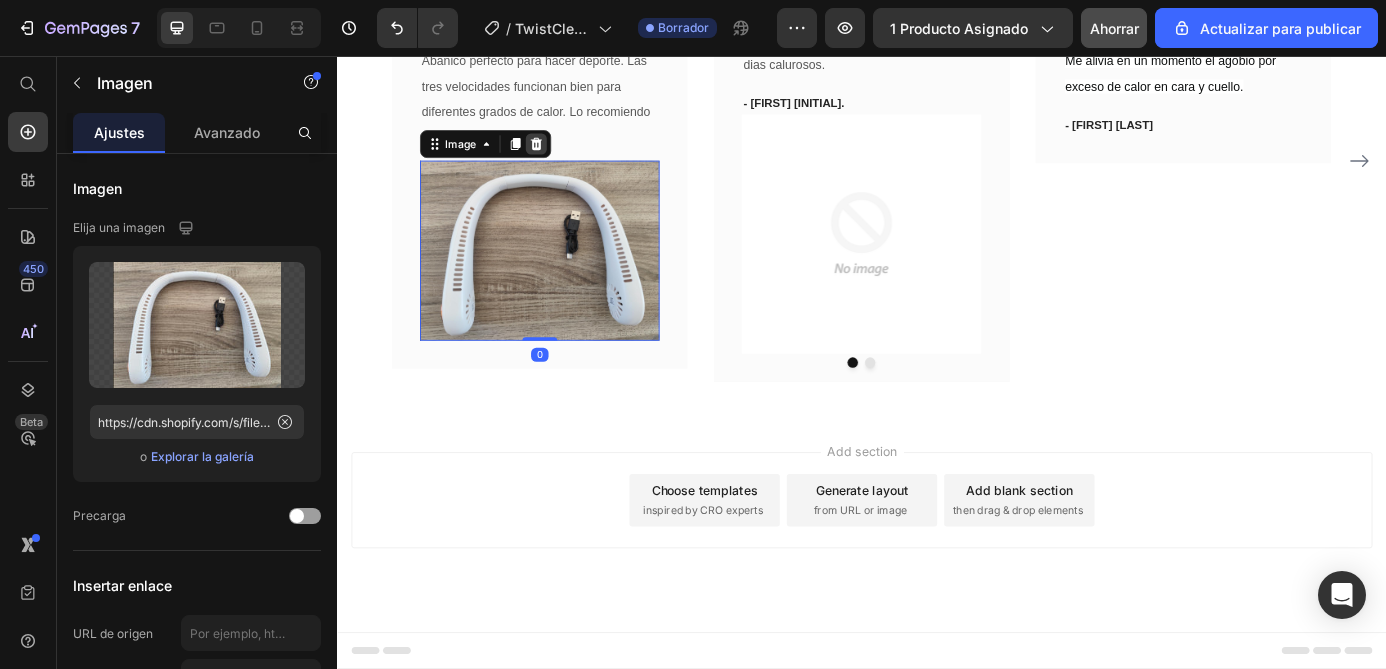 click 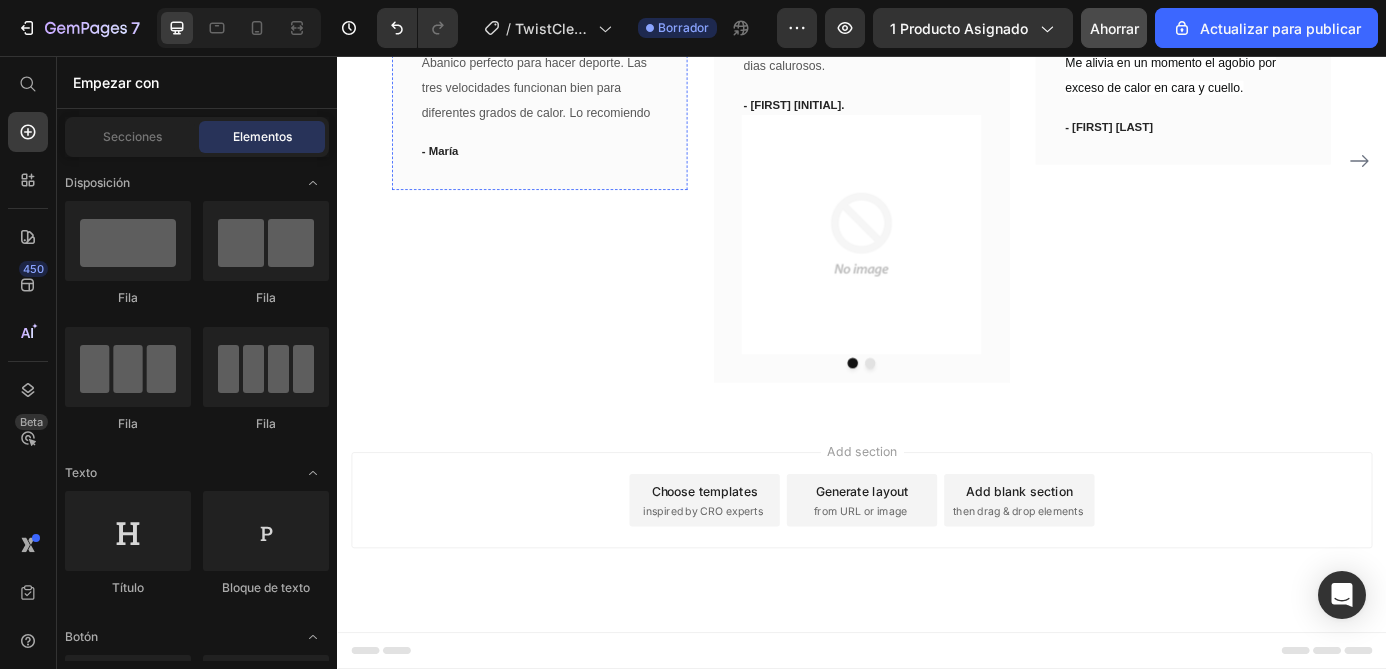 scroll, scrollTop: 3283, scrollLeft: 0, axis: vertical 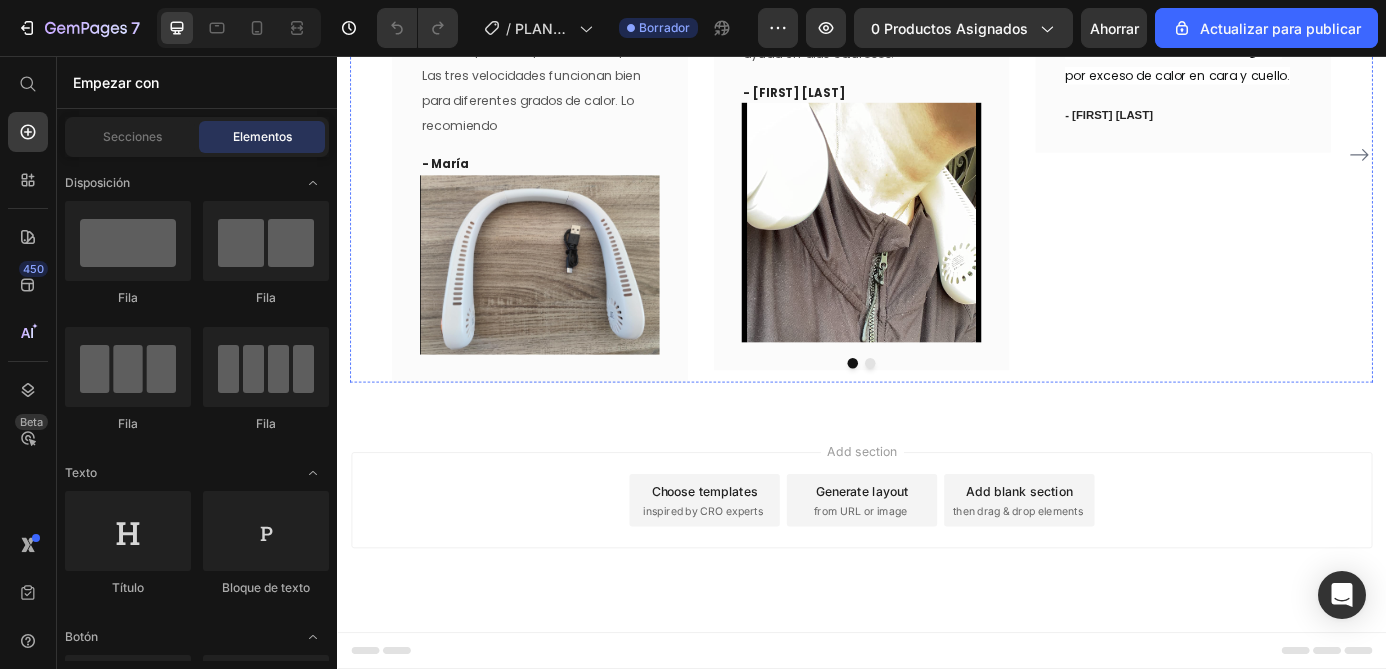 click on "Atención al cliente disponibles las 24 horas, los 7 días de la semana." at bounding box center (937, -155) 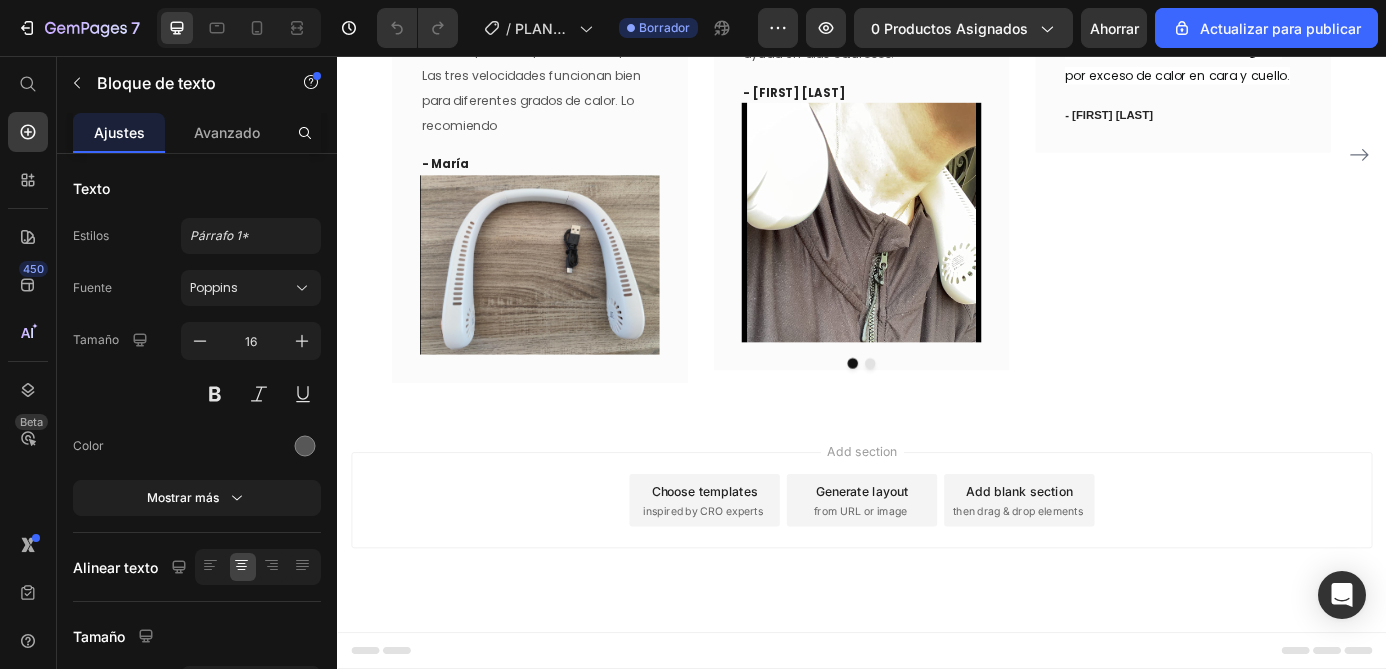 click on "Atención al cliente disponibles las 24 horas, los 7 días de la semana." at bounding box center [937, -155] 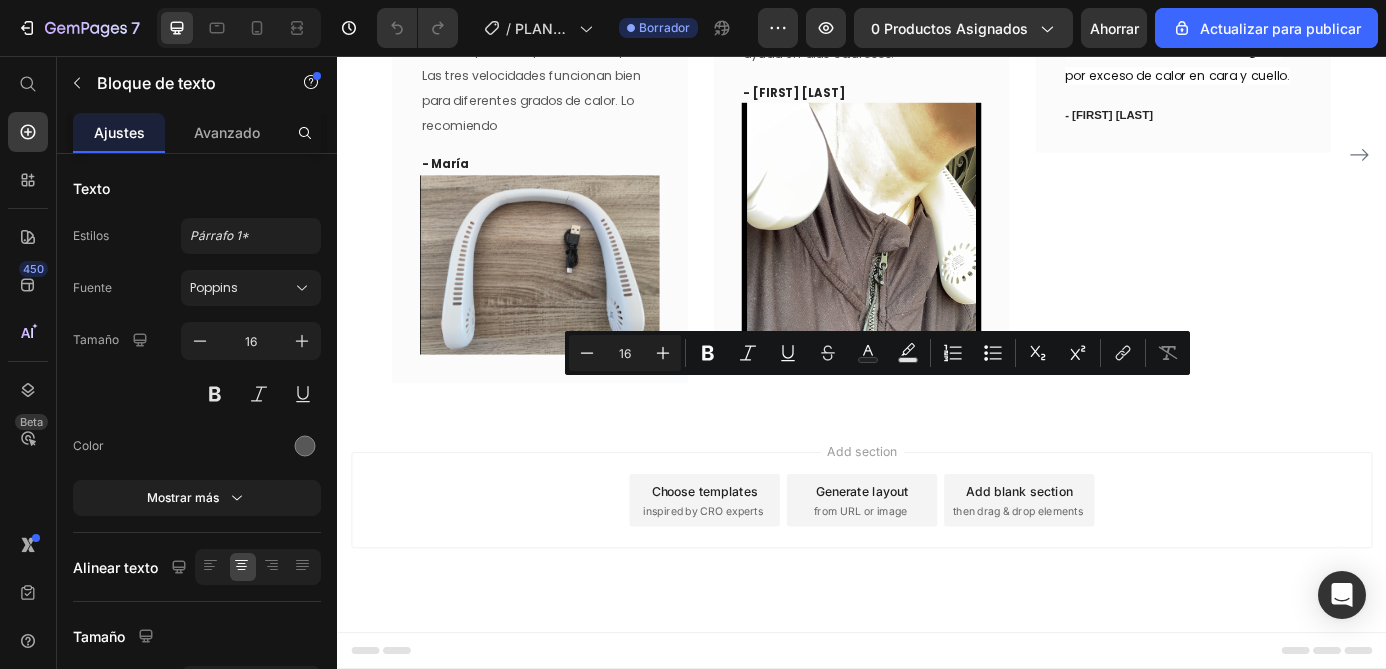 click on "Atención al cliente disponibles las 24 horas, los 7 días de la semana." at bounding box center [937, -155] 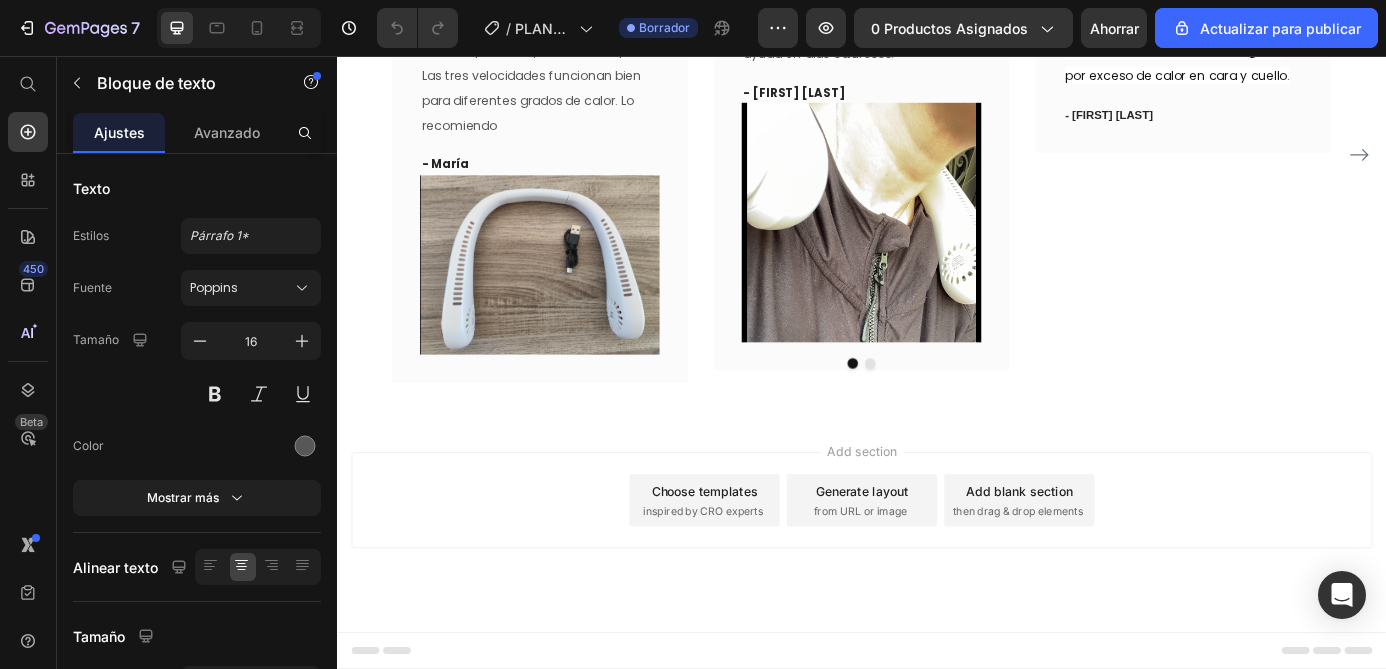 click on "Atención al cliente disponibles las 24 horas, los 7 días de la semana." at bounding box center (937, -155) 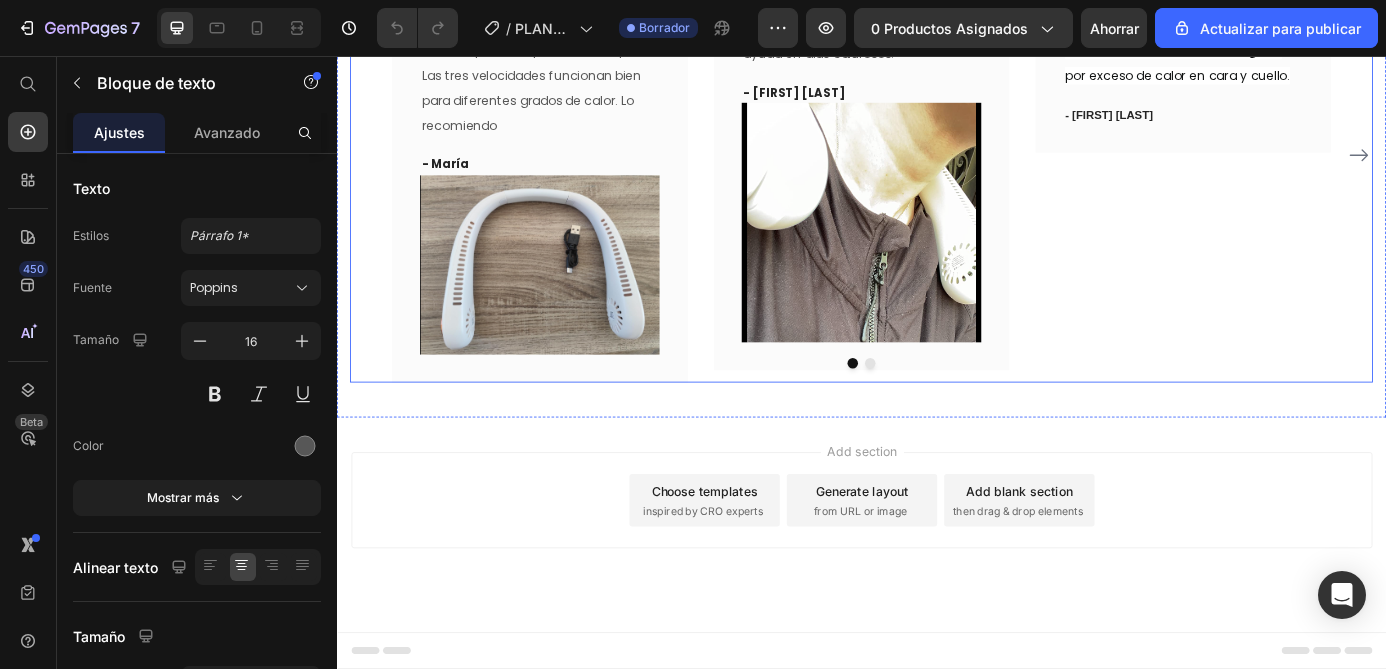 click on "⭐⭐⭐⭐⭐  RESEÑAS Heading Atención al cliente disponibles las 24 horas, los 7 días de la semana. Text block   48
Icon
Icon
Icon
Icon
Icon Row Perfecto para combatir el calor. Text block Abanico perfecto para hacer deporte. Las tres velocidades funcionan bien para diferentes grados de calor. Lo recomiendo Text block - María Text block Image Row
Icon
Icon
Icon
Icon
Icon Row Fantastico Text block Funciona muy bien y realmente ayuda en dias calurosos. Text block - Jose M. Text block Image Row
Icon
Icon
Icon
Icon
Icon Row Cumple el propósito del producto Text block Me alivia en un momento el agobio por exceso de calor en cara y cuello. Text block - Antonio Díaz Text block Row
Icon
Icon
Icon Icon Icon" at bounding box center [937, 90] 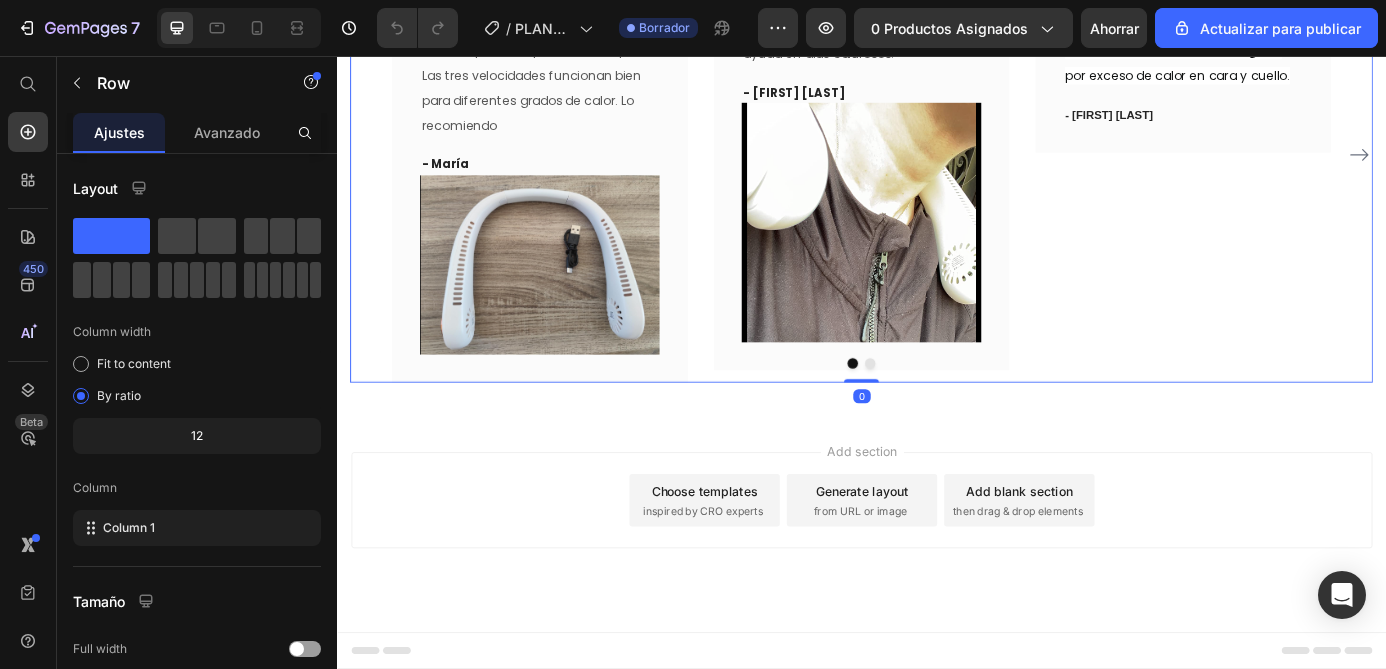 click on "⭐⭐⭐⭐⭐  RESEÑAS Heading Atención al cliente disponibles las 24 horas, los 7 días de la semana. Text block
Icon
Icon
Icon
Icon
Icon Row Perfecto para combatir el calor. Text block Abanico perfecto para hacer deporte. Las tres velocidades funcionan bien para diferentes grados de calor. Lo recomiendo Text block - María Text block Image Row
Icon
Icon
Icon
Icon
Icon Row Fantastico Text block Funciona muy bien y realmente ayuda en dias calurosos. Text block - Jose M. Text block Image Row
Icon
Icon
Icon
Icon
Icon Row Cumple el propósito del producto Text block Me alivia en un momento el agobio por exceso de calor en cara y cuello. Text block - Antonio Díaz Text block Row
Icon
Icon
Icon" at bounding box center (937, 90) 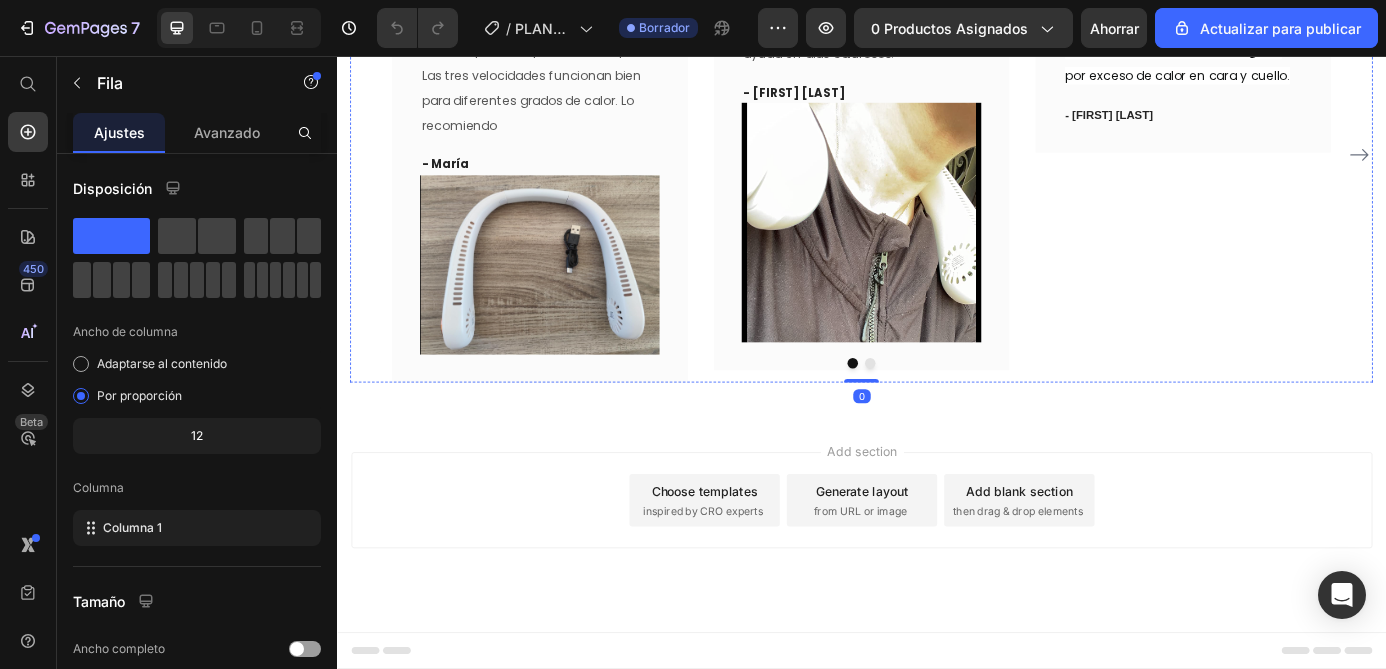 click on "Atención al cliente disponibles las 24 horas, los 7 días de la semana." at bounding box center [937, -155] 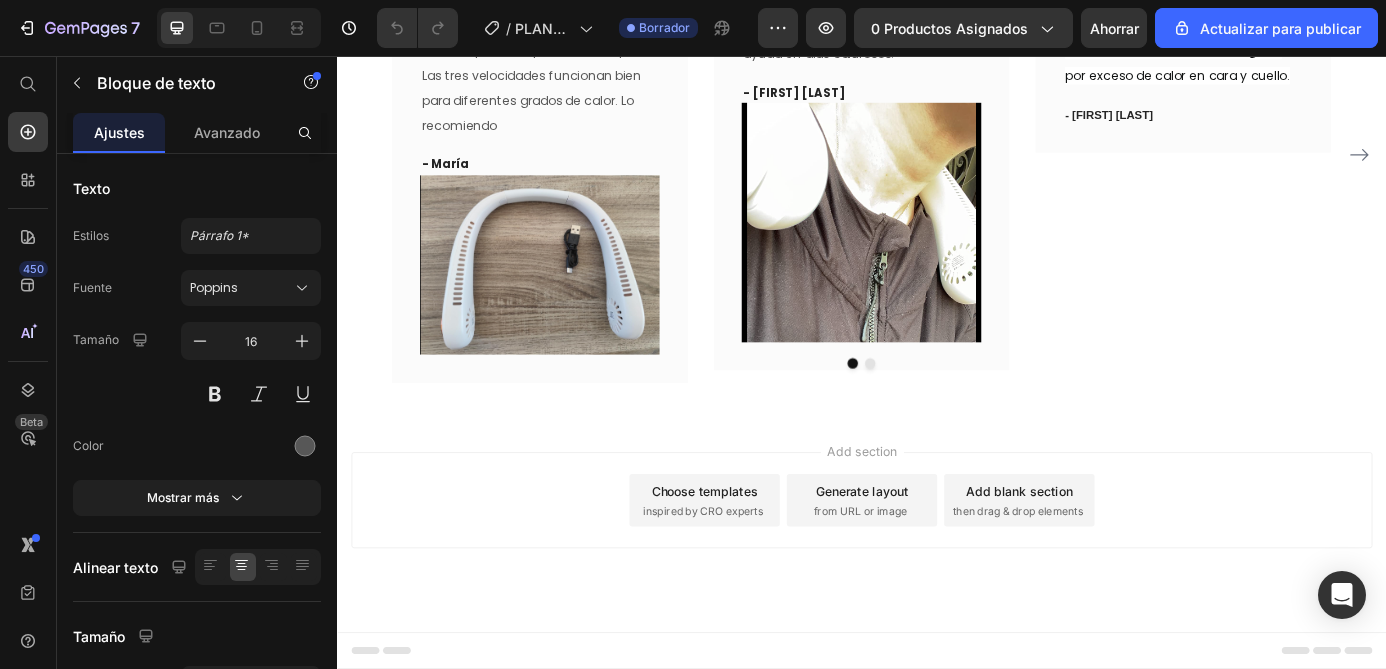 click 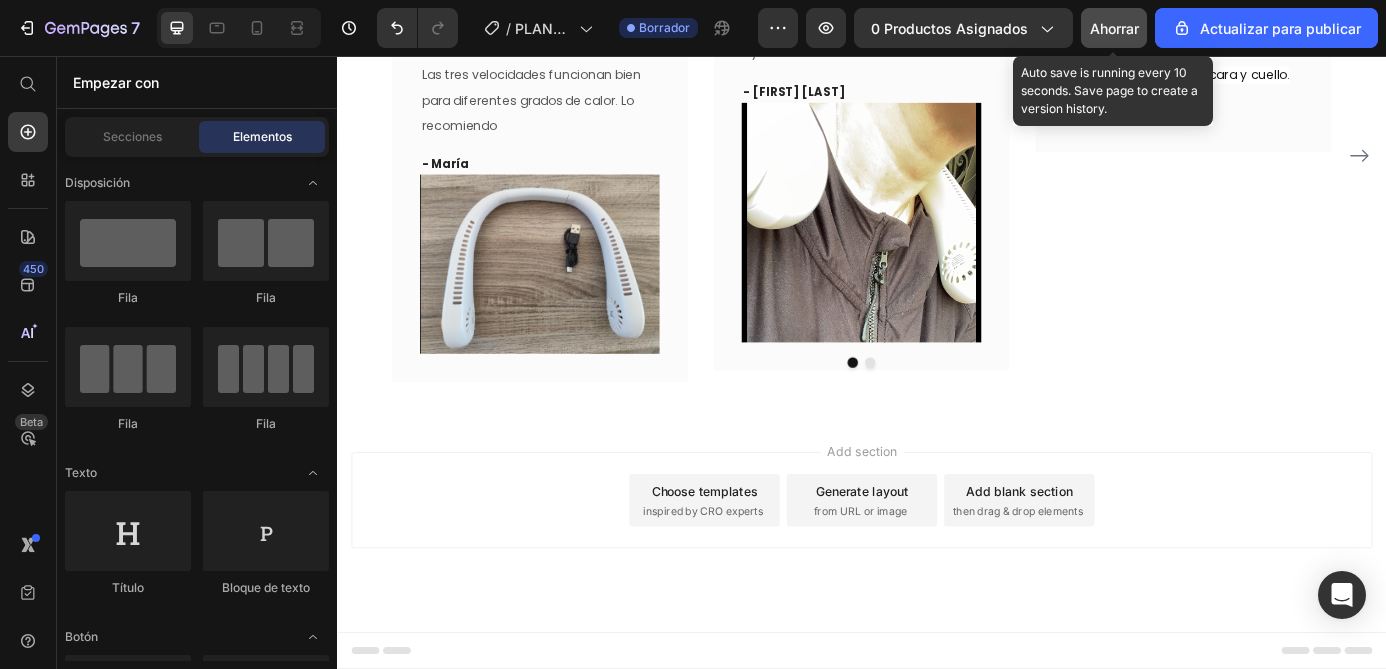 click on "Ahorrar" at bounding box center (1114, 28) 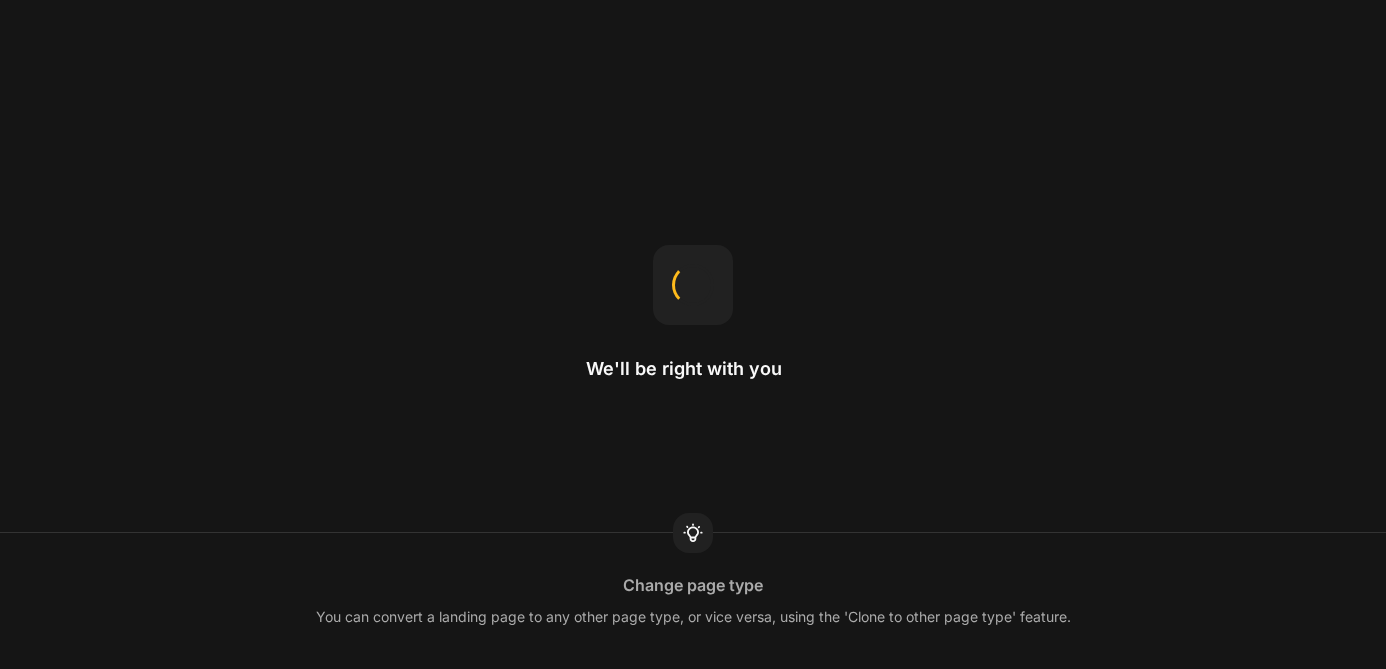 scroll, scrollTop: 0, scrollLeft: 0, axis: both 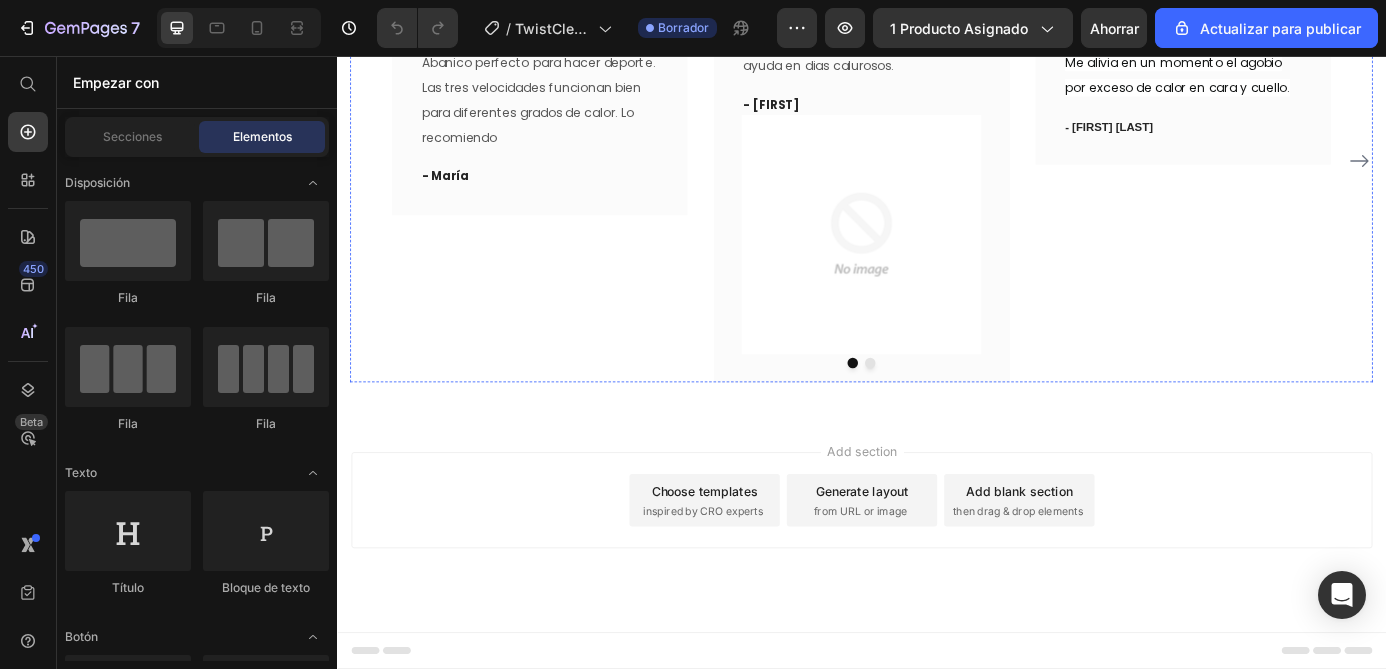 click on "Atención al cliente disponibles las 24 horas, los 7 días de la semana." at bounding box center (937, -141) 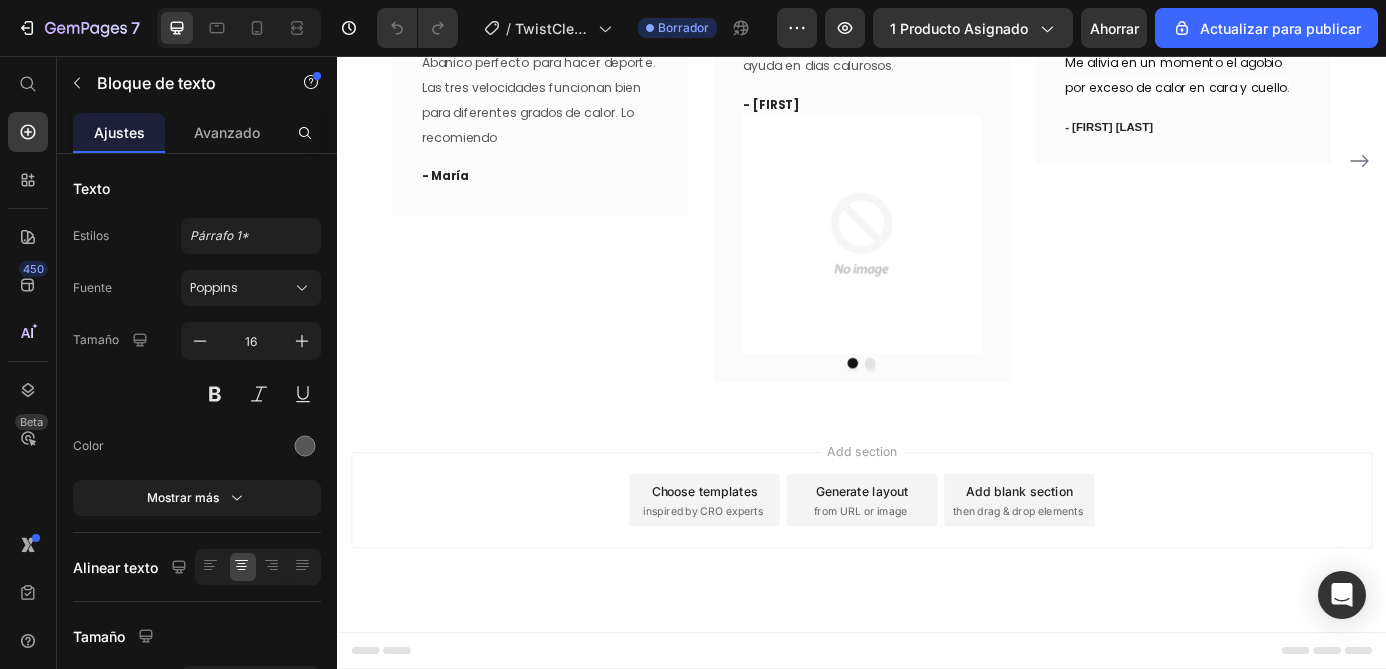 click 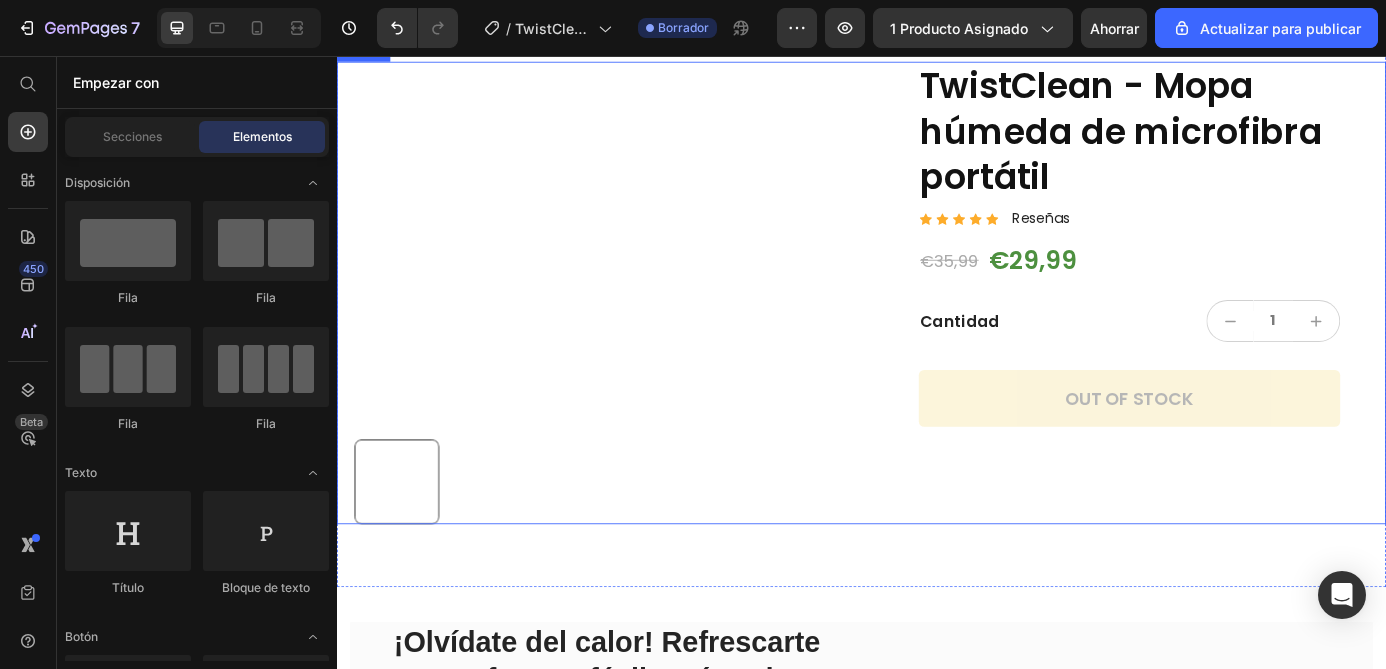 scroll, scrollTop: 117, scrollLeft: 0, axis: vertical 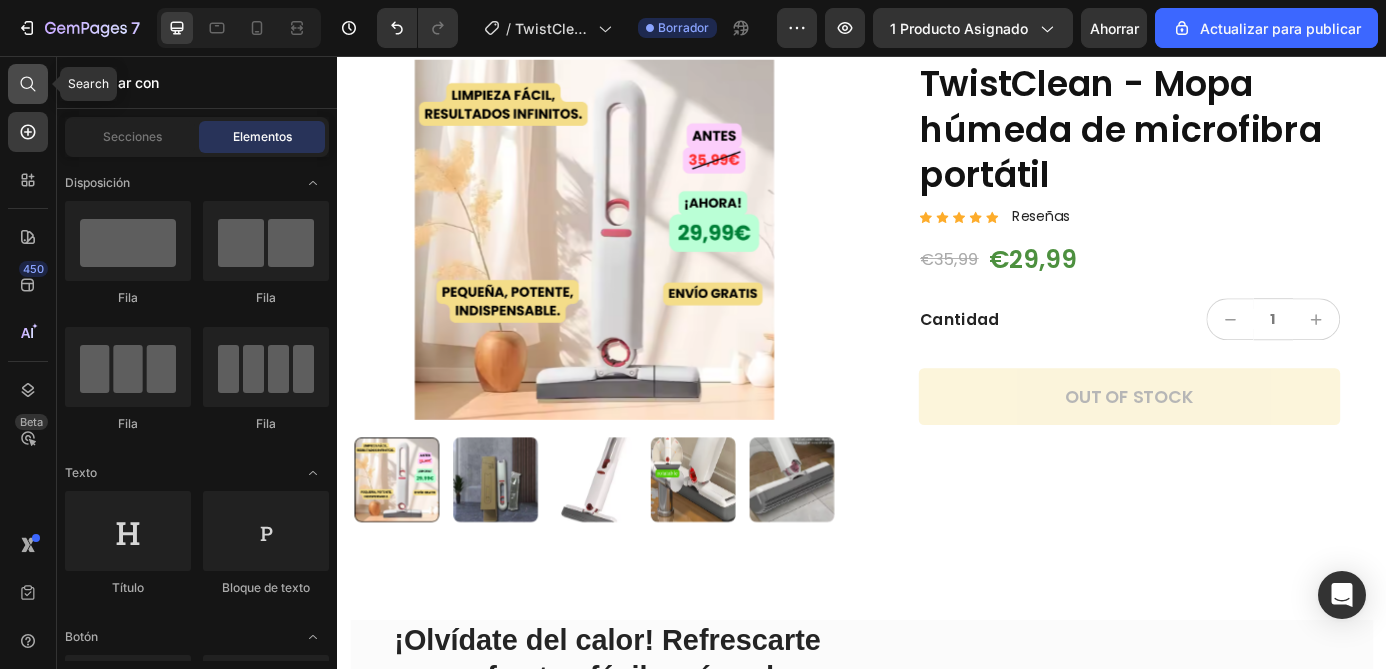 click 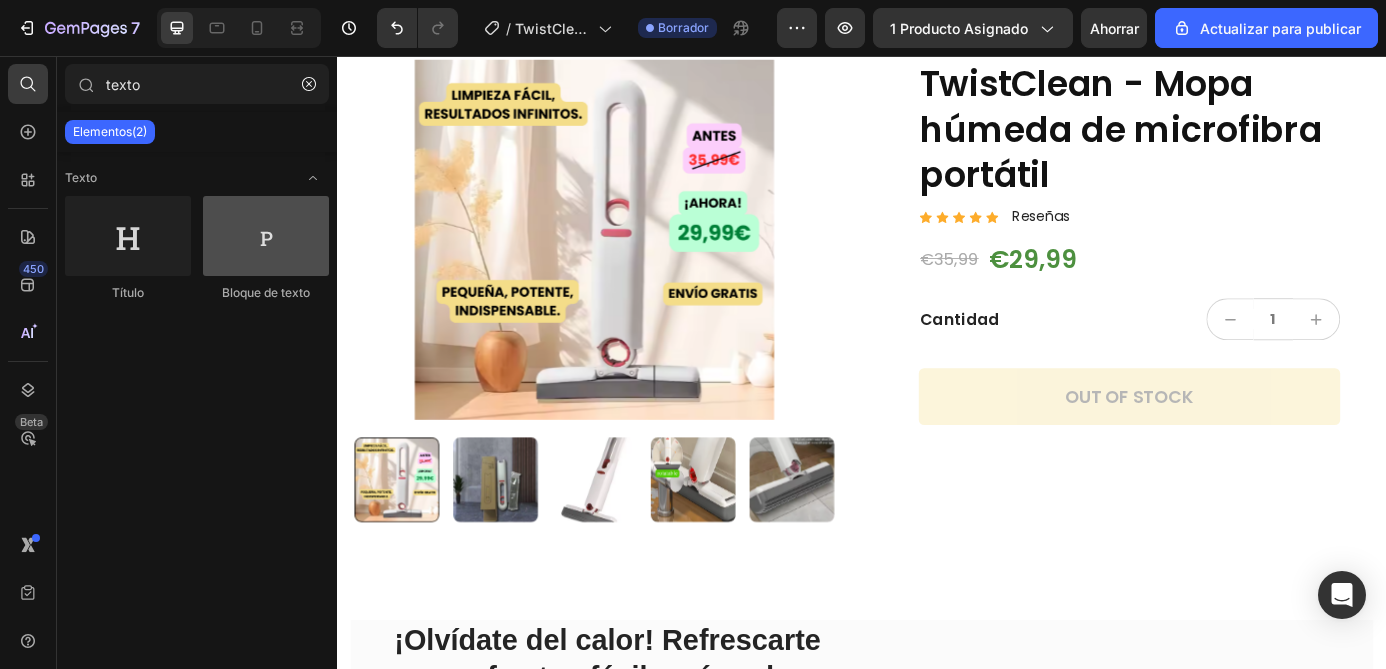 type on "texto" 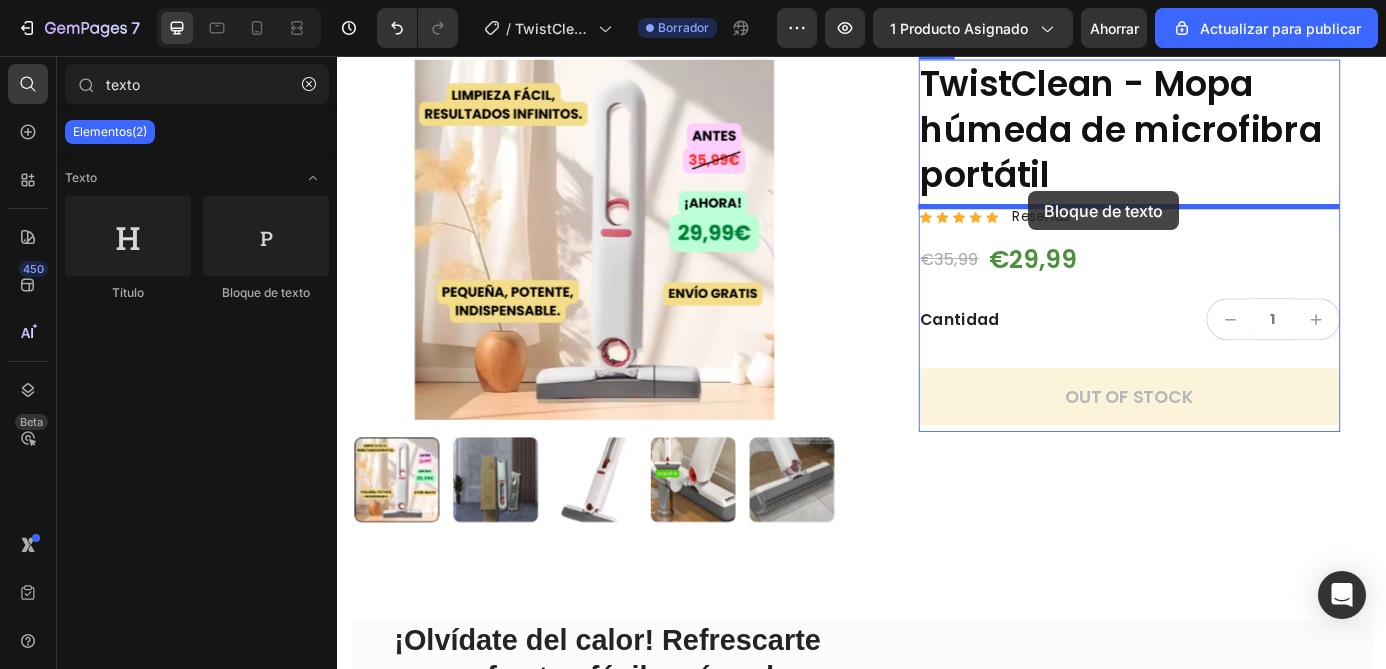 drag, startPoint x: 608, startPoint y: 284, endPoint x: 1128, endPoint y: 211, distance: 525.09906 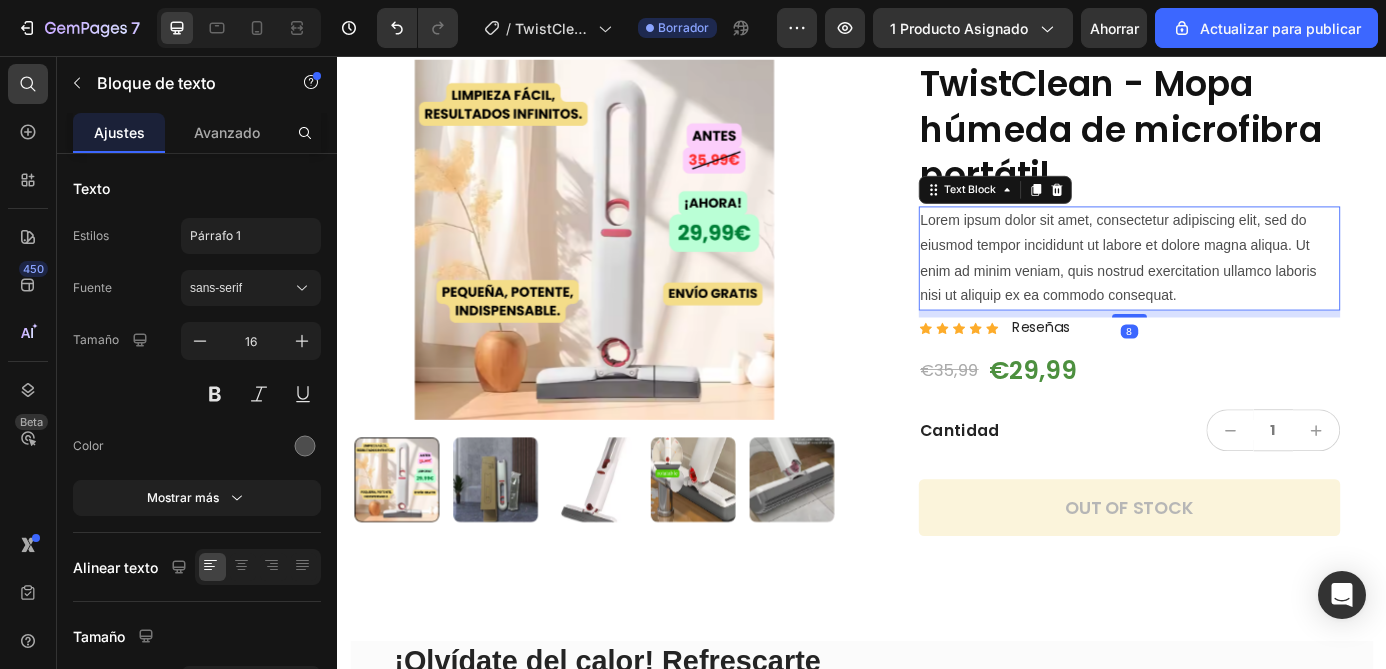 click on "Lorem ipsum dolor sit amet, consectetur adipiscing elit, sed do eiusmod tempor incididunt ut labore et dolore magna aliqua. Ut enim ad minim veniam, quis nostrud exercitation ullamco laboris nisi ut aliquip ex ea commodo consequat." at bounding box center (1243, 287) 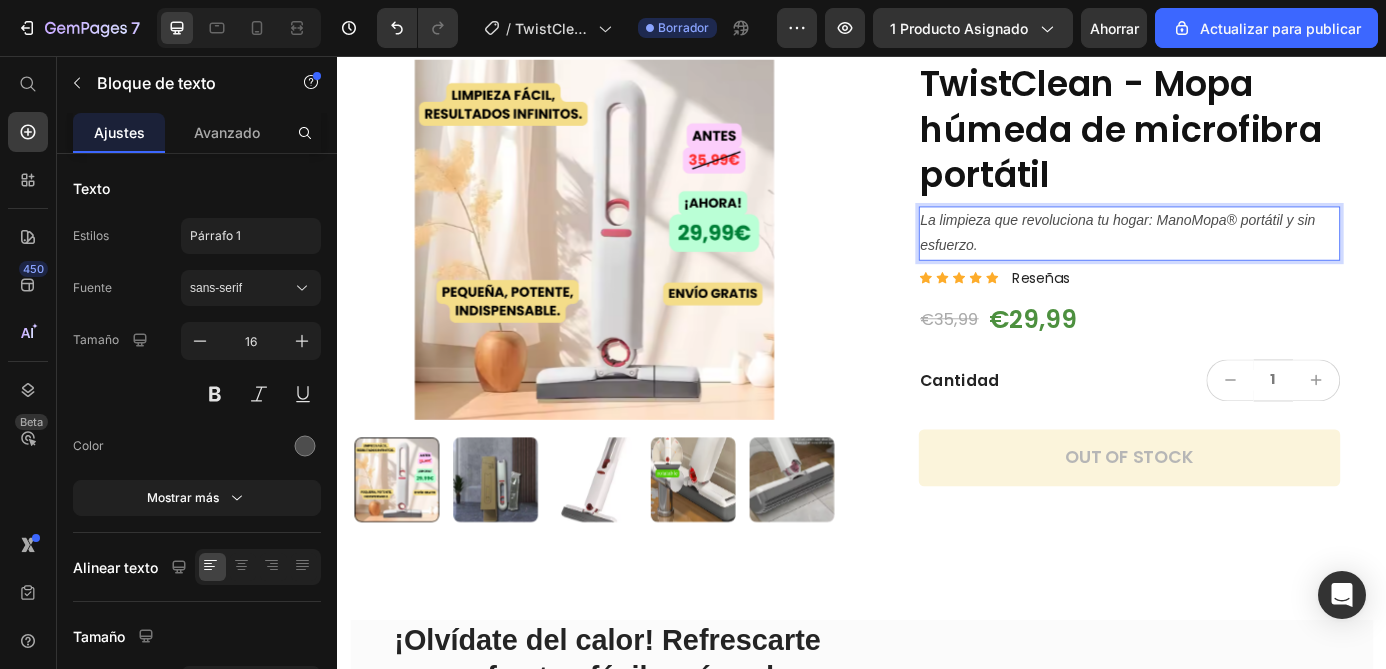 click on "La limpieza que revoluciona tu hogar: ManoMopa® portátil y sin esfuerzo." at bounding box center (1230, 258) 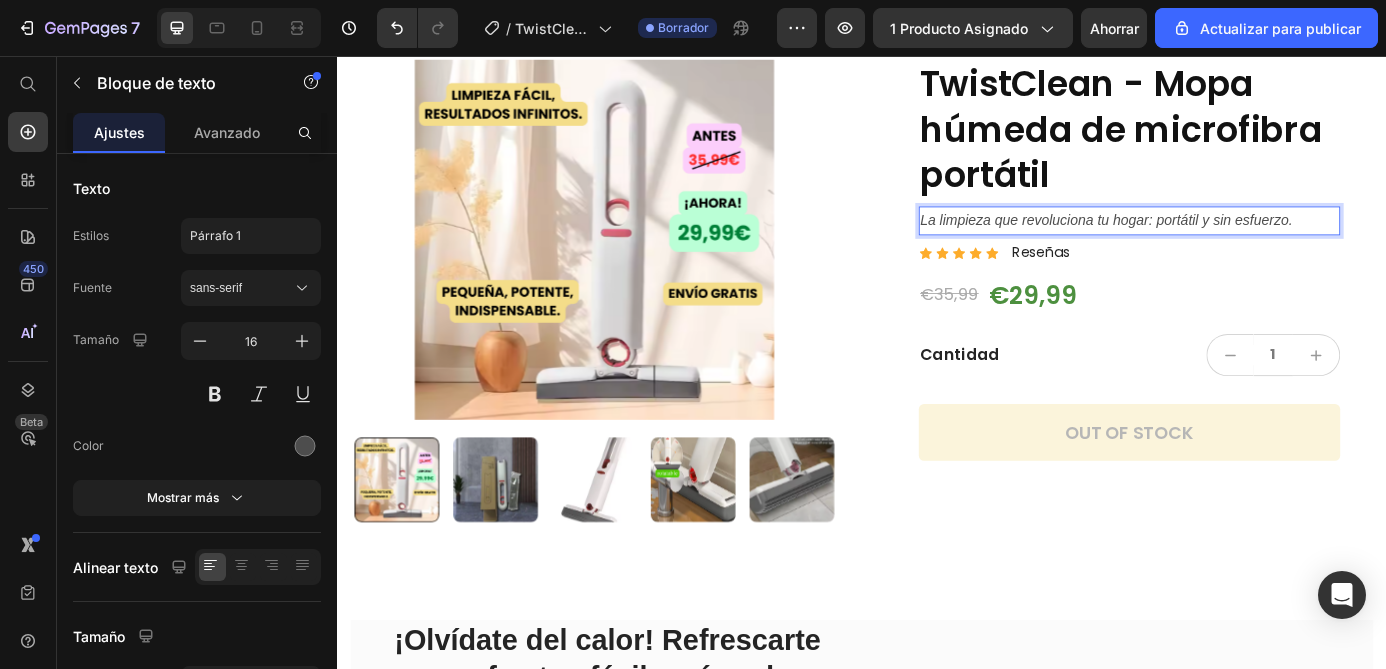 click on "La limpieza que revoluciona tu hogar: portátil y sin esfuerzo." at bounding box center (1217, 243) 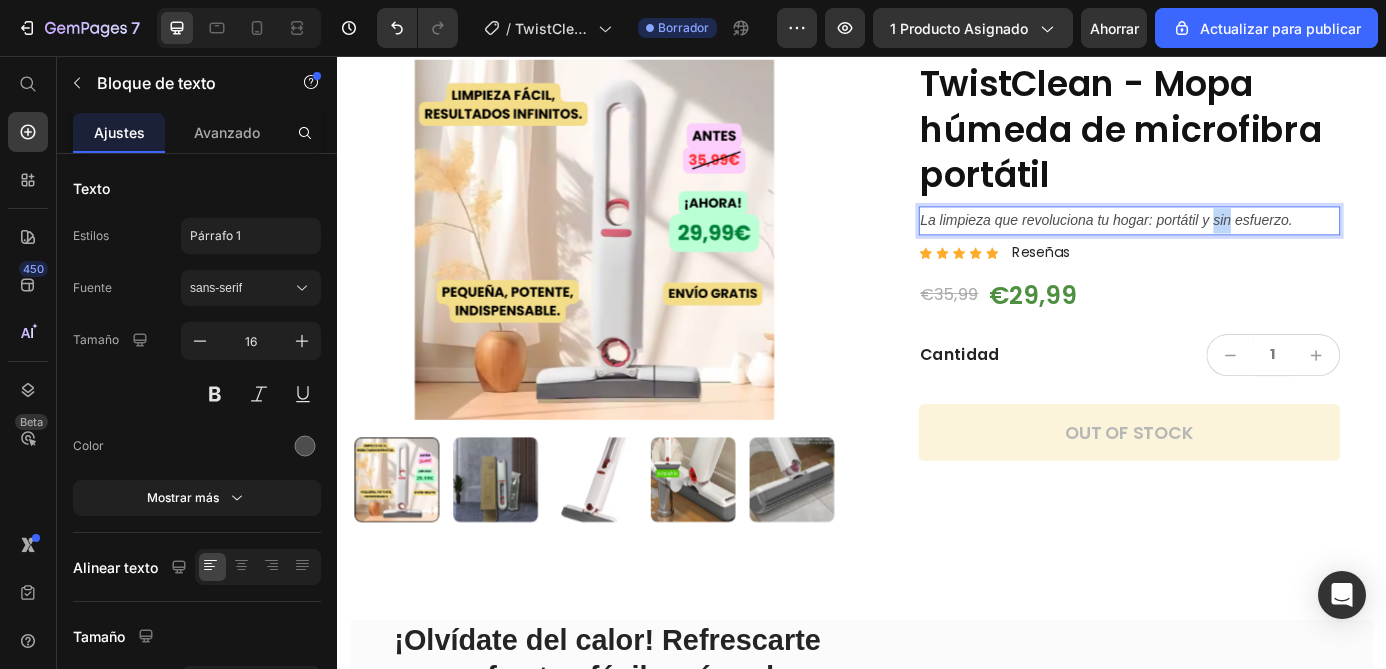 click on "La limpieza que revoluciona tu hogar: portátil y sin esfuerzo." at bounding box center (1217, 243) 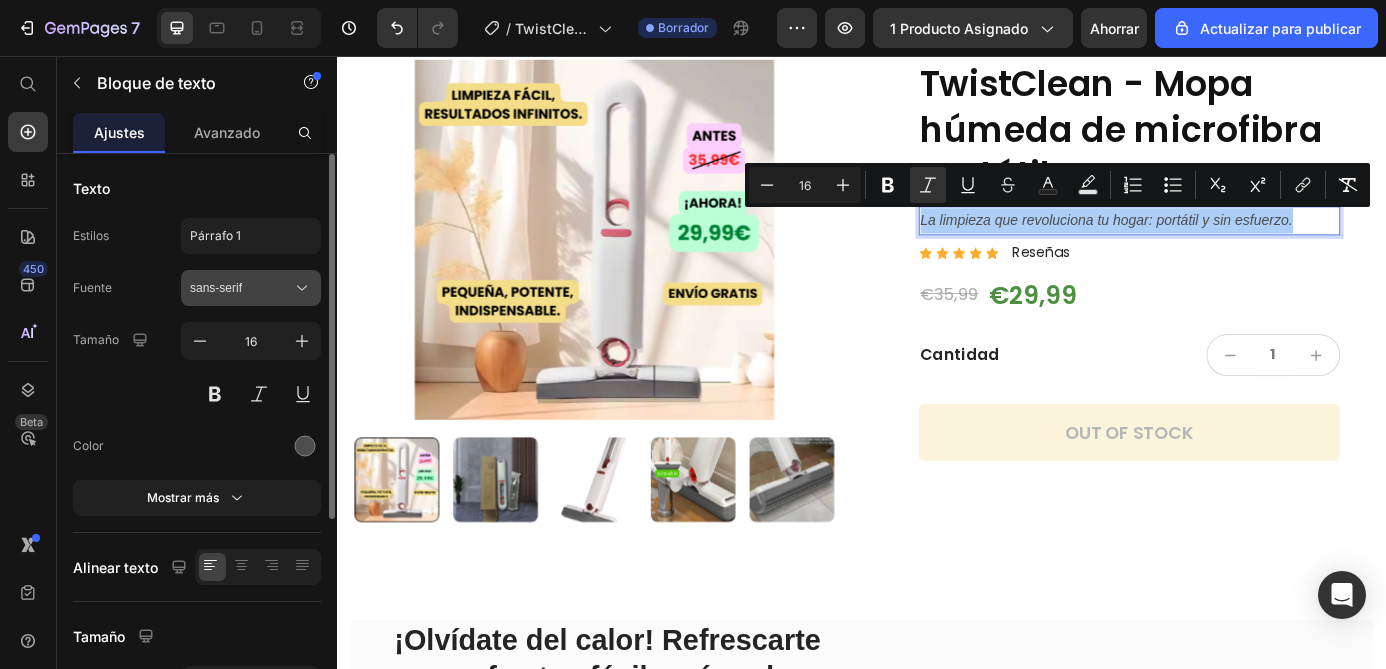 click on "sans-serif" at bounding box center (216, 288) 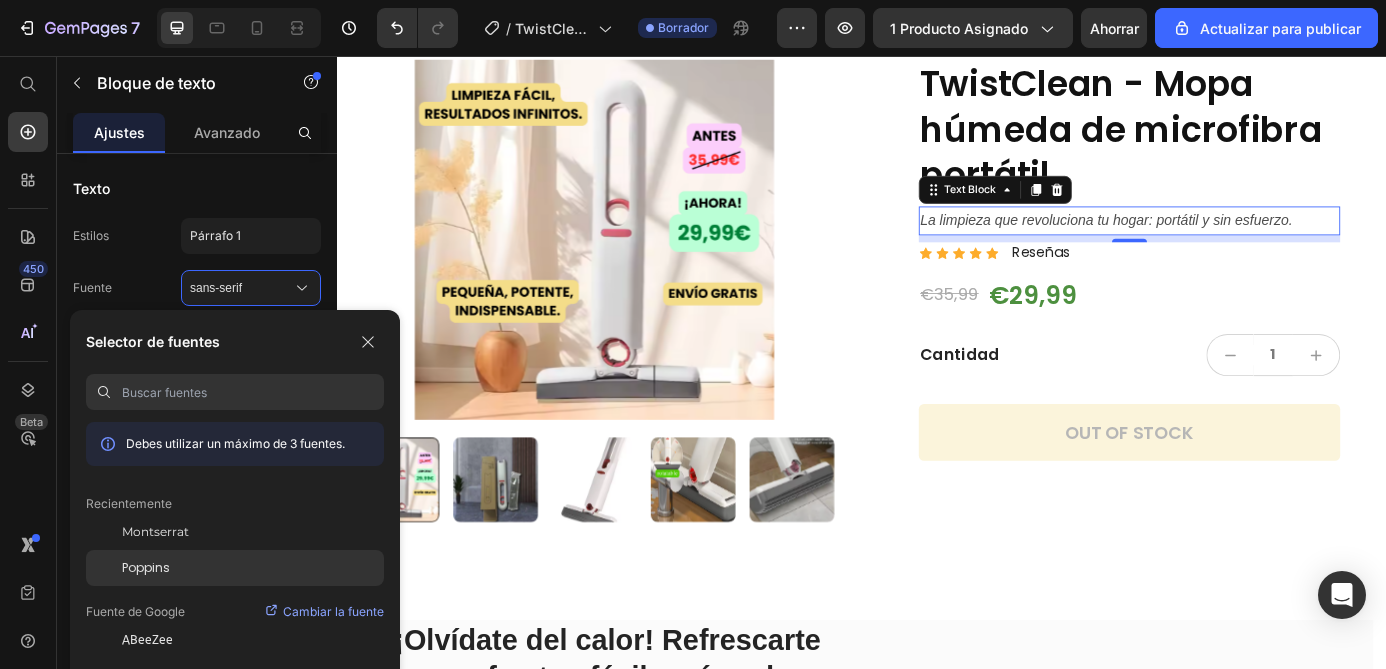 click on "Poppins" at bounding box center (146, 567) 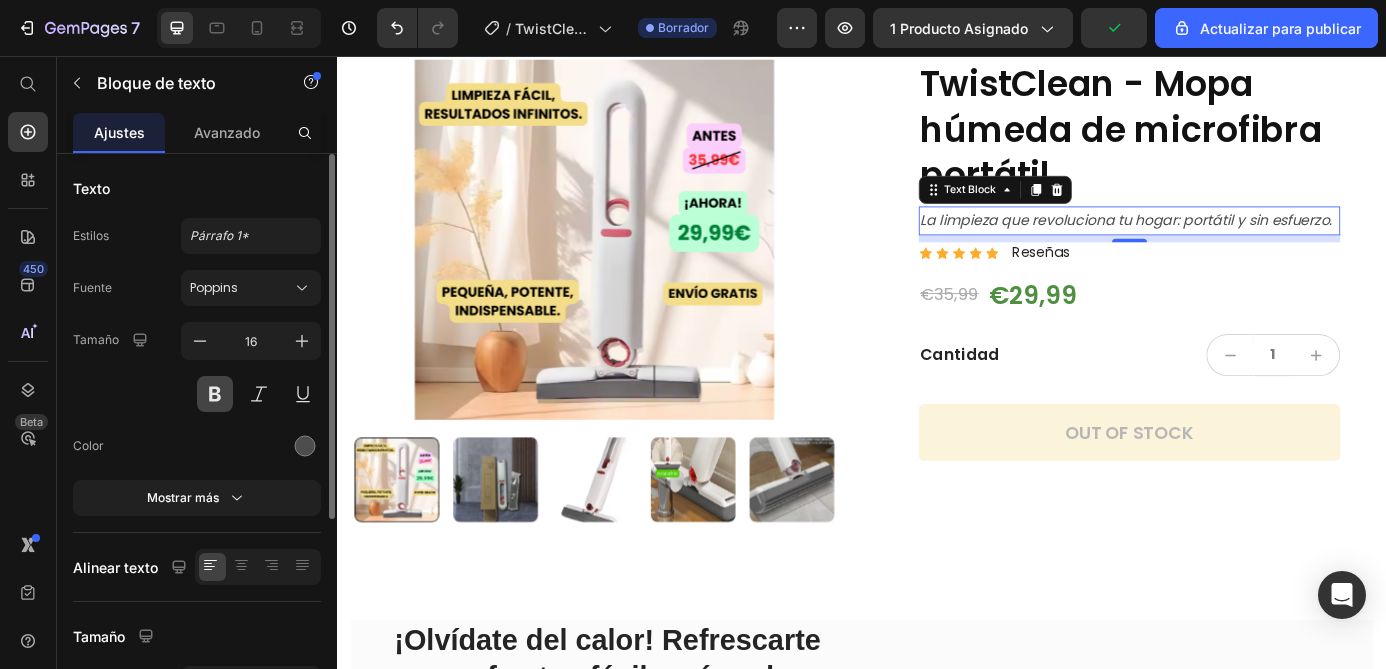 click at bounding box center [215, 394] 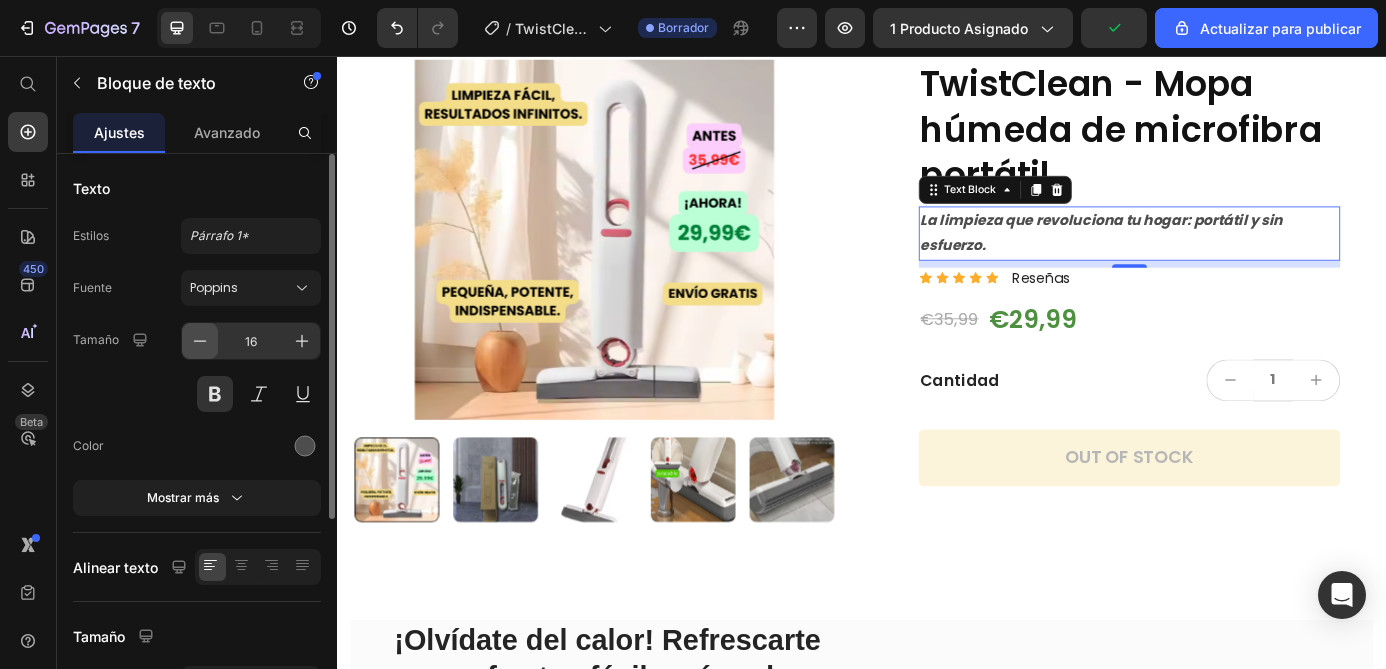 click 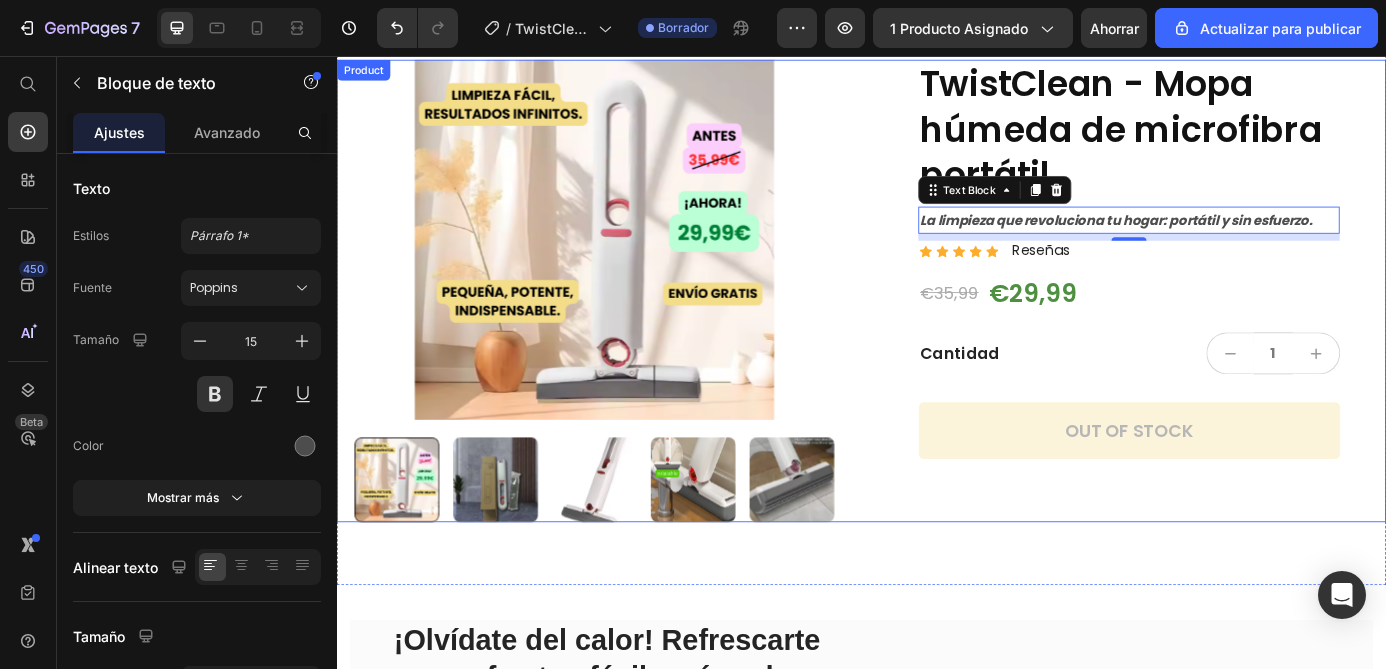 click on "TwistClean - Mopa húmeda de microfibra portátil Product Title La limpieza que revoluciona tu hogar: portátil y sin esfuerzo. Text Block   8
Icon
Icon
Icon
Icon
Icon Icon List Reseñas Text Block Row €35,99 Product Price €29,99 Product Price Row Cantidad Text Block 1 Product Quantity Row Out of stock Add to Cart Row" at bounding box center [1242, 324] 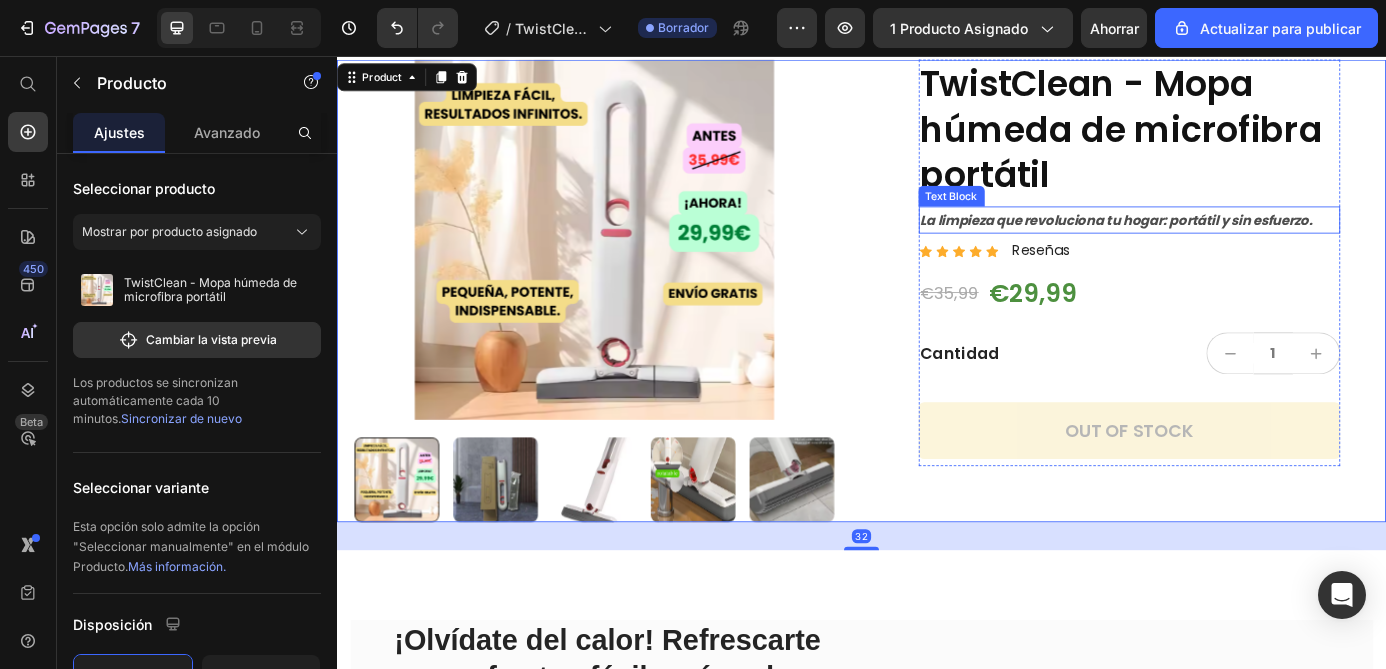 click on "La limpieza que revoluciona tu hogar: portátil y sin esfuerzo." at bounding box center (1228, 243) 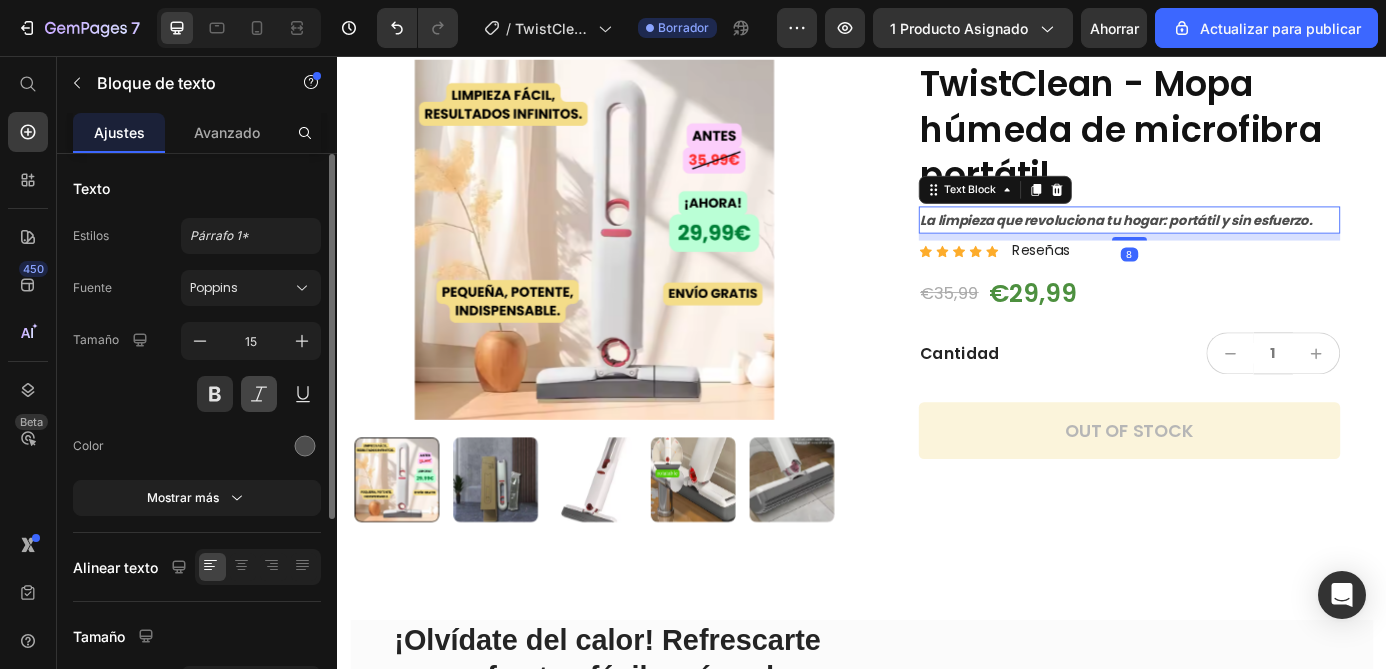 click at bounding box center (259, 394) 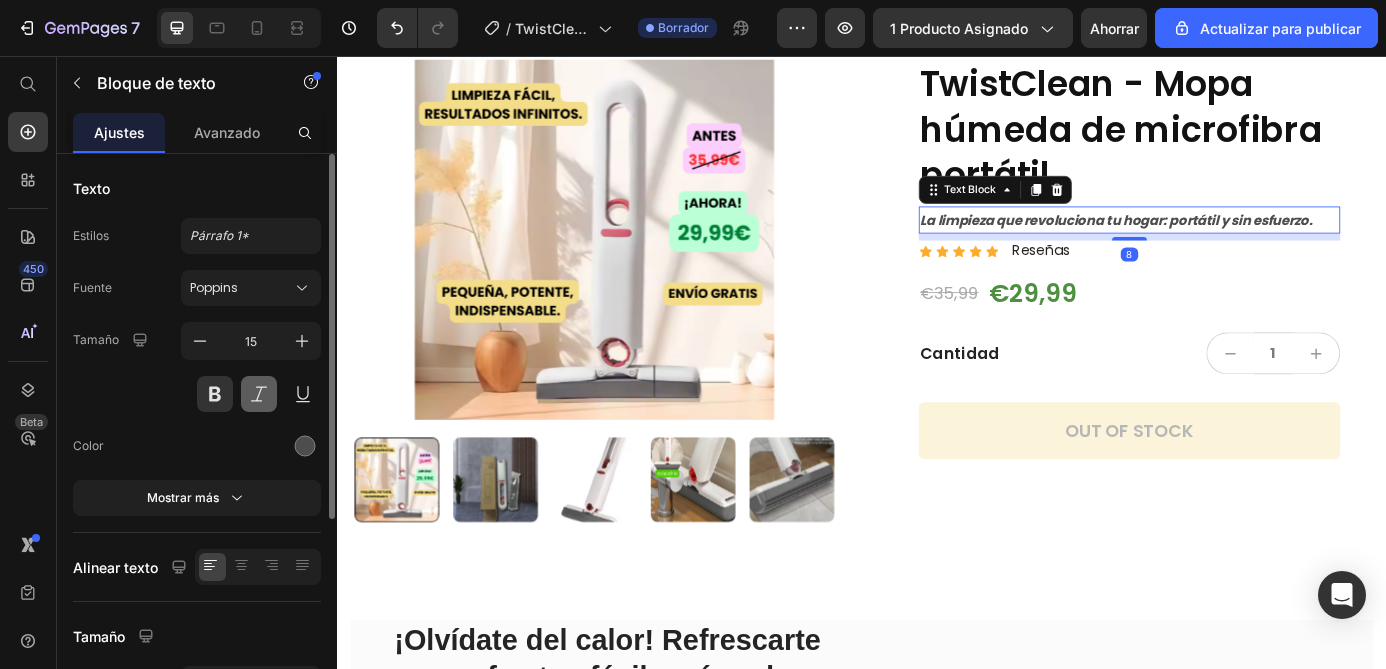click at bounding box center (259, 394) 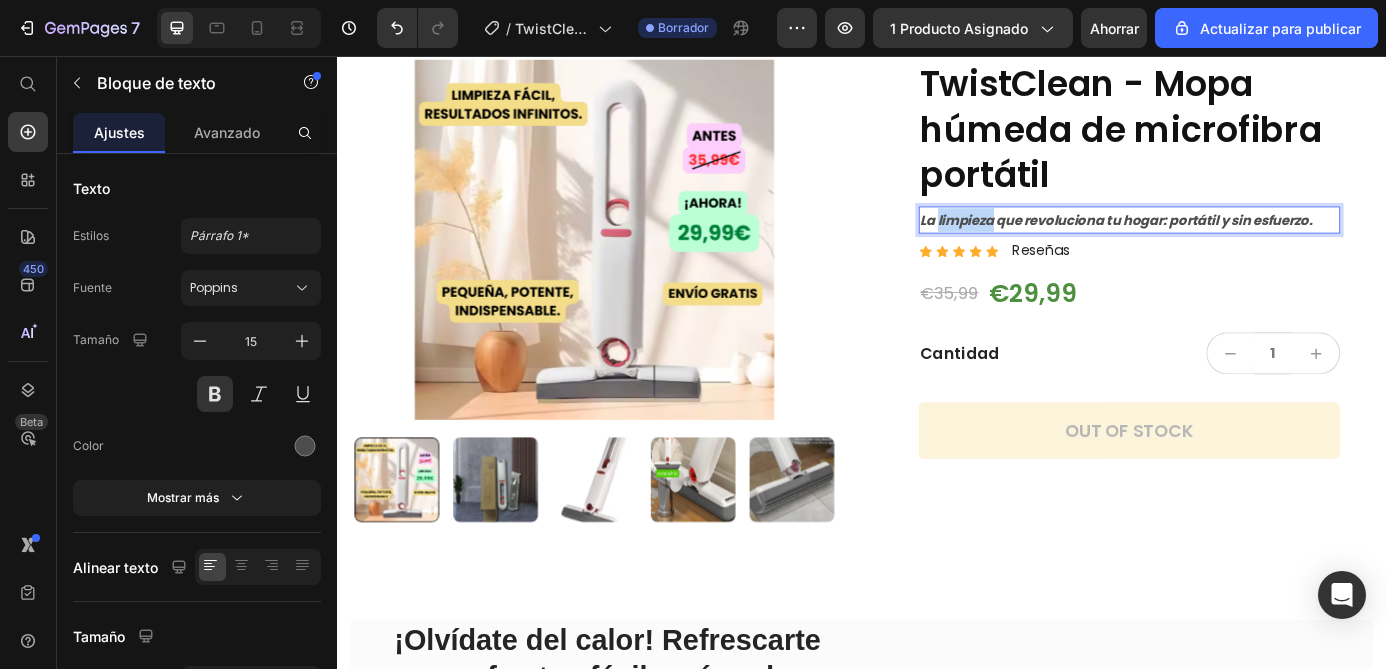 click on "La limpieza que revoluciona tu hogar: portátil y sin esfuerzo." at bounding box center [1228, 243] 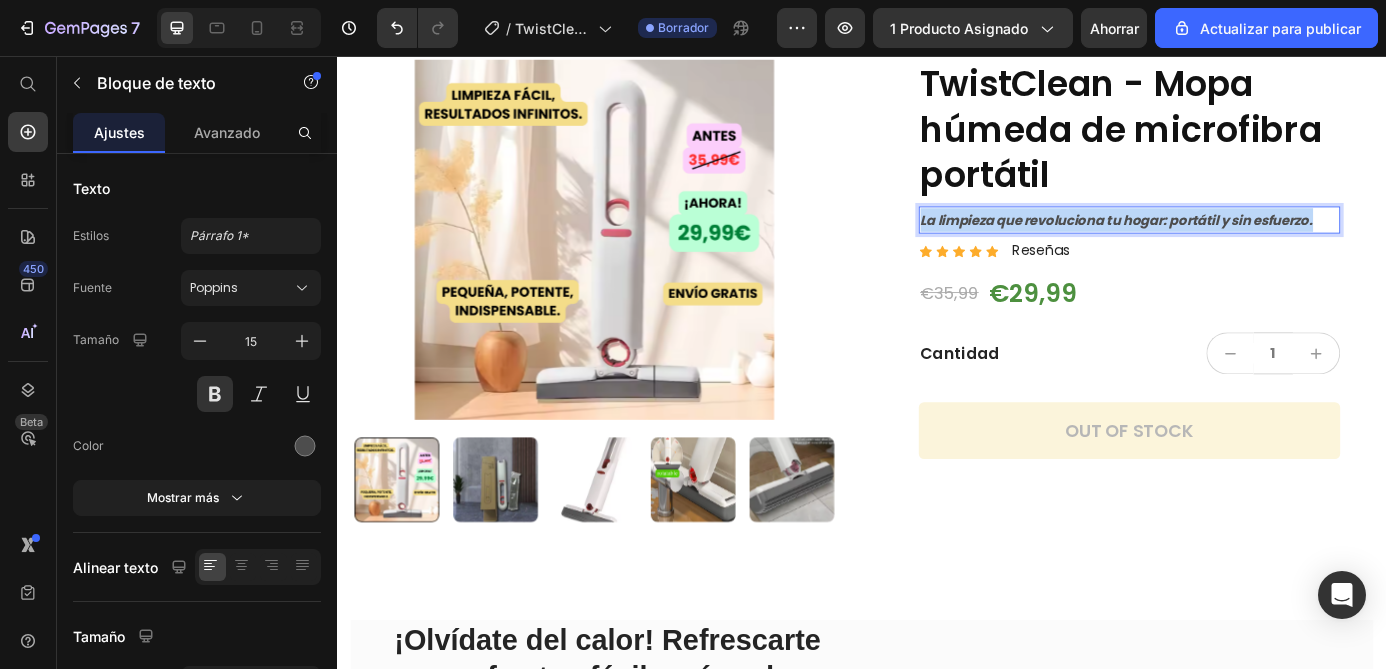 click on "La limpieza que revoluciona tu hogar: portátil y sin esfuerzo." at bounding box center (1228, 243) 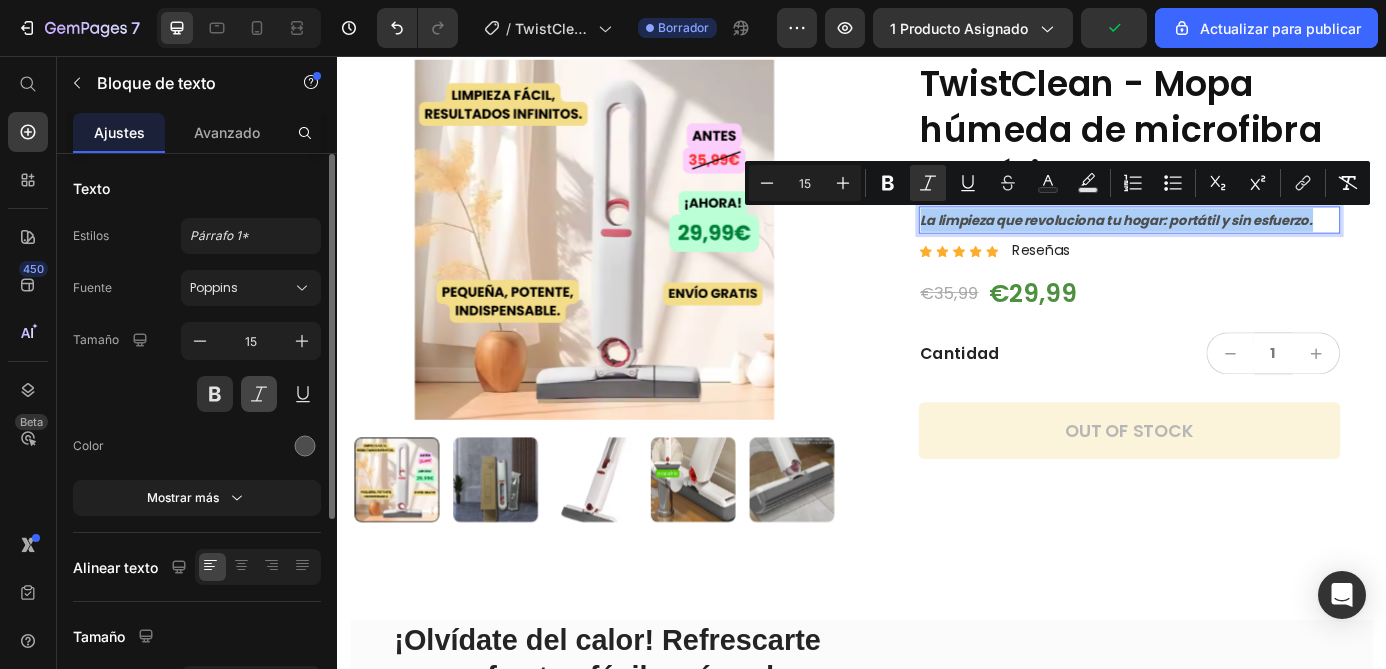 click at bounding box center [259, 394] 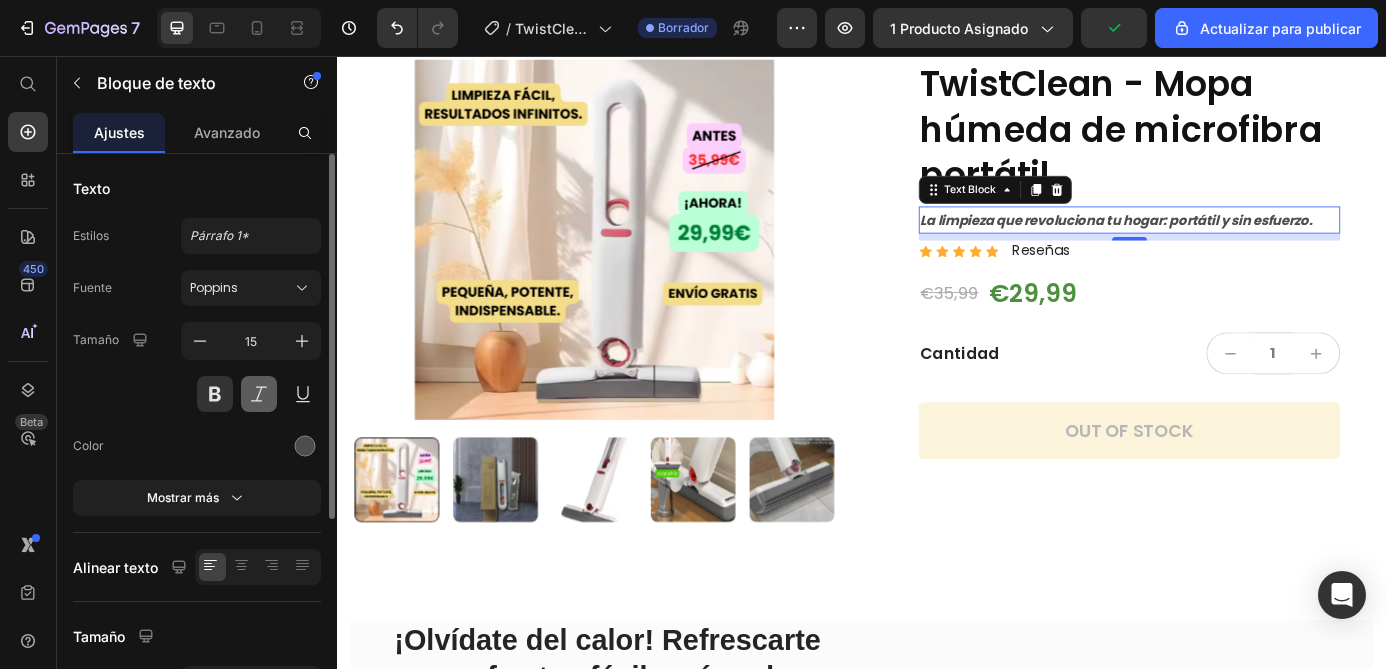 click at bounding box center (259, 394) 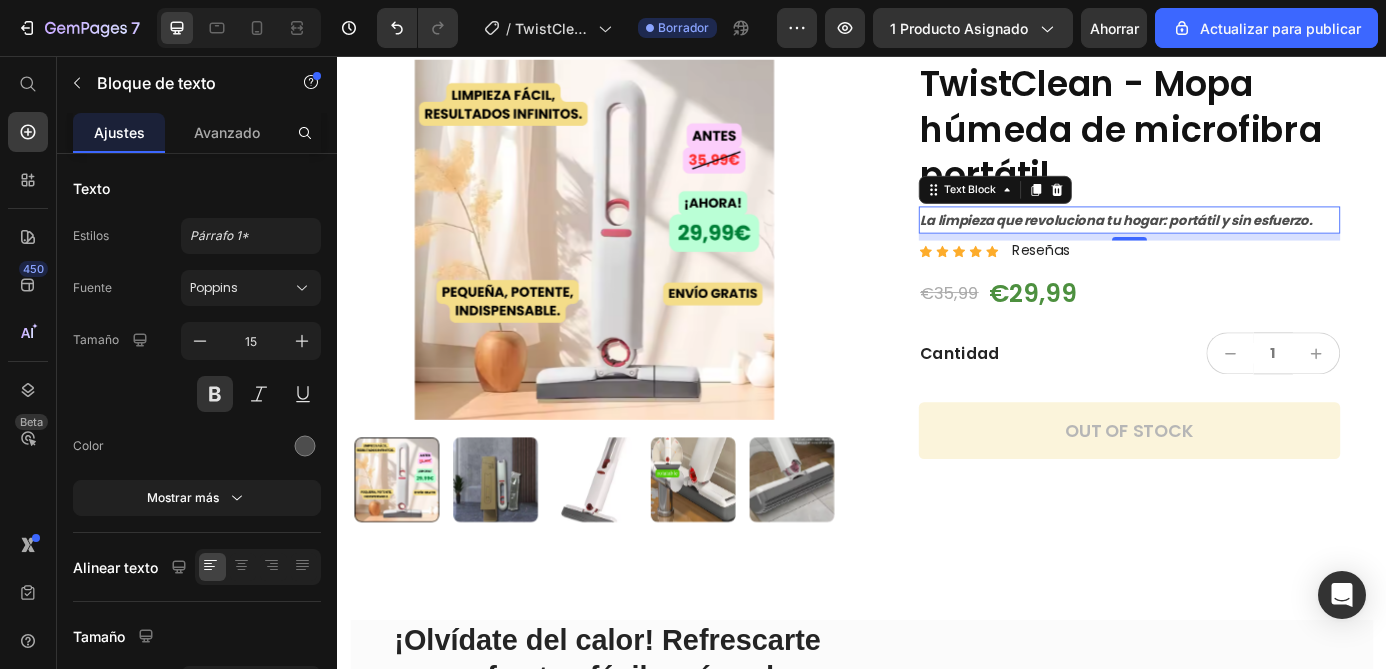 click on "La limpieza que revoluciona tu hogar: portátil y sin esfuerzo." at bounding box center [1228, 243] 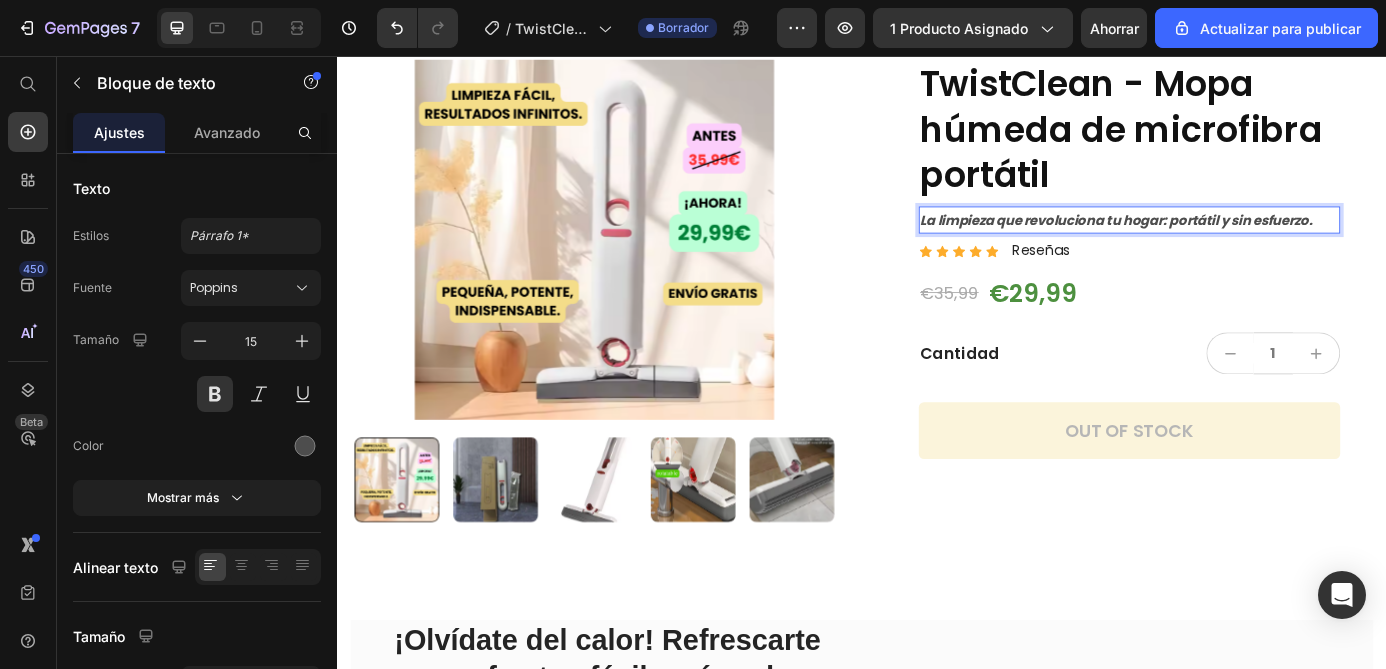 click on "La limpieza que revoluciona tu hogar: portátil y sin esfuerzo." at bounding box center (1228, 243) 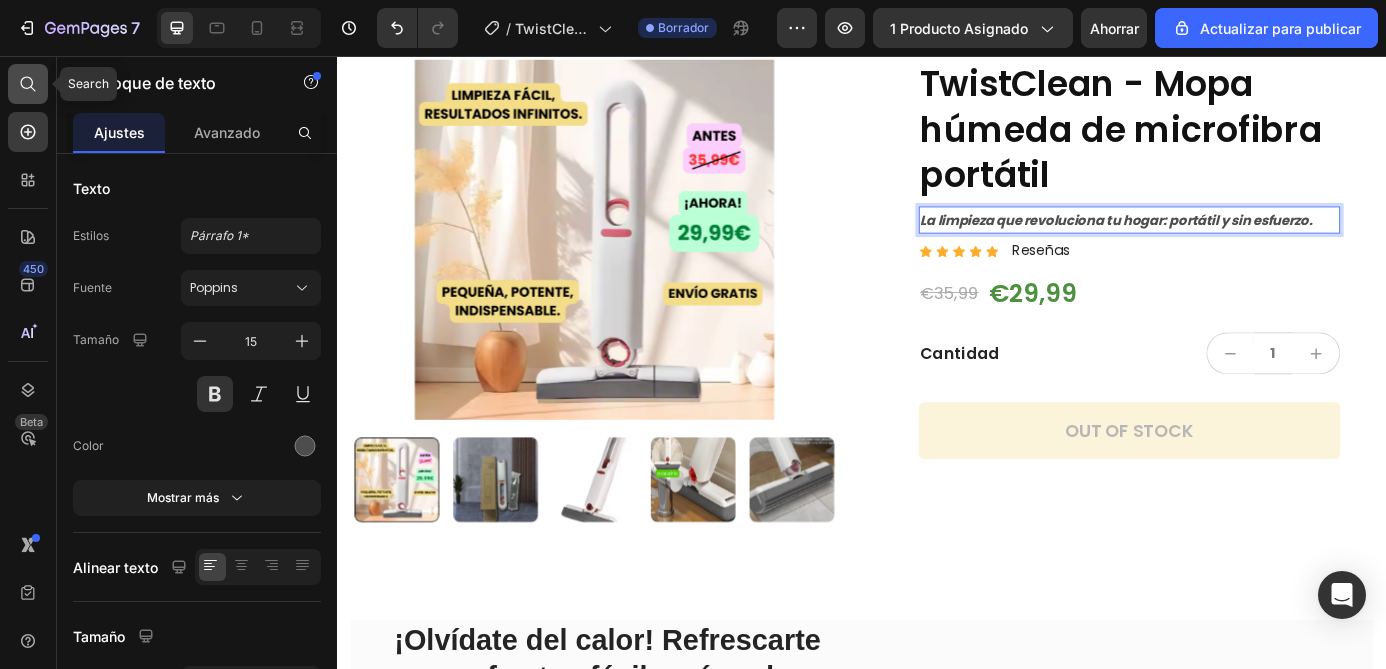click 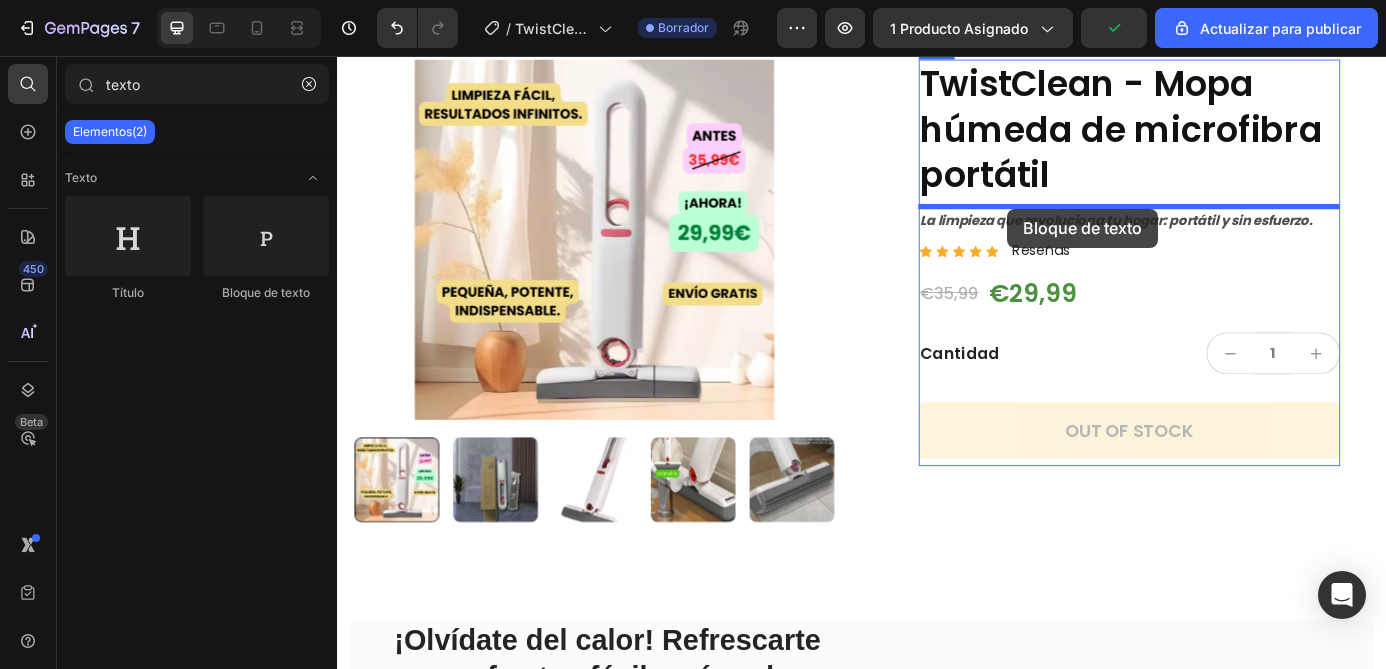 drag, startPoint x: 611, startPoint y: 294, endPoint x: 1104, endPoint y: 231, distance: 497.00906 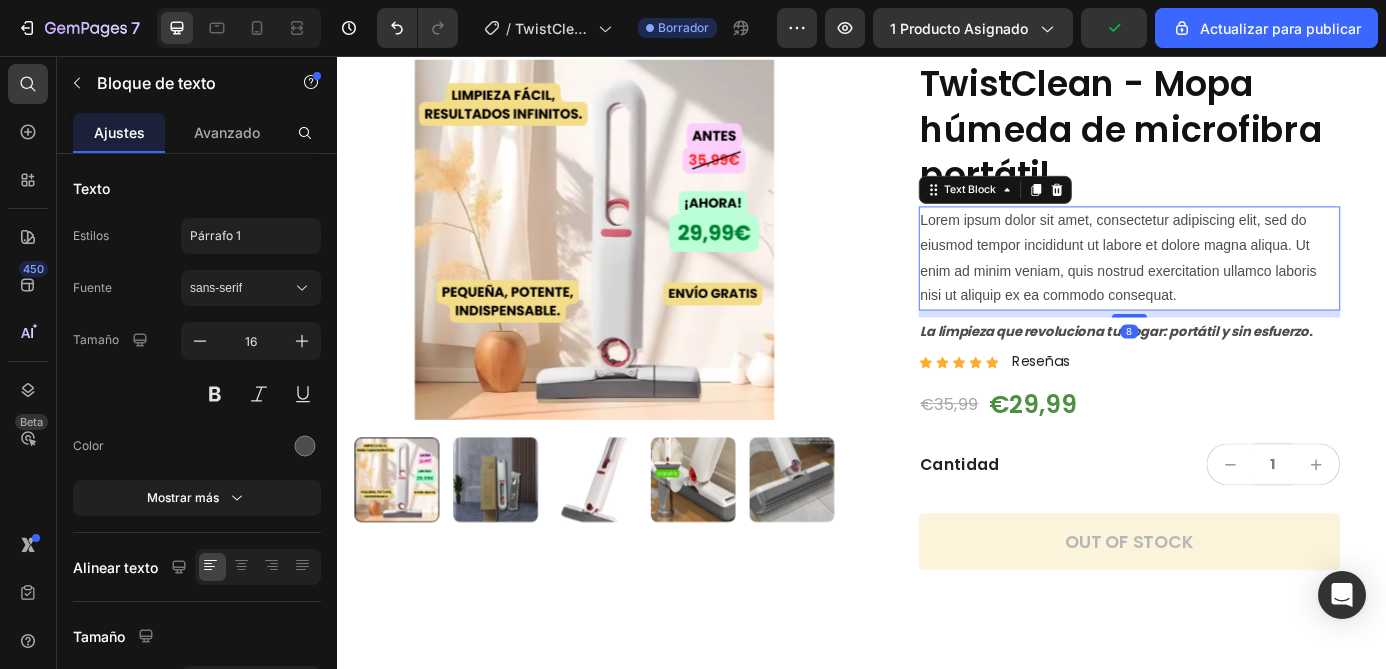 click on "Lorem ipsum dolor sit amet, consectetur adipiscing elit, sed do eiusmod tempor incididunt ut labore et dolore magna aliqua. Ut enim ad minim veniam, quis nostrud exercitation ullamco laboris nisi ut aliquip ex ea commodo consequat." at bounding box center [1243, 287] 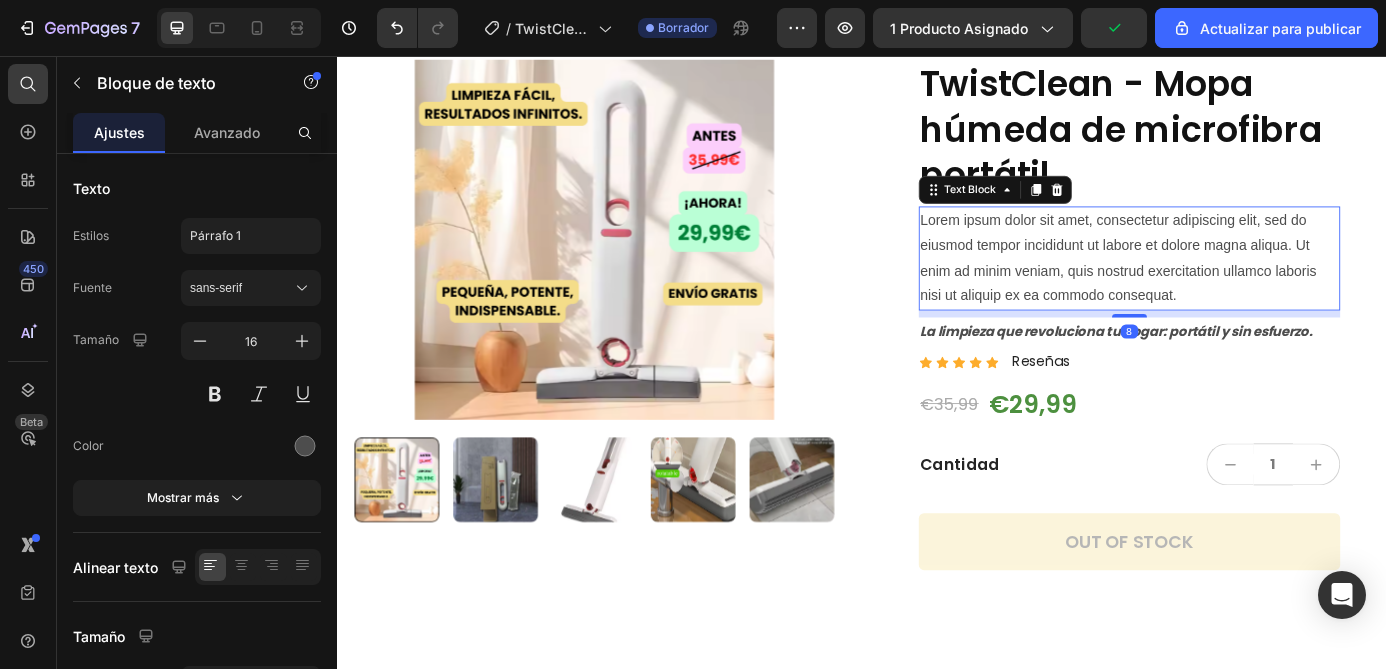 click on "Lorem ipsum dolor sit amet, consectetur adipiscing elit, sed do eiusmod tempor incididunt ut labore et dolore magna aliqua. Ut enim ad minim veniam, quis nostrud exercitation ullamco laboris nisi ut aliquip ex ea commodo consequat." at bounding box center [1243, 287] 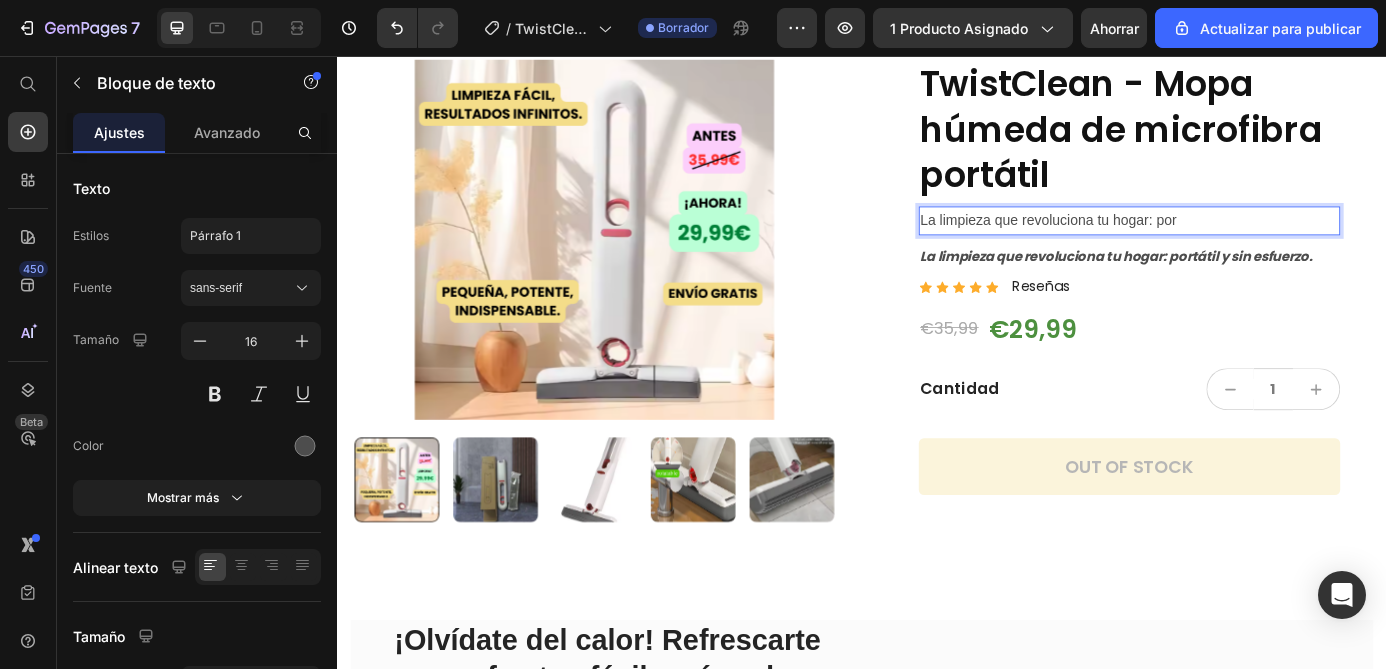 type 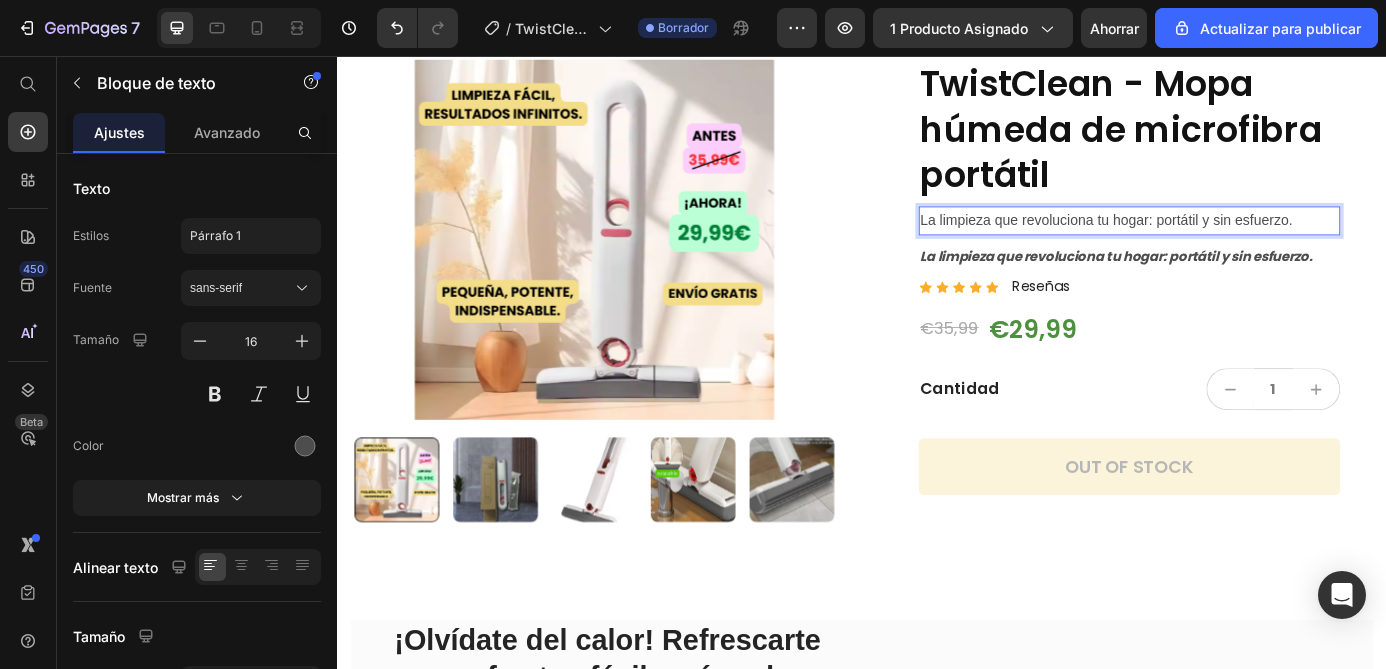 click on "La limpieza que revoluciona tu hogar: portátil y sin esfuerzo." at bounding box center (1243, 244) 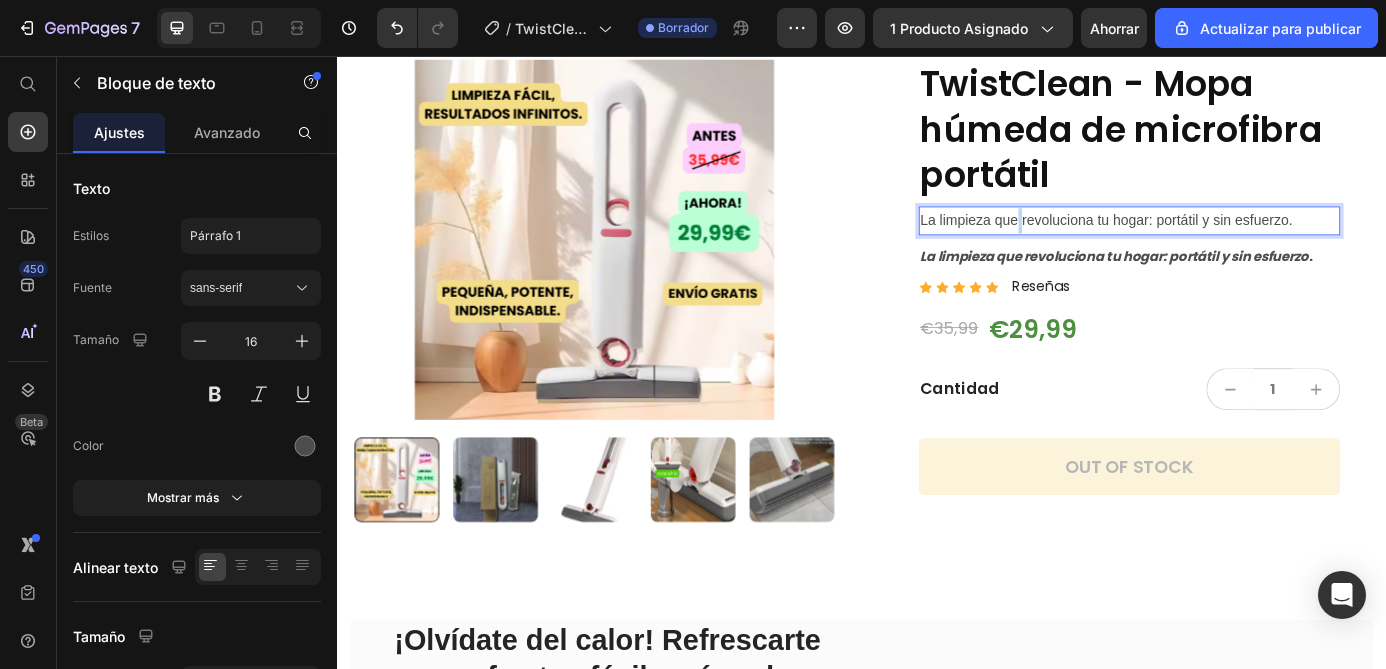 click on "La limpieza que revoluciona tu hogar: portátil y sin esfuerzo." at bounding box center [1243, 244] 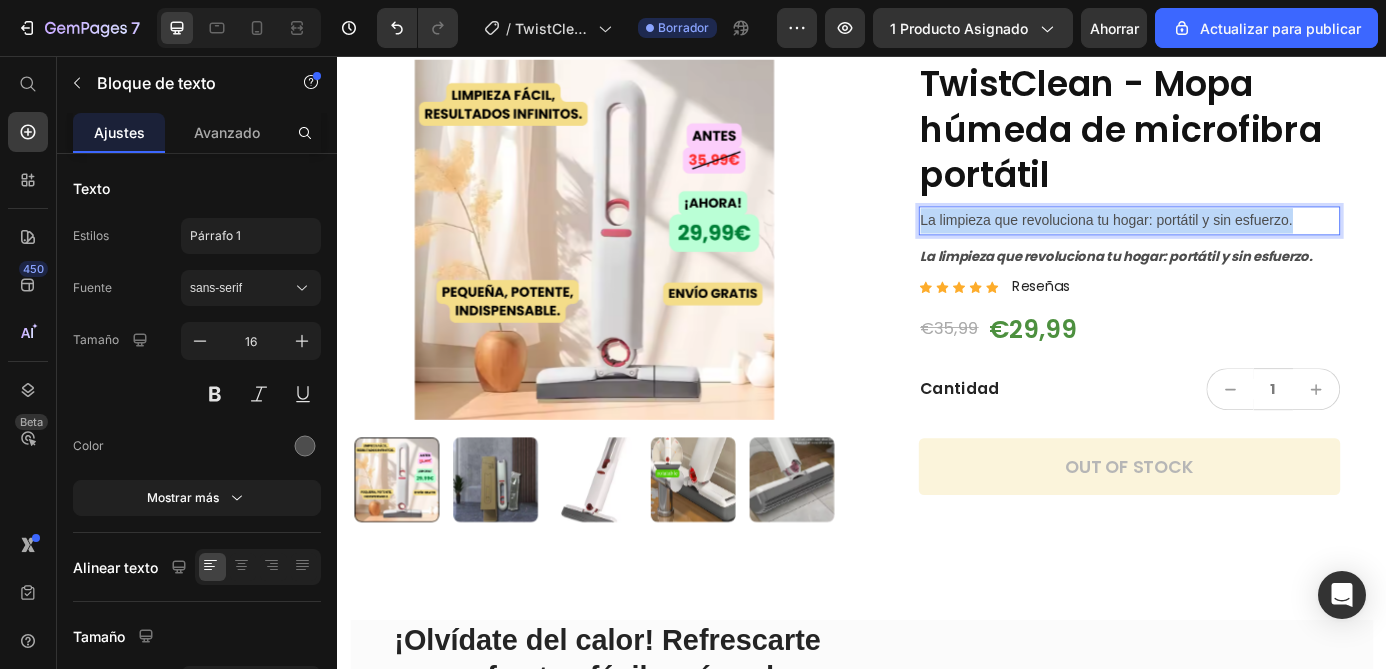 click on "La limpieza que revoluciona tu hogar: portátil y sin esfuerzo." at bounding box center (1243, 244) 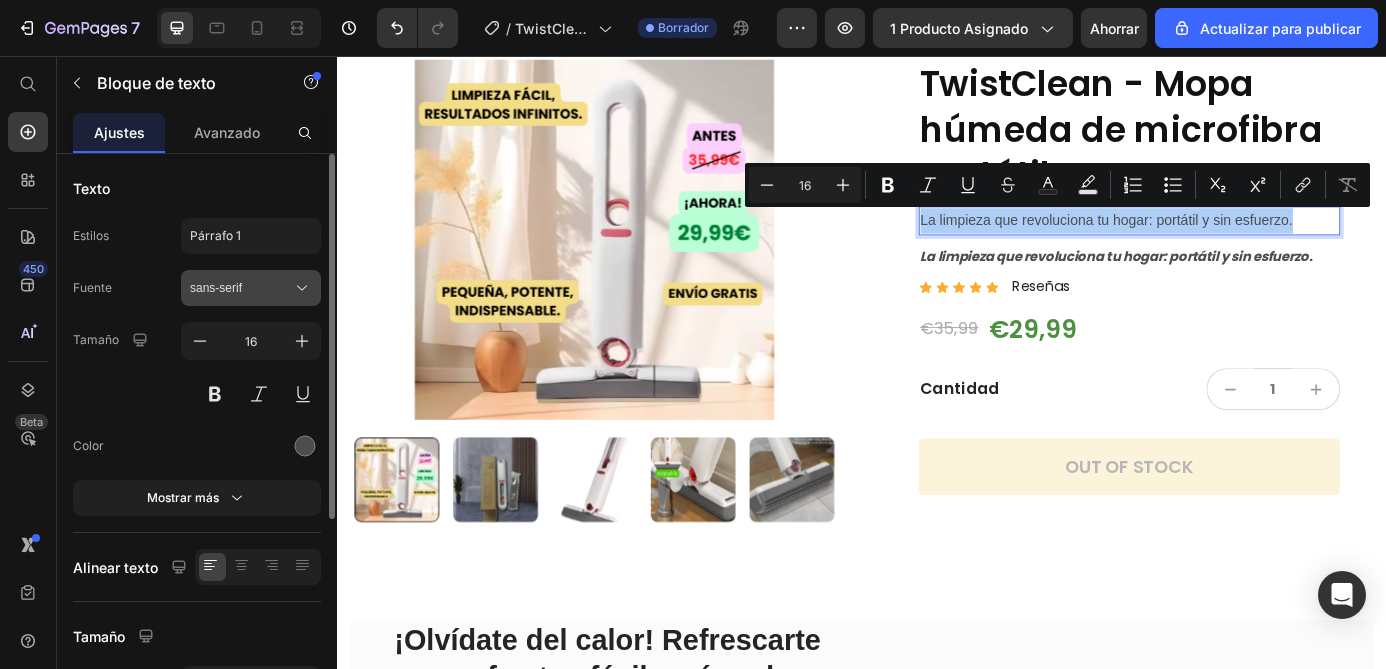 click on "sans-serif" at bounding box center [216, 288] 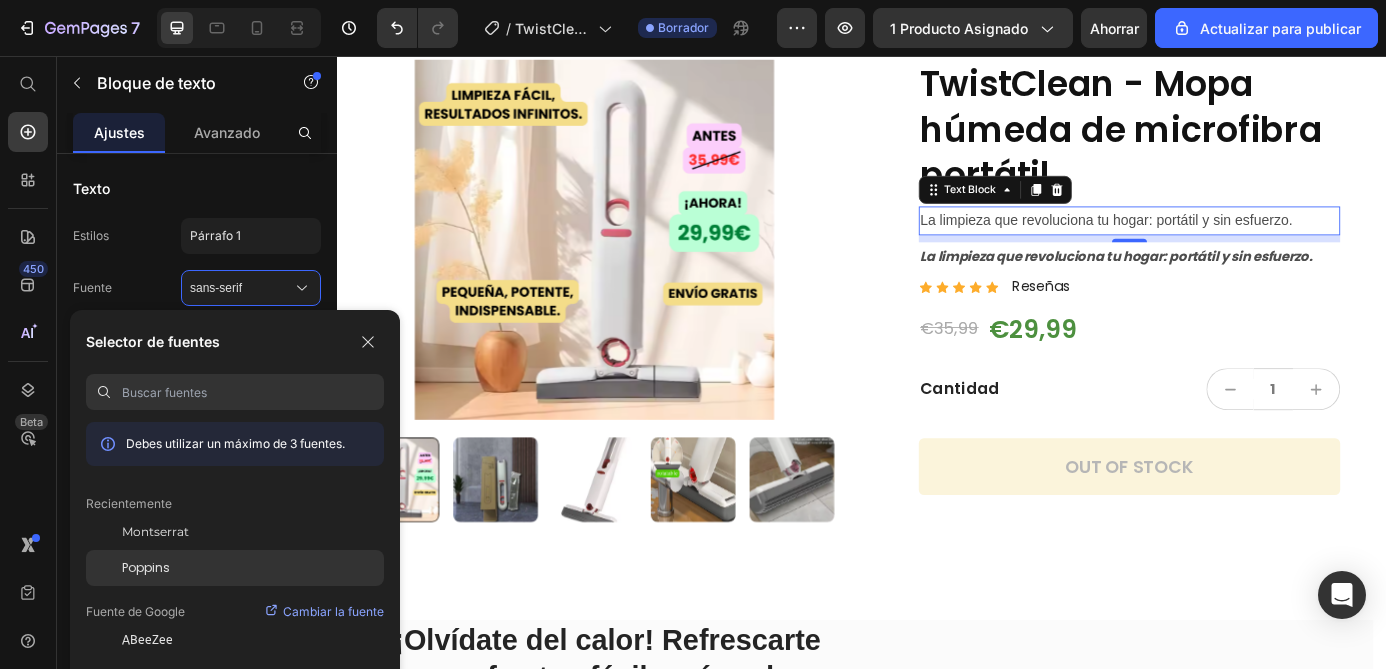 click on "Poppins" at bounding box center (146, 567) 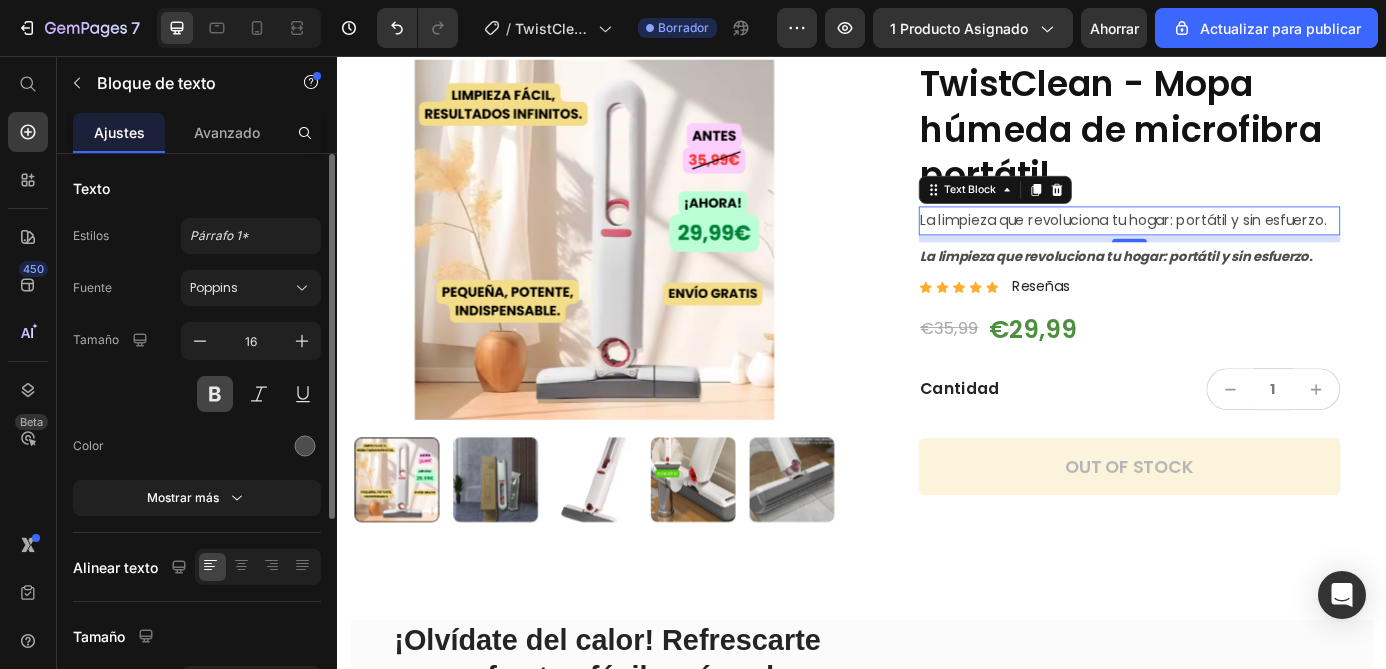 click at bounding box center [215, 394] 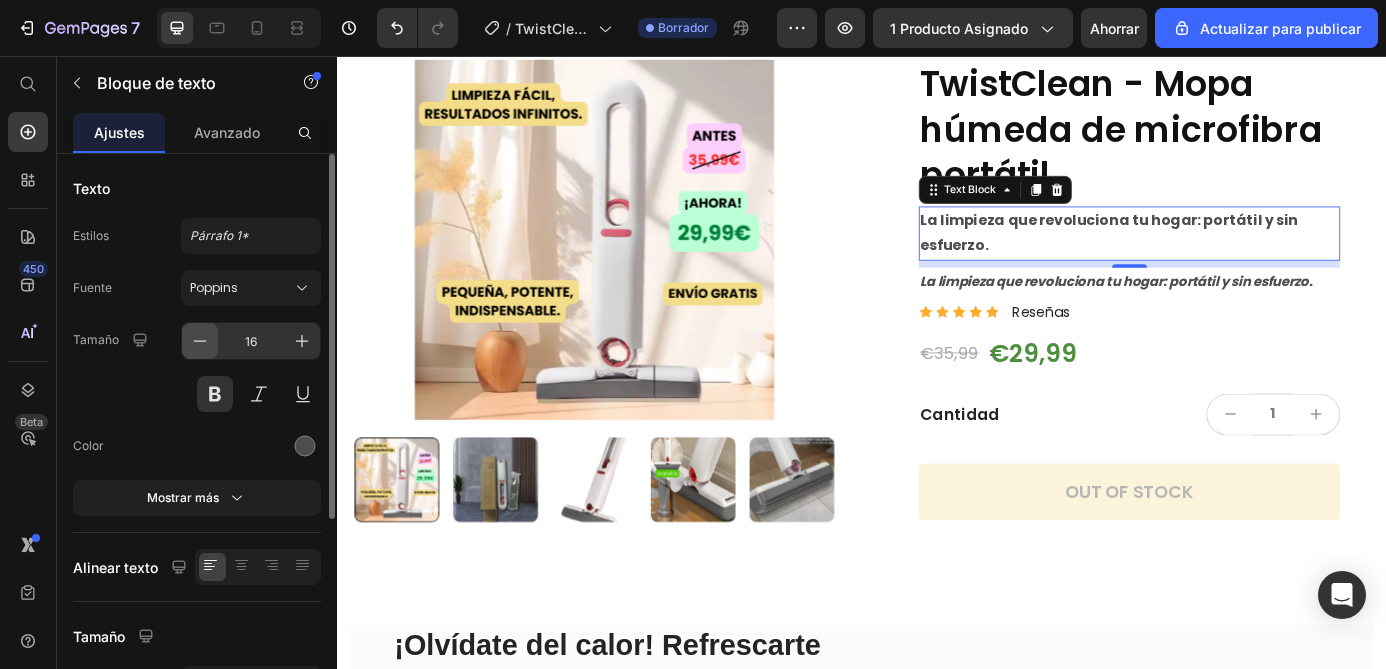 click at bounding box center [200, 341] 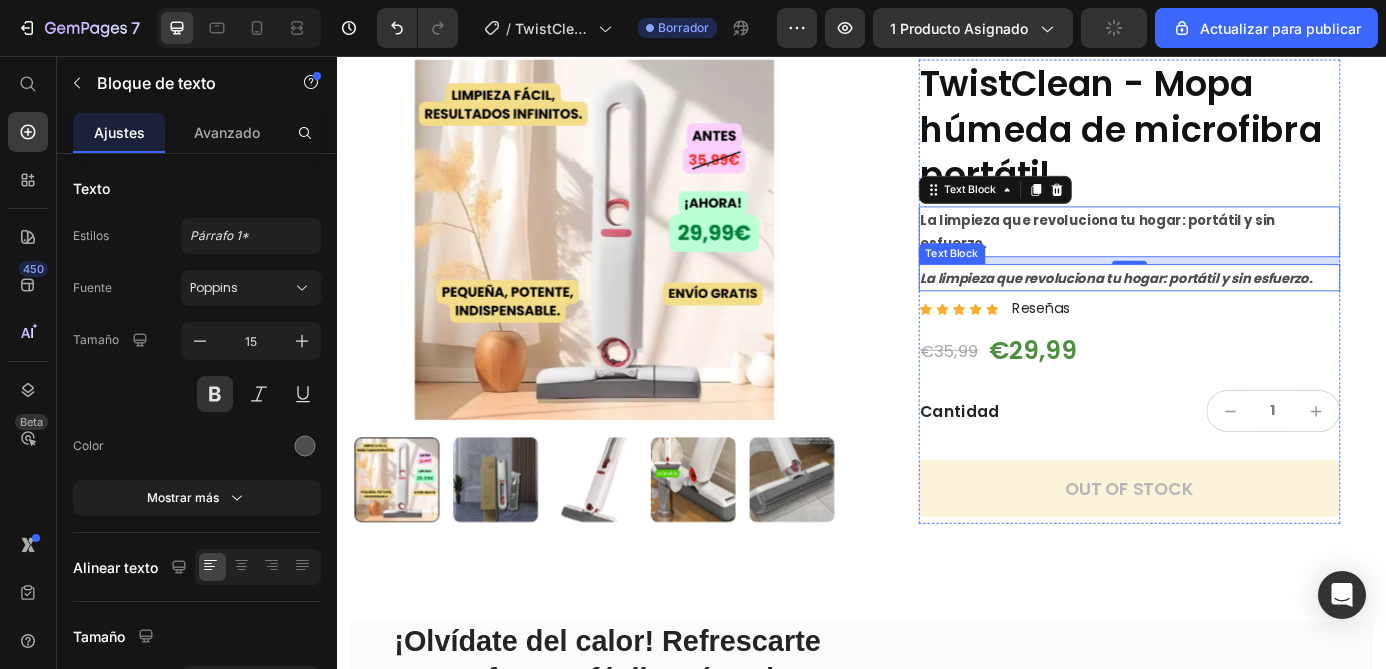 click on "La limpieza que revoluciona tu hogar: portátil y sin esfuerzo." at bounding box center [1228, 309] 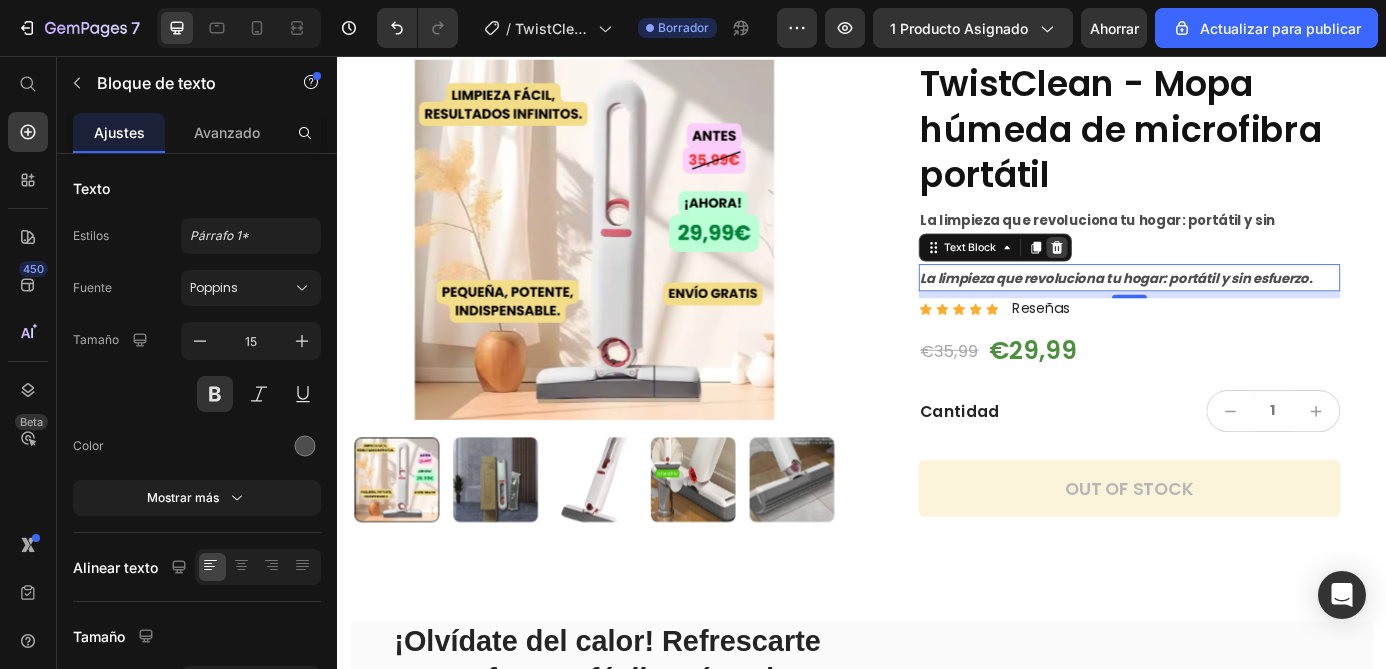 click 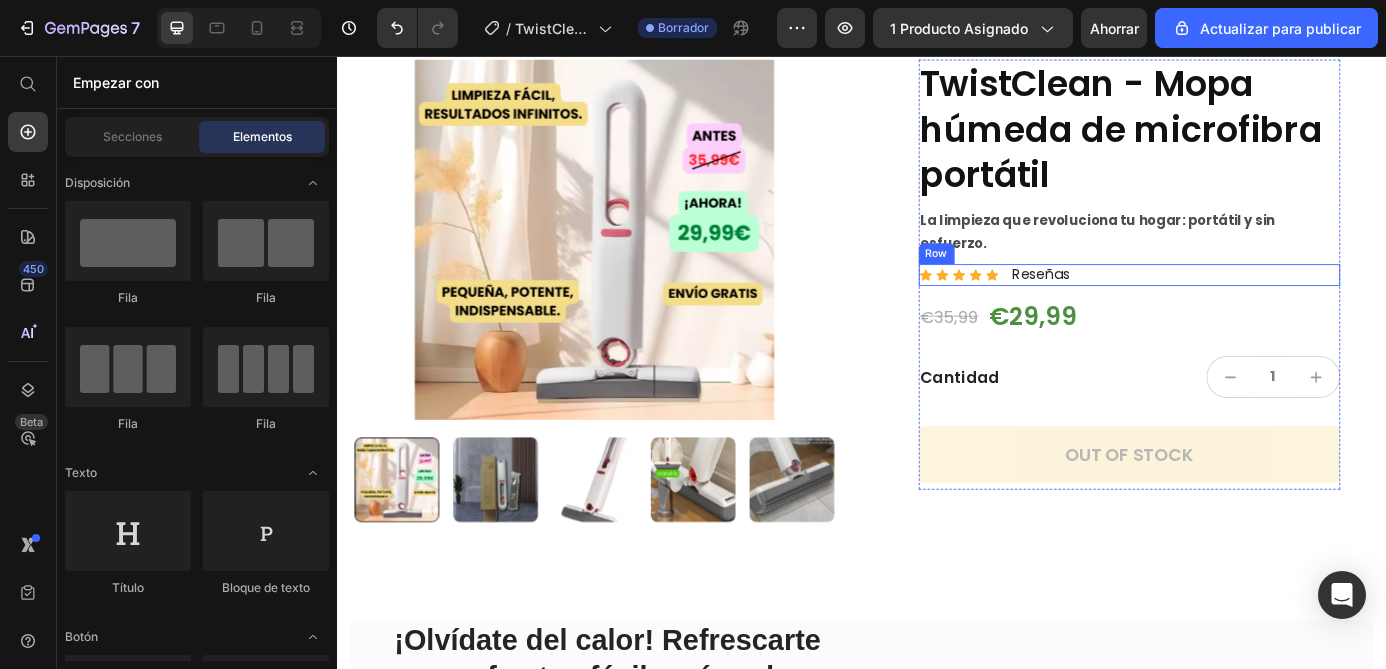 click on "Icon
Icon
Icon
Icon
Icon Icon List Reseñas Text Block Row" at bounding box center (1243, 306) 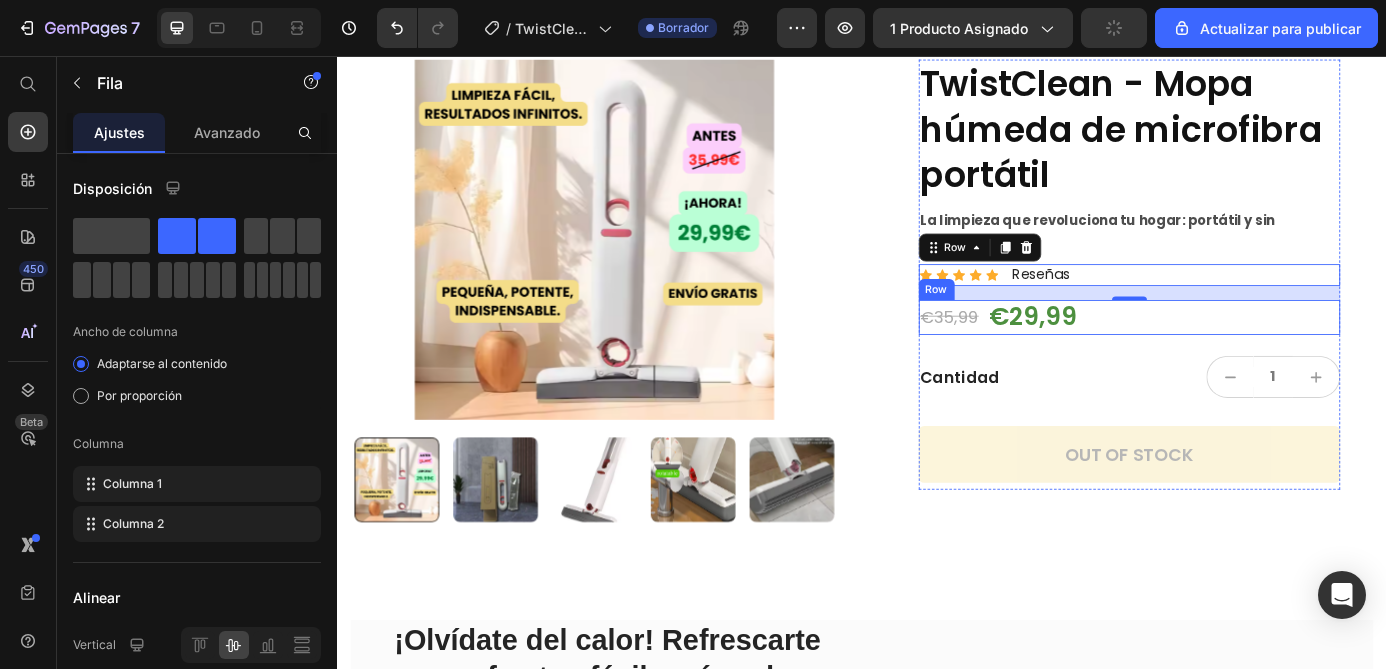 click on "TwistClean - Mopa húmeda de microfibra portátil Product Title La limpieza que revoluciona tu hogar: portátil y sin esfuerzo. Text Block
Icon
Icon
Icon
Icon
Icon Icon List Reseñas Text Block Row   16 €35,99 Product Price €29,99 Product Price Row Cantidad Text Block 1 Product Quantity Row Out of stock Add to Cart Row" at bounding box center (1242, 324) 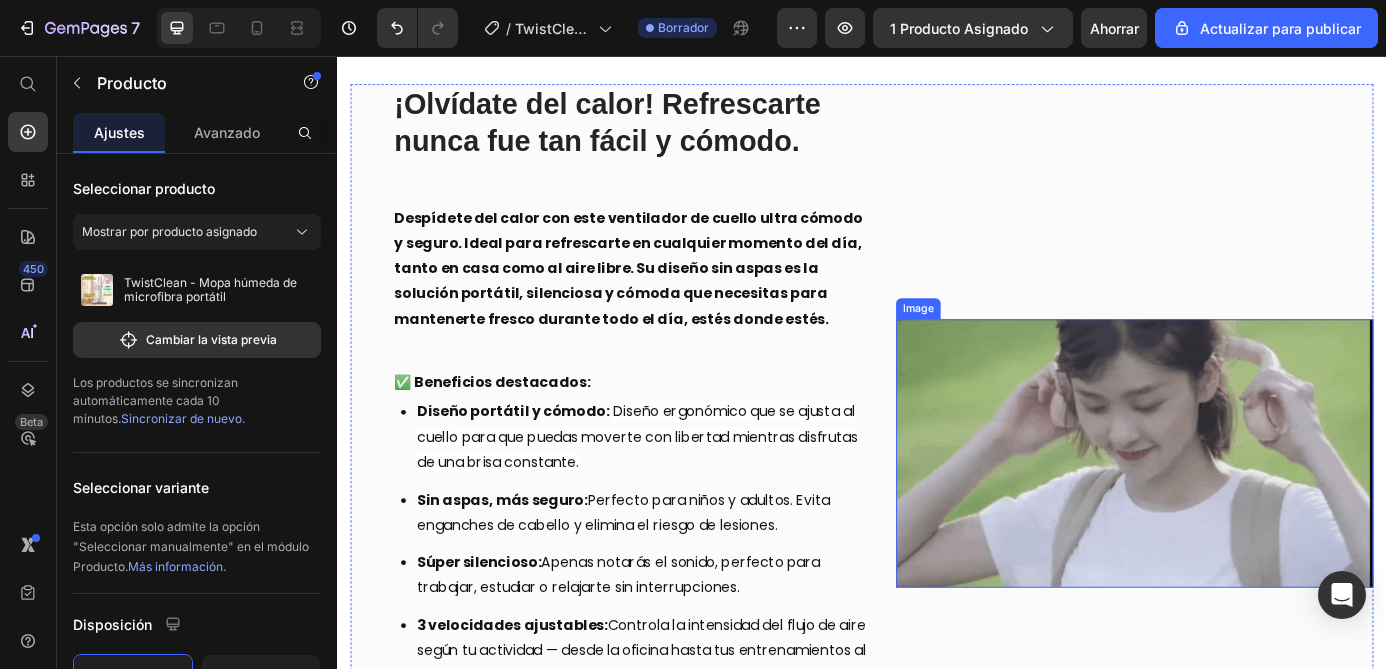 scroll, scrollTop: 733, scrollLeft: 0, axis: vertical 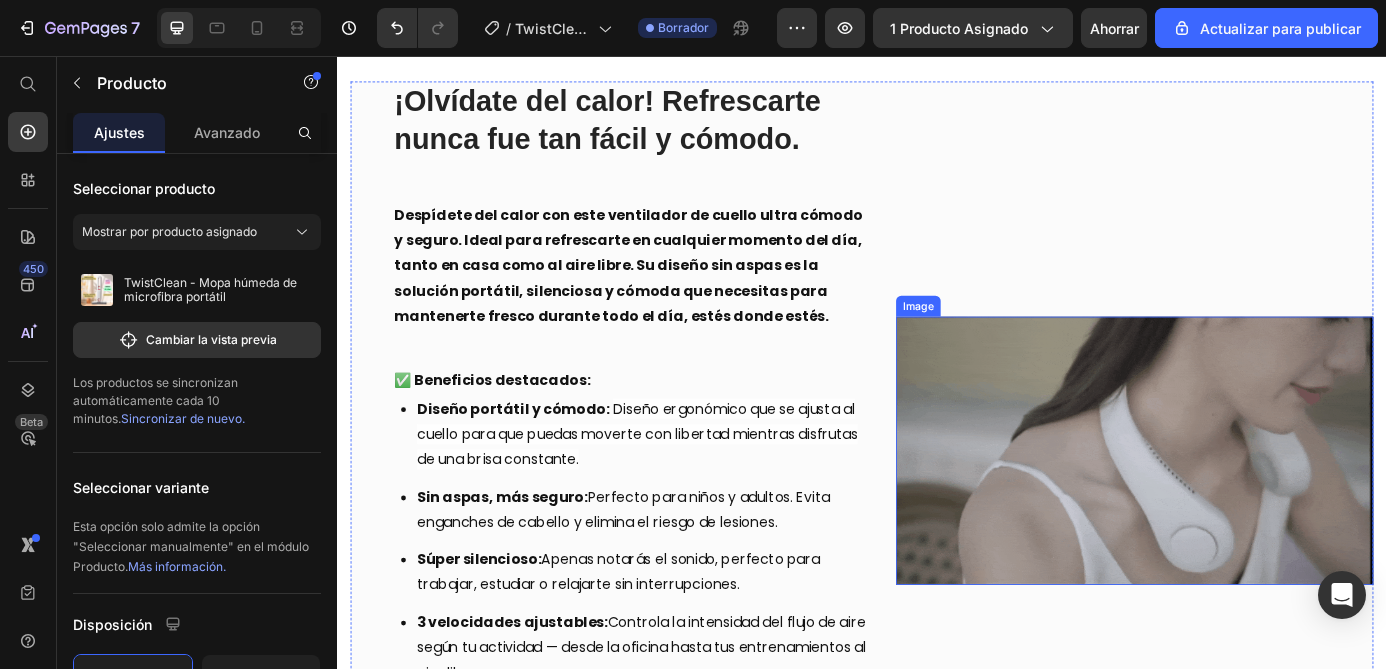 click at bounding box center (1249, 507) 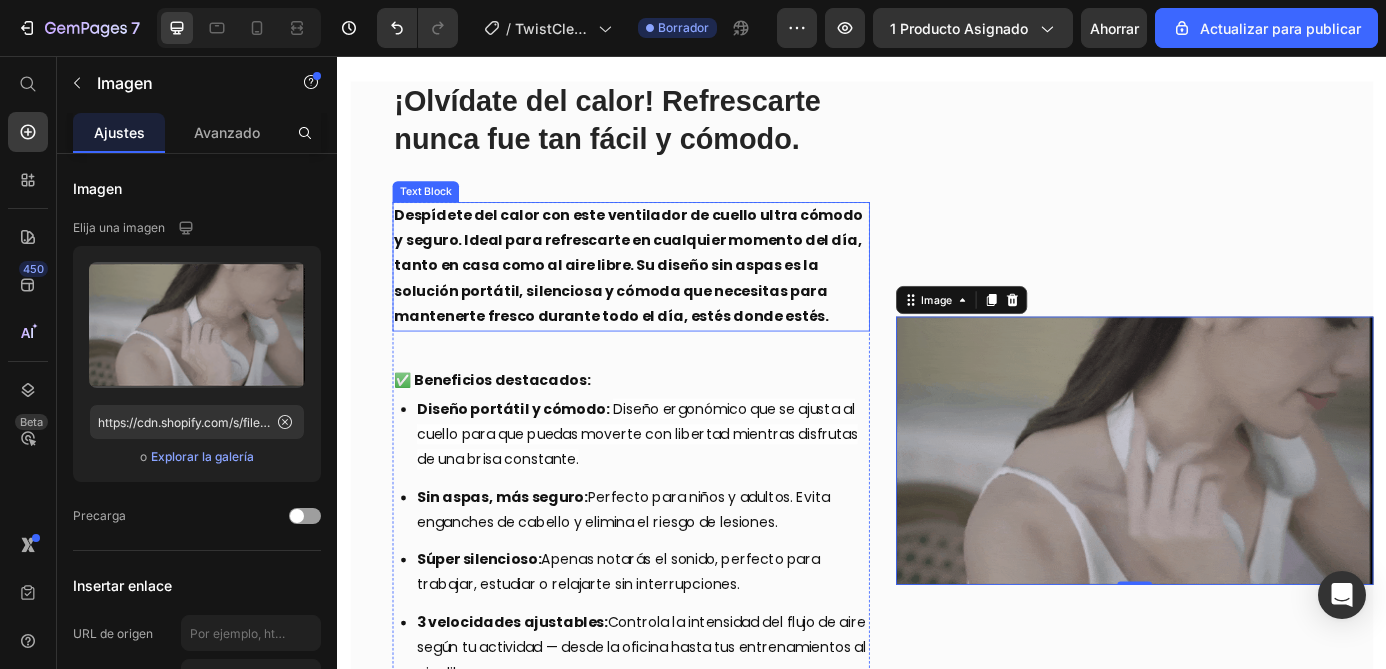 click on "Despídete del calor con este ventilador de cuello ultra cómodo y seguro. Ideal para refrescarte en cualquier momento del día, tanto en casa como al aire libre. Su diseño sin aspas es la solución portátil, silenciosa y cómoda que necesitas para mantenerte fresco durante todo el día, estés donde estés." at bounding box center [670, 296] 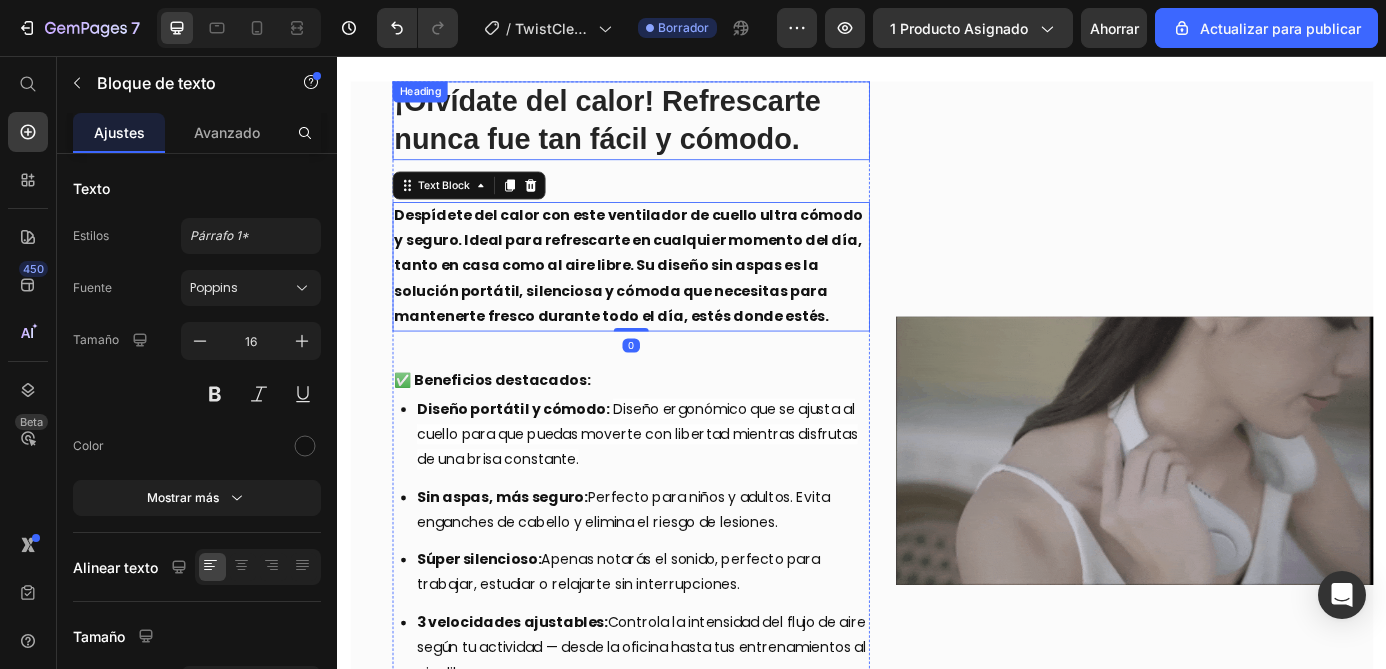 click on "¡Olvídate del calor! Refrescarte nunca fue tan fácil y cómodo." at bounding box center (646, 129) 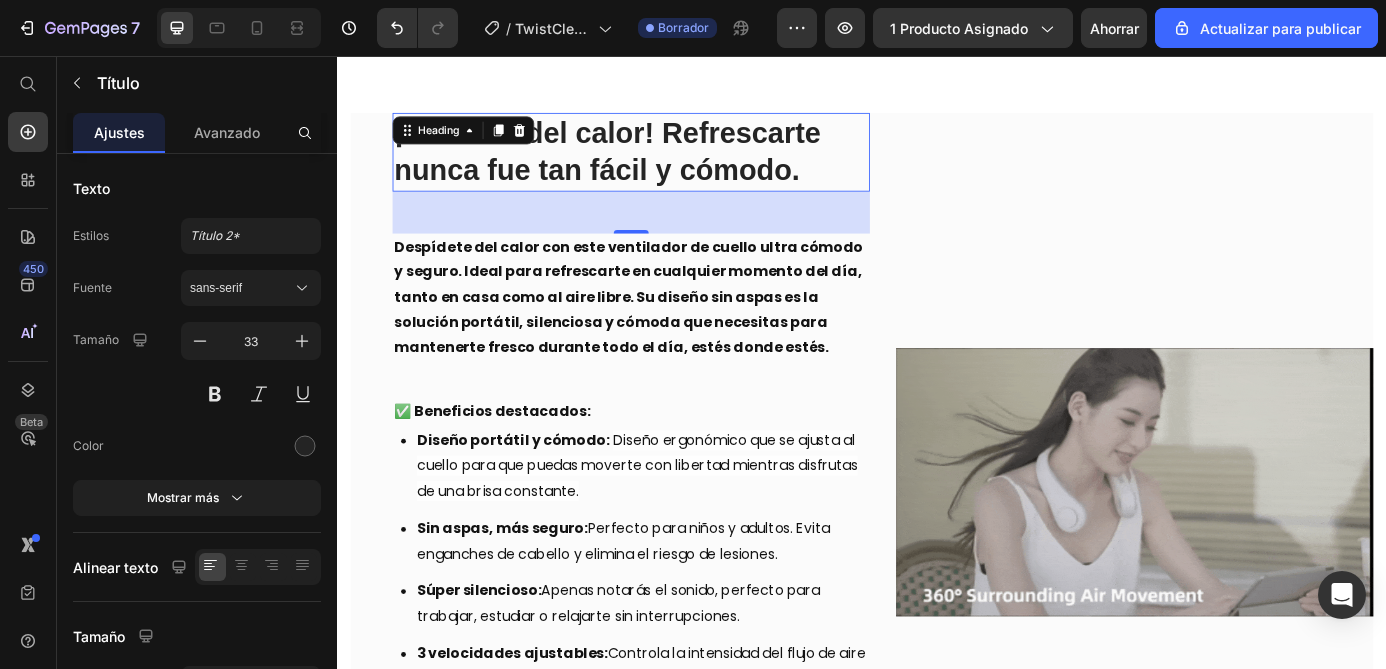 scroll, scrollTop: 693, scrollLeft: 0, axis: vertical 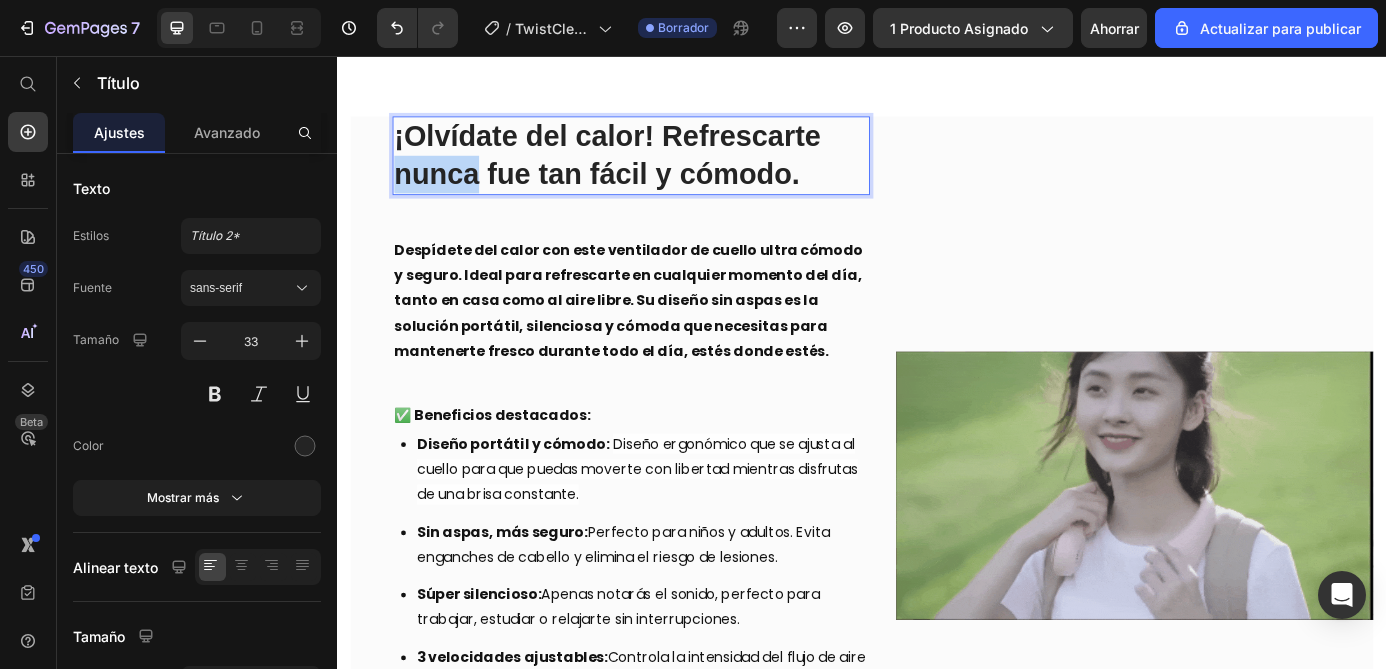 click on "¡Olvídate del calor! Refrescarte nunca fue tan fácil y cómodo." at bounding box center (646, 169) 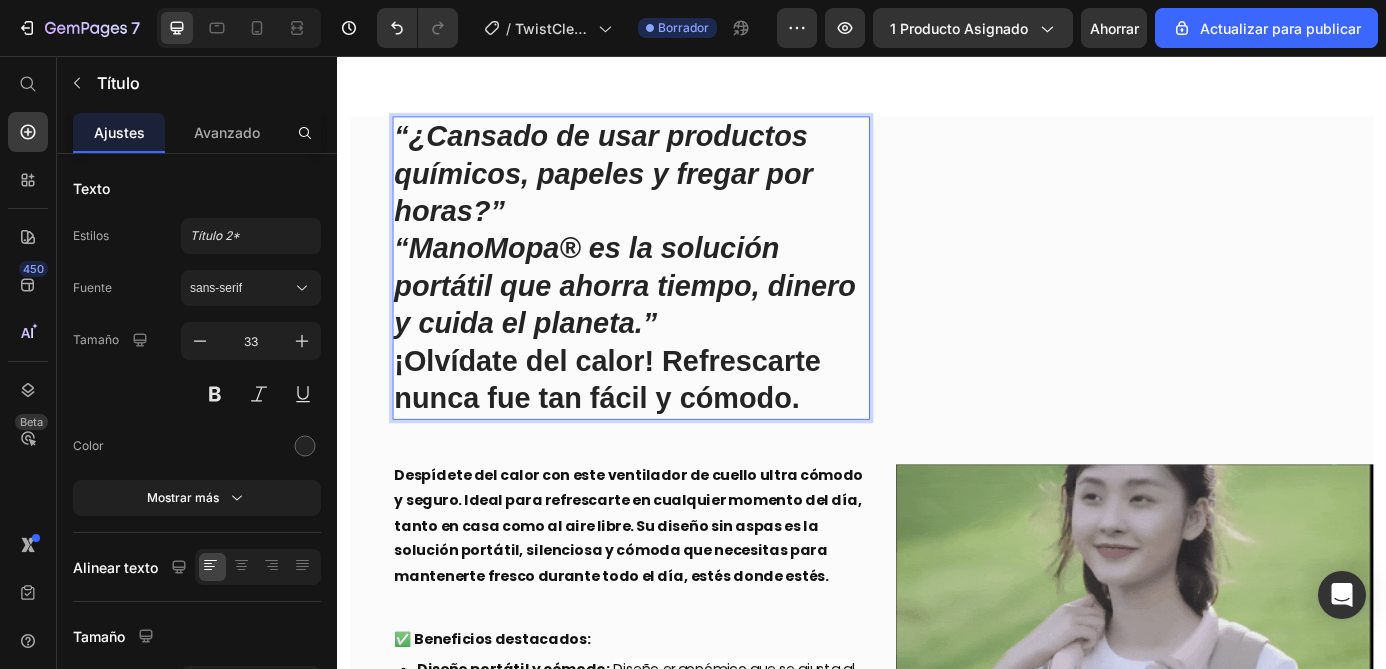 click on "“ManoMopa® es la solución portátil que ahorra tiempo, dinero y cuida el planeta.”" at bounding box center [666, 318] 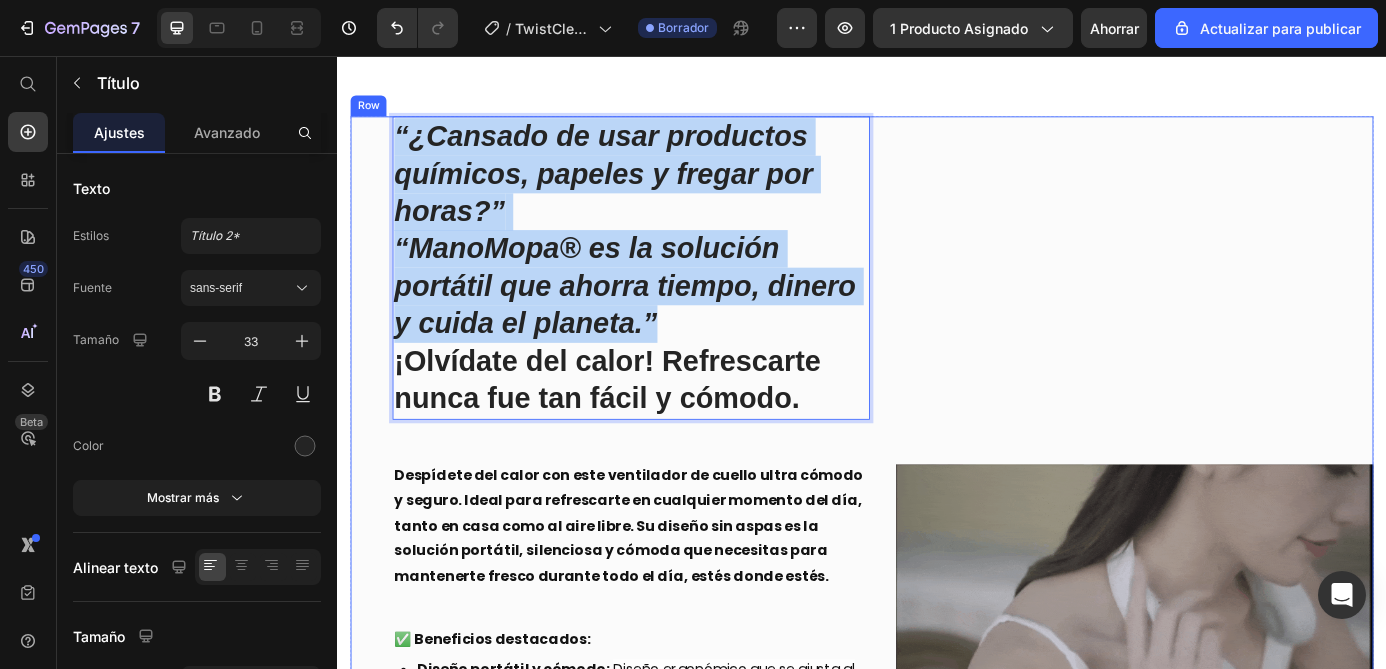 drag, startPoint x: 721, startPoint y: 359, endPoint x: 383, endPoint y: 148, distance: 398.45325 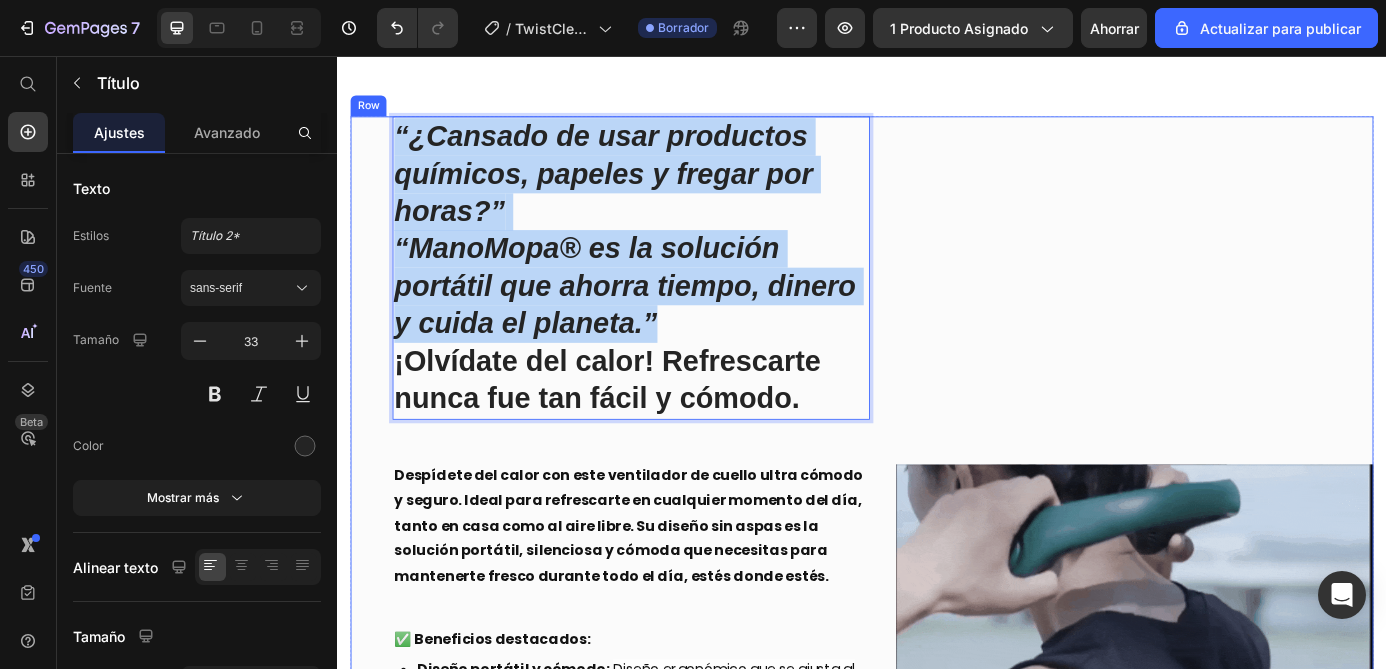 click on "“¿Cansado de usar productos químicos, papeles y fregar por horas?” “ManoMopa® es la solución portátil que ahorra tiempo, dinero y cuida el planeta.” ¡Olvídate del calor! Refrescarte nunca fue tan fácil y cómodo. Heading   48 Despídete del calor con este ventilador de cuello ultra cómodo y seguro. Ideal para refrescarte en cualquier momento del día, tanto en casa como al aire libre. Su diseño sin aspas es la solución portátil, silenciosa y cómoda que necesitas para mantenerte fresco durante todo el día, estés donde estés. Text Block ✅ Beneficios destacados: Text Block
Diseño portátil y cómodo:   Diseño ergonómico que se ajusta al cuello para que puedas moverte con libertad mientras disfrutas de una brisa constante.
Sin aspas, más seguro:  Perfecto para niños y adultos. Evita enganches de cabello y elimina el riesgo de lesiones.
Súper silencioso:
3 velocidades ajustables:
Item List Row Row Row" at bounding box center [937, 677] 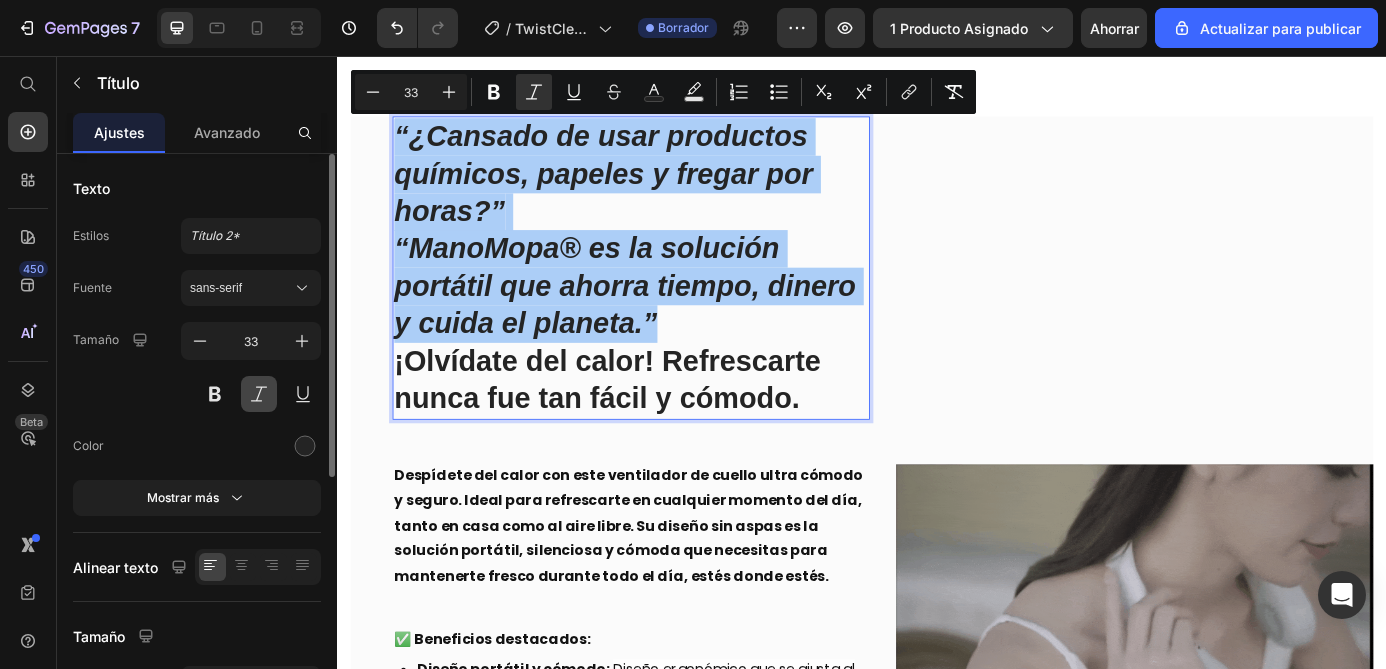 click at bounding box center [259, 394] 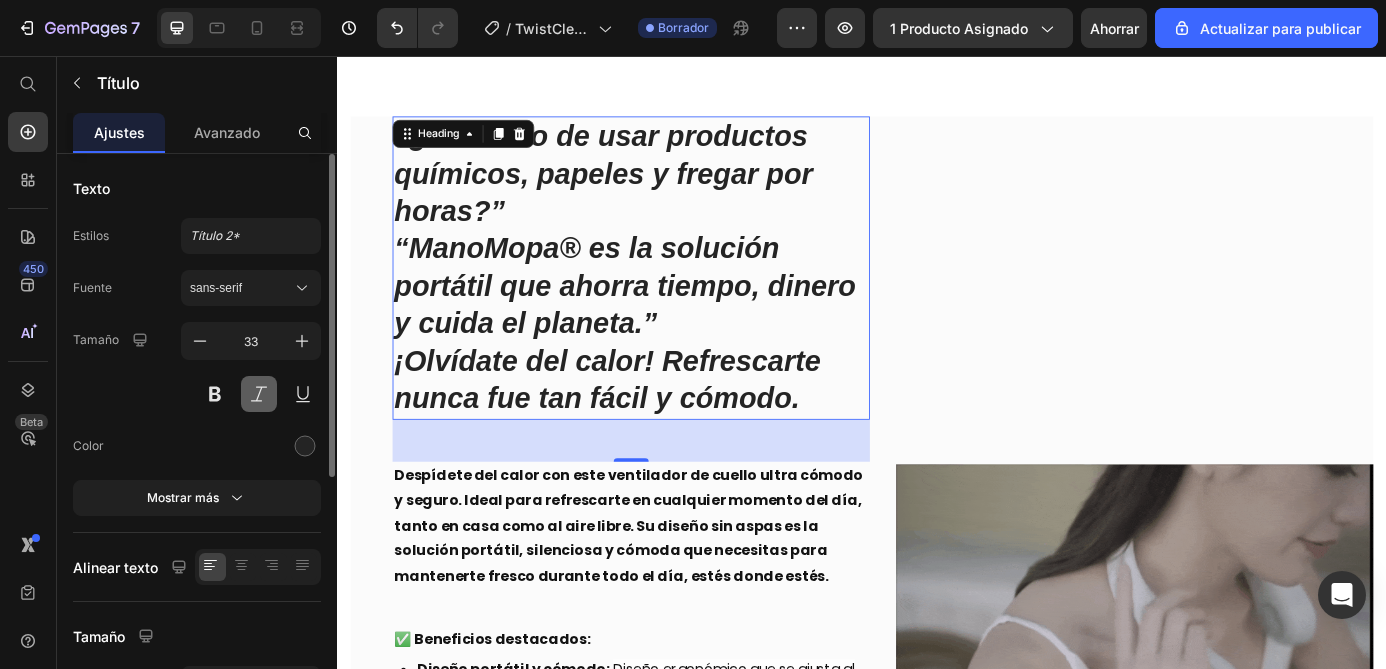 click at bounding box center (259, 394) 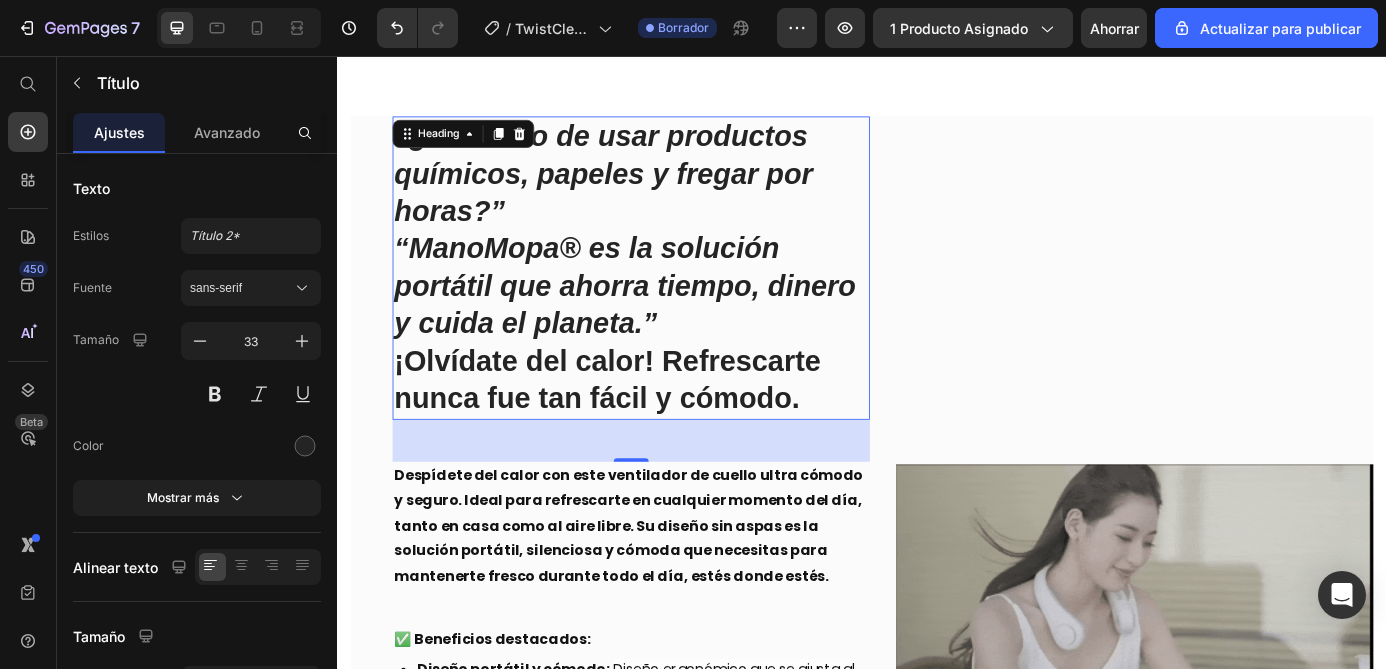 click on "“¿Cansado de usar productos químicos, papeles y fregar por horas?” “ManoMopa® es la solución portátil que ahorra tiempo, dinero y cuida el planeta.” ¡Olvídate del calor! Refrescarte nunca fue tan fácil y cómodo." at bounding box center (673, 298) 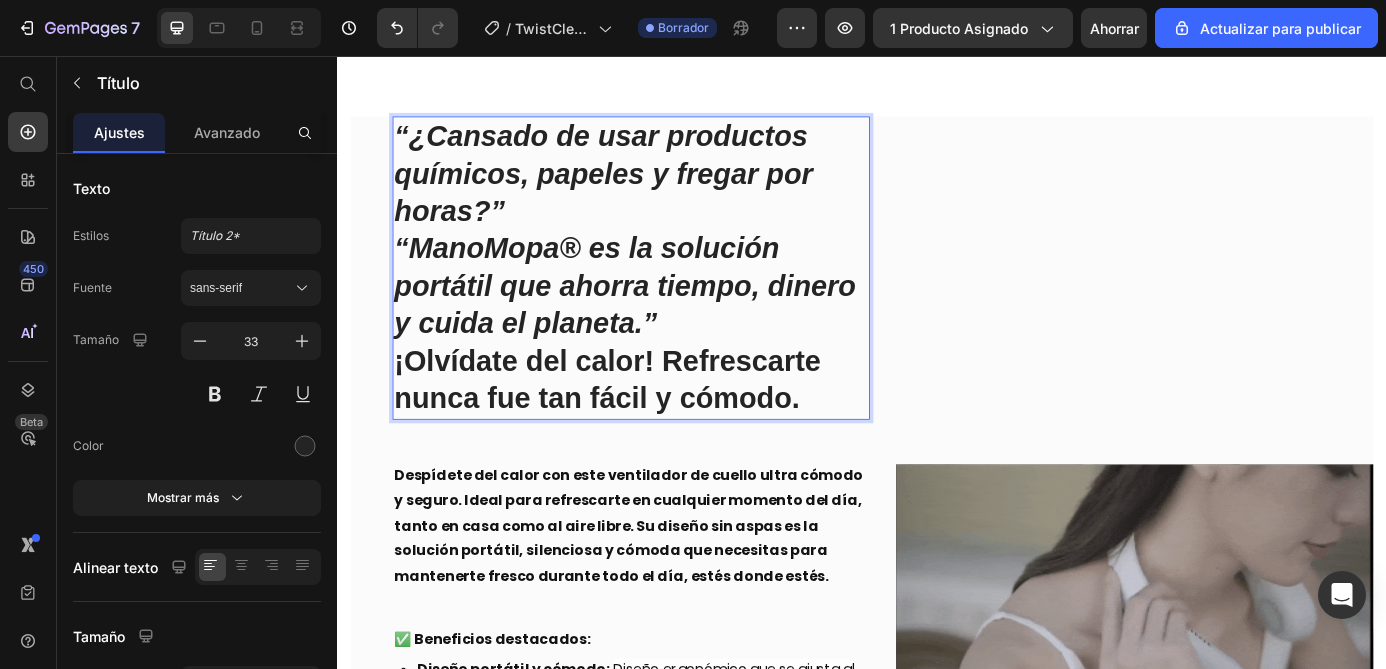 click on "“¿Cansado de usar productos químicos, papeles y fregar por horas?” “ManoMopa® es la solución portátil que ahorra tiempo, dinero y cuida el planeta.” ¡Olvídate del calor! Refrescarte nunca fue tan fácil y cómodo." at bounding box center (673, 298) 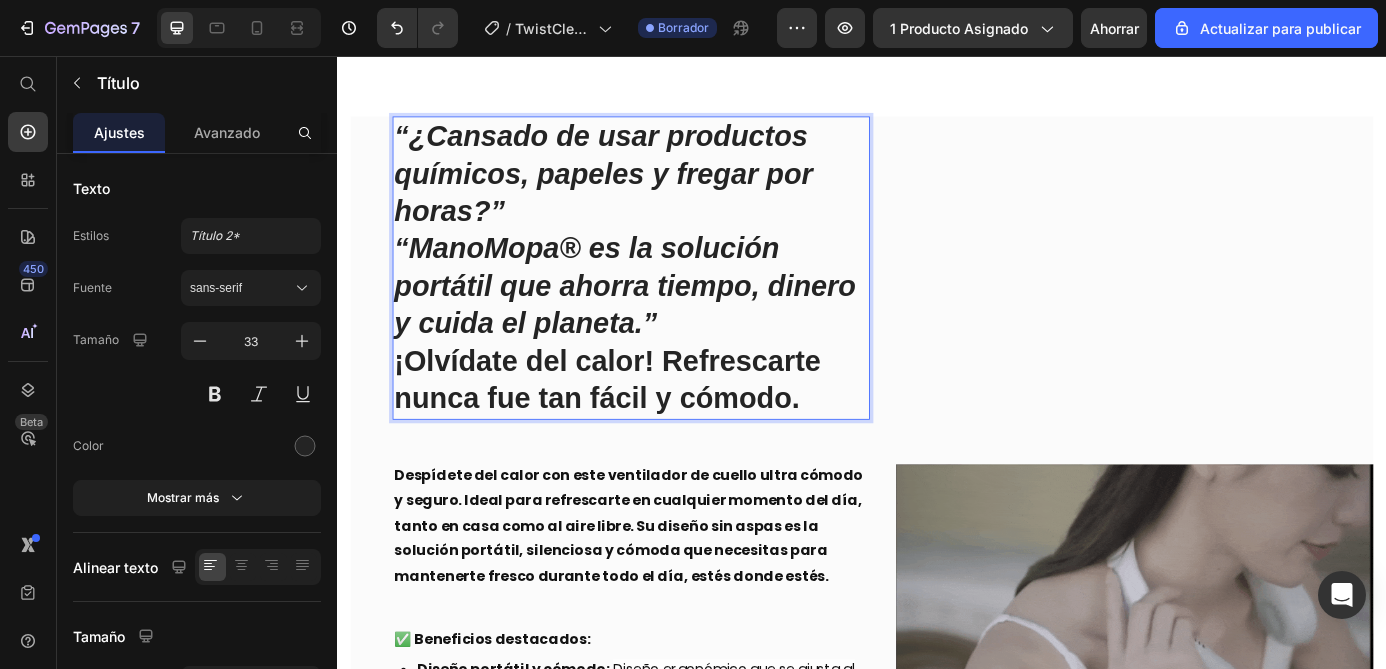 click on "¡Olvídate del calor! Refrescarte nunca fue tan fácil y cómodo." at bounding box center (646, 426) 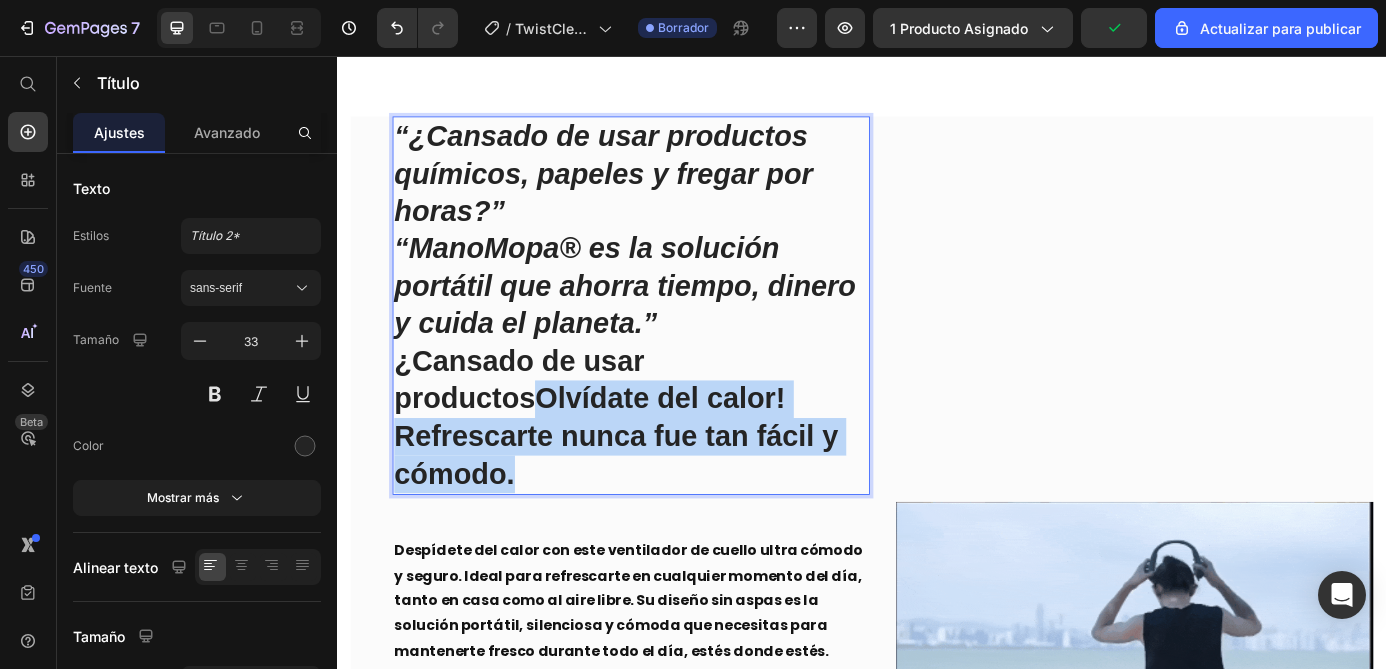 drag, startPoint x: 575, startPoint y: 537, endPoint x: 571, endPoint y: 450, distance: 87.0919 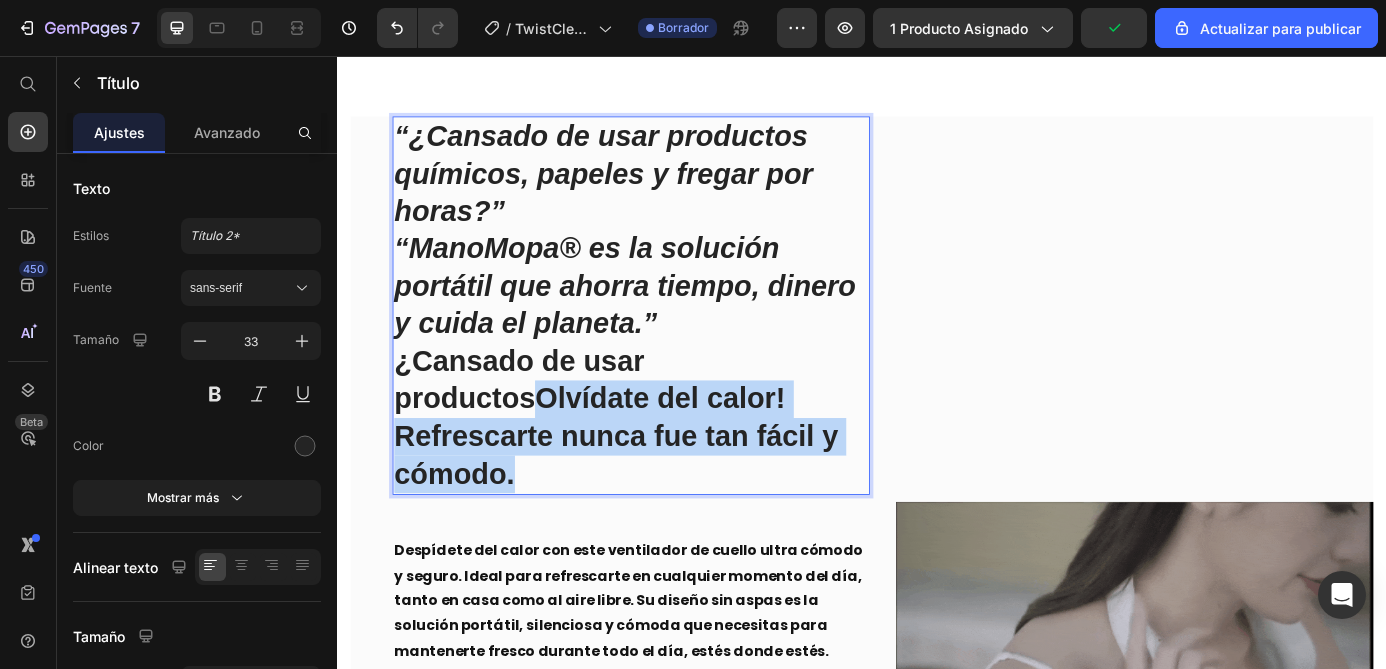 click on "“¿Cansado de usar productos químicos, papeles y fregar por horas?” “ManoMopa® es la solución portátil que ahorra tiempo, dinero y cuida el planeta.” ¿Cansado de usar productosOlvídate del calor! Refrescarte nunca fue tan fácil y cómodo." at bounding box center [673, 341] 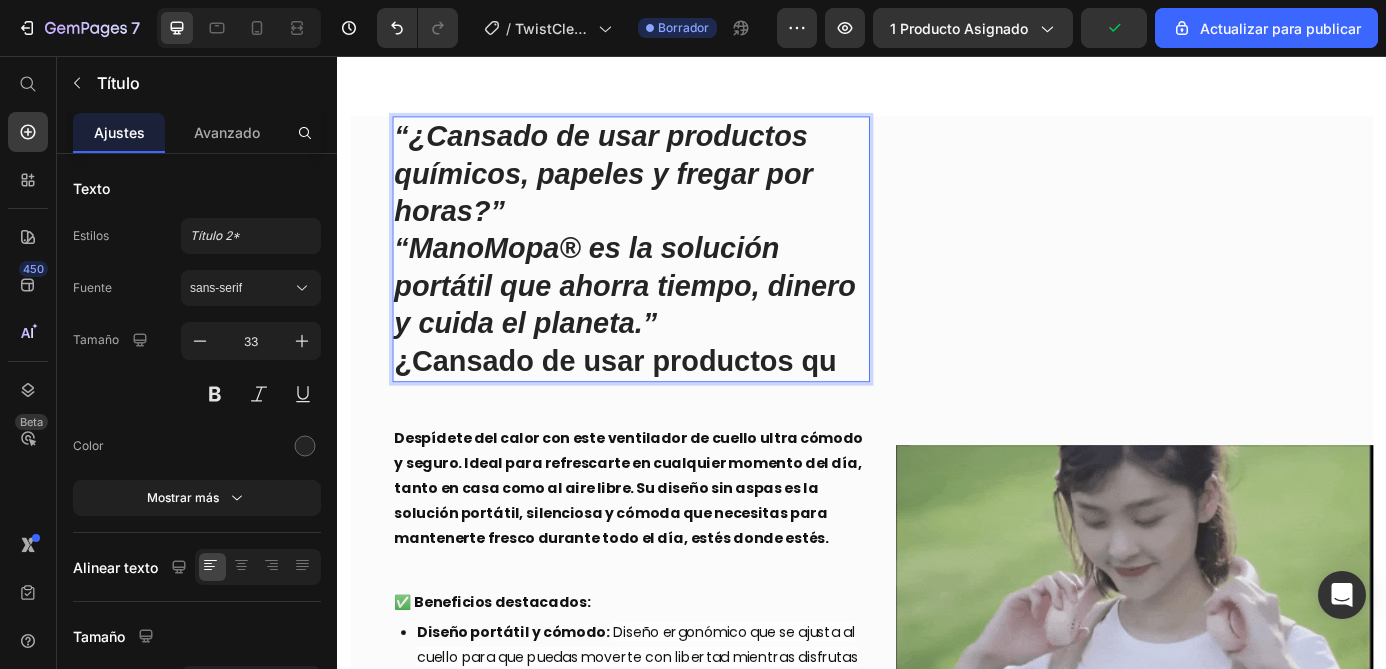 type 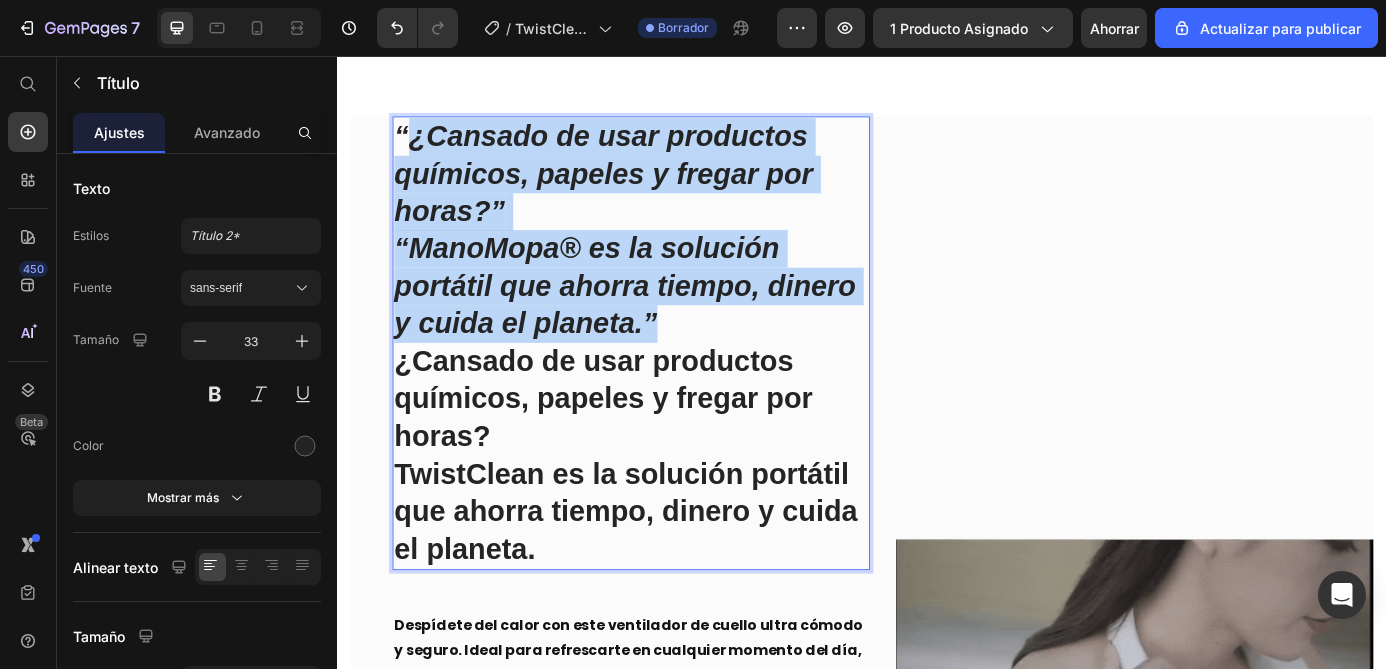 drag, startPoint x: 716, startPoint y: 359, endPoint x: 410, endPoint y: 152, distance: 369.43875 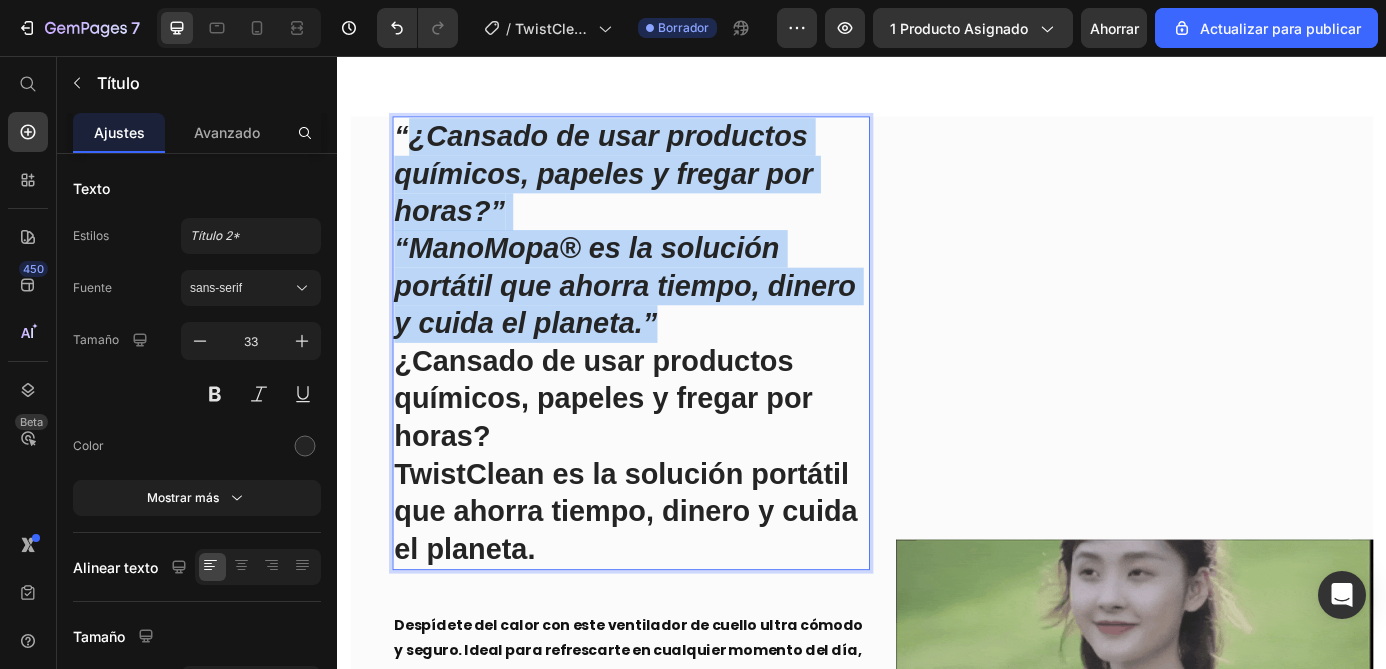 click on "“¿Cansado de usar productos químicos, papeles y fregar por horas?” “ManoMopa® es la solución portátil que ahorra tiempo, dinero y cuida el planeta.” ¿Cansado de usar productos químicos, papeles y fregar por horas? TwistClean es la solución portátil que ahorra tiempo, dinero y cuida el planeta." at bounding box center [673, 384] 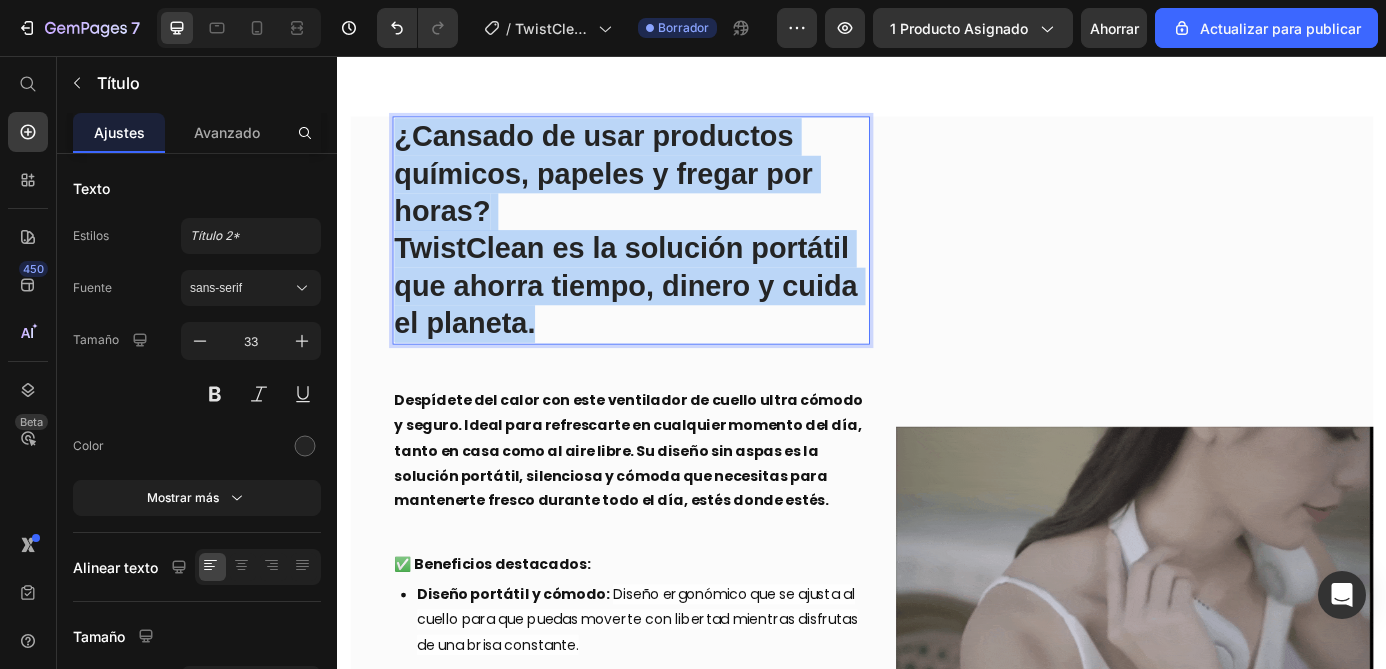 drag, startPoint x: 570, startPoint y: 359, endPoint x: 397, endPoint y: 138, distance: 280.65994 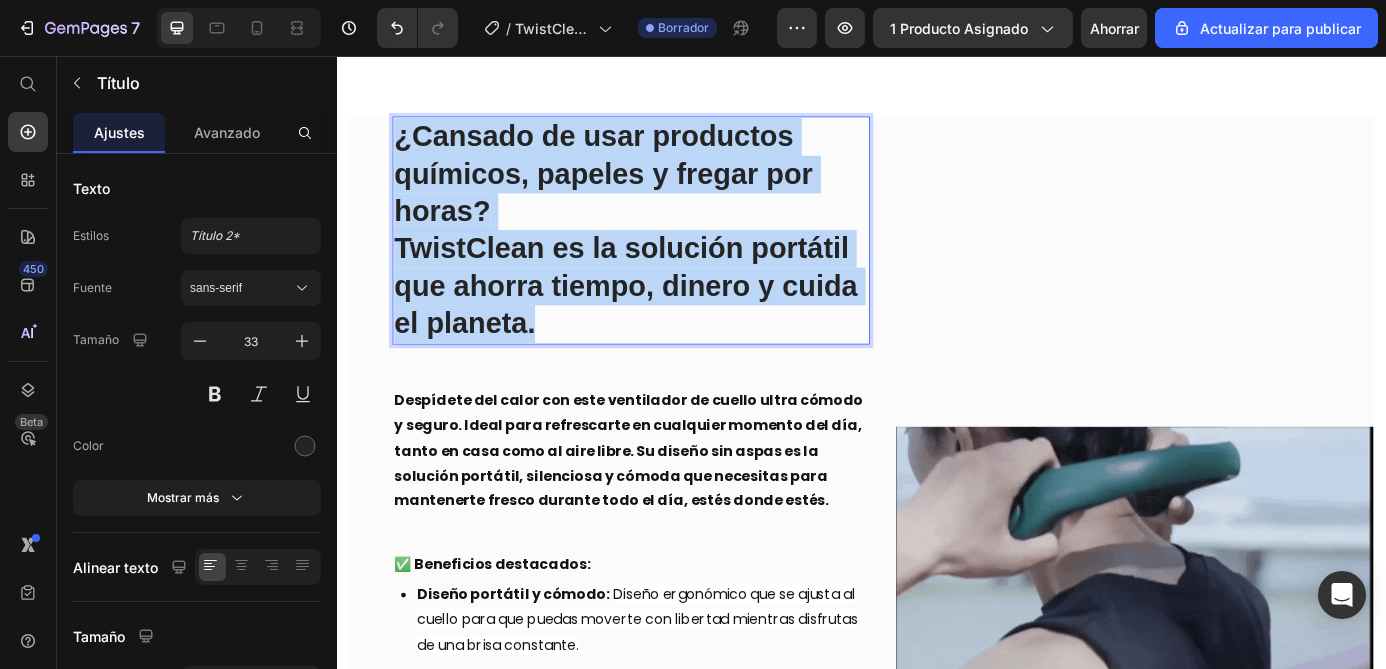 click on "¿Cansado de usar productos químicos, papeles y fregar por horas? TwistClean es la solución portátil que ahorra tiempo, dinero y cuida el planeta. Heading   48 Despídete del calor con este ventilador de cuello ultra cómodo y seguro. Ideal para refrescarte en cualquier momento del día, tanto en casa como al aire libre. Su diseño sin aspas es la solución portátil, silenciosa y cómoda que necesitas para mantenerte fresco durante todo el día, estés donde estés. Text Block ✅ Beneficios destacados: Text Block
Diseño portátil y cómodo:   Diseño ergonómico que se ajusta al cuello para que puedas moverte con libertad mientras disfrutas de una brisa constante.
Sin aspas, más seguro:  Perfecto para niños y adultos. Evita enganches de cabello y elimina el riesgo de lesiones.
Súper silencioso:  Apenas notarás el sonido, perfecto para trabajar, estudiar o relajarte sin interrupciones.
3 velocidades ajustables:
Row Row" at bounding box center (937, 634) 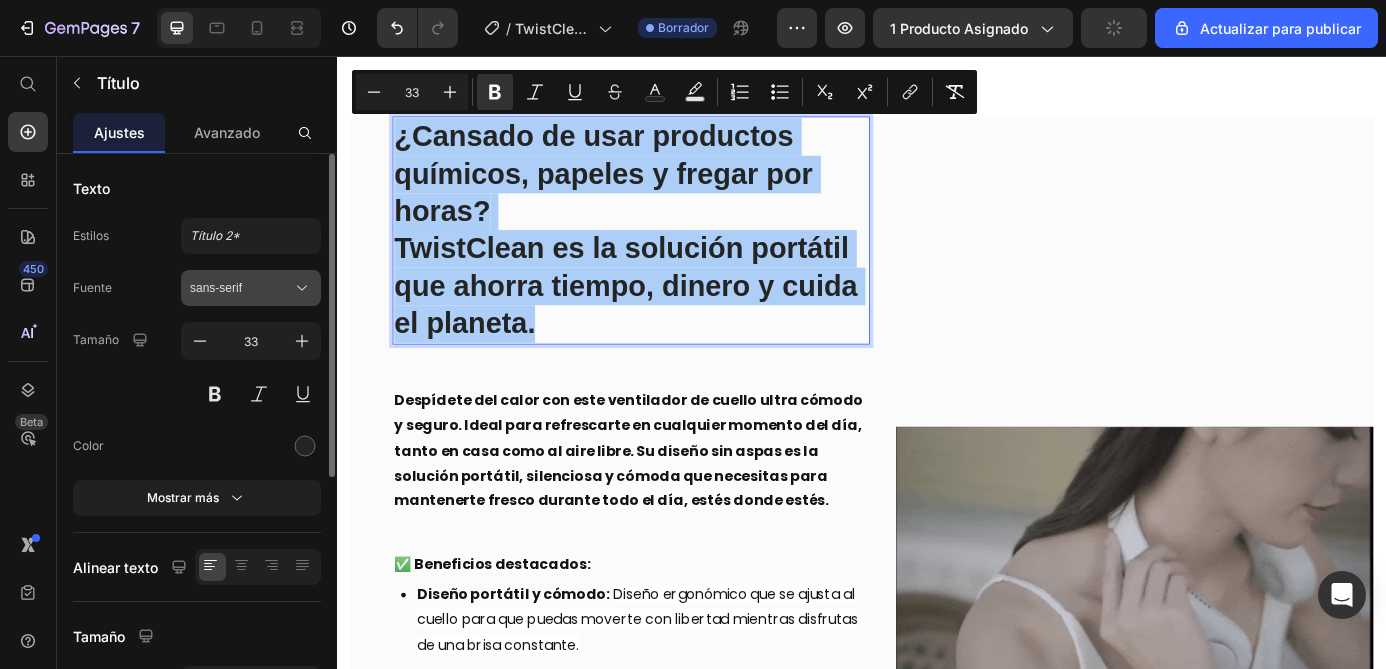 click on "sans-serif" at bounding box center (241, 288) 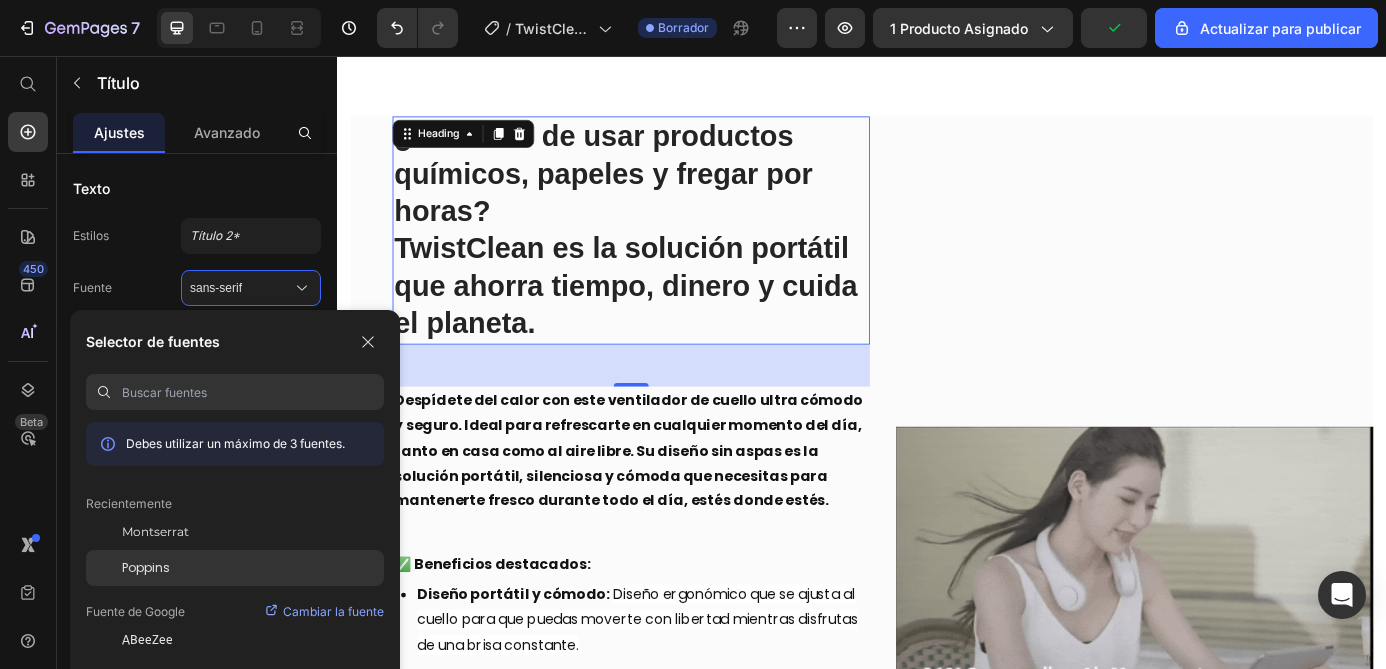 click on "Poppins" 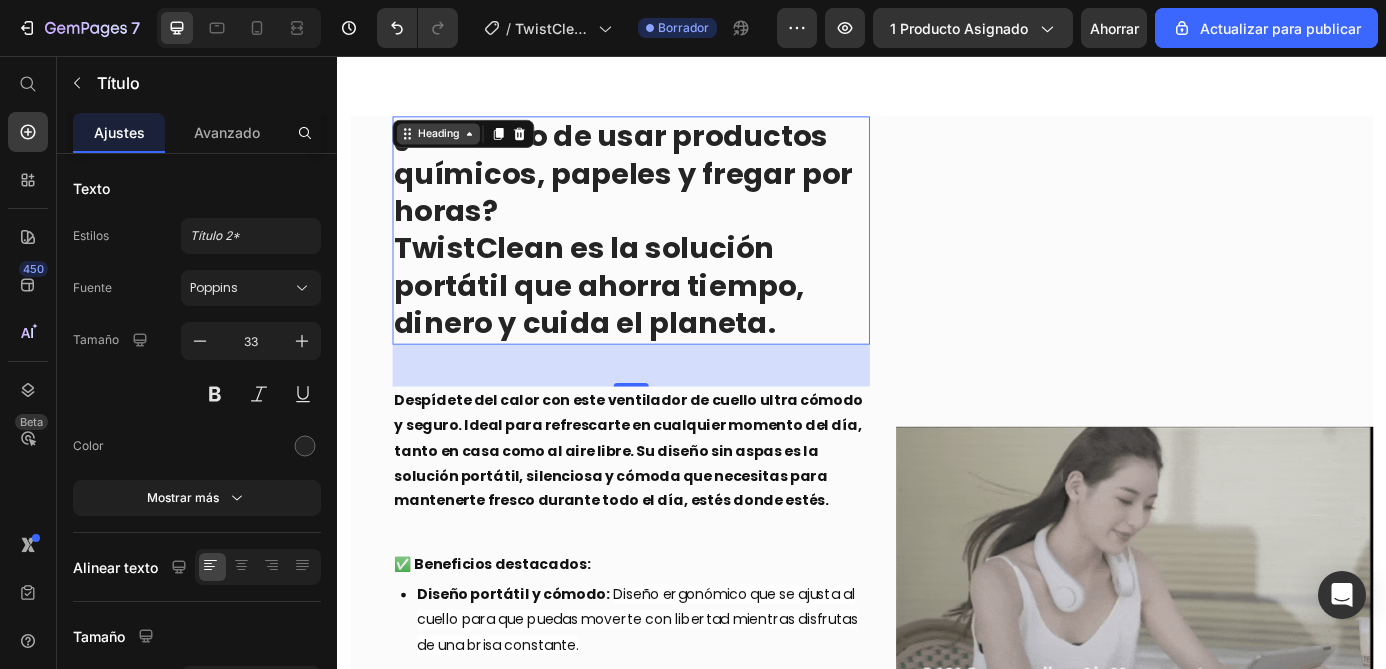 click on "Heading" at bounding box center (452, 145) 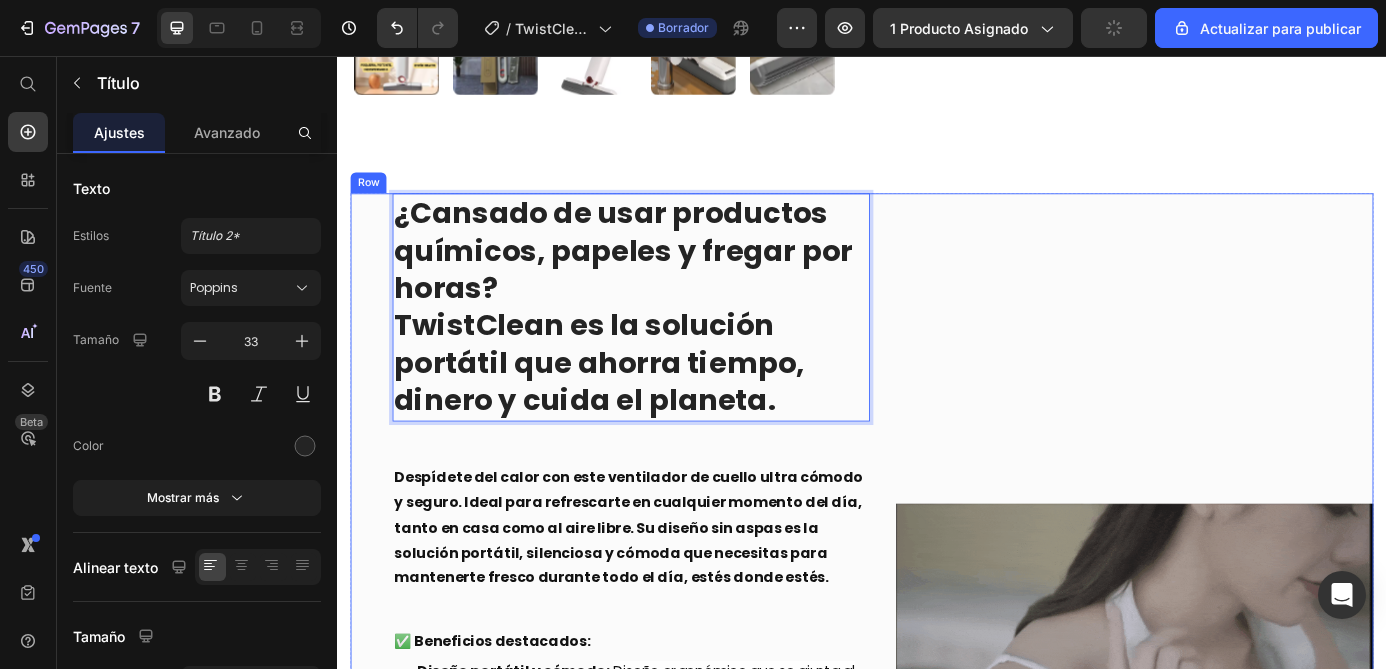 scroll, scrollTop: 608, scrollLeft: 0, axis: vertical 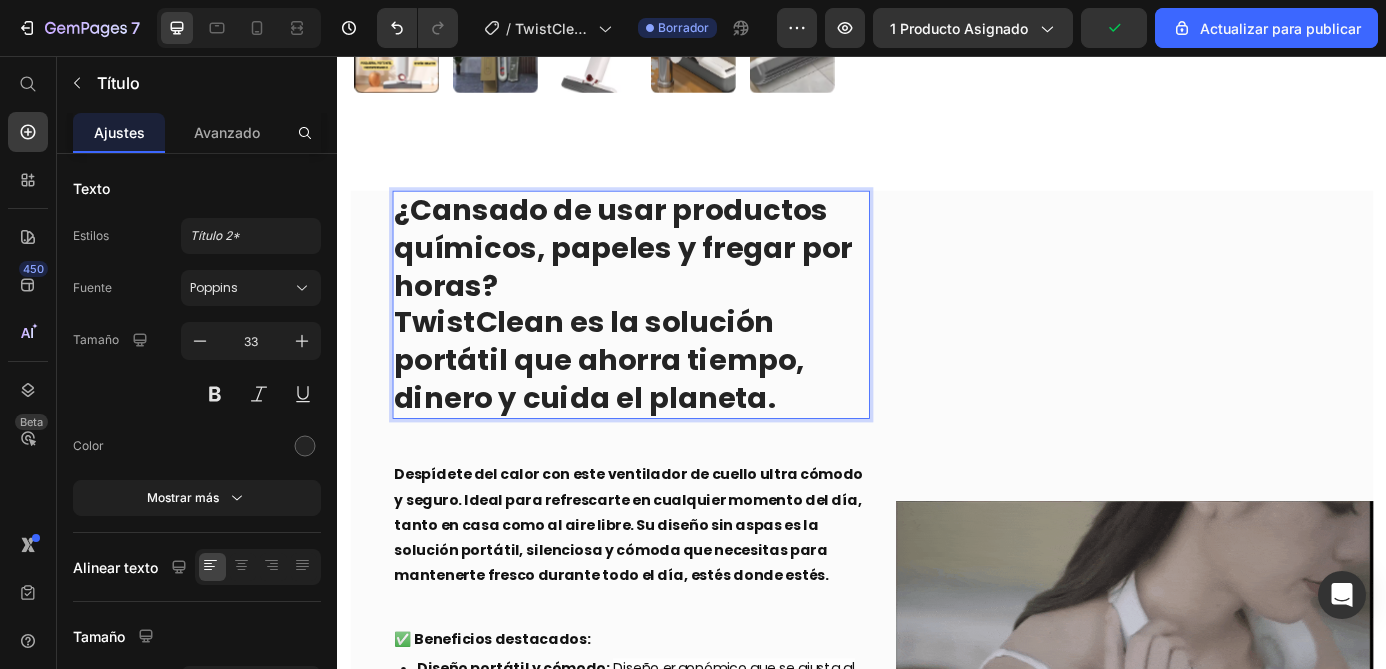 click on "¿Cansado de usar productos químicos, papeles y fregar por horas? TwistClean es la solución portátil que ahorra tiempo, dinero y cuida el planeta." at bounding box center (673, 340) 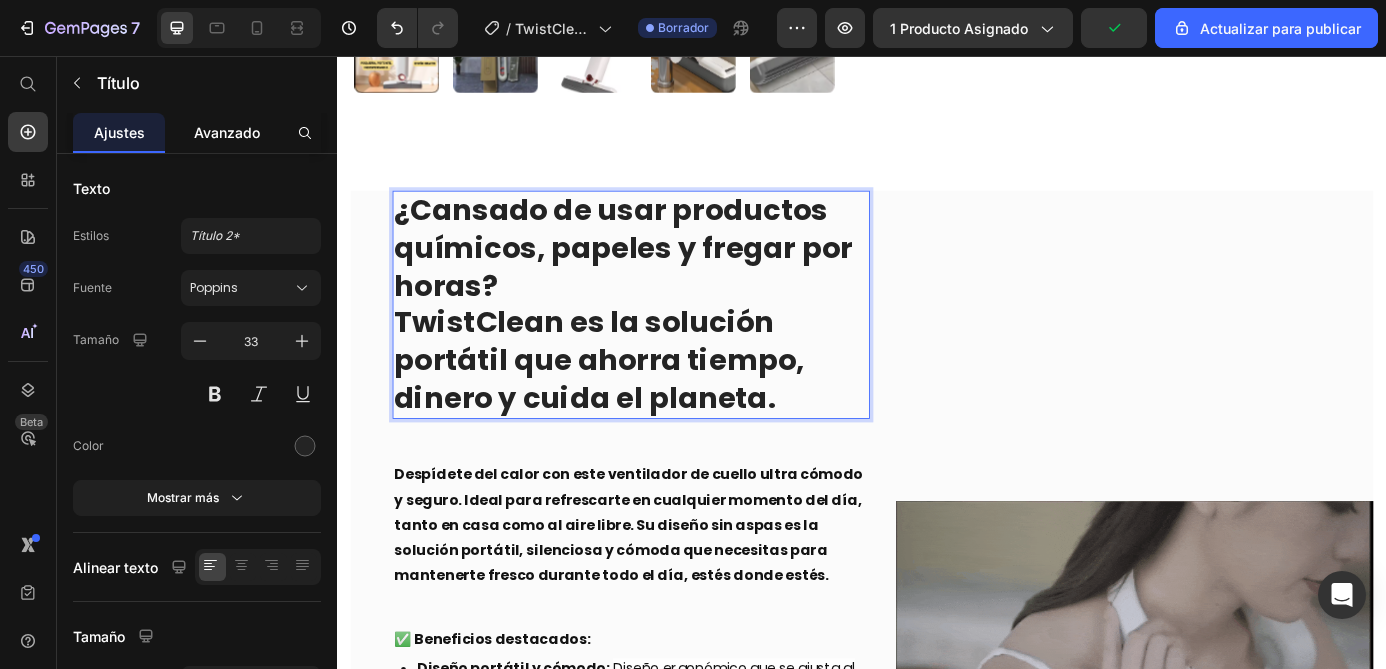 click on "Avanzado" at bounding box center (227, 132) 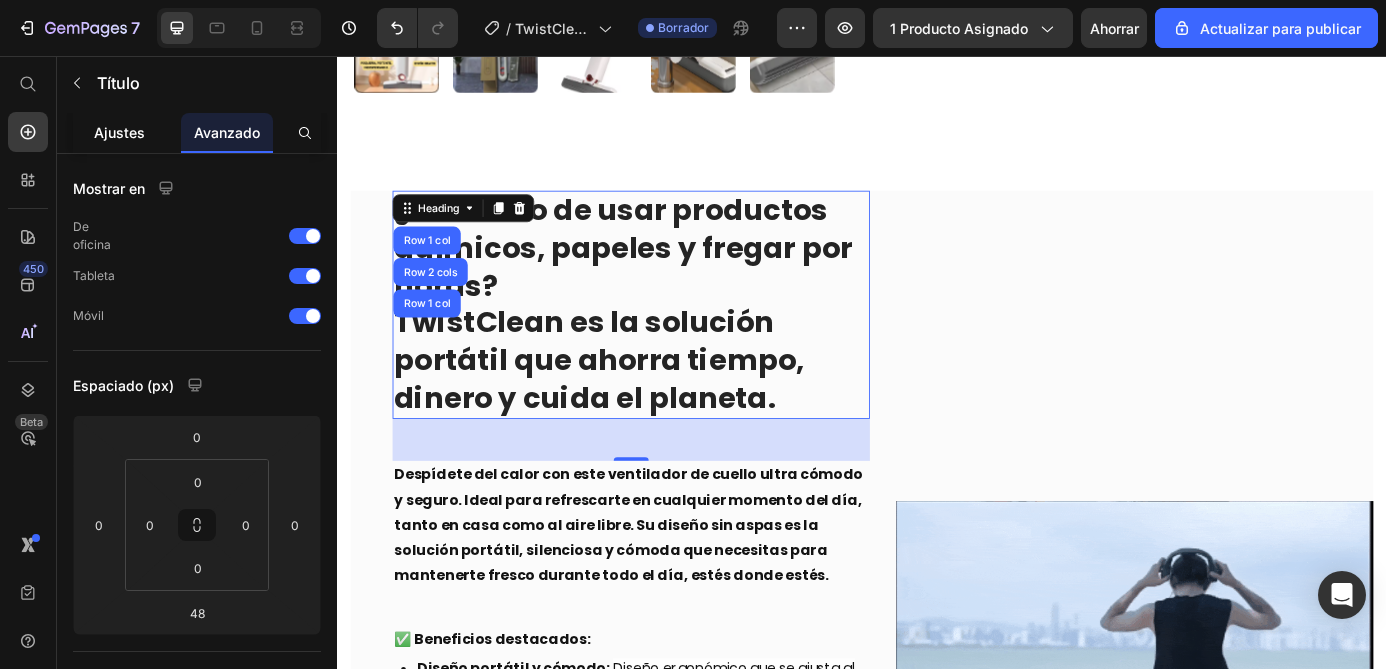 click on "Ajustes" at bounding box center [119, 132] 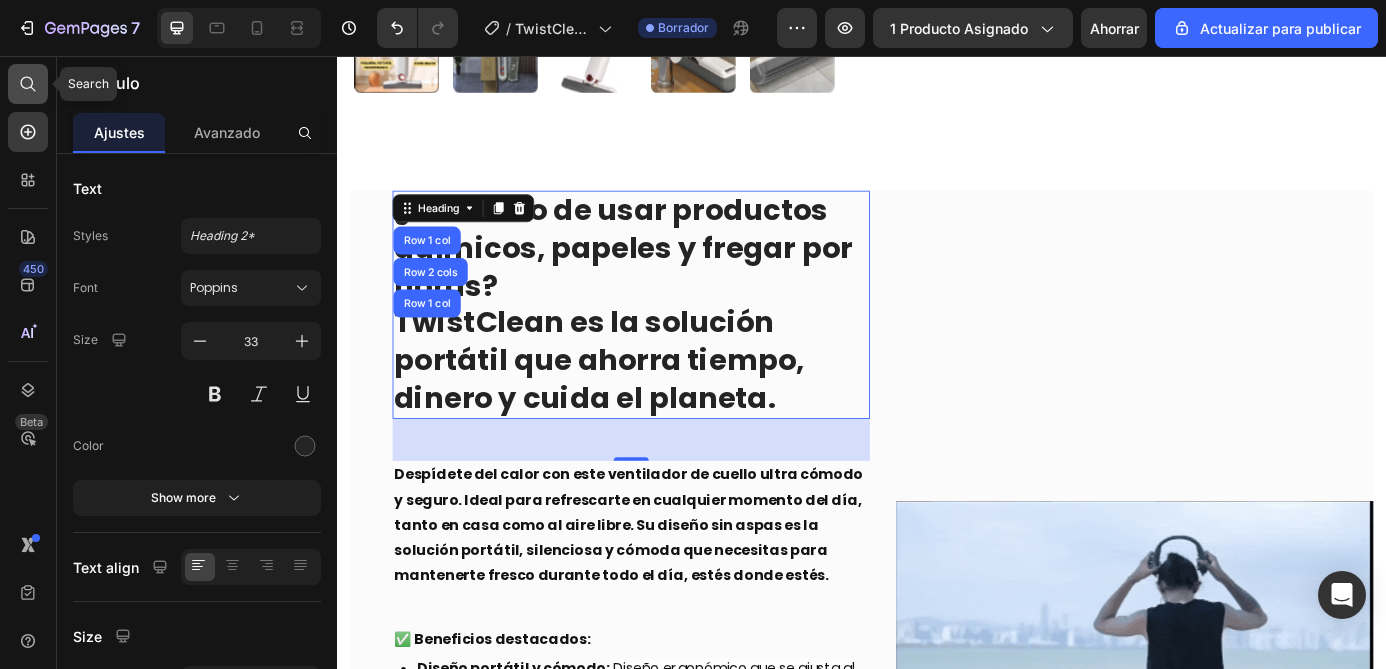click 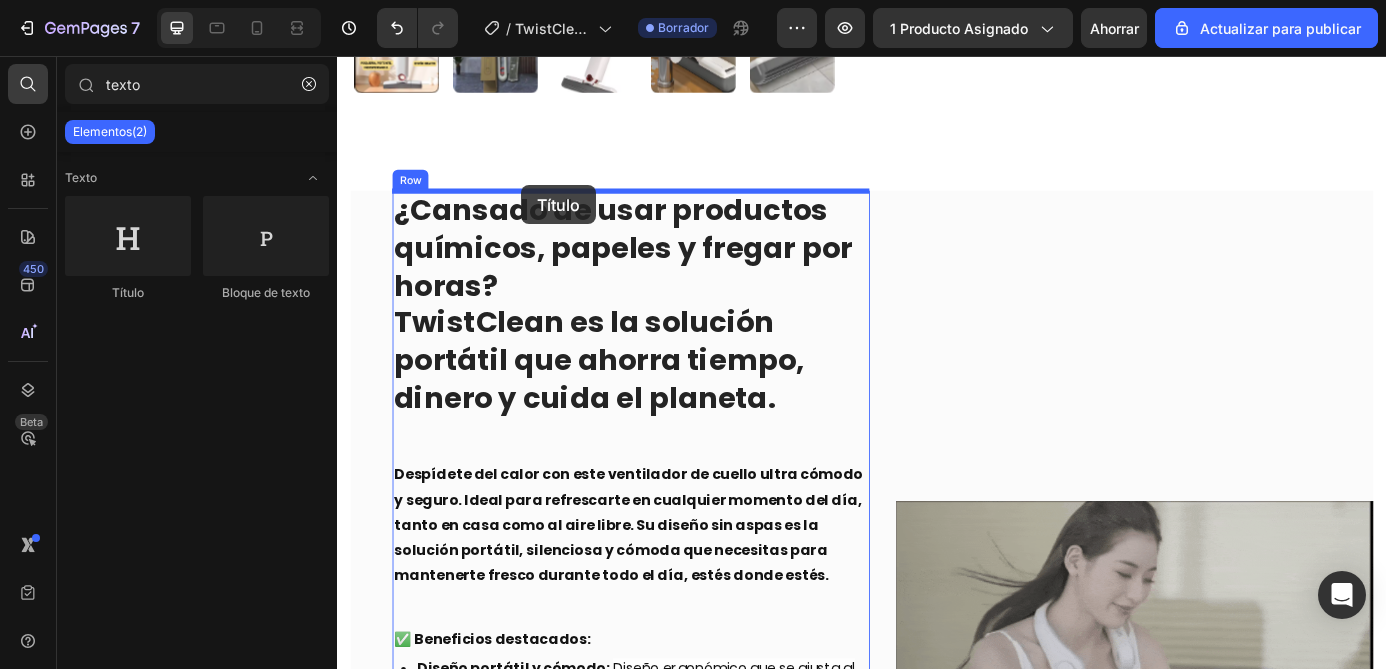 drag, startPoint x: 464, startPoint y: 286, endPoint x: 548, endPoint y: 204, distance: 117.388245 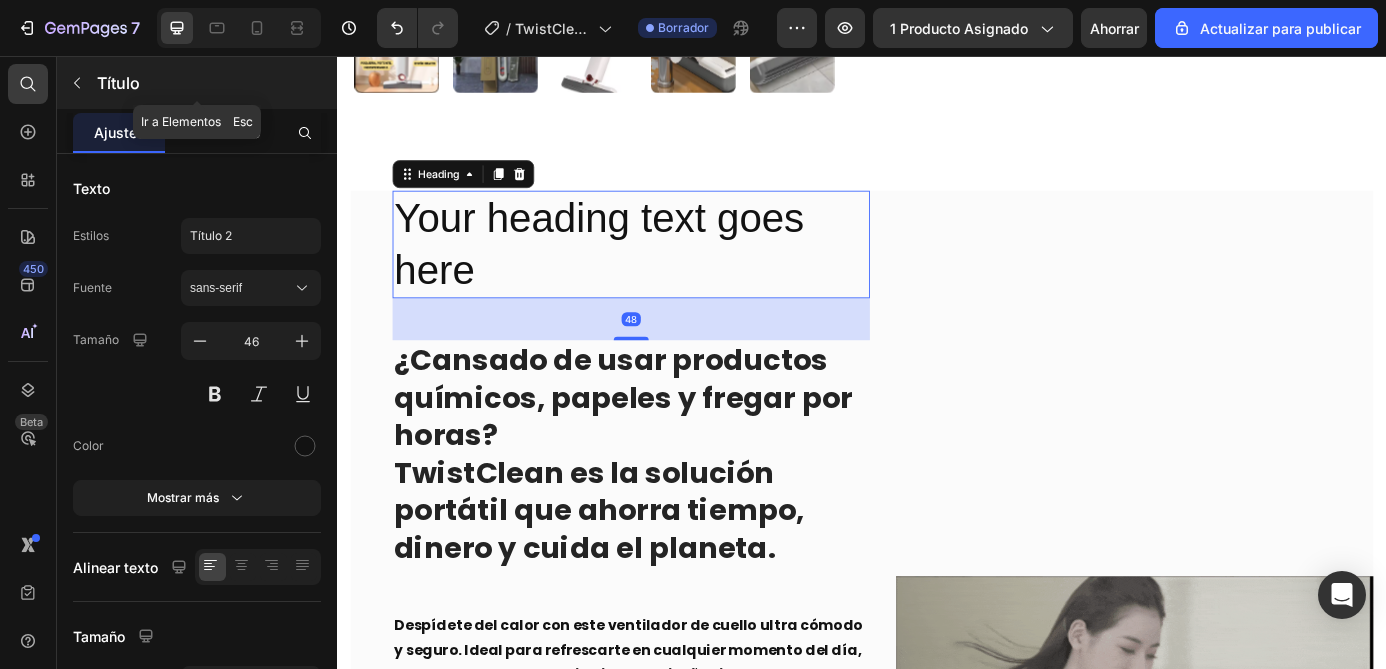 click 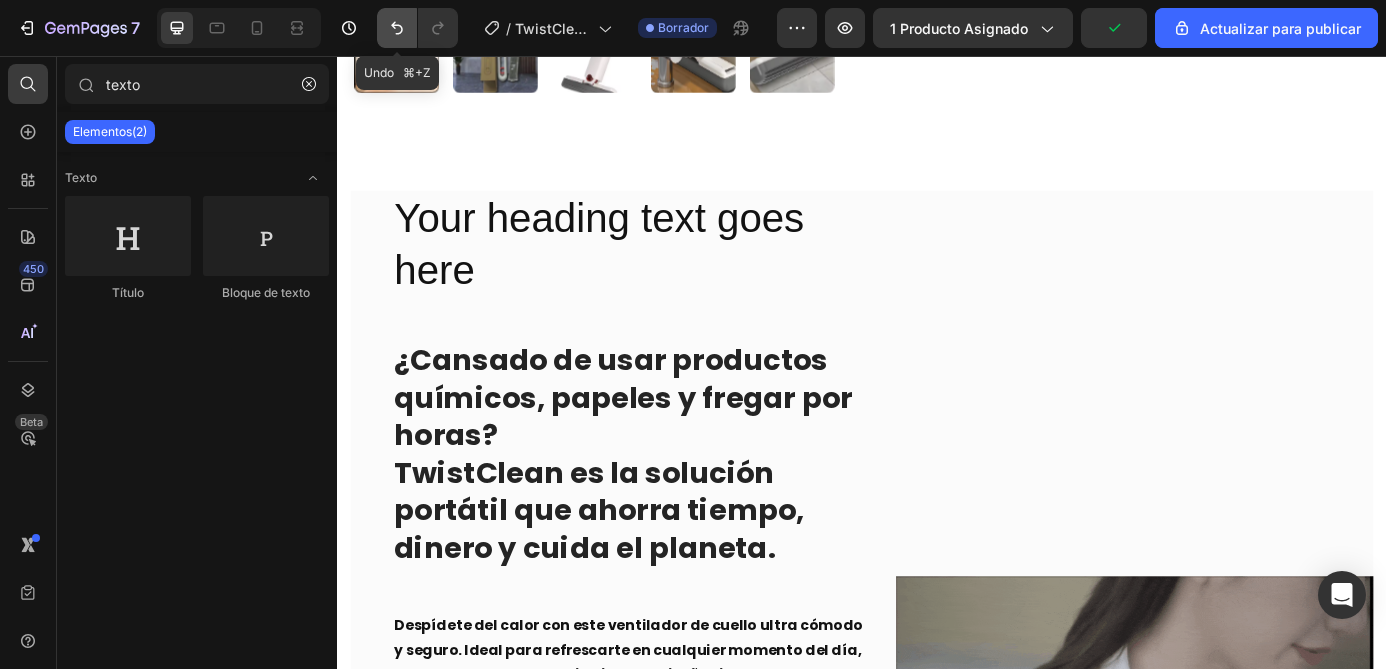 click 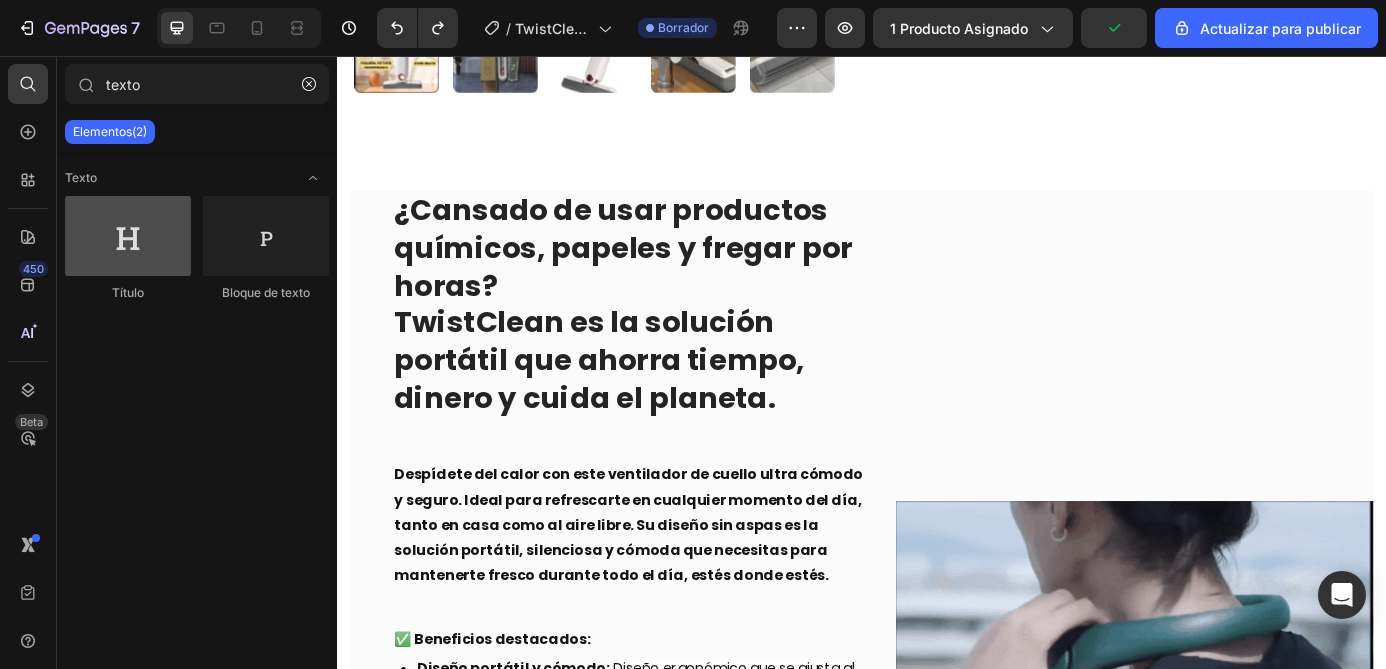click at bounding box center [128, 236] 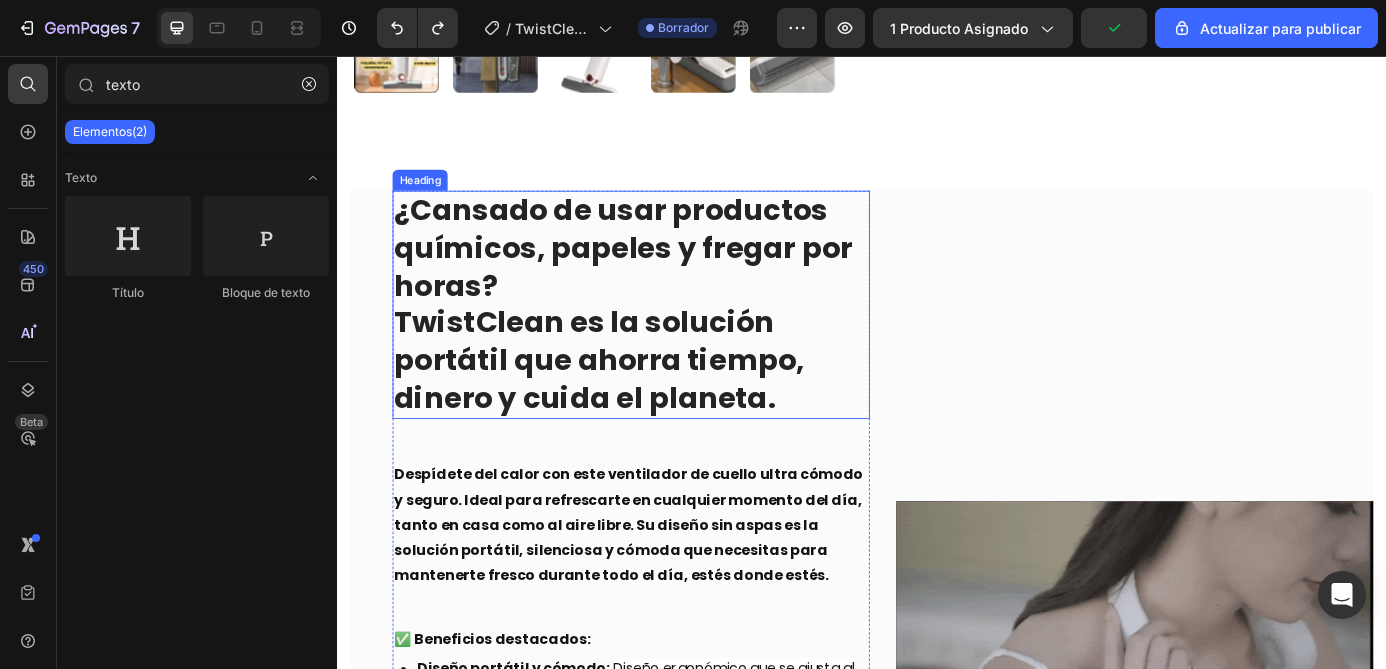 click on "¿Cansado de usar productos químicos, papeles y fregar por horas?" at bounding box center [664, 275] 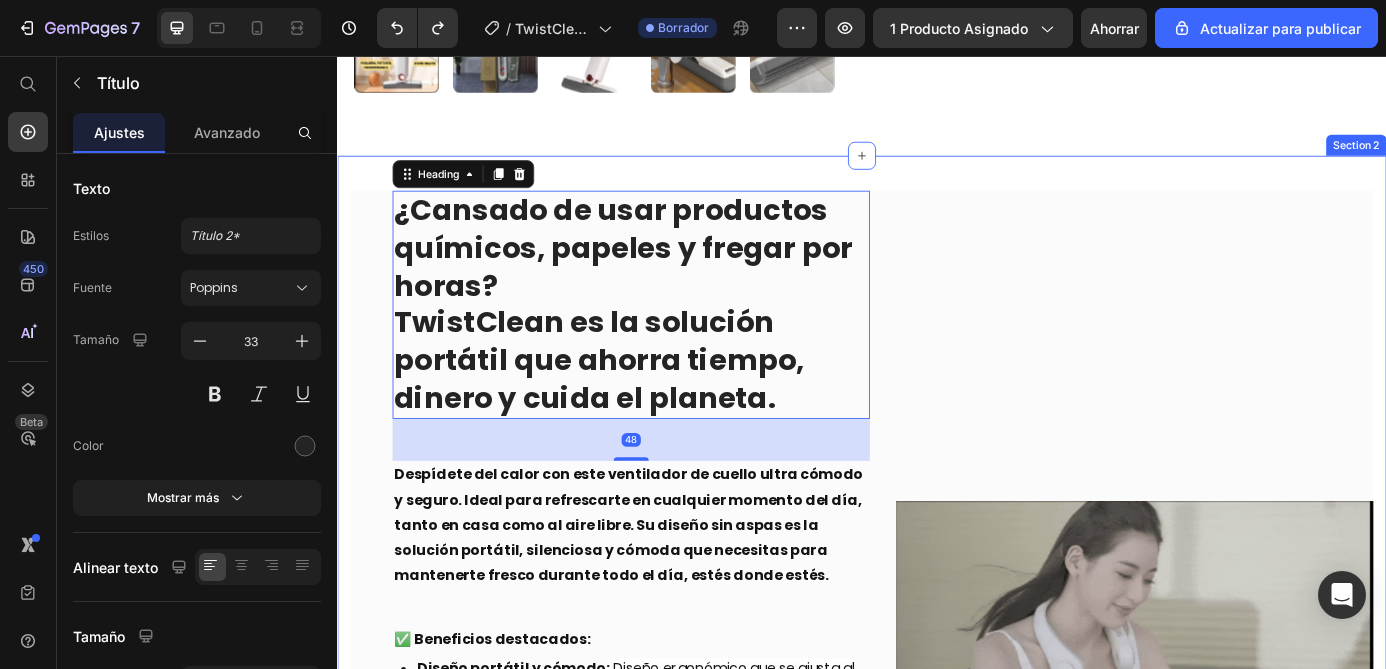 click on "⁠⁠⁠⁠⁠⁠⁠ ¿Cansado de usar productos químicos, papeles y fregar por horas? TwistClean es la solución portátil que ahorra tiempo, dinero y cuida el planeta. Heading   48 Despídete del calor con este ventilador de cuello ultra cómodo y seguro. Ideal para refrescarte en cualquier momento del día, tanto en casa como al aire libre. Su diseño sin aspas es la solución portátil, silenciosa y cómoda que necesitas para mantenerte fresco durante todo el día, estés donde estés. Text Block ✅ Beneficios destacados: Text Block
Diseño portátil y cómodo:   Diseño ergonómico que se ajusta al cuello para que puedas moverte con libertad mientras disfrutas de una brisa constante.
Sin aspas, más seguro:  Perfecto para niños y adultos. Evita enganches de cabello y elimina el riesgo de lesiones.
Súper silencioso:  Apenas notarás el sonido, perfecto para trabajar, estudiar o relajarte sin interrupciones.
3 velocidades ajustables:" at bounding box center (937, 719) 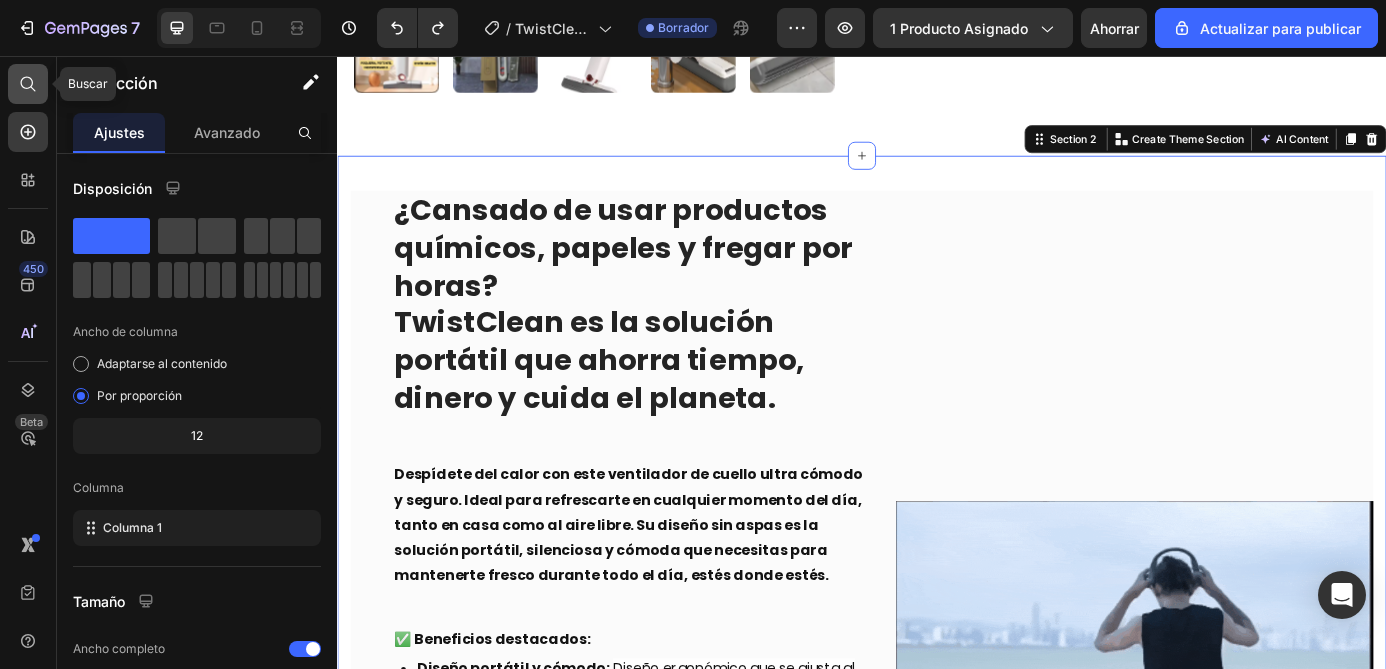 click 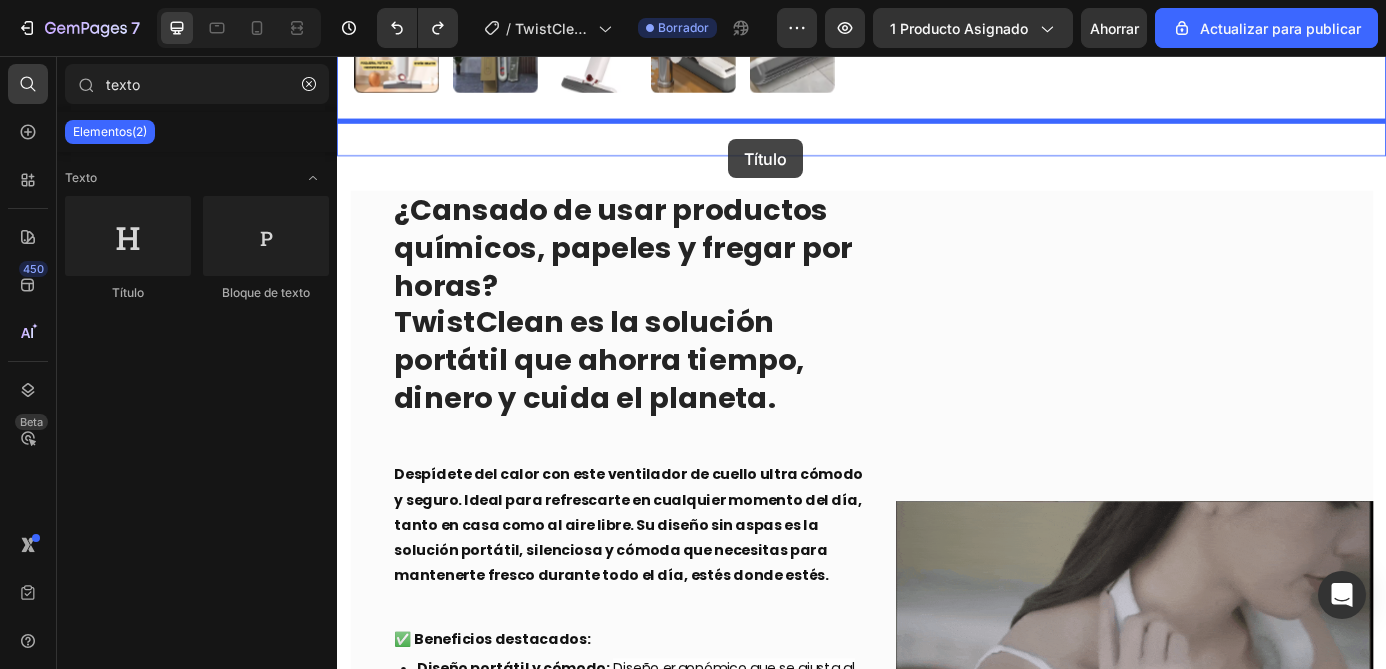 drag, startPoint x: 467, startPoint y: 300, endPoint x: 784, endPoint y: 151, distance: 350.27133 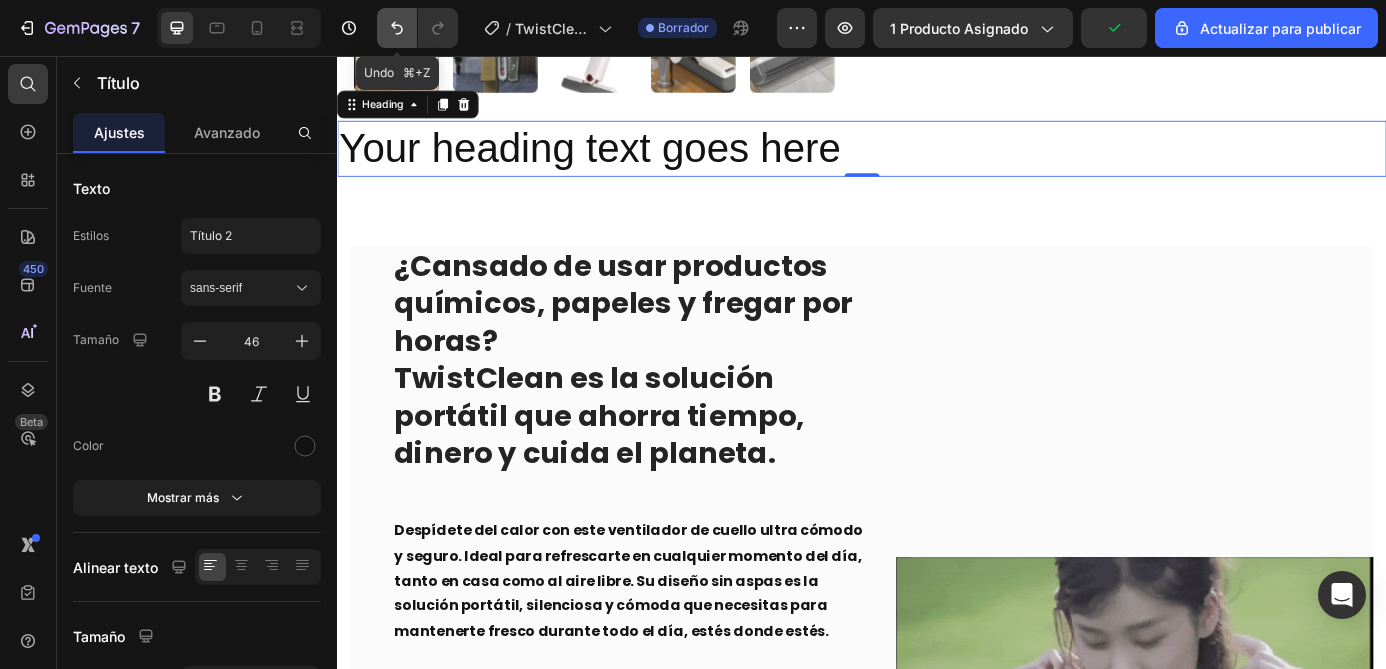 click 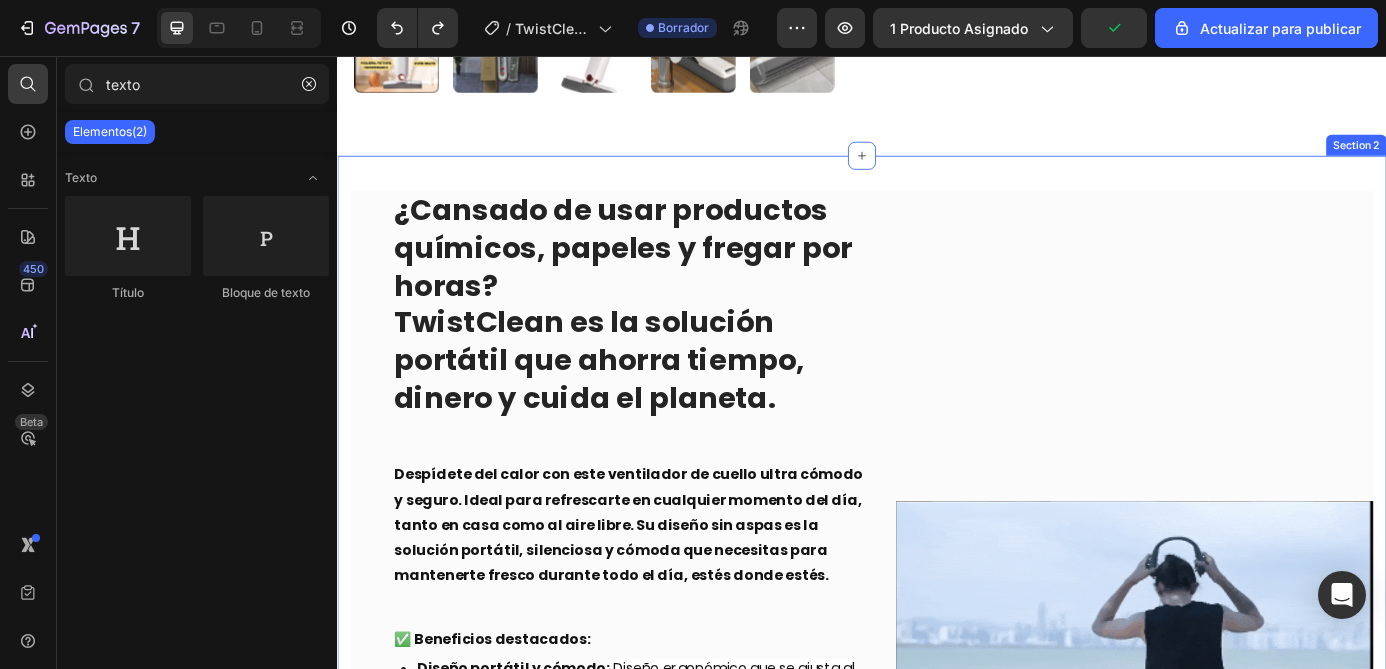 click on "⁠⁠⁠⁠⁠⁠⁠ ¿Cansado de usar productos químicos, papeles y fregar por horas? TwistClean es la solución portátil que ahorra tiempo, dinero y cuida el planeta. Heading Despídete del calor con este ventilador de cuello ultra cómodo y seguro. Ideal para refrescarte en cualquier momento del día, tanto en casa como al aire libre. Su diseño sin aspas es la solución portátil, silenciosa y cómoda que necesitas para mantenerte fresco durante todo el día, estés donde estés. Text Block ✅ Beneficios destacados: Text Block
Diseño portátil y cómodo:   Diseño ergonómico que se ajusta al cuello para que puedas moverte con libertad mientras disfrutas de una brisa constante.
Sin aspas, más seguro:  Perfecto para niños y adultos. Evita enganches de cabello y elimina el riesgo de lesiones.
Súper silencioso:  Apenas notarás el sonido, perfecto para trabajar, estudiar o relajarte sin interrupciones.
3 velocidades ajustables:   Row" at bounding box center (937, 719) 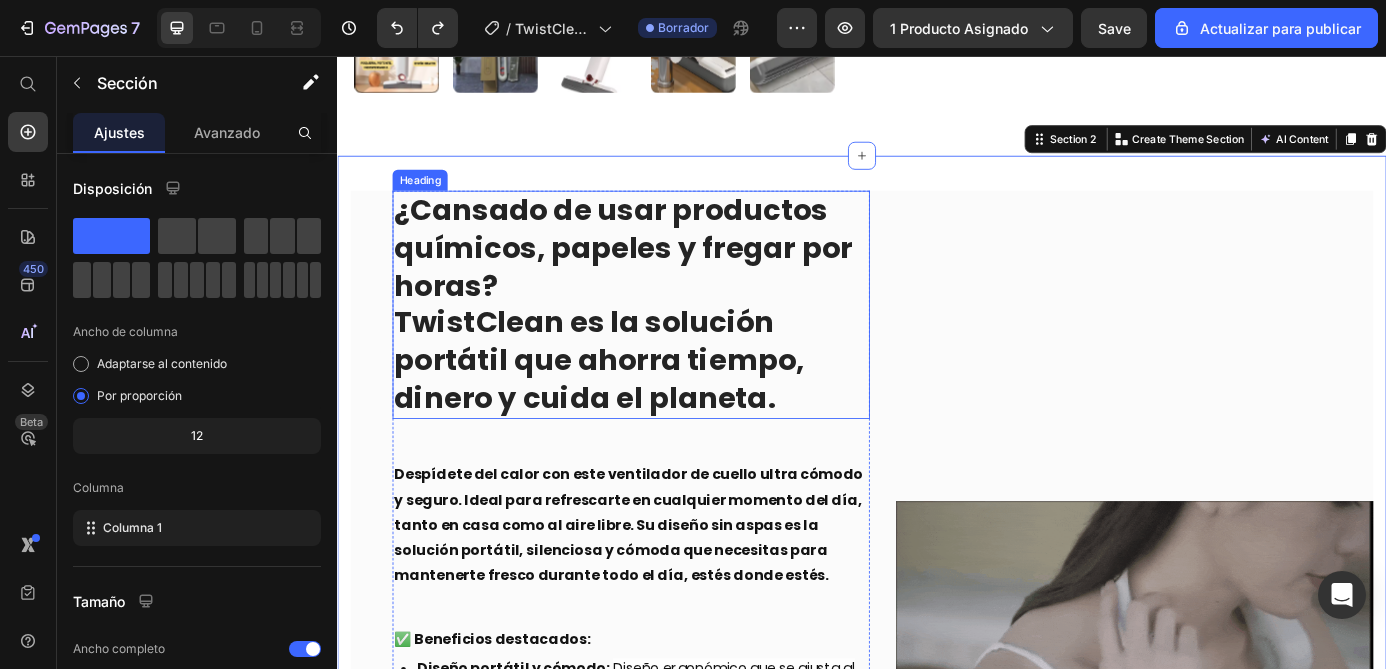 click on "¿Cansado de usar productos químicos, papeles y fregar por horas?" at bounding box center [664, 275] 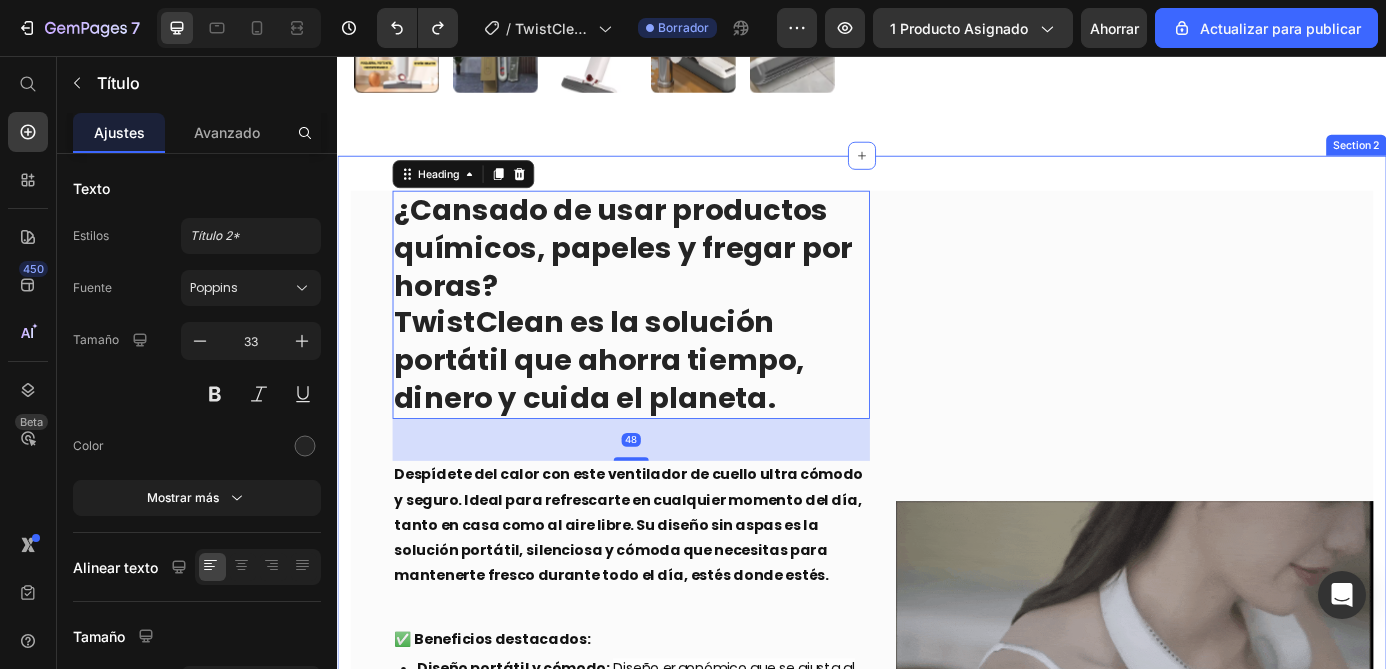 click on "⁠⁠⁠⁠⁠⁠⁠ ¿Cansado de usar productos químicos, papeles y fregar por horas? TwistClean es la solución portátil que ahorra tiempo, dinero y cuida el planeta. Heading   48 Despídete del calor con este ventilador de cuello ultra cómodo y seguro. Ideal para refrescarte en cualquier momento del día, tanto en casa como al aire libre. Su diseño sin aspas es la solución portátil, silenciosa y cómoda que necesitas para mantenerte fresco durante todo el día, estés donde estés. Text Block ✅ Beneficios destacados: Text Block
Diseño portátil y cómodo:   Diseño ergonómico que se ajusta al cuello para que puedas moverte con libertad mientras disfrutas de una brisa constante.
Sin aspas, más seguro:  Perfecto para niños y adultos. Evita enganches de cabello y elimina el riesgo de lesiones.
Súper silencioso:  Apenas notarás el sonido, perfecto para trabajar, estudiar o relajarte sin interrupciones.
3 velocidades ajustables:" at bounding box center (937, 719) 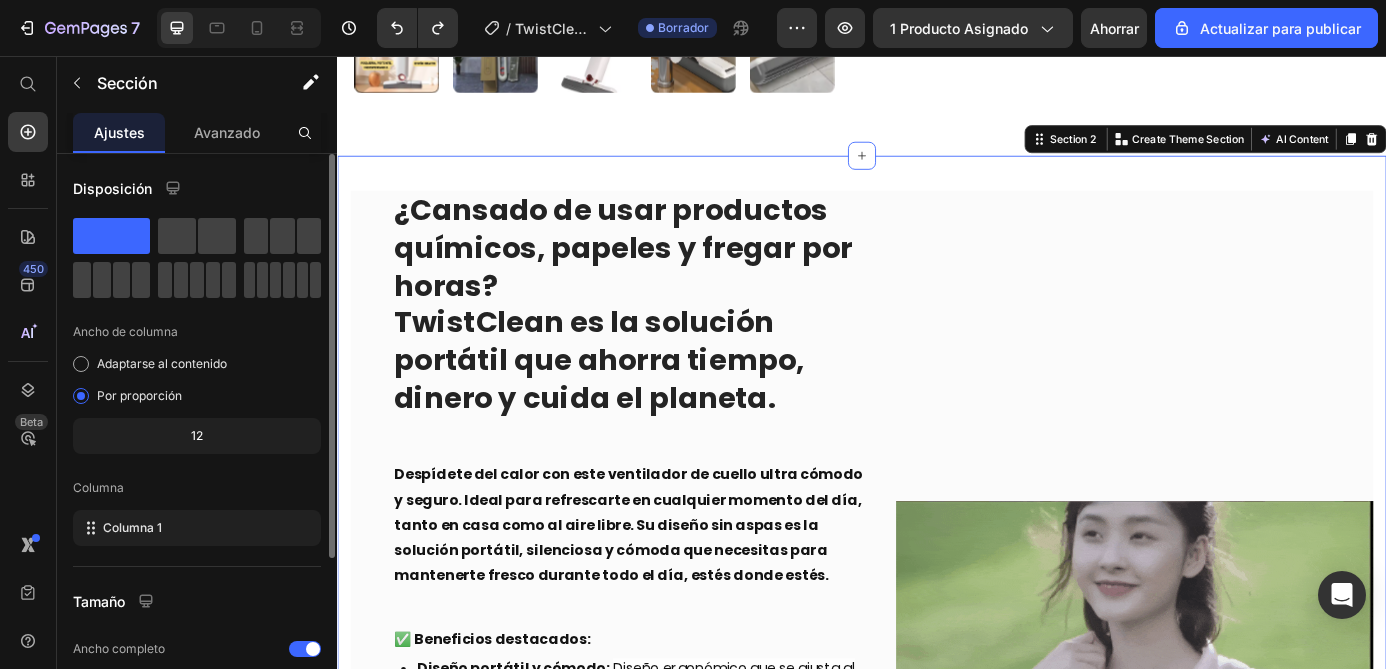click 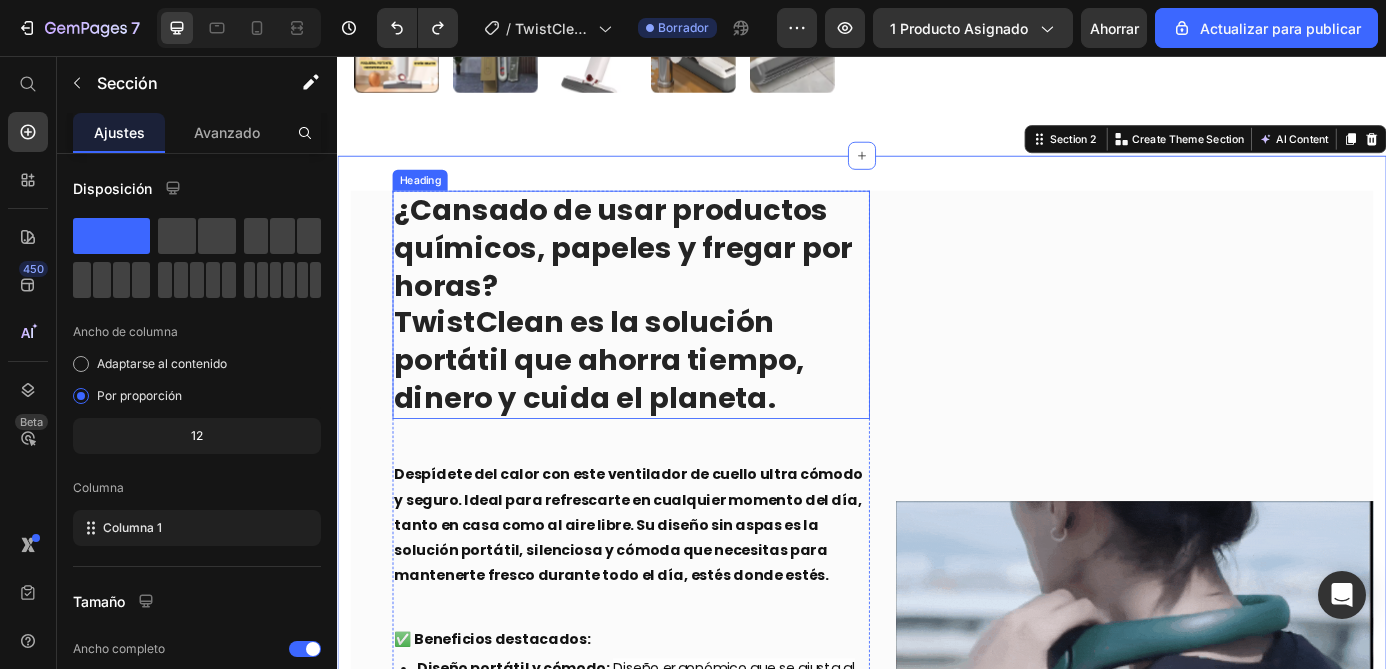 click on "¿Cansado de usar productos químicos, papeles y fregar por horas?" at bounding box center (664, 275) 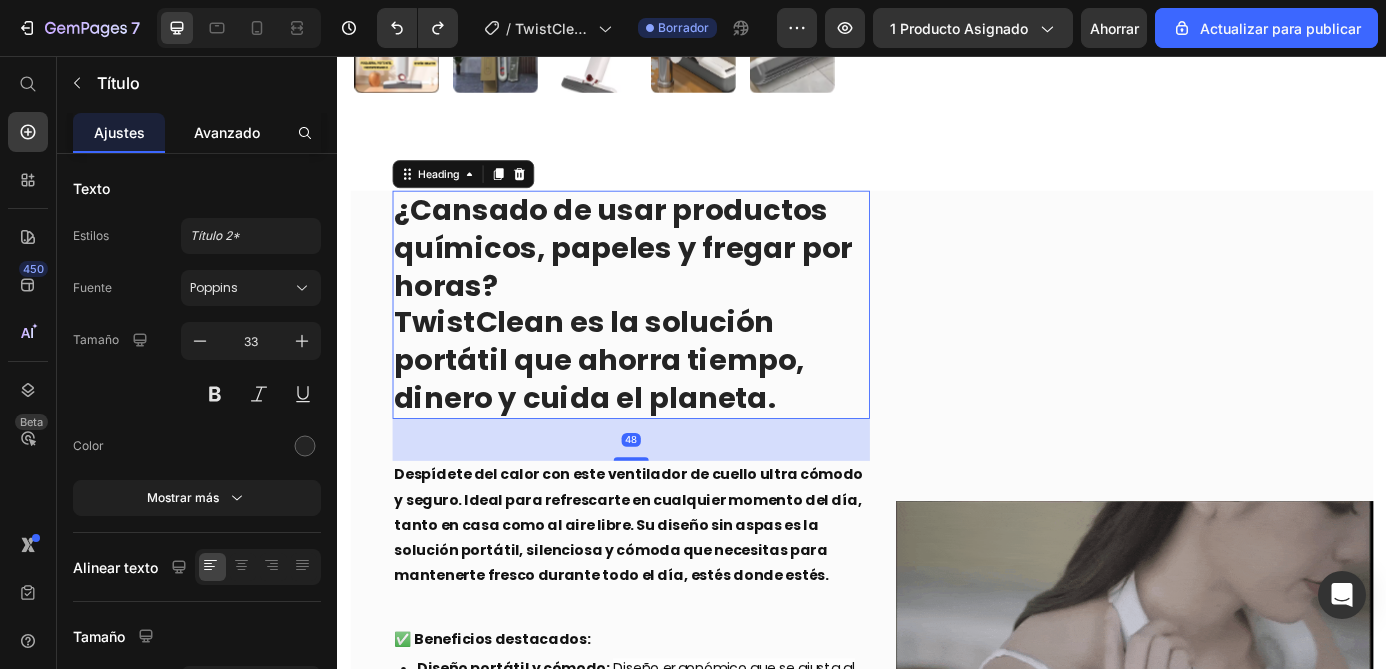 click on "Avanzado" at bounding box center (227, 132) 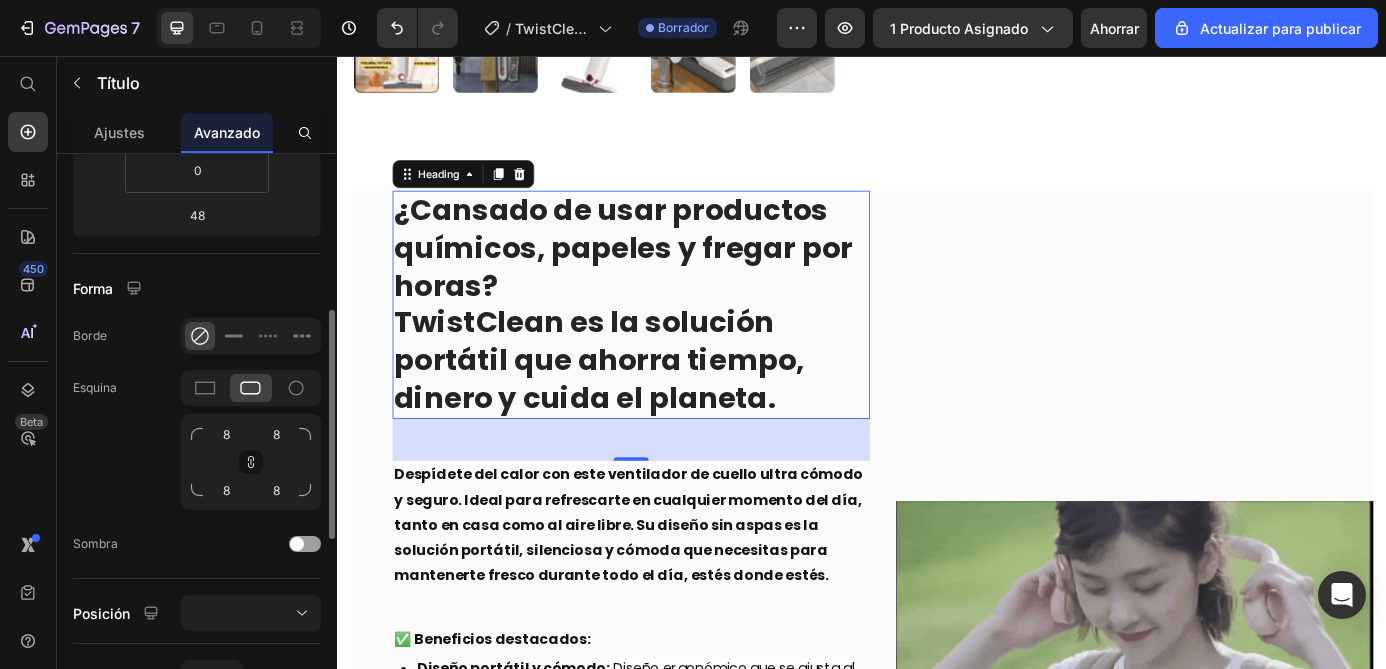 scroll, scrollTop: 0, scrollLeft: 0, axis: both 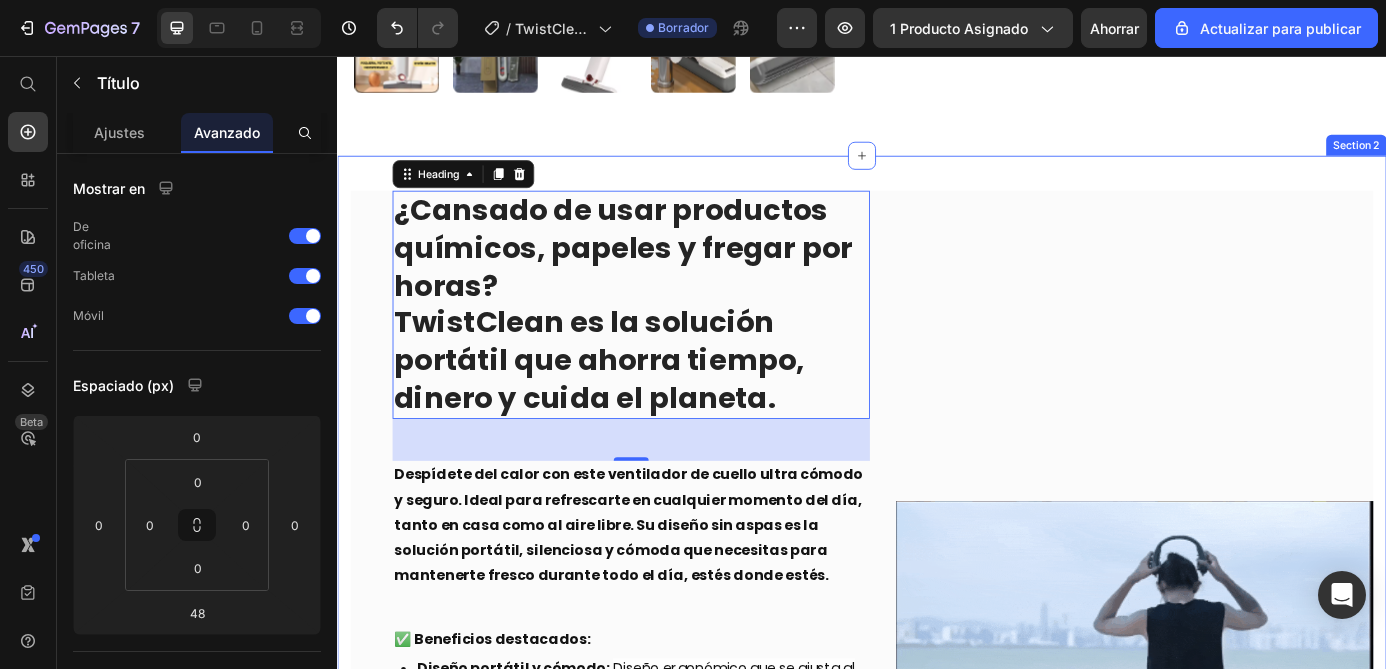 click on "⁠⁠⁠⁠⁠⁠⁠ ¿Cansado de usar productos químicos, papeles y fregar por horas? TwistClean es la solución portátil que ahorra tiempo, dinero y cuida el planeta. Heading   48 Despídete del calor con este ventilador de cuello ultra cómodo y seguro. Ideal para refrescarte en cualquier momento del día, tanto en casa como al aire libre. Su diseño sin aspas es la solución portátil, silenciosa y cómoda que necesitas para mantenerte fresco durante todo el día, estés donde estés. Text Block ✅ Beneficios destacados: Text Block
Diseño portátil y cómodo:   Diseño ergonómico que se ajusta al cuello para que puedas moverte con libertad mientras disfrutas de una brisa constante.
Sin aspas, más seguro:  Perfecto para niños y adultos. Evita enganches de cabello y elimina el riesgo de lesiones.
Súper silencioso:  Apenas notarás el sonido, perfecto para trabajar, estudiar o relajarte sin interrupciones.
3 velocidades ajustables:" at bounding box center (937, 719) 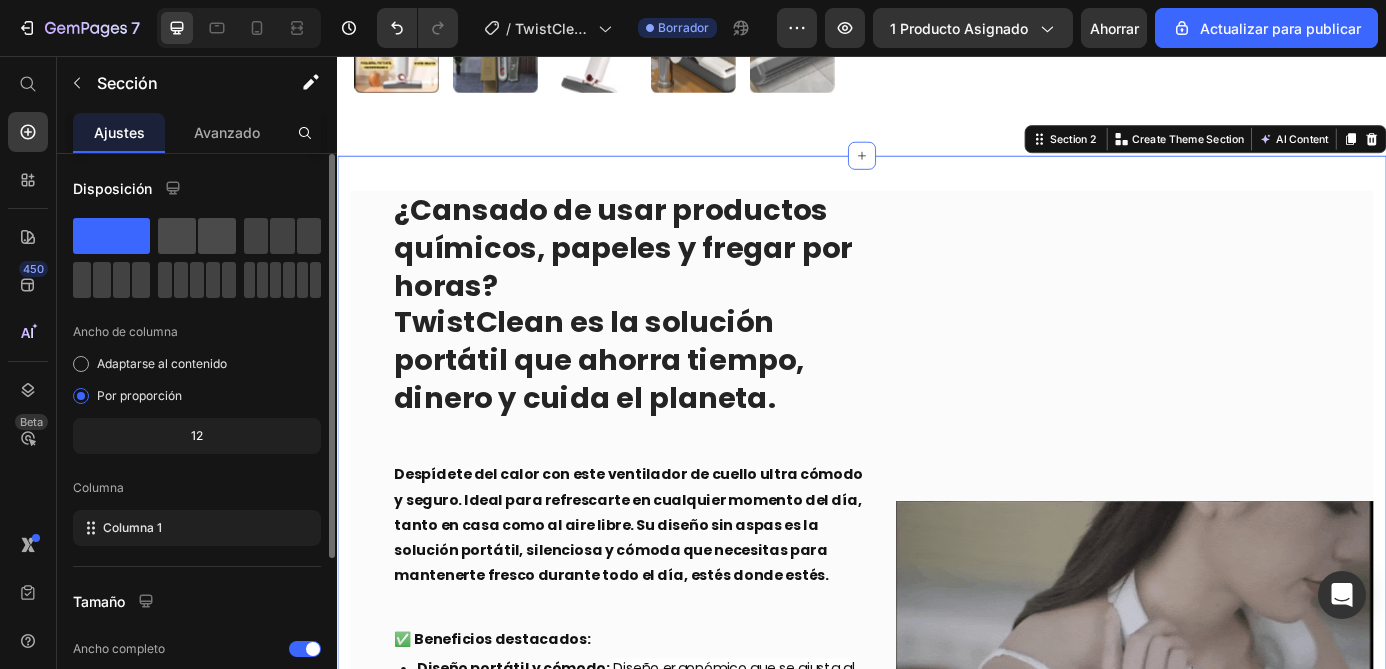 click 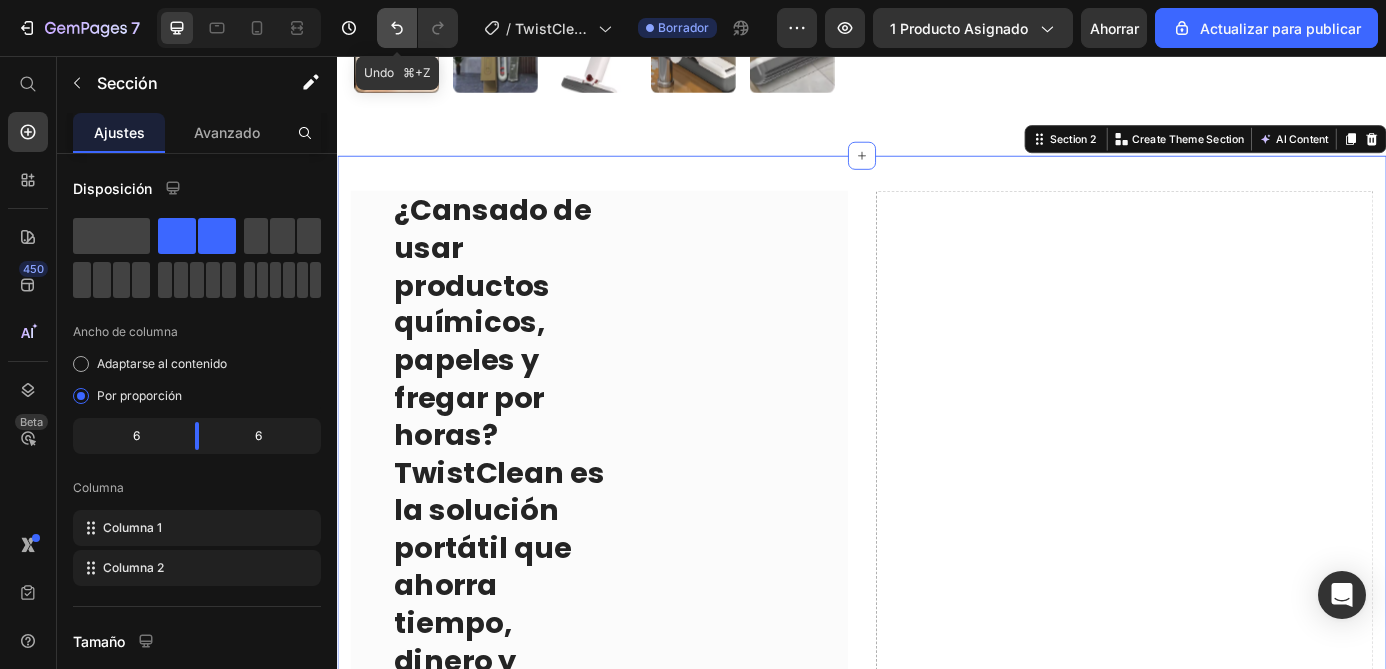 click 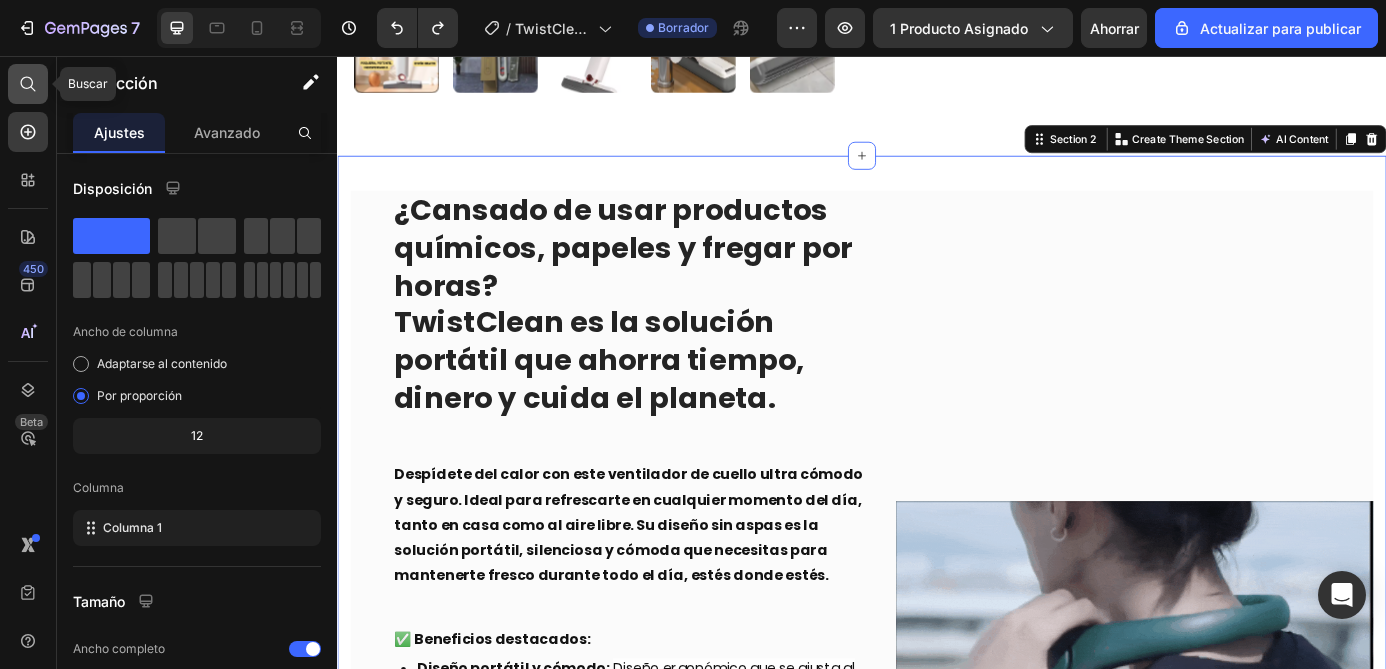 click 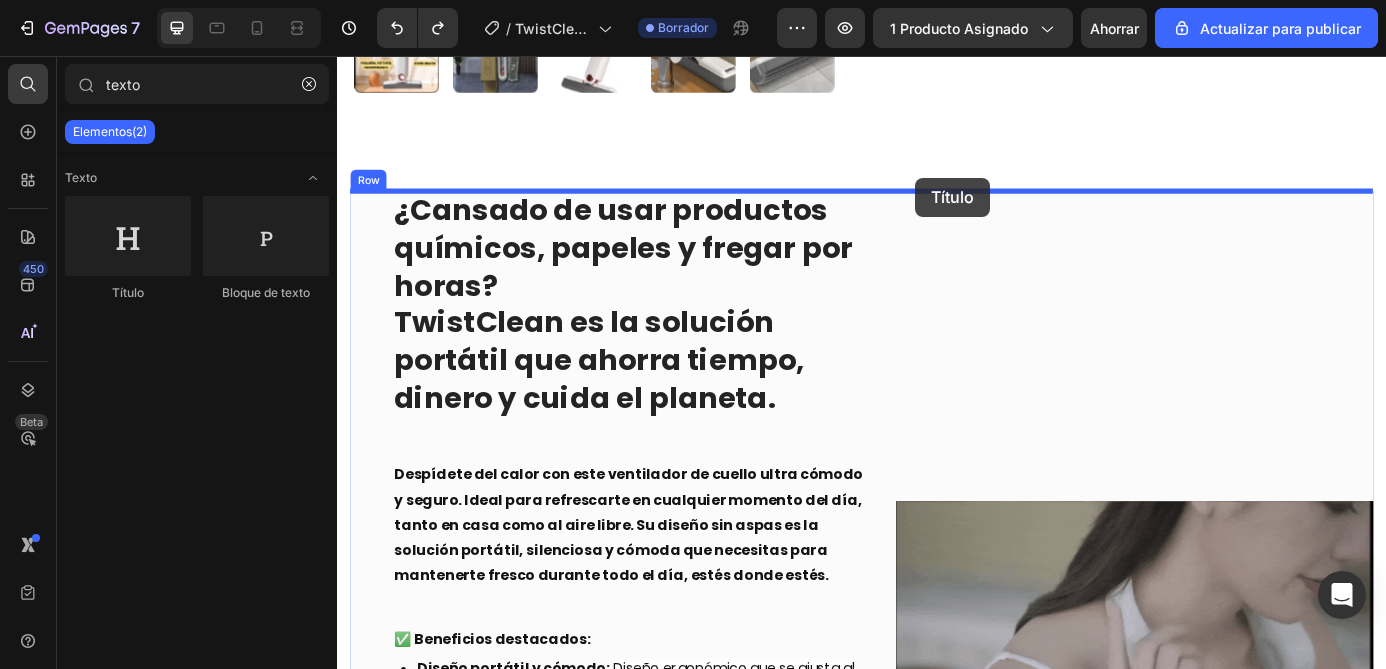 drag, startPoint x: 462, startPoint y: 297, endPoint x: 998, endPoint y: 195, distance: 545.6189 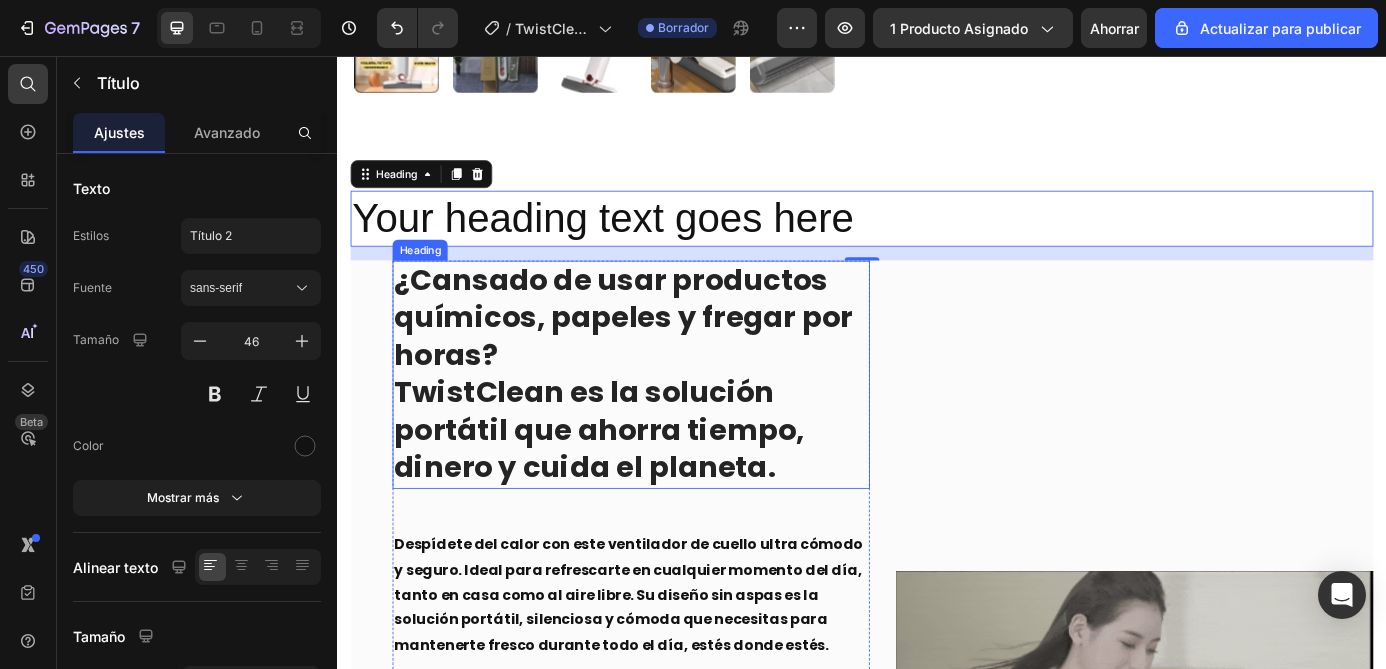 click on "¿Cansado de usar productos químicos, papeles y fregar por horas?" at bounding box center (664, 355) 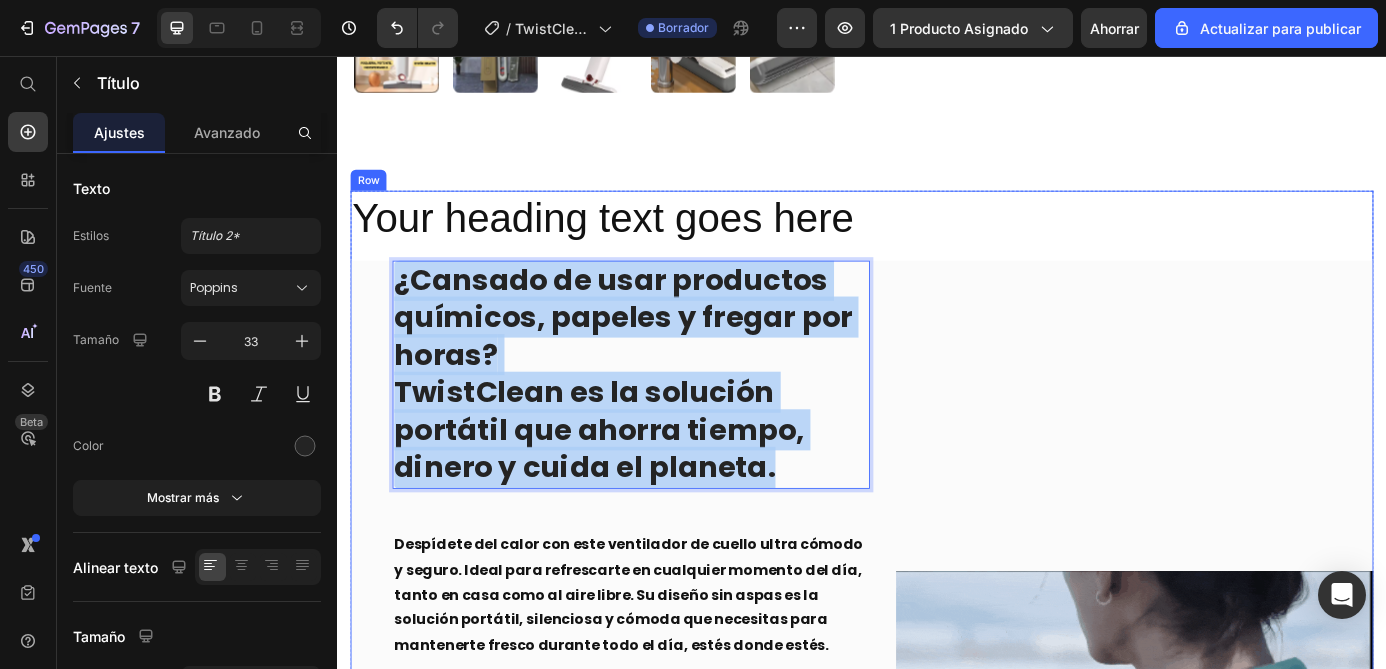 drag, startPoint x: 853, startPoint y: 525, endPoint x: 382, endPoint y: 313, distance: 516.5123 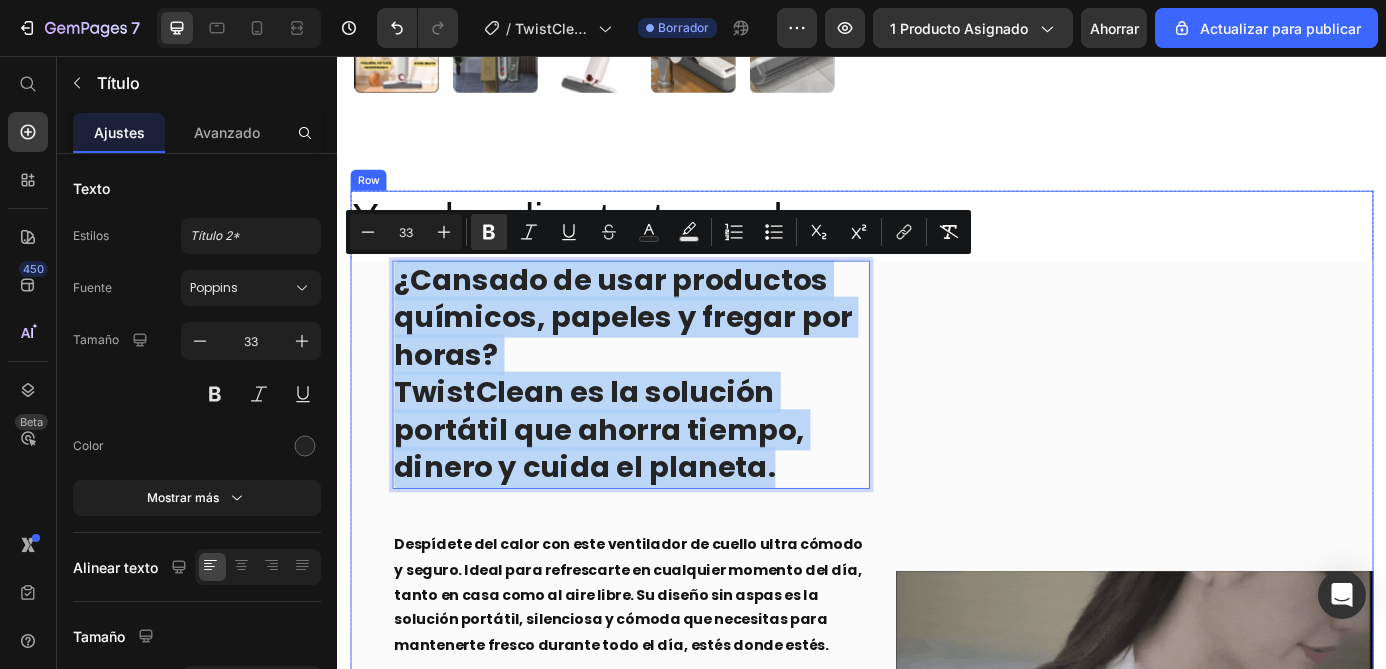 copy on "¿Cansado de usar productos químicos, papeles y fregar por horas? TwistClean es la solución portátil que ahorra tiempo, dinero y cuida el planeta." 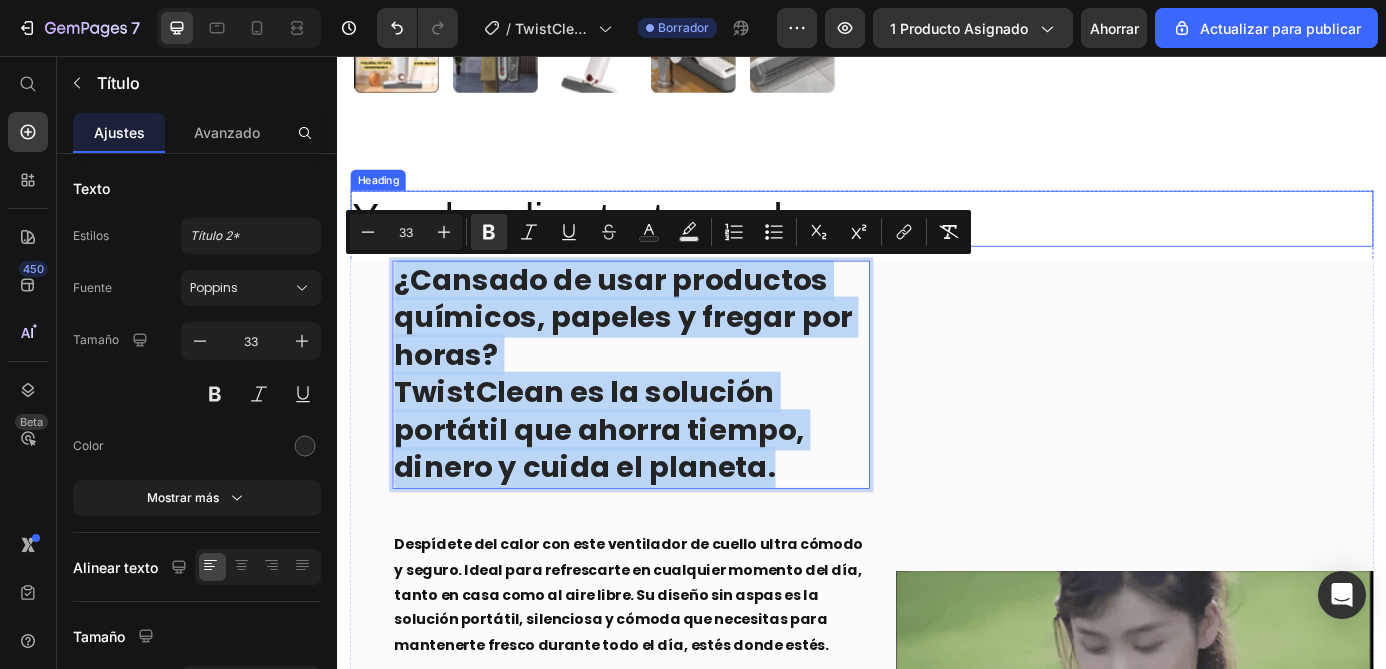 click on "Your heading text goes here" at bounding box center [937, 242] 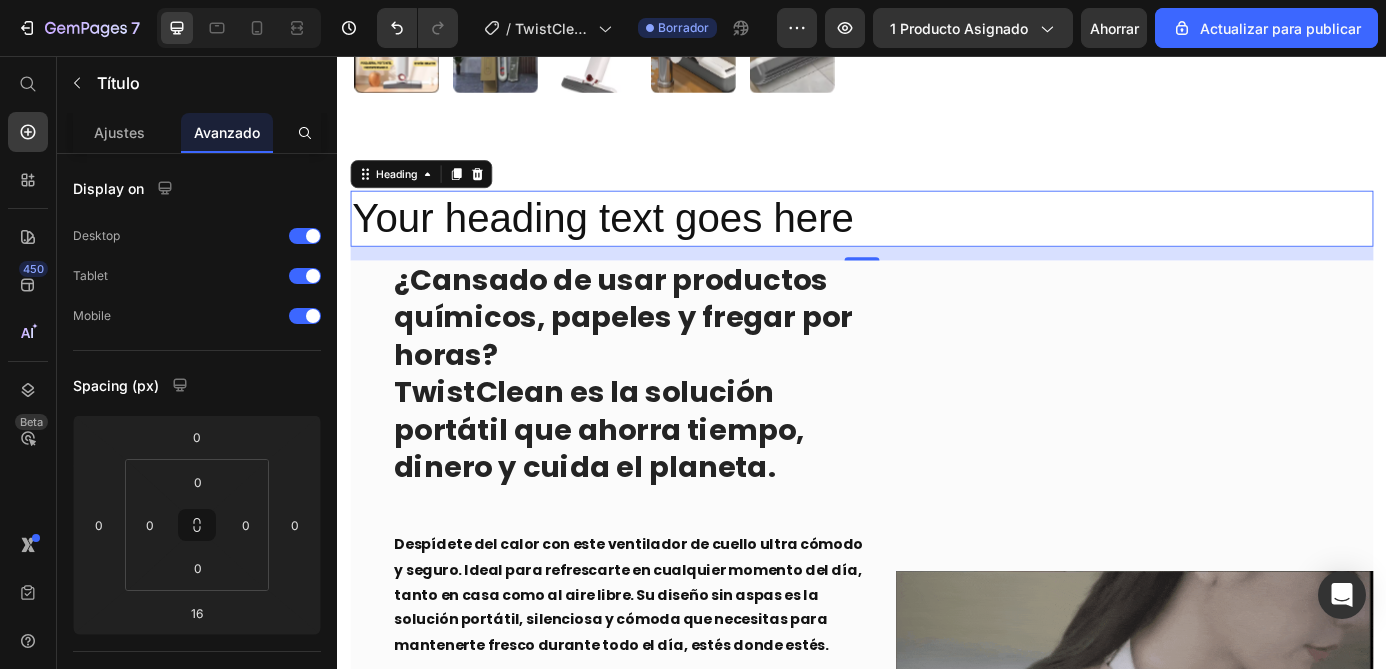 click on "Your heading text goes here" at bounding box center [937, 242] 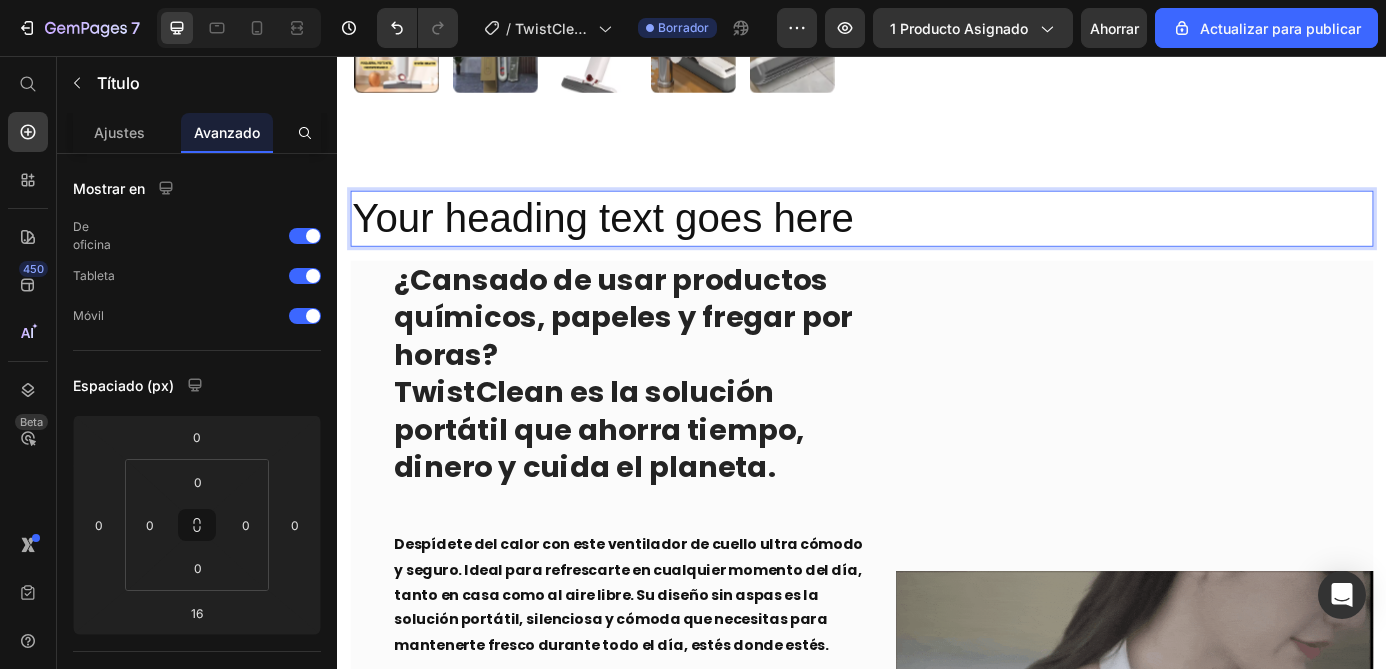 click on "Your heading text goes here" at bounding box center [937, 242] 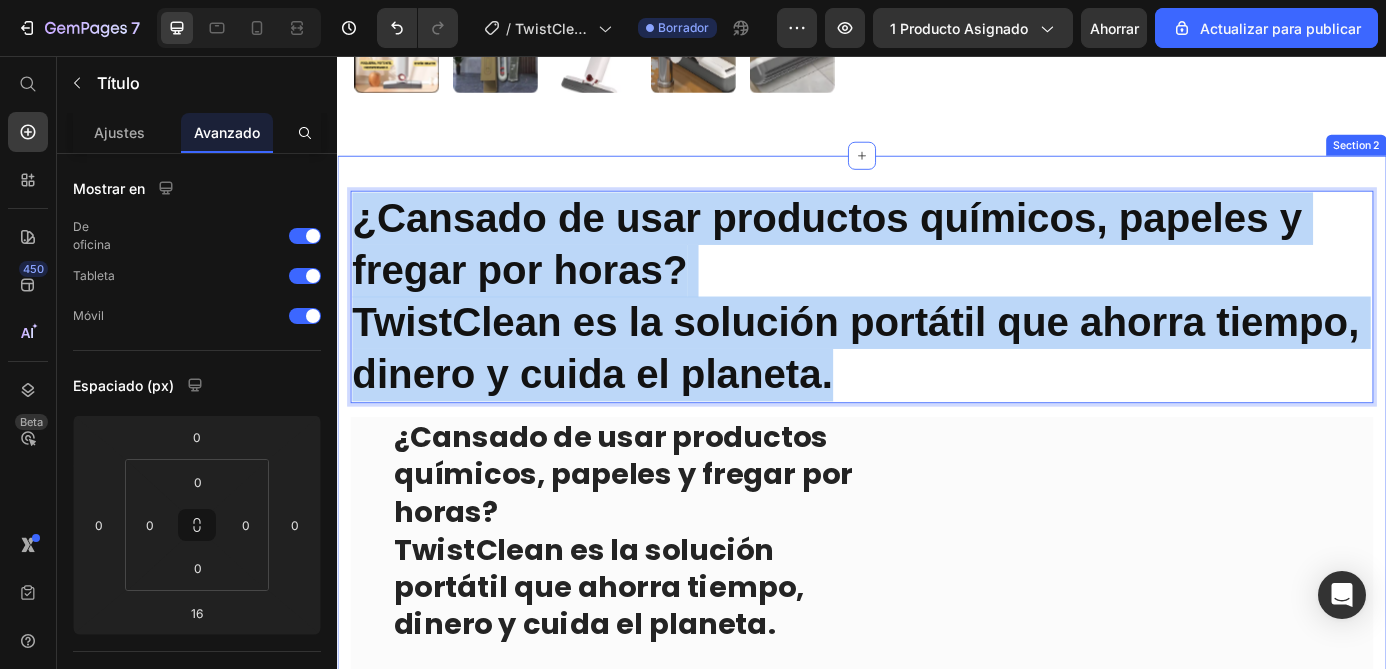 drag, startPoint x: 920, startPoint y: 437, endPoint x: 349, endPoint y: 220, distance: 610.8437 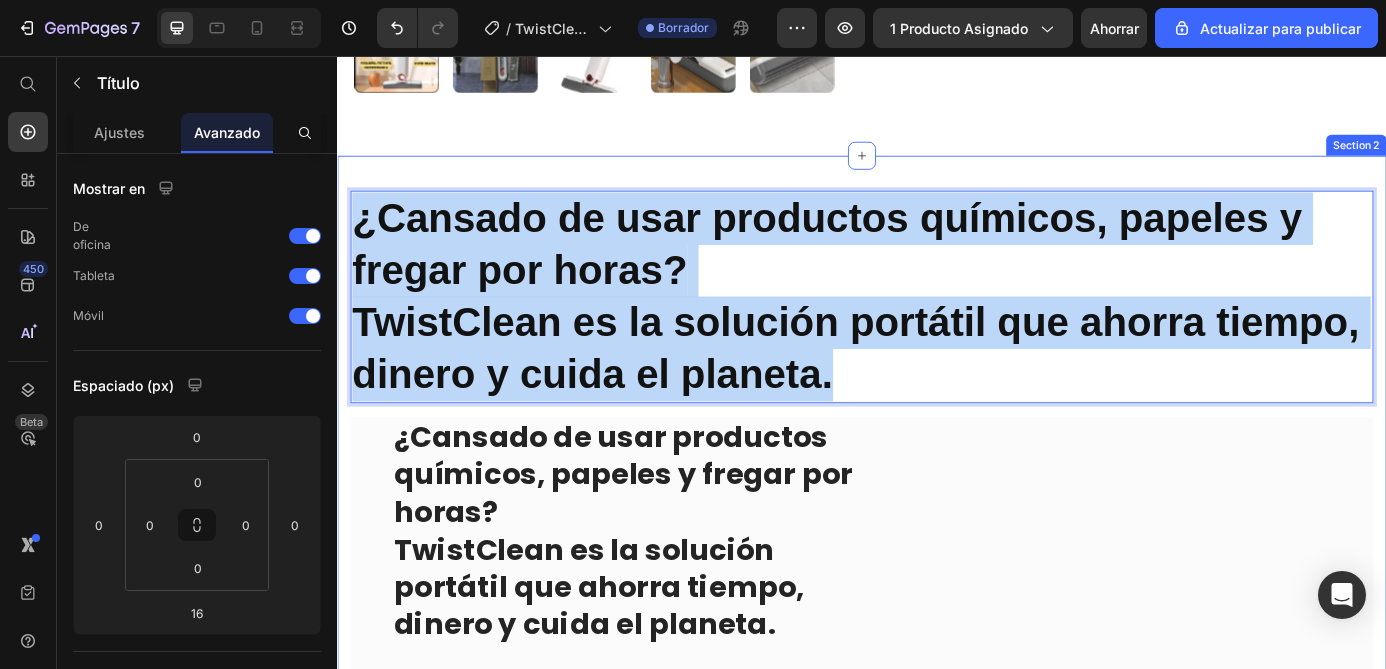 click on "¿Cansado de usar productos químicos, papeles y fregar por horas? TwistClean es la solución portátil que ahorra tiempo, dinero y cuida el planeta. Heading   16 ⁠⁠⁠⁠⁠⁠⁠ ¿Cansado de usar productos químicos, papeles y fregar por horas? TwistClean es la solución portátil que ahorra tiempo, dinero y cuida el planeta. Heading Despídete del calor con este ventilador de cuello ultra cómodo y seguro. Ideal para refrescarte en cualquier momento del día, tanto en casa como al aire libre. Su diseño sin aspas es la solución portátil, silenciosa y cómoda que necesitas para mantenerte fresco durante todo el día, estés donde estés. Text Block ✅ Beneficios destacados: Text Block
Diseño portátil y cómodo:   Diseño ergonómico que se ajusta al cuello para que puedas moverte con libertad mientras disfrutas de una brisa constante.
Sin aspas, más seguro:  Perfecto para niños y adultos. Evita enganches de cabello y elimina el riesgo de lesiones." at bounding box center [937, 848] 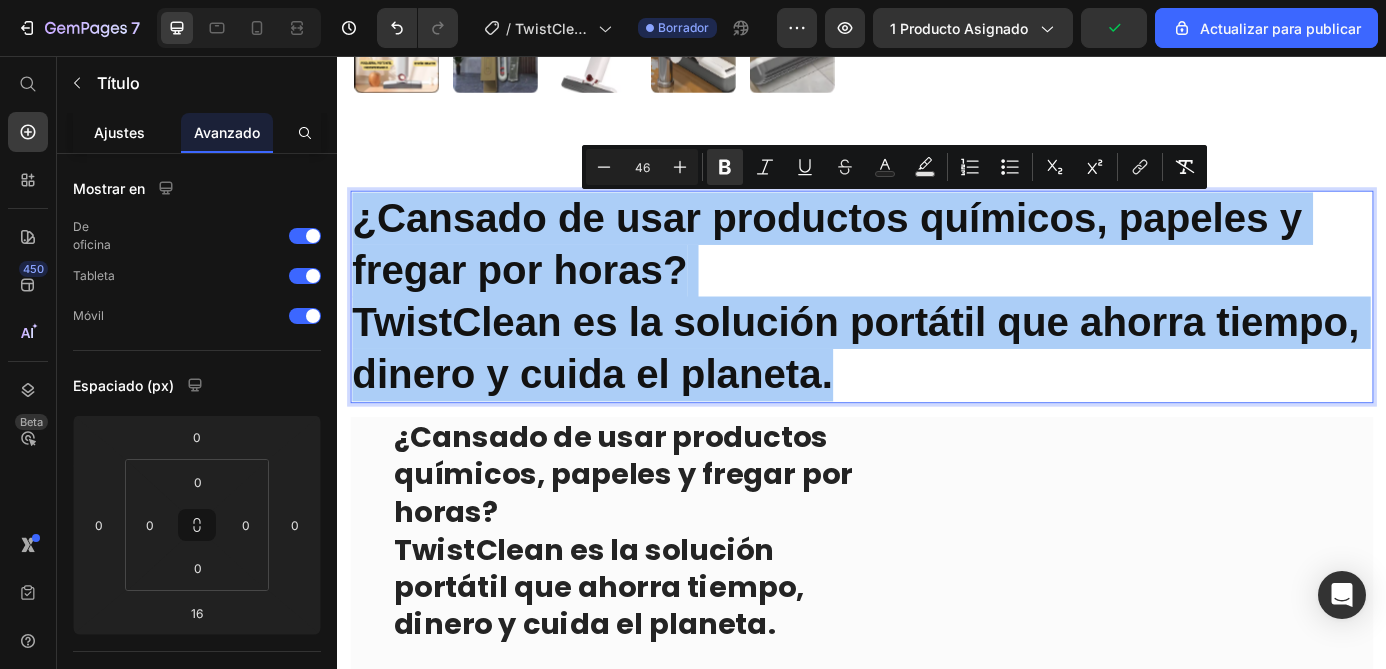 click on "Ajustes" at bounding box center [119, 132] 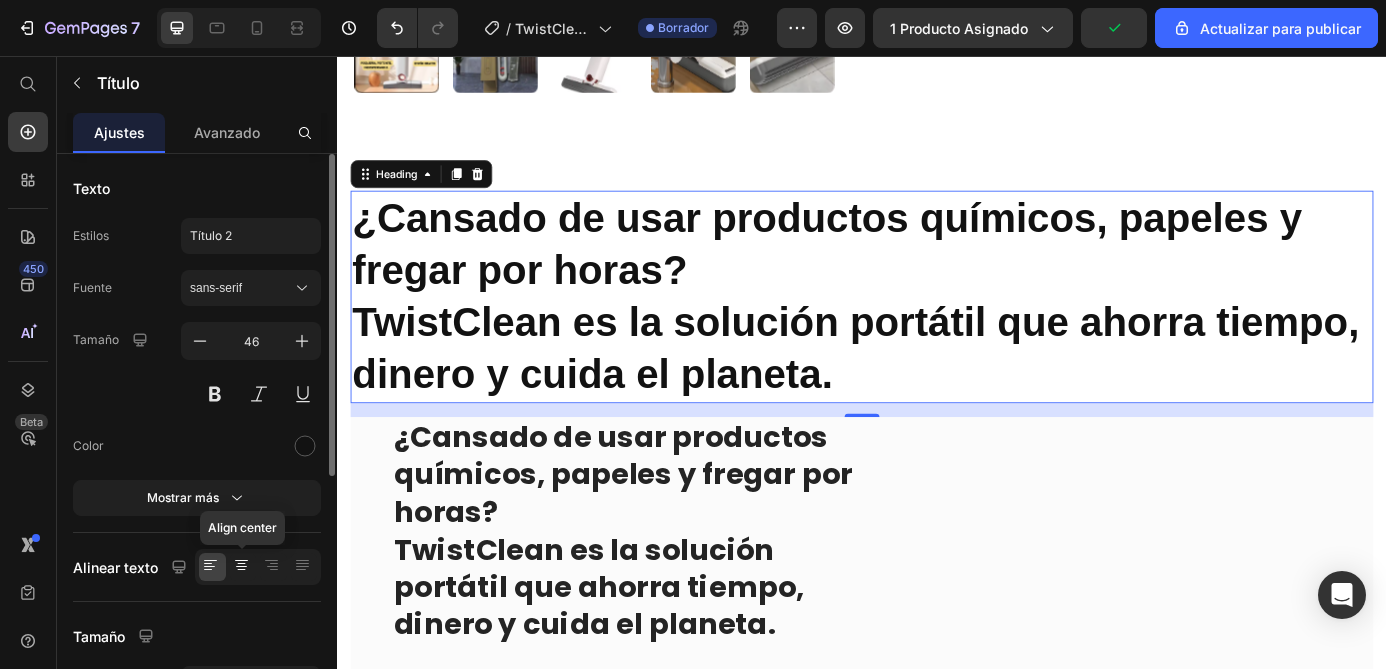 click 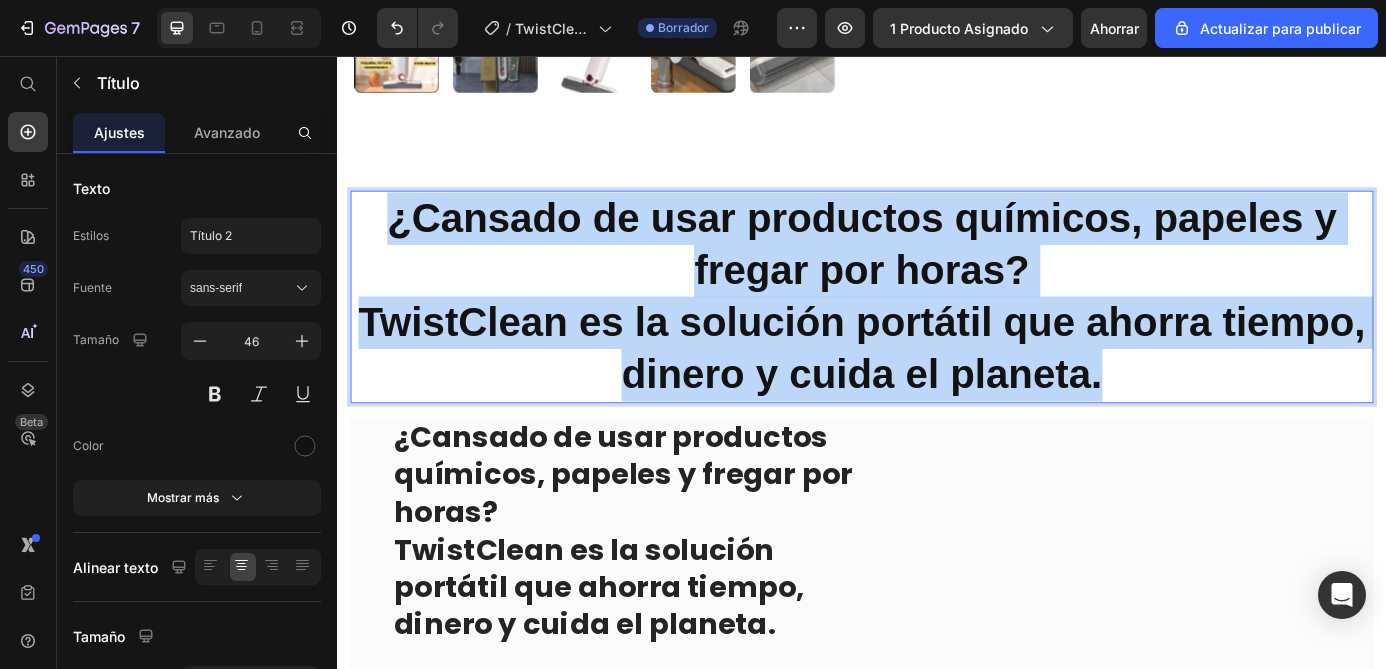 drag, startPoint x: 1232, startPoint y: 425, endPoint x: 387, endPoint y: 244, distance: 864.1678 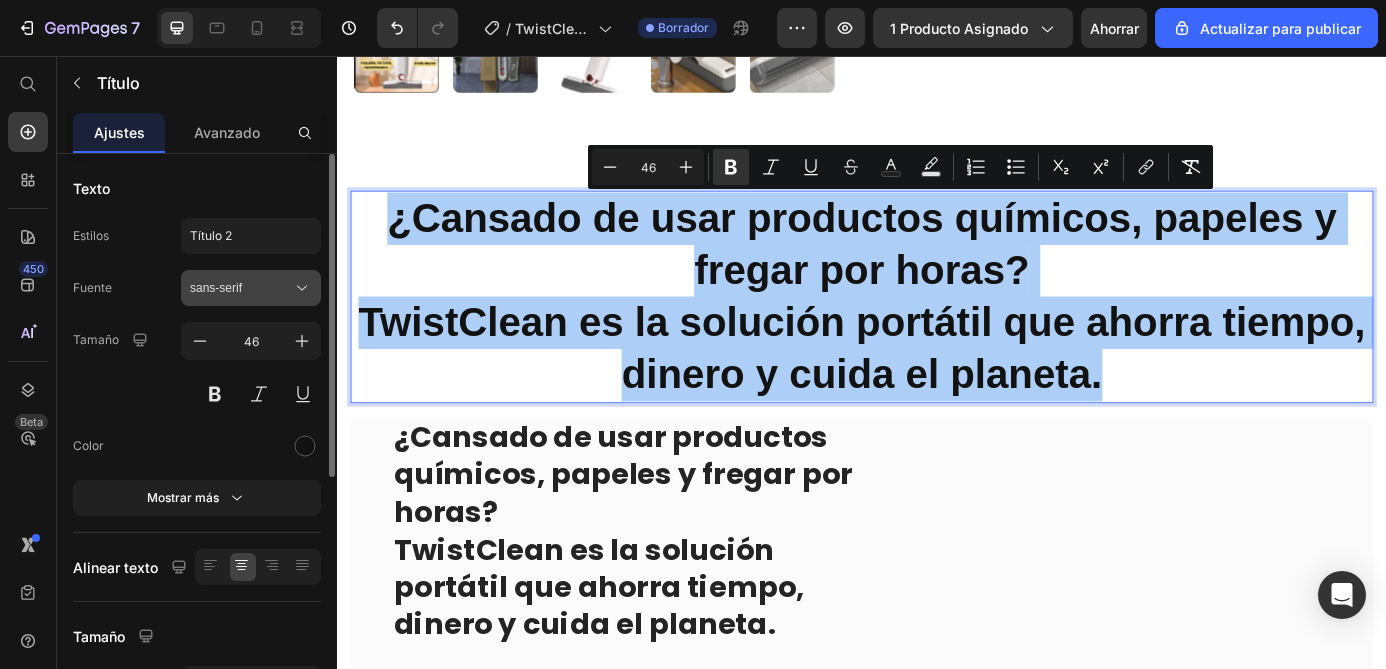 click on "sans-serif" at bounding box center (216, 288) 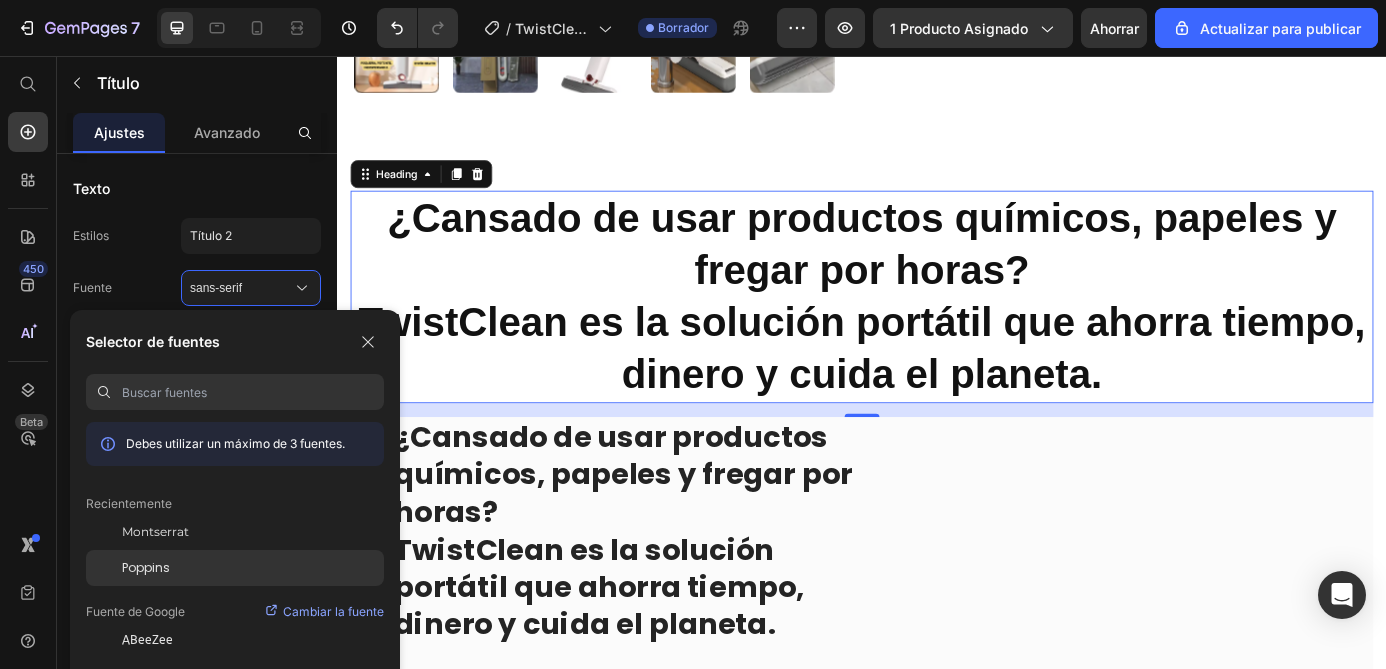 click on "Poppins" at bounding box center (146, 567) 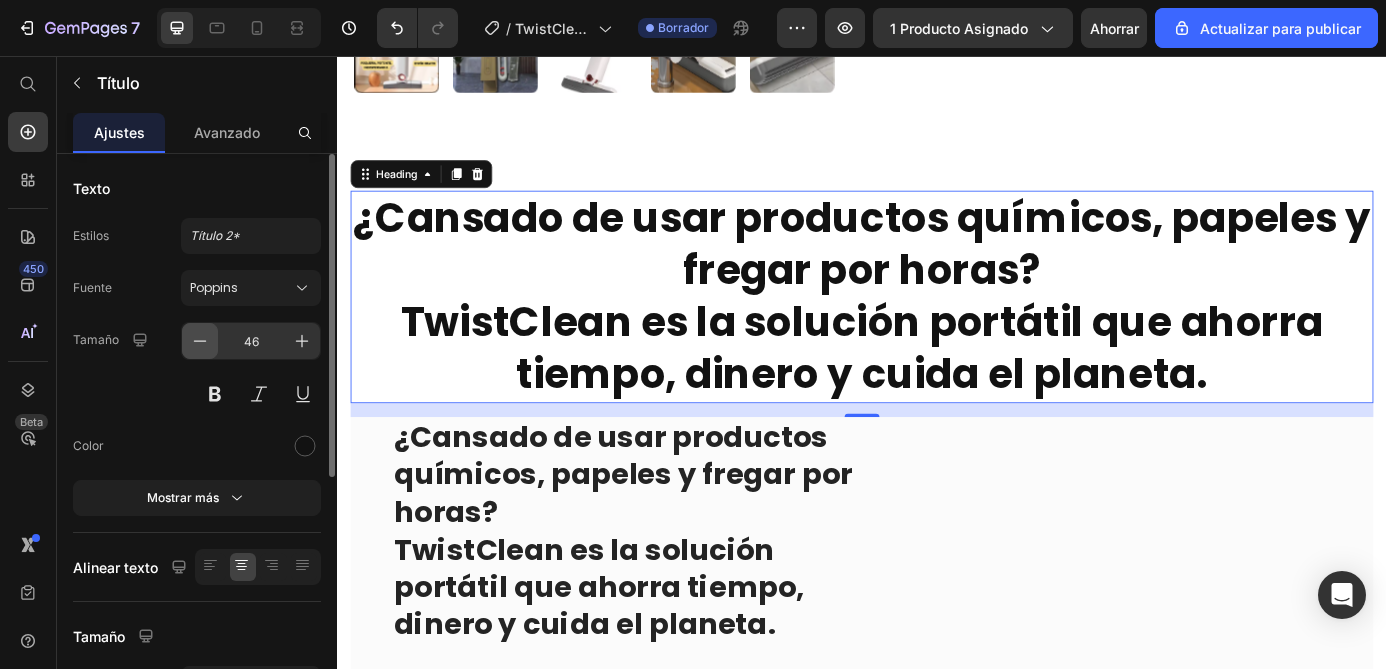 click at bounding box center (200, 341) 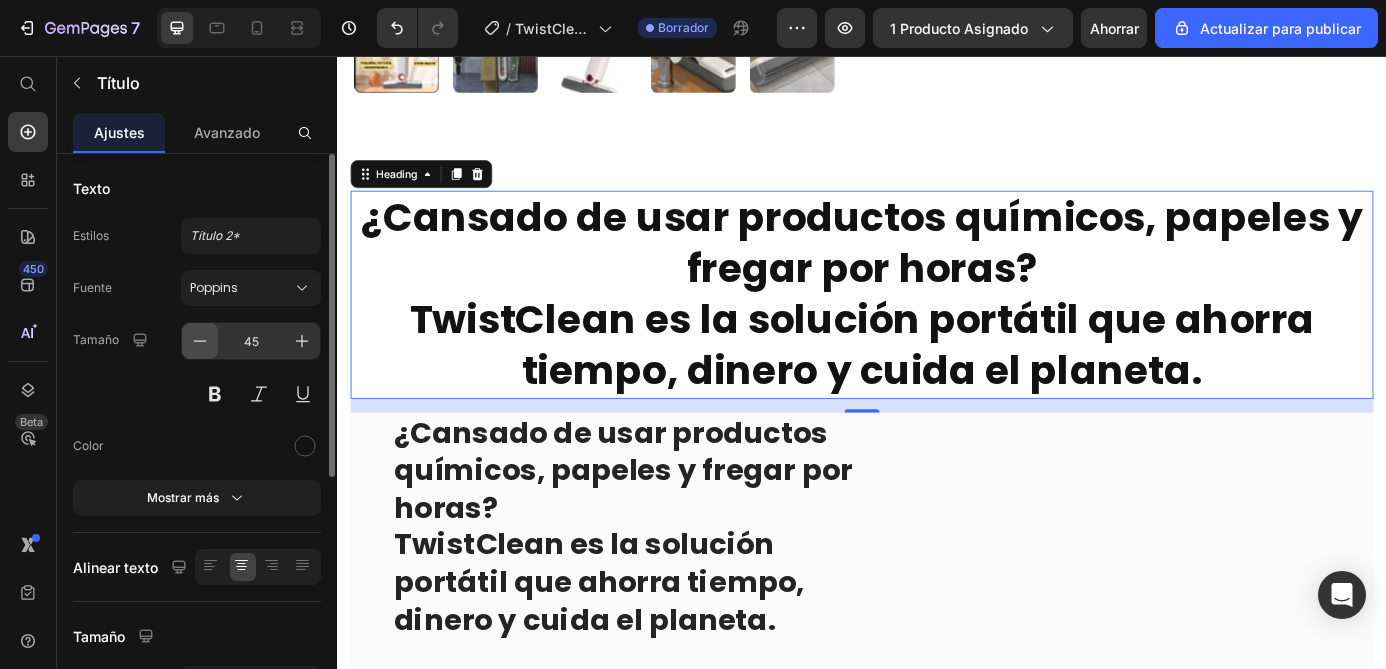 click at bounding box center [200, 341] 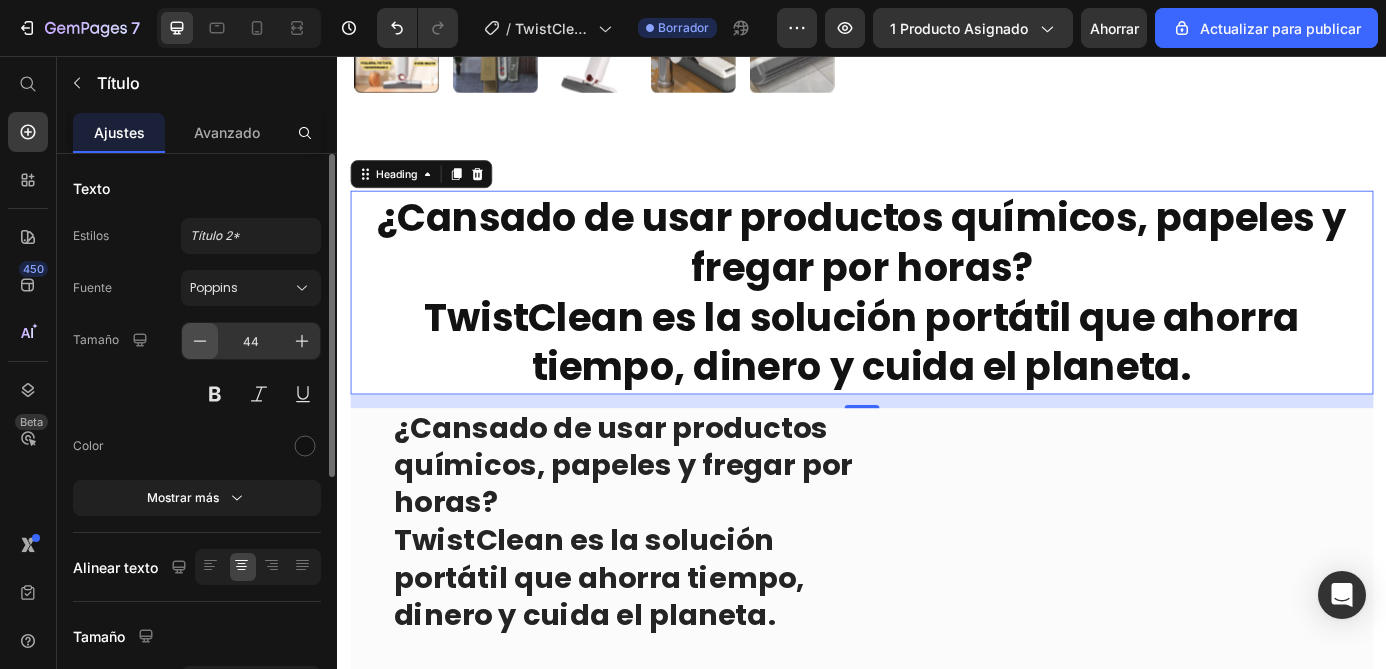 click at bounding box center (200, 341) 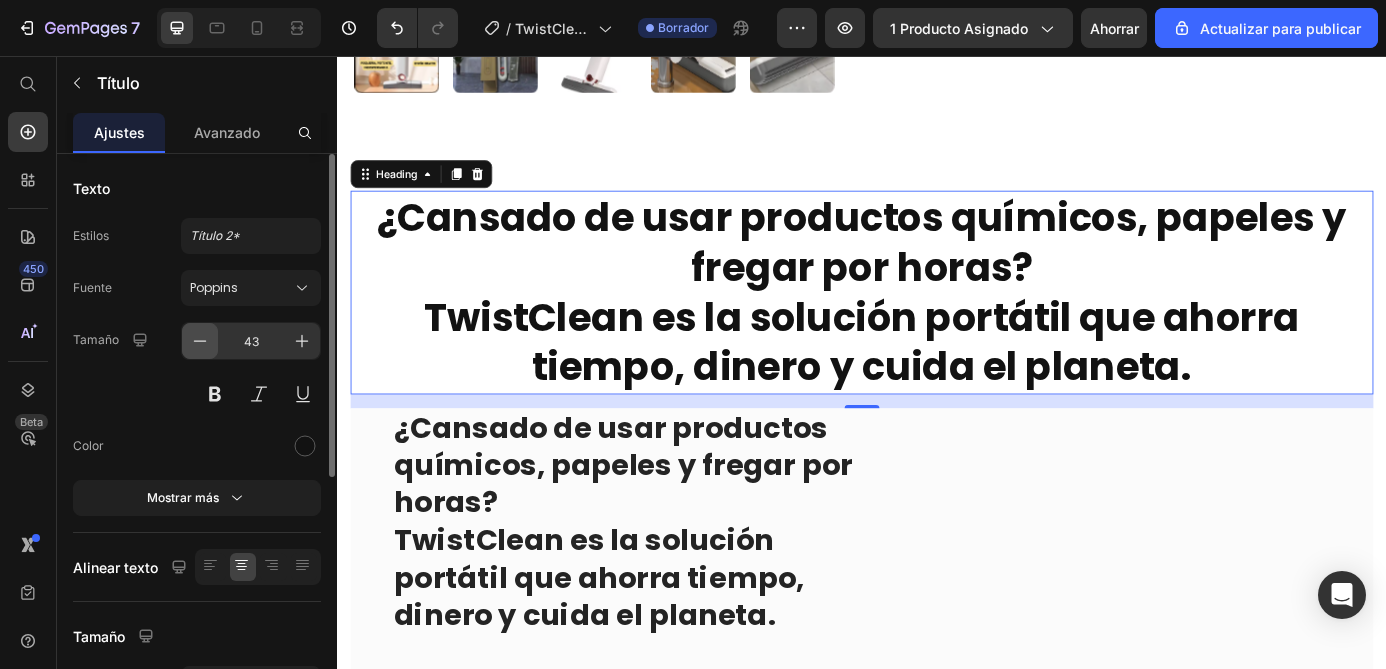 click at bounding box center [200, 341] 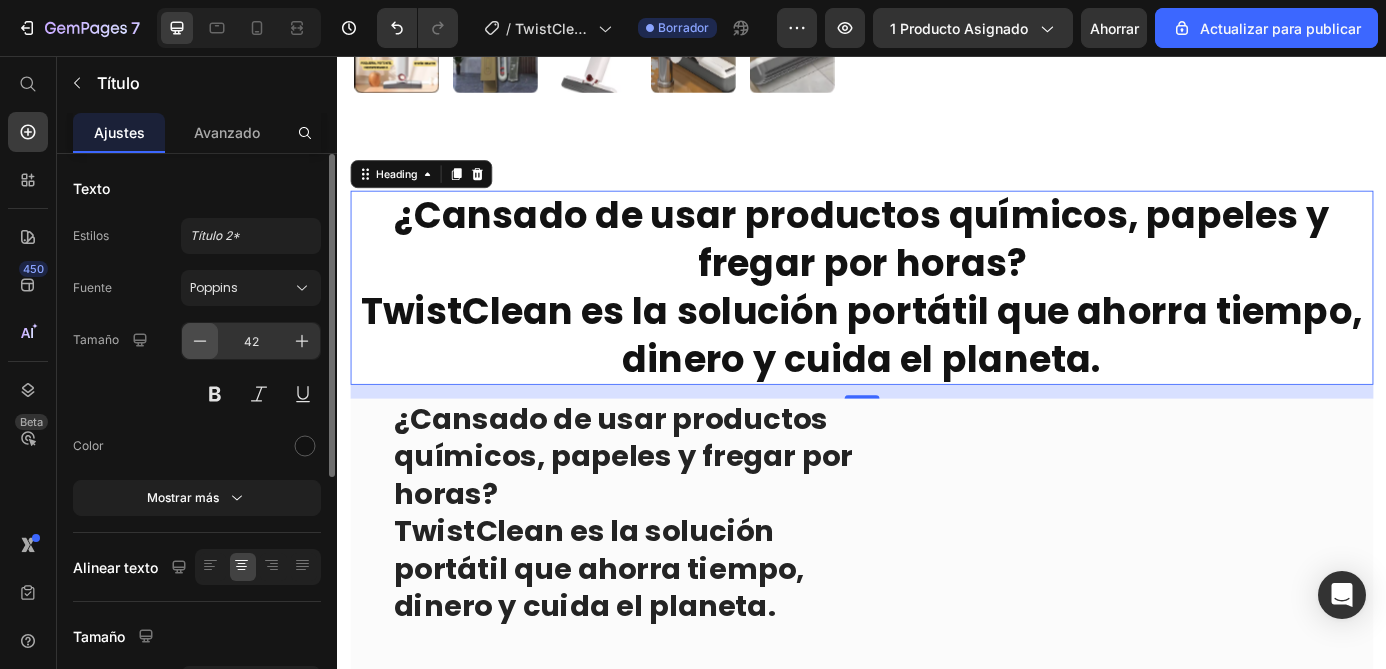 click at bounding box center [200, 341] 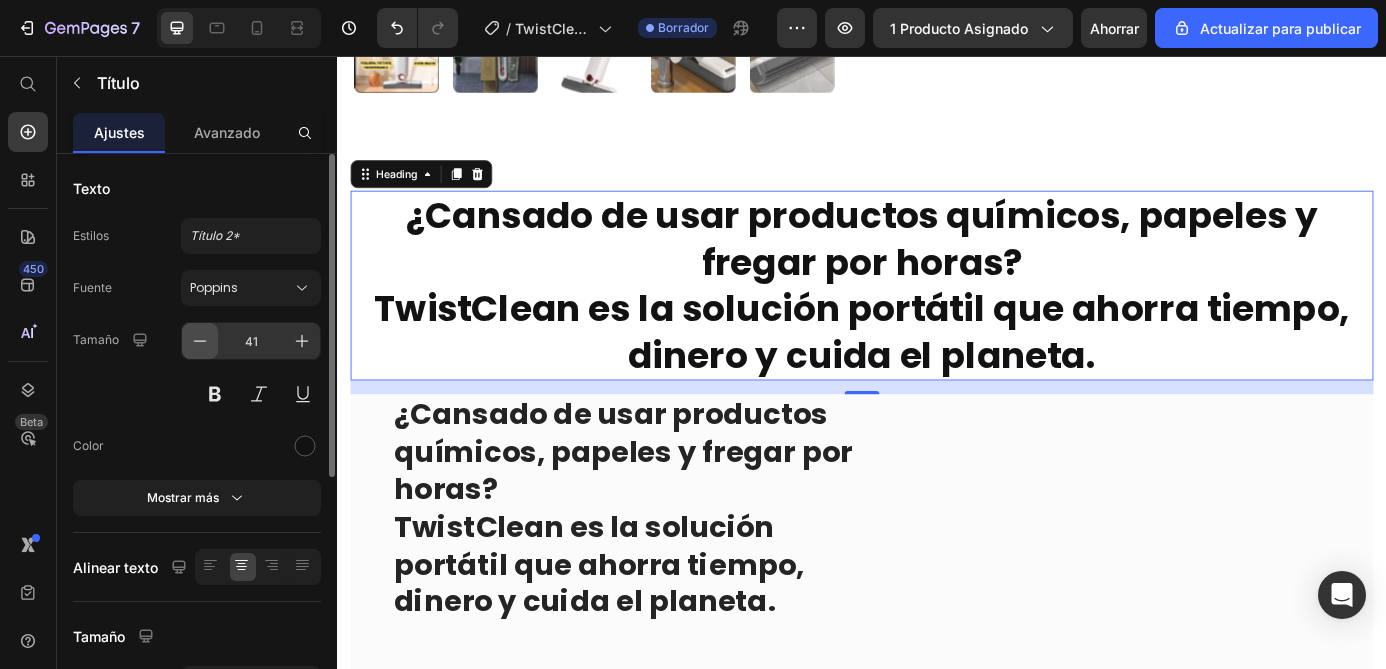 click at bounding box center (200, 341) 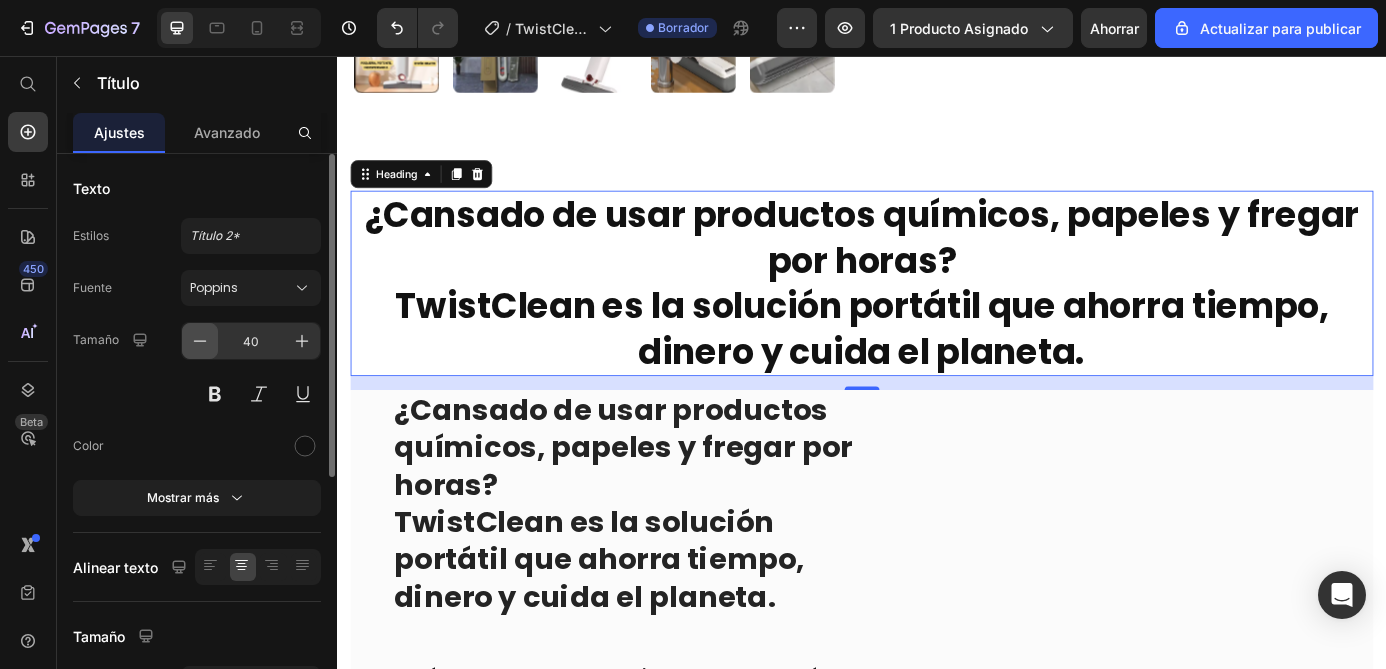 click at bounding box center [200, 341] 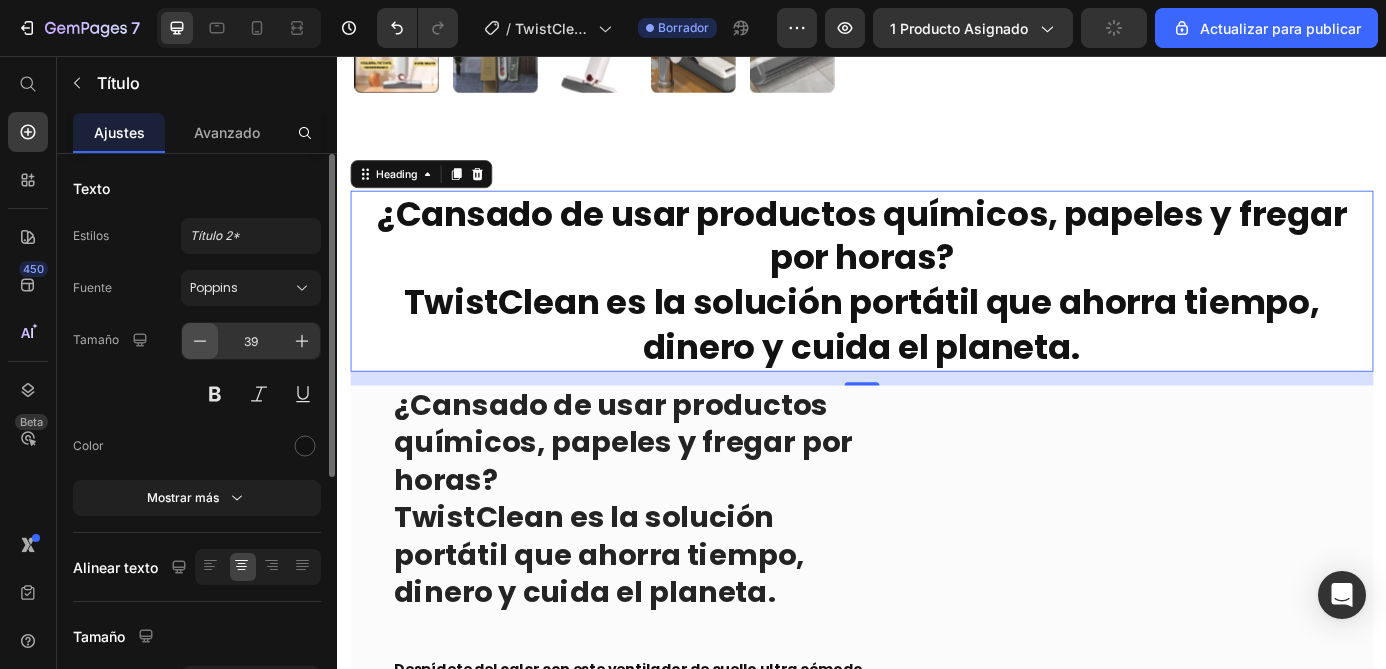 click at bounding box center (200, 341) 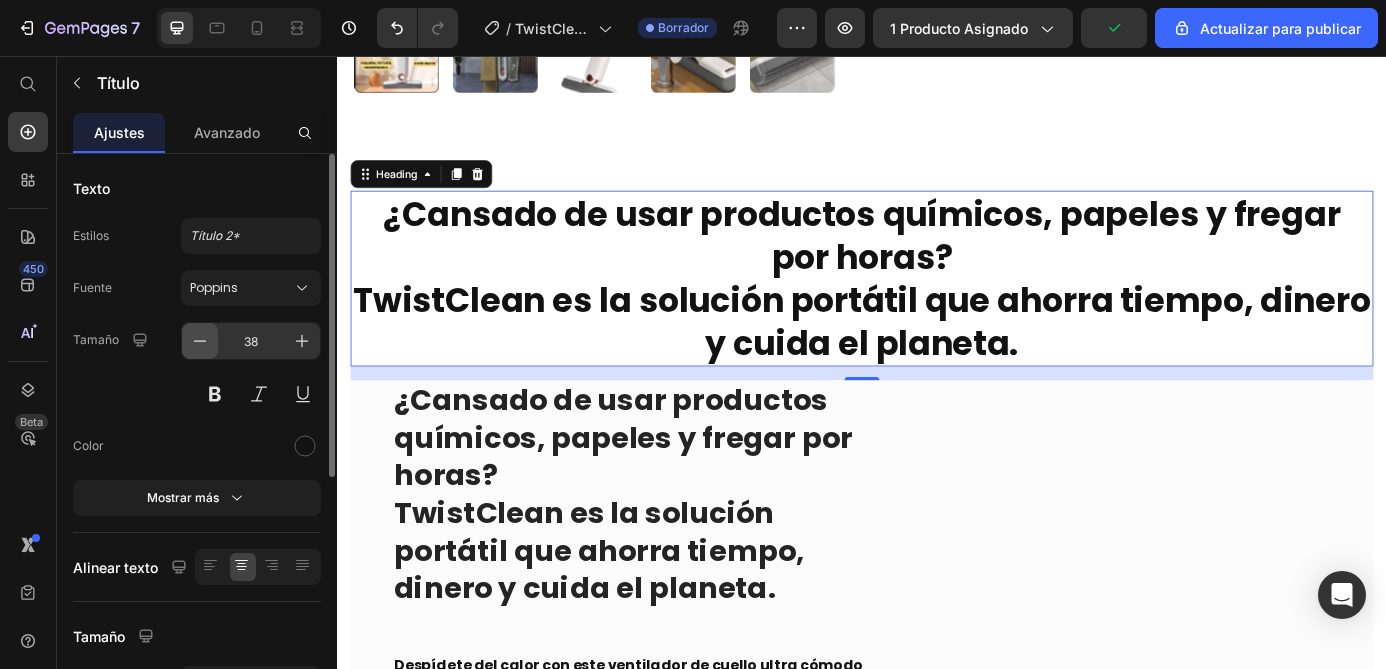 click at bounding box center (200, 341) 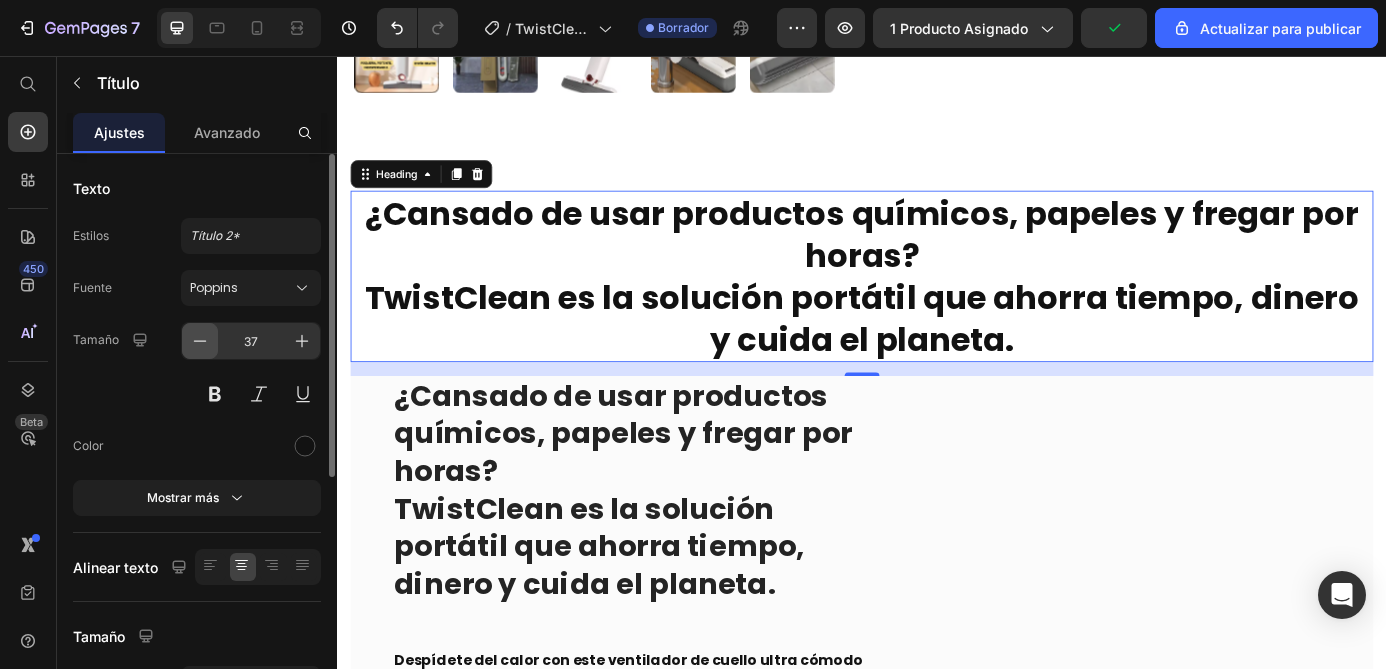 click at bounding box center (200, 341) 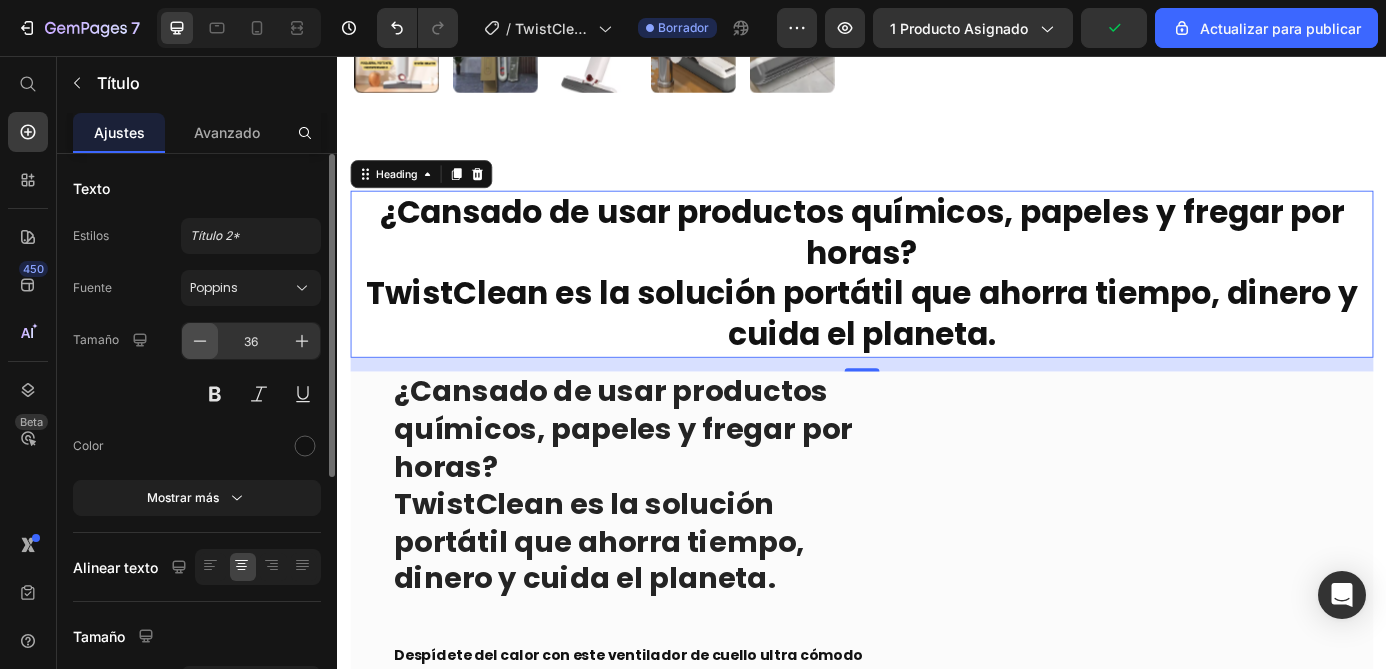 click at bounding box center [200, 341] 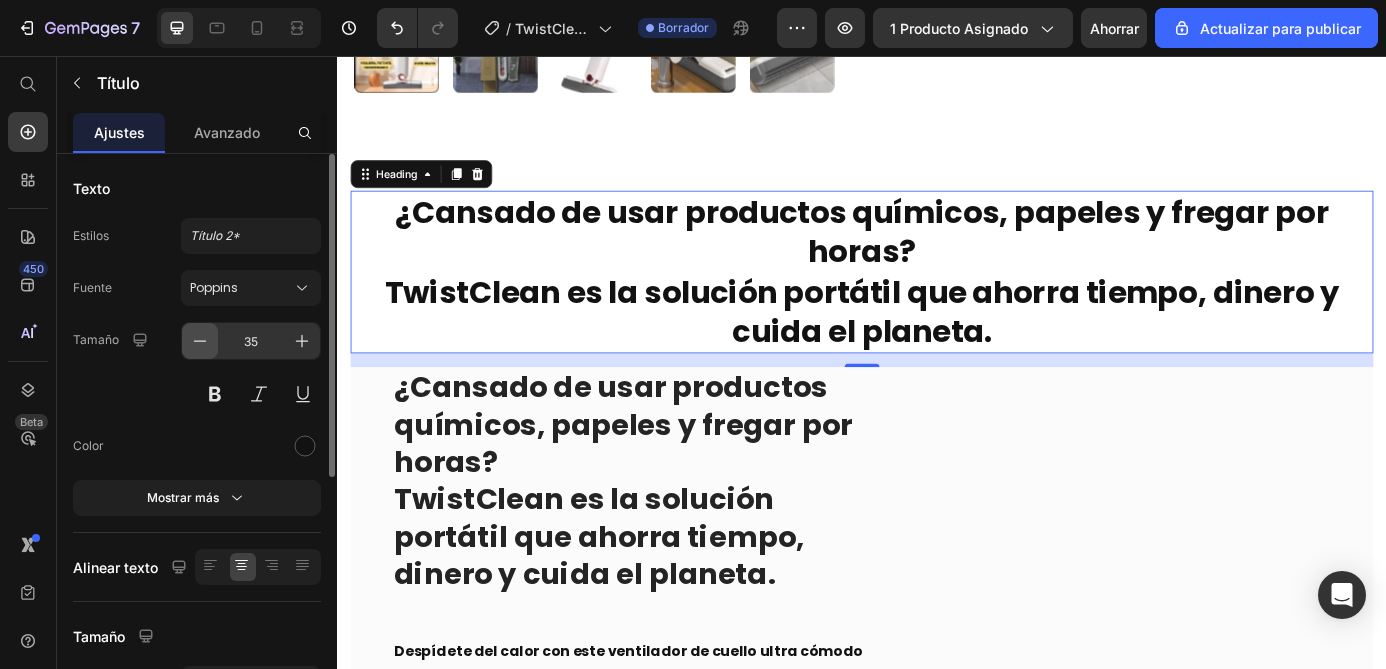 click at bounding box center [200, 341] 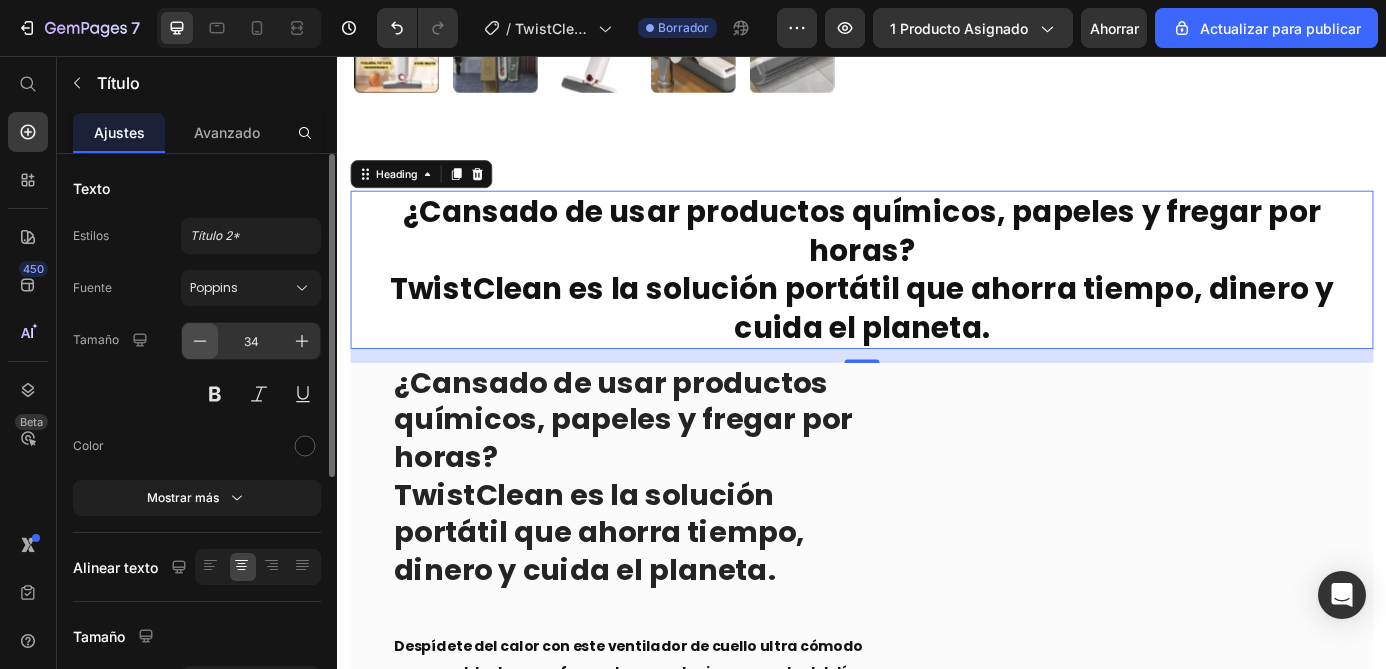 click at bounding box center [200, 341] 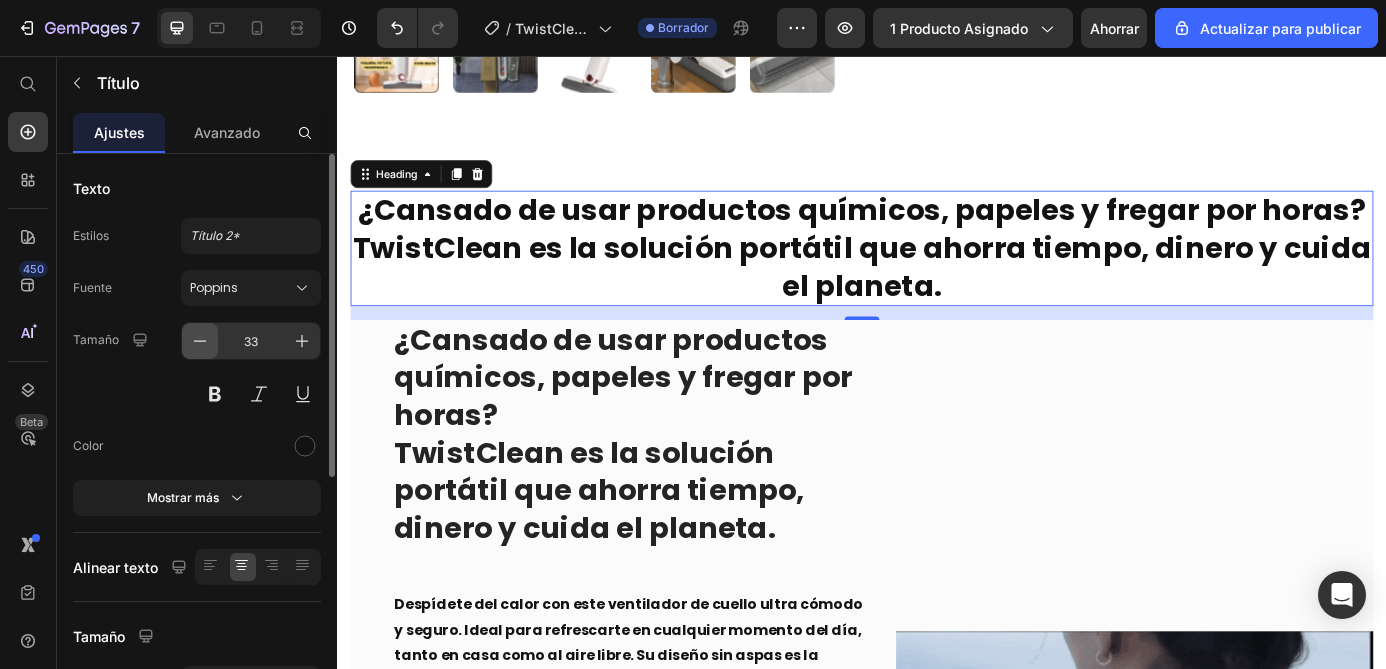 click at bounding box center [200, 341] 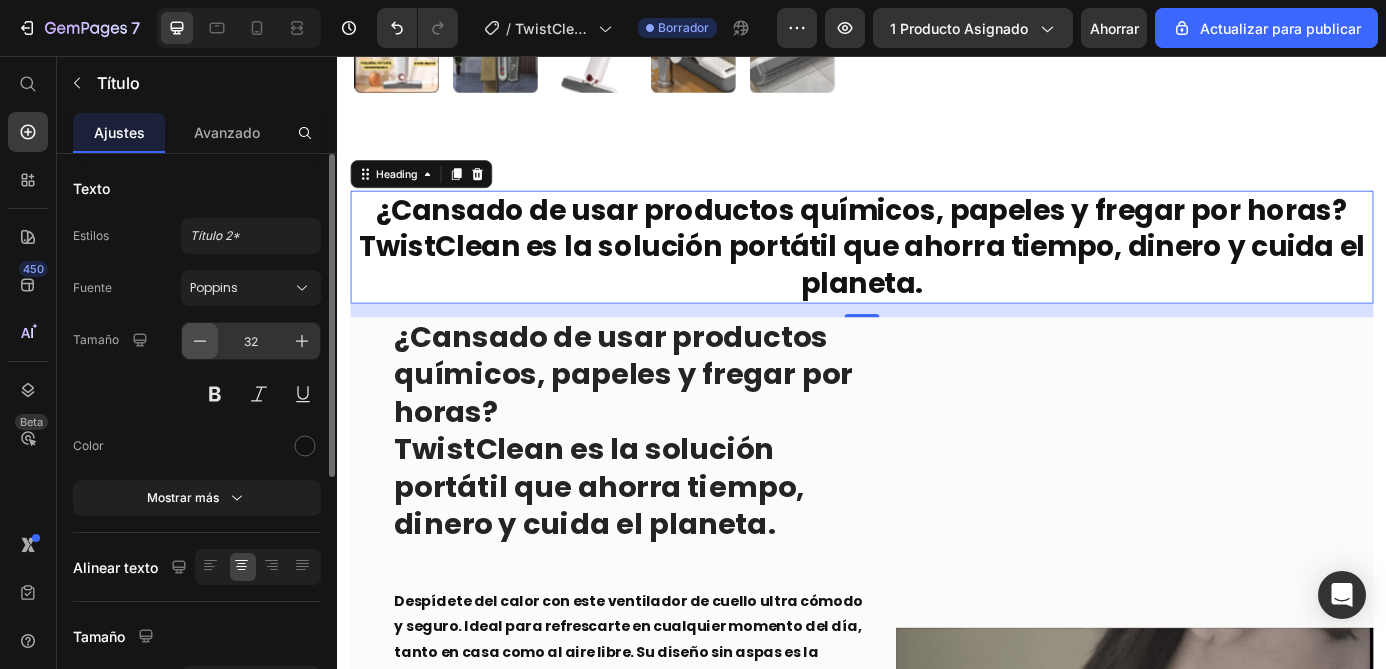 click at bounding box center (200, 341) 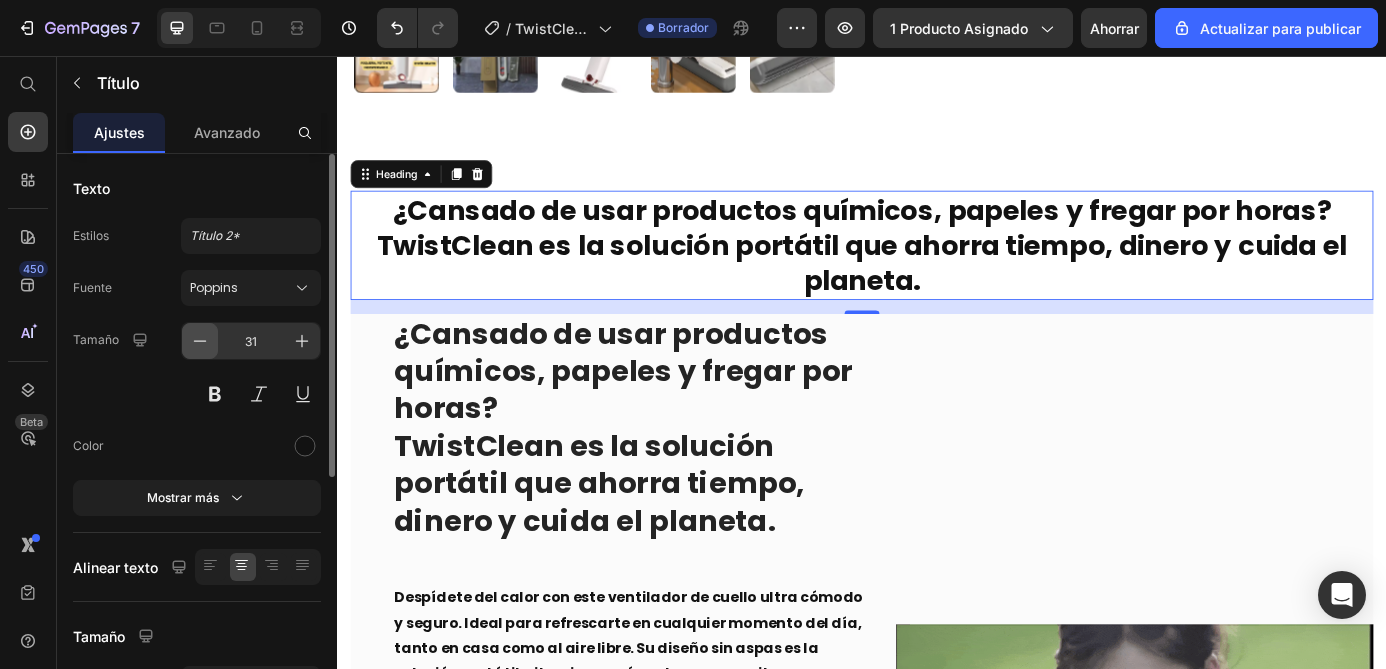 click at bounding box center [200, 341] 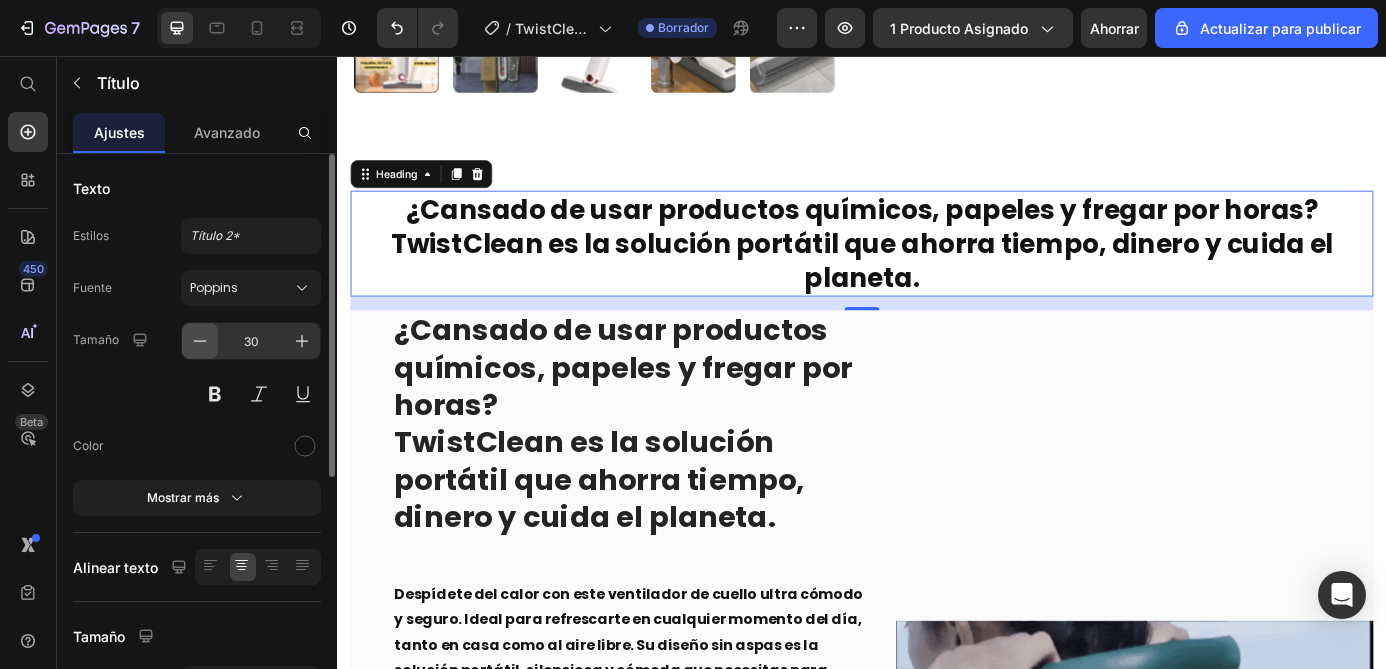 click at bounding box center (200, 341) 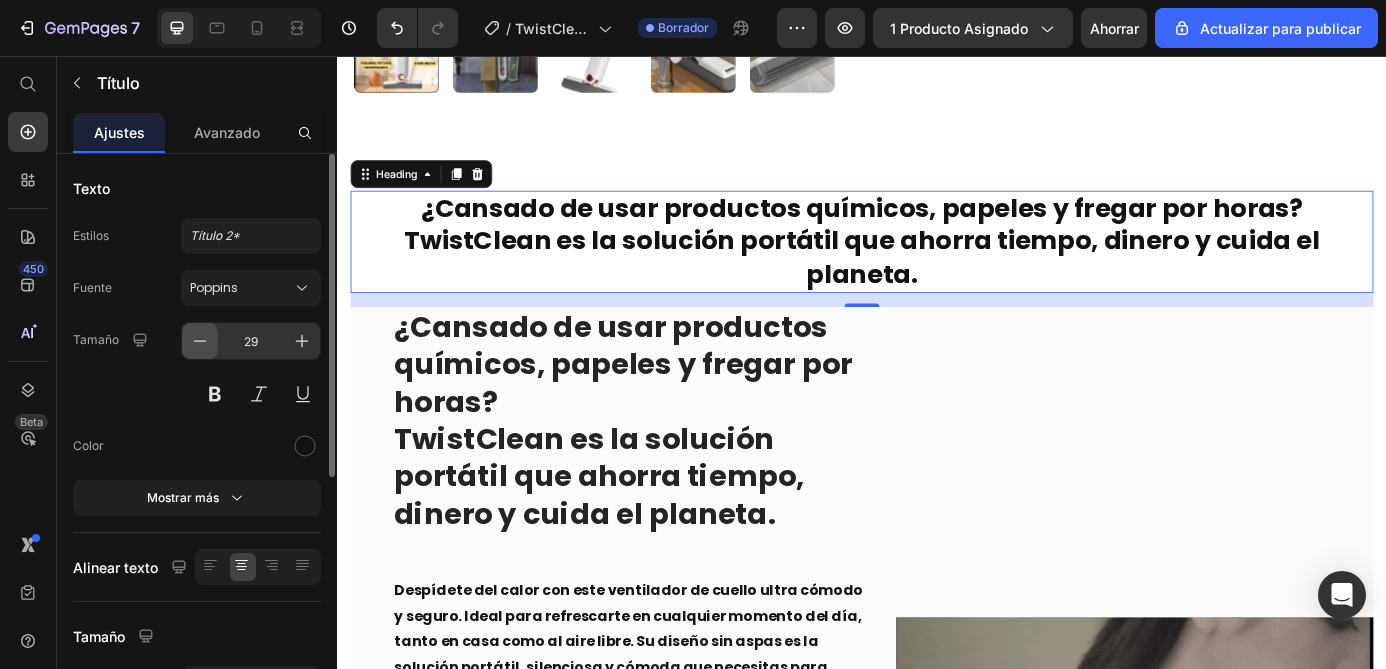 click at bounding box center (200, 341) 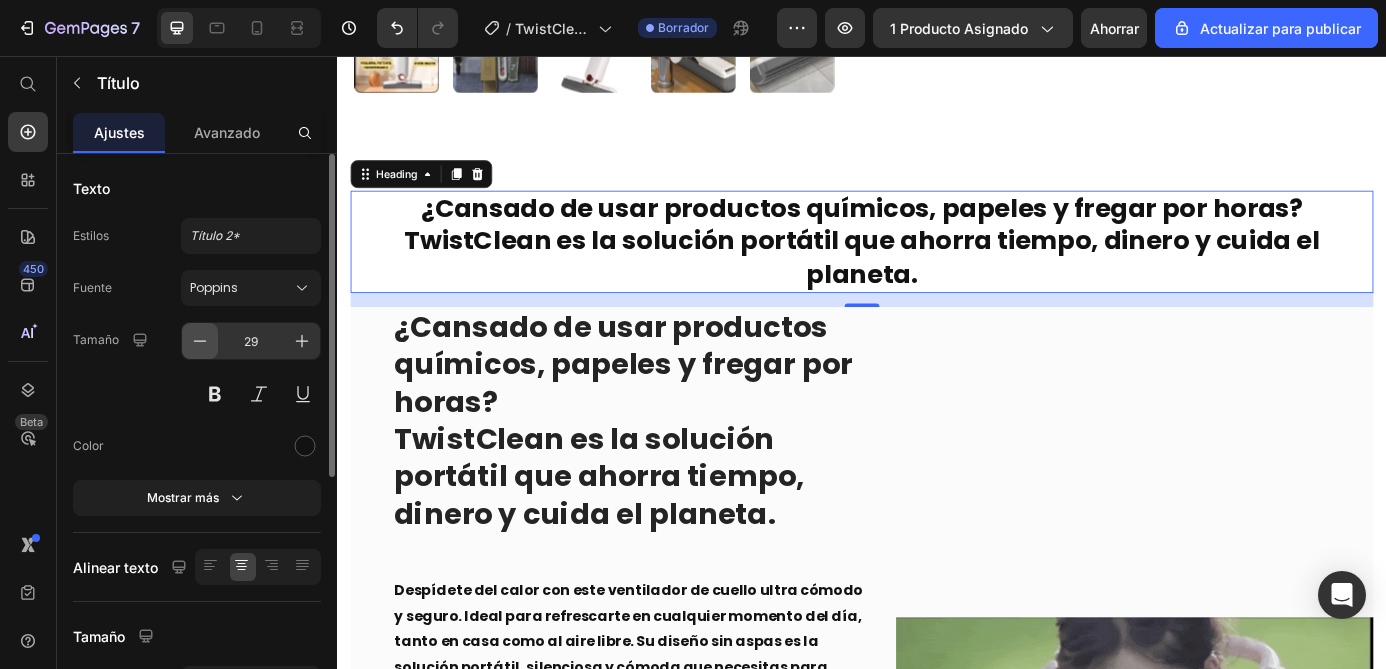 type on "28" 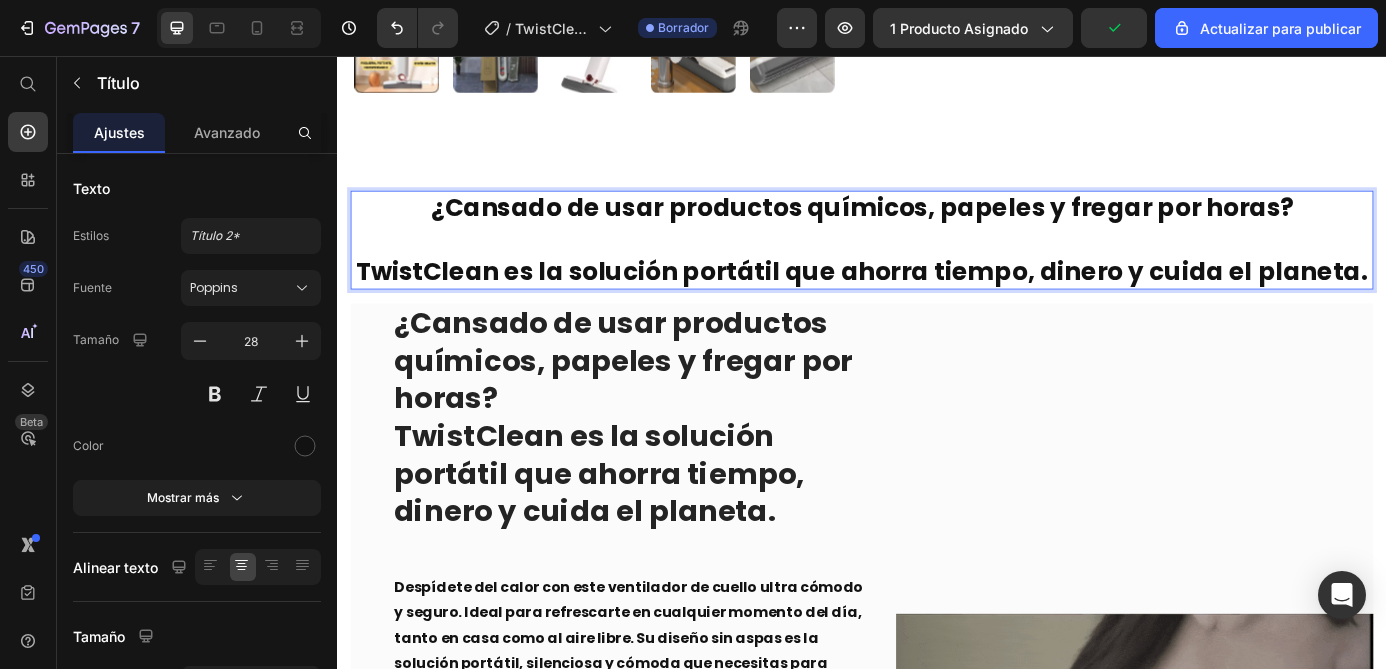 click on "TwistClean es la solución portátil que ahorra tiempo, dinero y cuida el planeta." at bounding box center (937, 302) 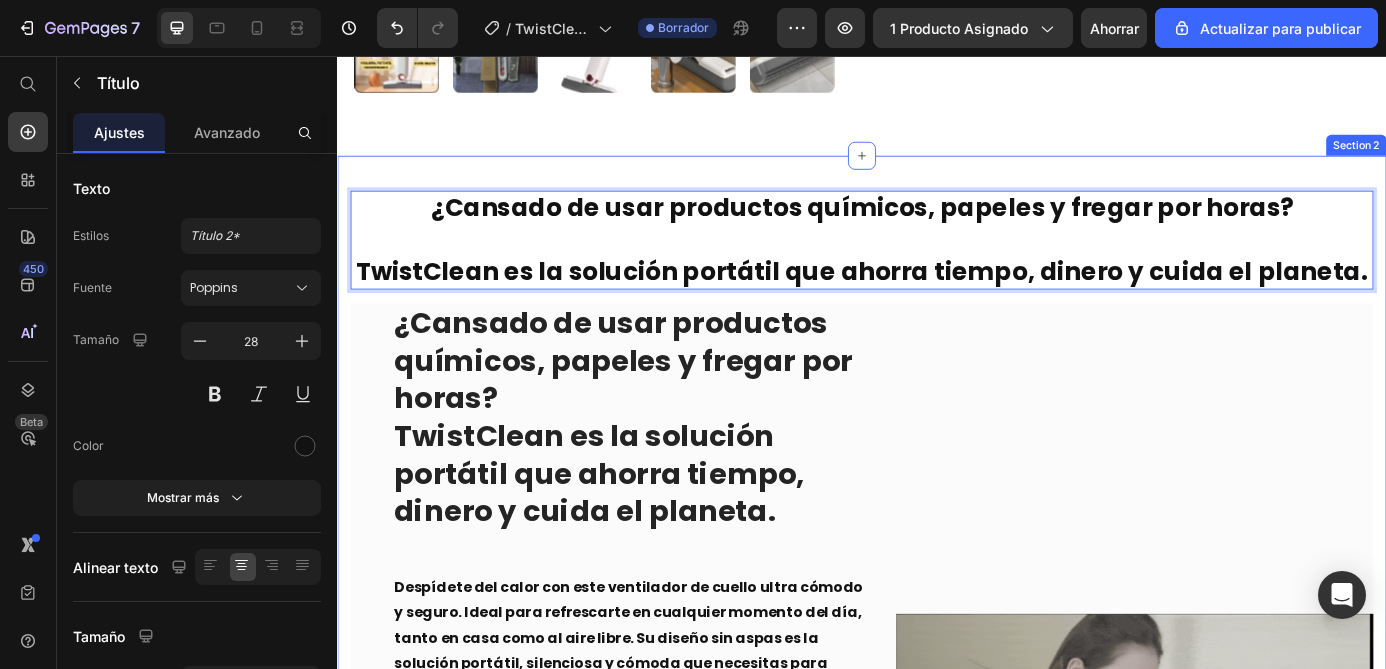 click on "Product Images TwistClean - Mopa húmeda de microfibra portátil Product Title La limpieza que revoluciona tu hogar: portátil y sin esfuerzo. Text Block
Icon
Icon
Icon
Icon
Icon Icon List Reseñas Text Block Row €35,99 Product Price €29,99 Product Price Row Cantidad Text Block 1 Product Quantity Row Out of stock Add to Cart Row Product Section 1" at bounding box center [937, -171] 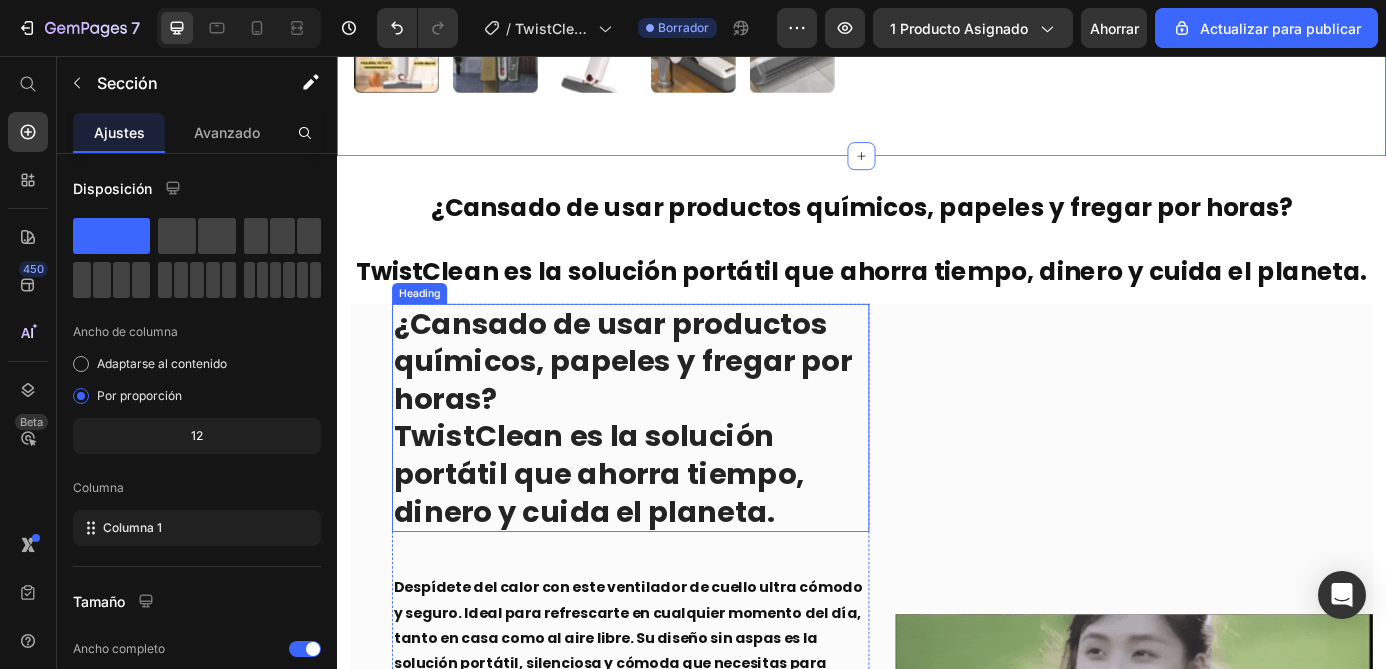 click on "⁠⁠⁠⁠⁠⁠⁠ ¿Cansado de usar productos químicos, papeles y fregar por horas? TwistClean es la solución portátil que ahorra tiempo, dinero y cuida el planeta." at bounding box center (673, 469) 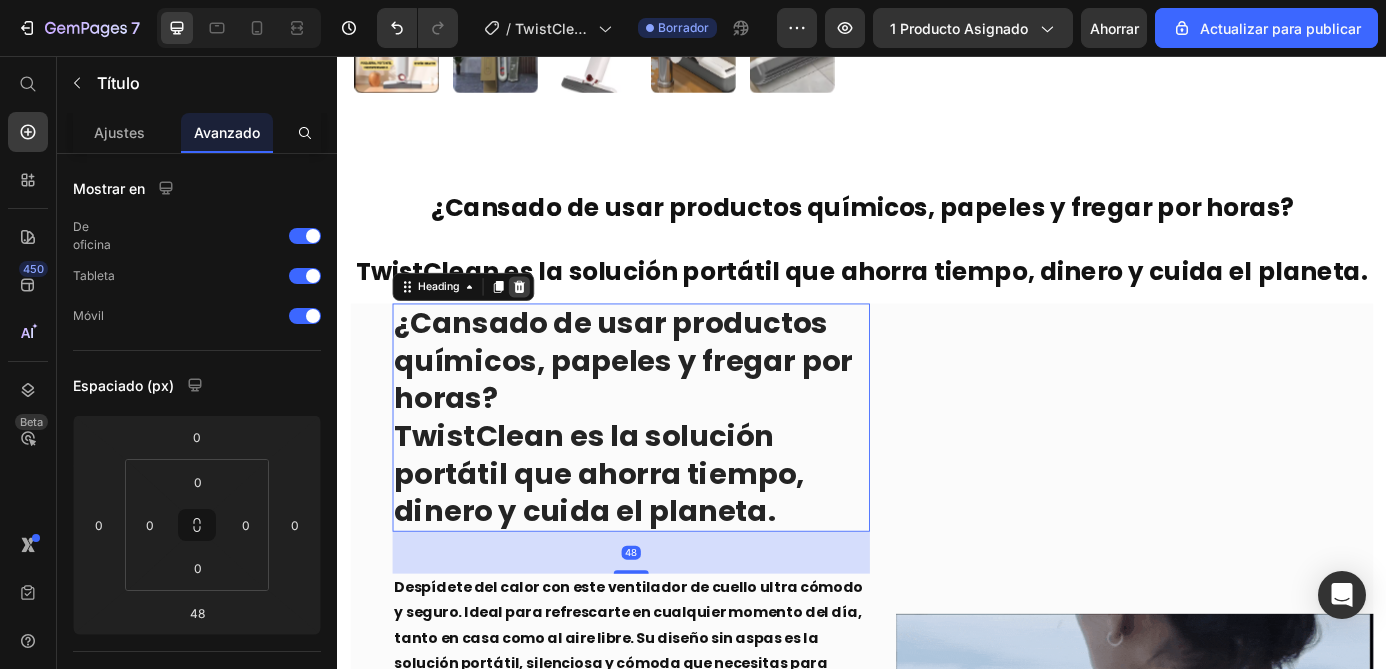 click 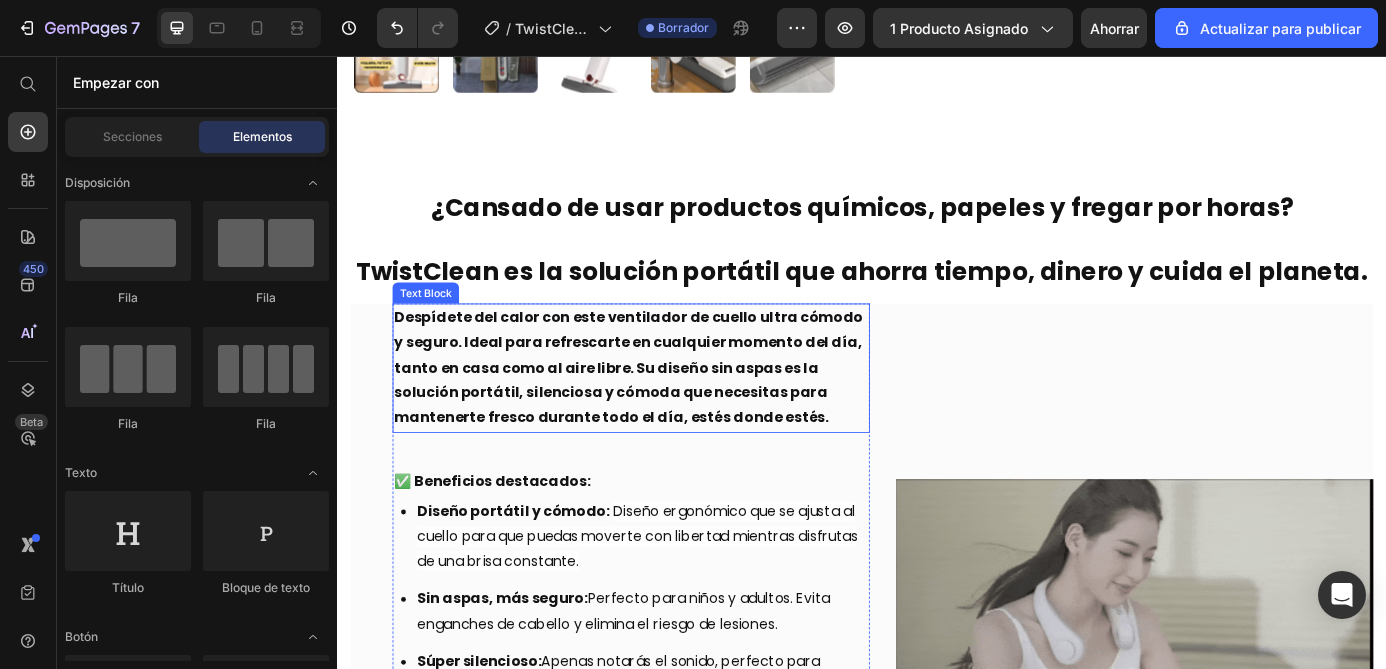 click on "Despídete del calor con este ventilador de cuello ultra cómodo y seguro. Ideal para refrescarte en cualquier momento del día, tanto en casa como al aire libre. Su diseño sin aspas es la solución portátil, silenciosa y cómoda que necesitas para mantenerte fresco durante todo el día, estés donde estés." at bounding box center [670, 412] 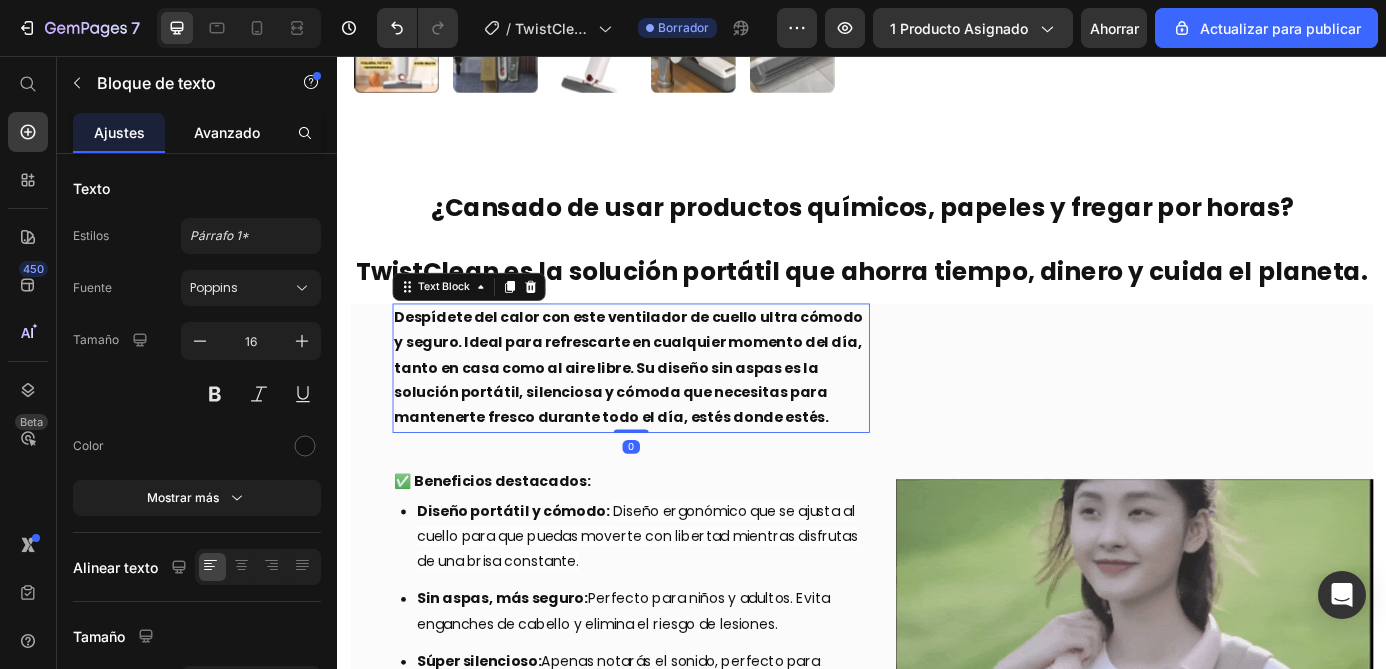 click on "Avanzado" at bounding box center [227, 132] 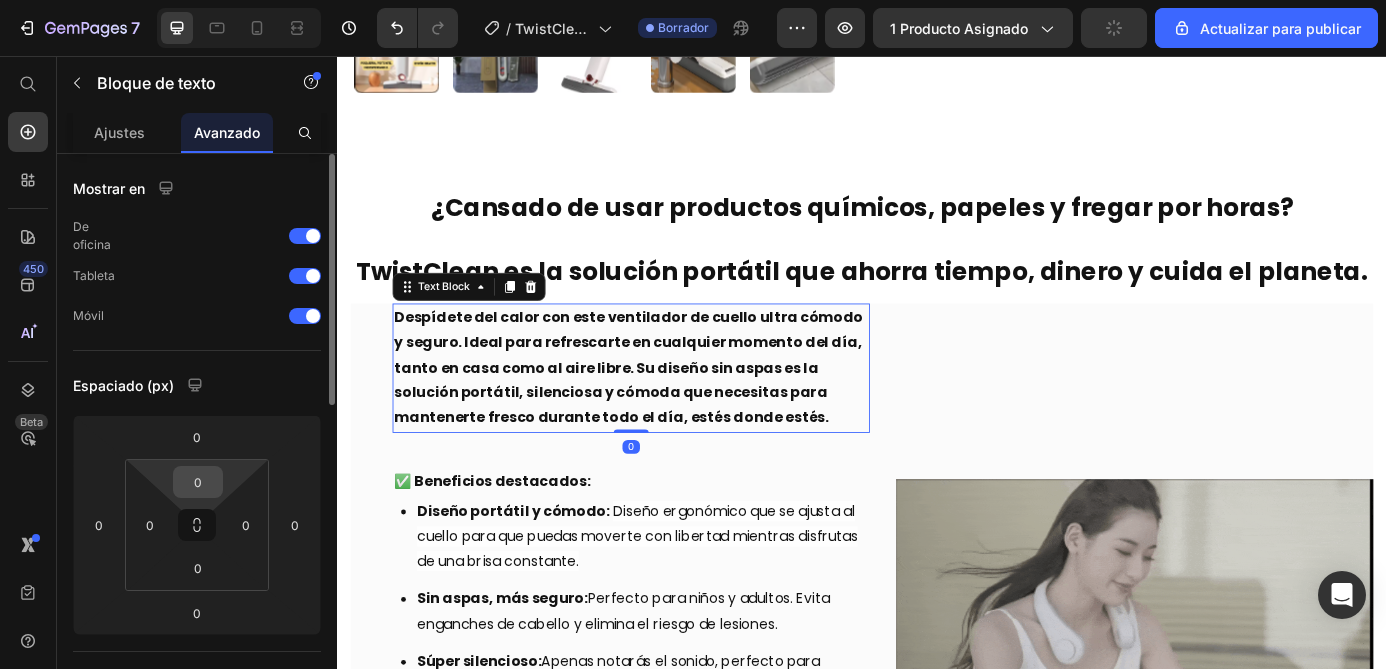 click on "0" at bounding box center (198, 482) 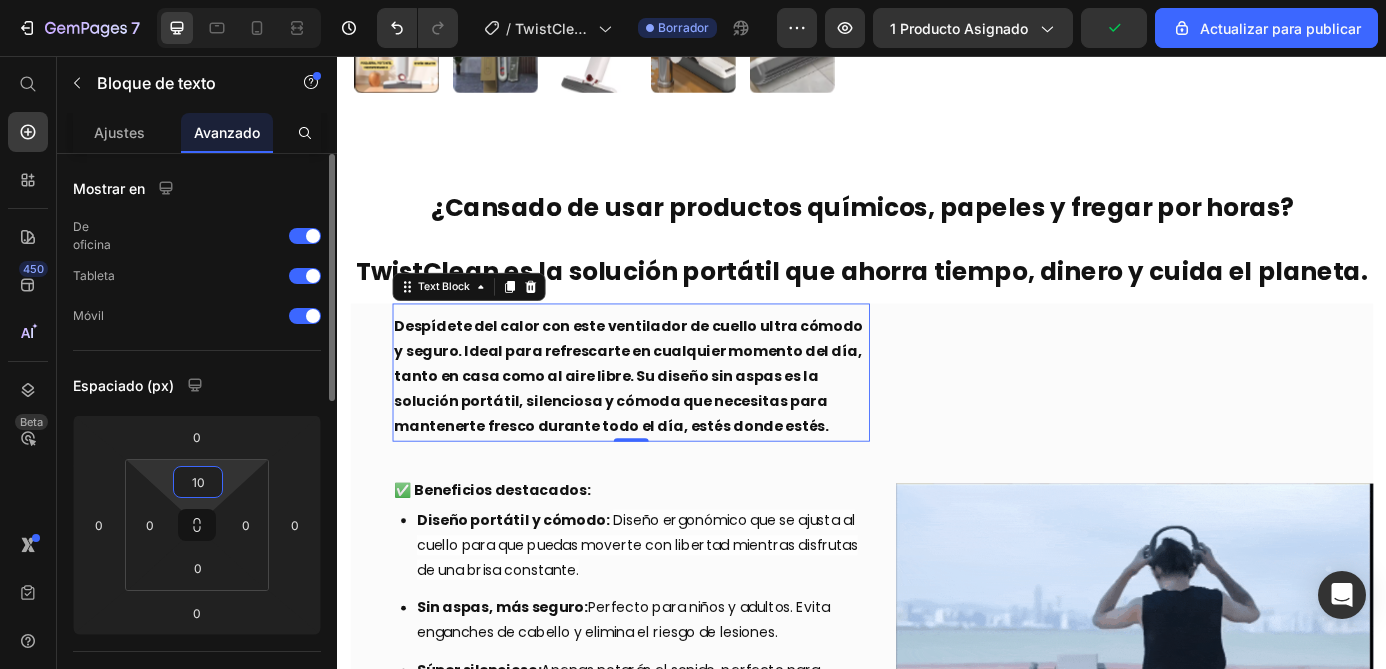 type on "1" 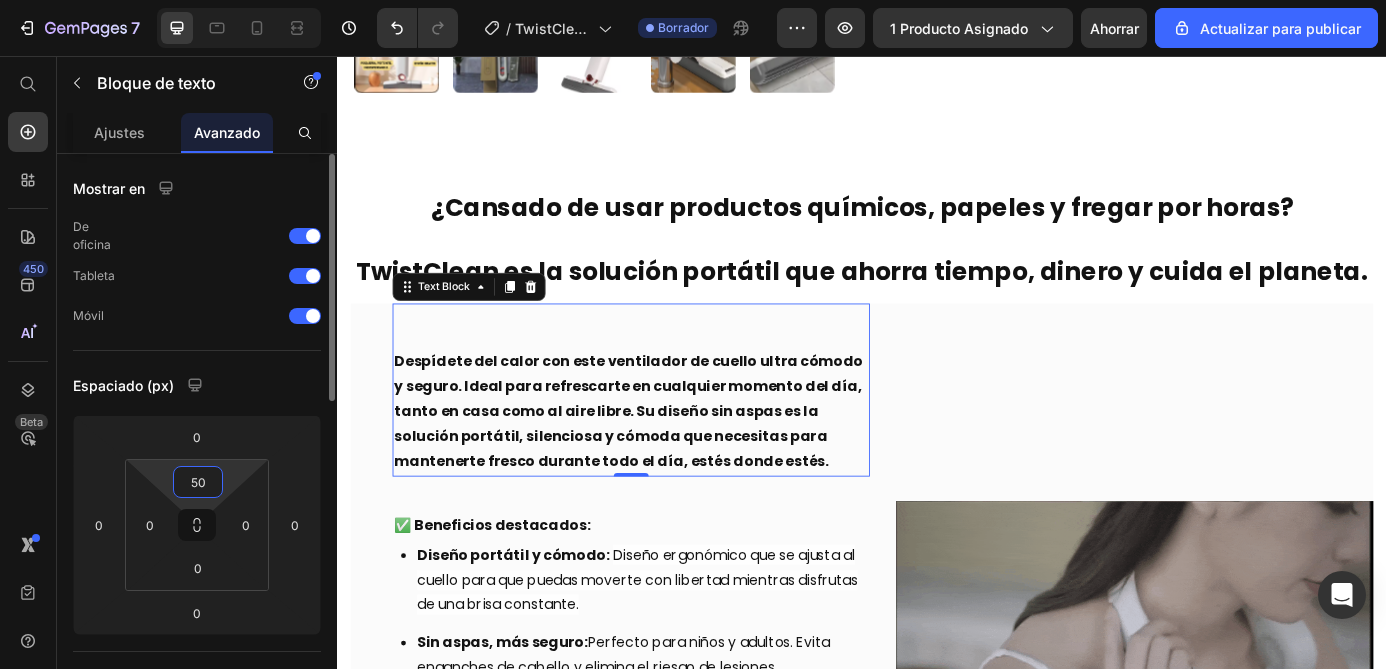 type on "5" 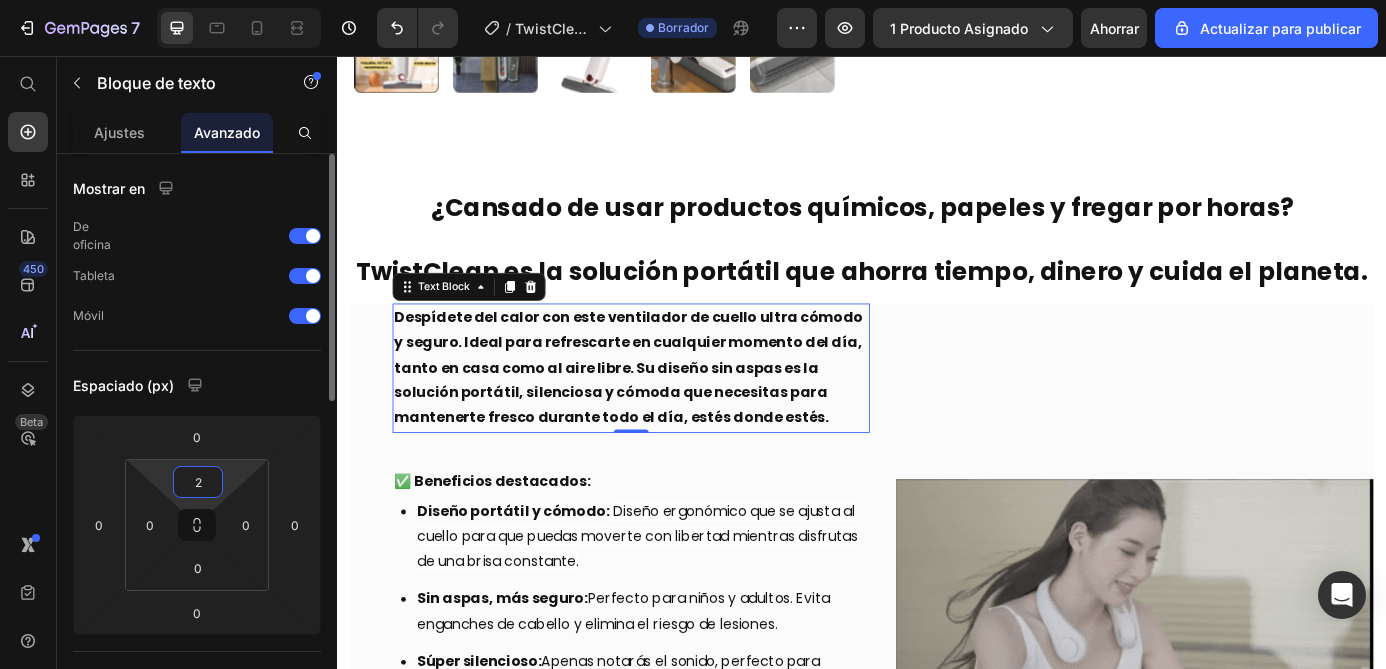 type on "20" 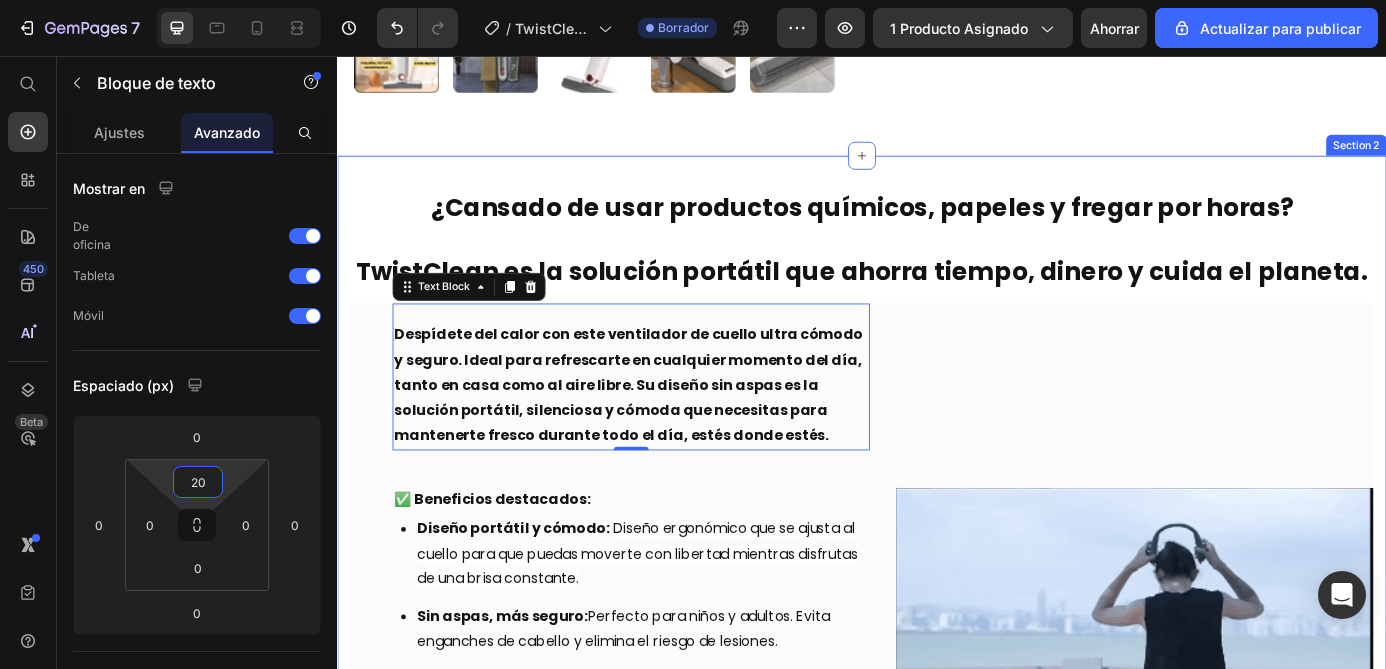 click on "⁠⁠⁠⁠⁠⁠⁠ ¿Cansado de usar productos químicos, papeles y fregar por horas? TwistClean es la solución portátil que ahorra tiempo, dinero y cuida el planeta. Heading Despídete del calor con este ventilador de cuello ultra cómodo y seguro. Ideal para refrescarte en cualquier momento del día, tanto en casa como al aire libre. Su diseño sin aspas es la solución portátil, silenciosa y cómoda que necesitas para mantenerte fresco durante todo el día, estés donde estés. Text Block   0 ✅ Beneficios destacados: Text Block
Diseño portátil y cómodo:   Diseño ergonómico que se ajusta al cuello para que puedas moverte con libertad mientras disfrutas de una brisa constante.
Sin aspas, más seguro:  Perfecto para niños y adultos. Evita enganches de cabello y elimina el riesgo de lesiones.
Súper silencioso:  Apenas notarás el sonido, perfecto para trabajar, estudiar o relajarte sin interrupciones.
3 velocidades ajustables:" at bounding box center (937, 639) 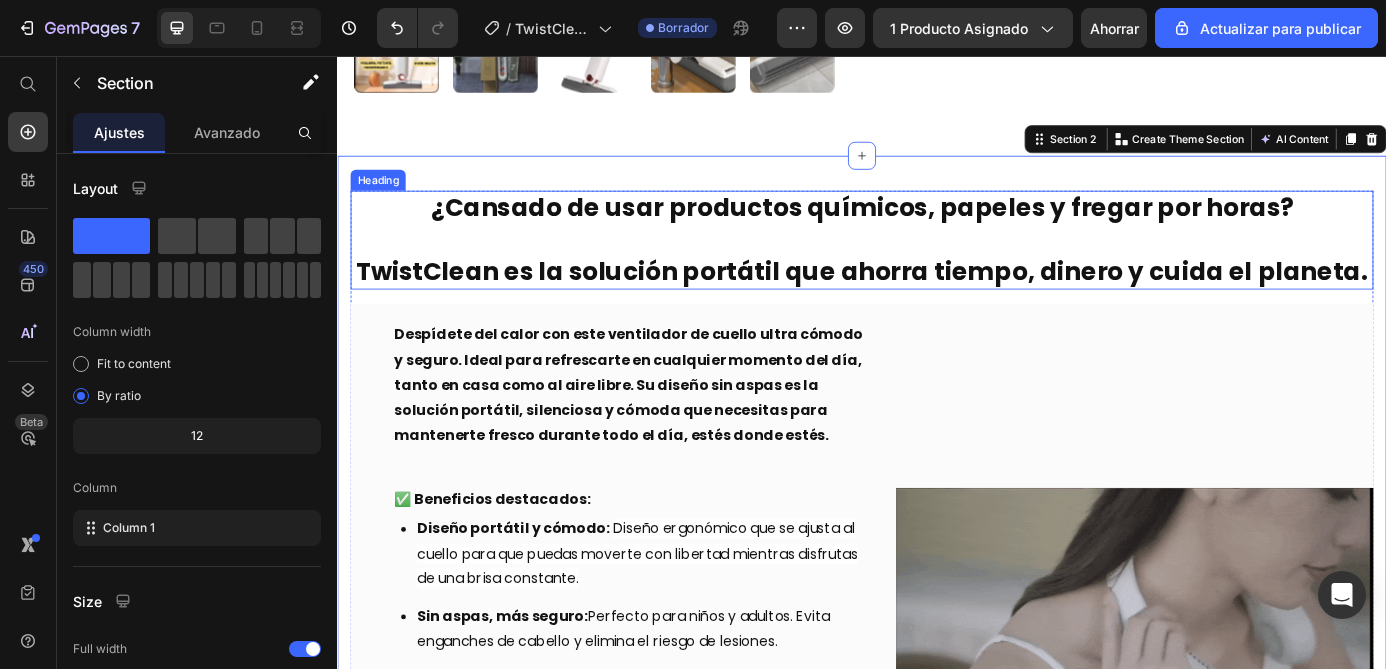 click on "⁠⁠⁠⁠⁠⁠⁠ ¿Cansado de usar productos químicos, papeles y fregar por horas? TwistClean es la solución portátil que ahorra tiempo, dinero y cuida el planeta." at bounding box center (937, 266) 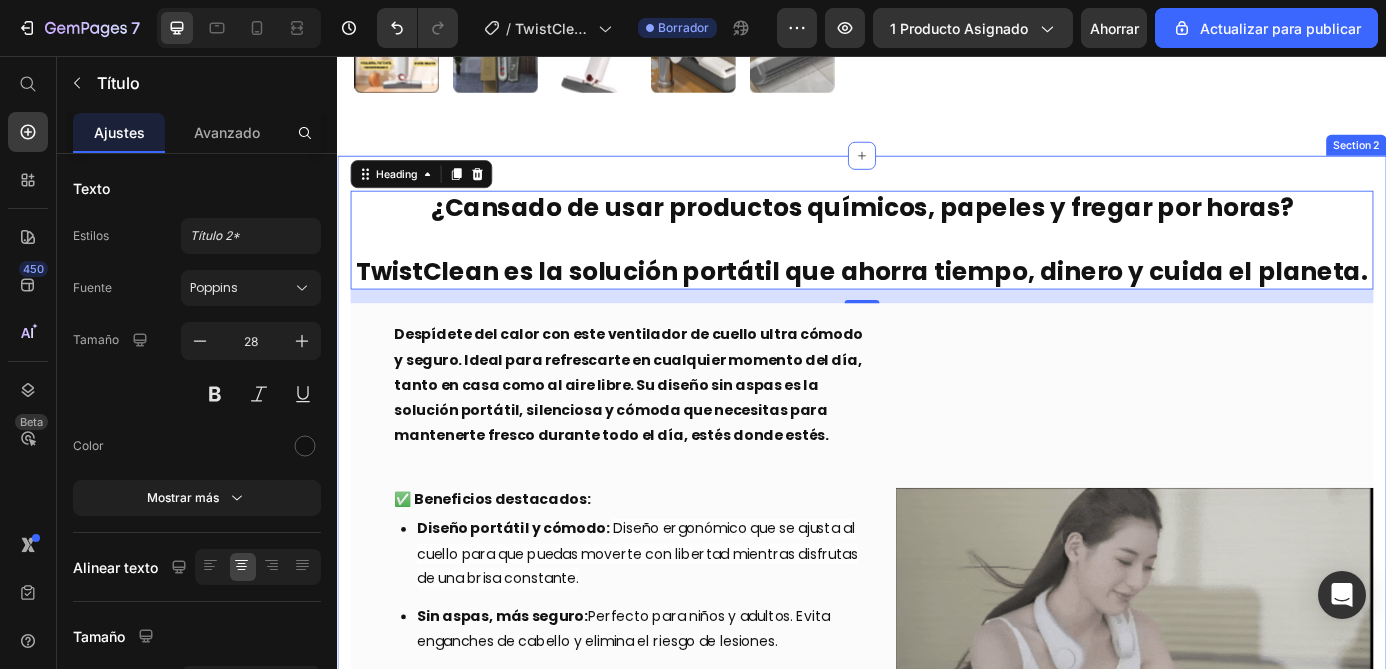 click on "⁠⁠⁠⁠⁠⁠⁠ ¿Cansado de usar productos químicos, papeles y fregar por horas? TwistClean es la solución portátil que ahorra tiempo, dinero y cuida el planeta. Heading   16 Despídete del calor con este ventilador de cuello ultra cómodo y seguro. Ideal para refrescarte en cualquier momento del día, tanto en casa como al aire libre. Su diseño sin aspas es la solución portátil, silenciosa y cómoda que necesitas para mantenerte fresco durante todo el día, estés donde estés. Text Block ✅ Beneficios destacados: Text Block
Diseño portátil y cómodo:   Diseño ergonómico que se ajusta al cuello para que puedas moverte con libertad mientras disfrutas de una brisa constante.
Sin aspas, más seguro:  Perfecto para niños y adultos. Evita enganches de cabello y elimina el riesgo de lesiones.
Súper silencioso:  Apenas notarás el sonido, perfecto para trabajar, estudiar o relajarte sin interrupciones.
3 velocidades ajustables:" at bounding box center (937, 639) 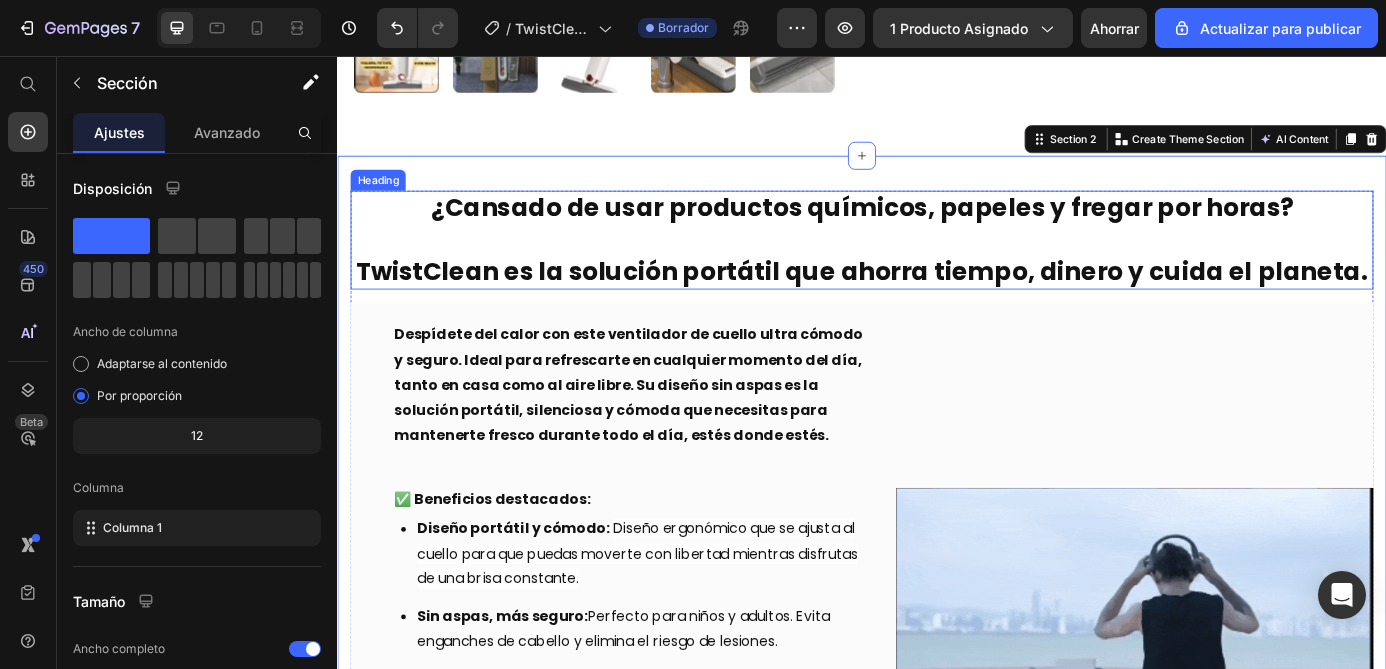 click on "⁠⁠⁠⁠⁠⁠⁠ ¿Cansado de usar productos químicos, papeles y fregar por horas? TwistClean es la solución portátil que ahorra tiempo, dinero y cuida el planeta." at bounding box center [937, 266] 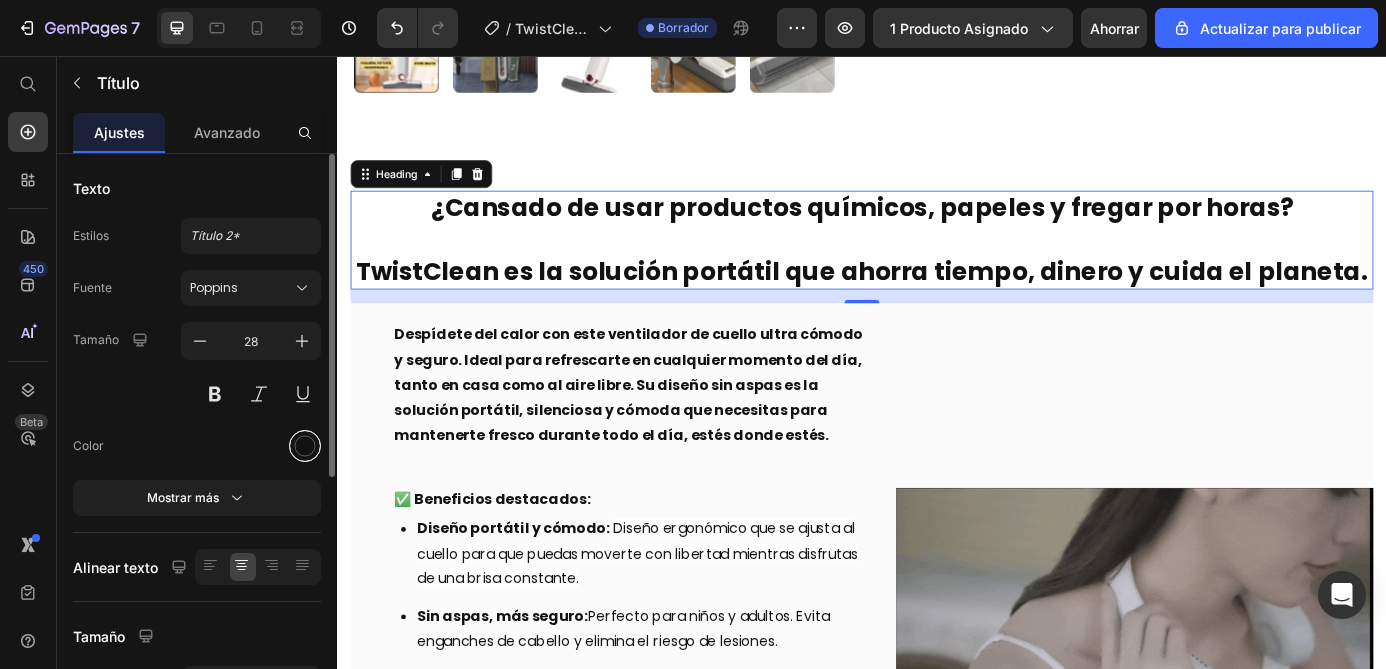 click at bounding box center [305, 446] 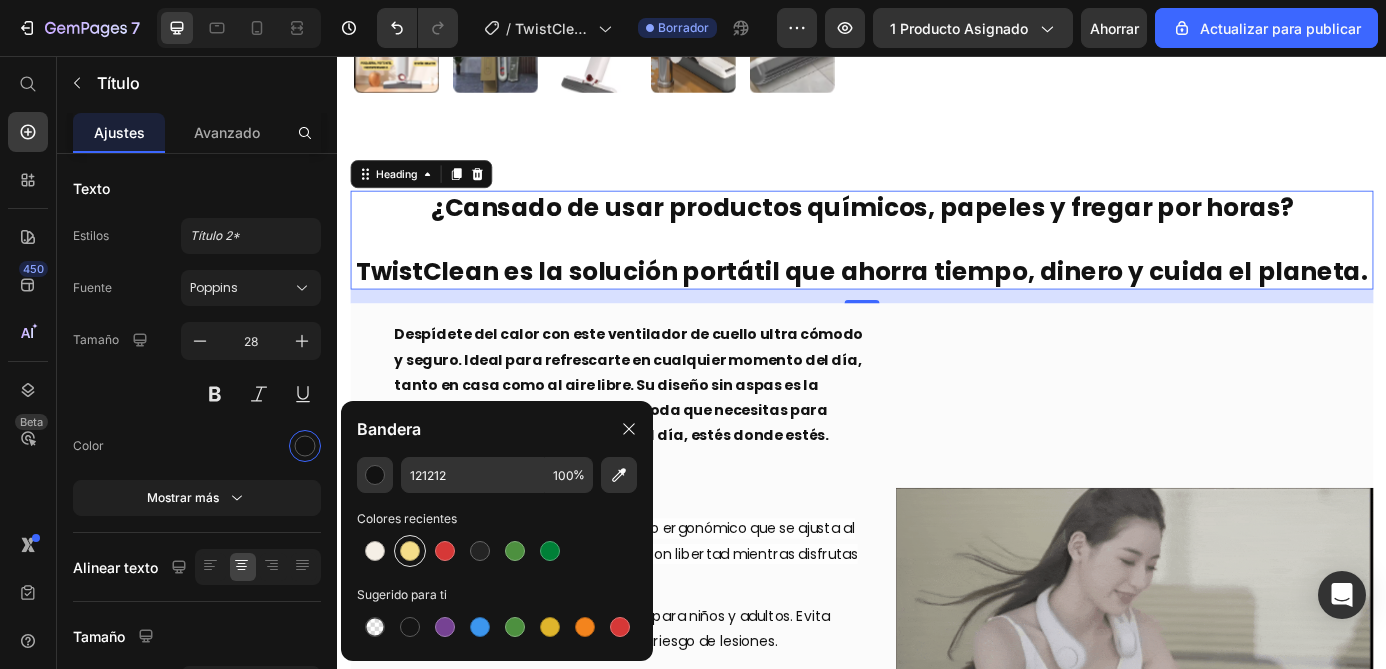 click at bounding box center (410, 551) 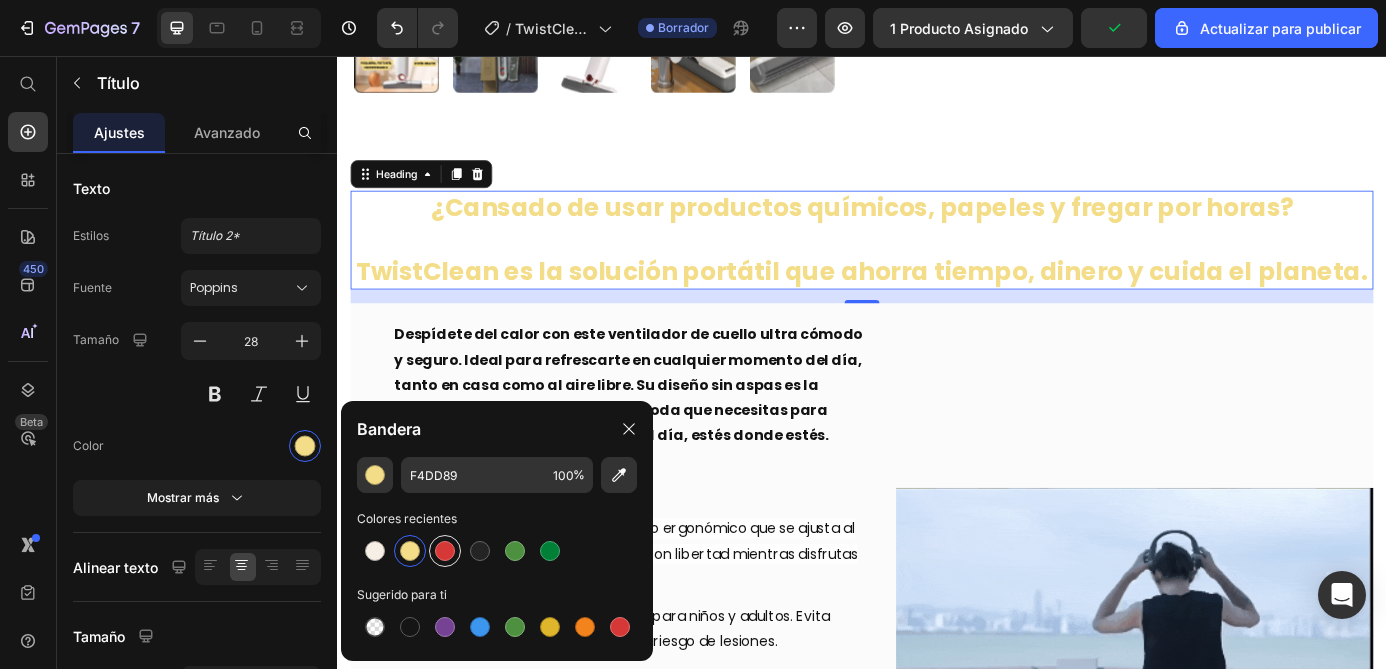 click at bounding box center (445, 551) 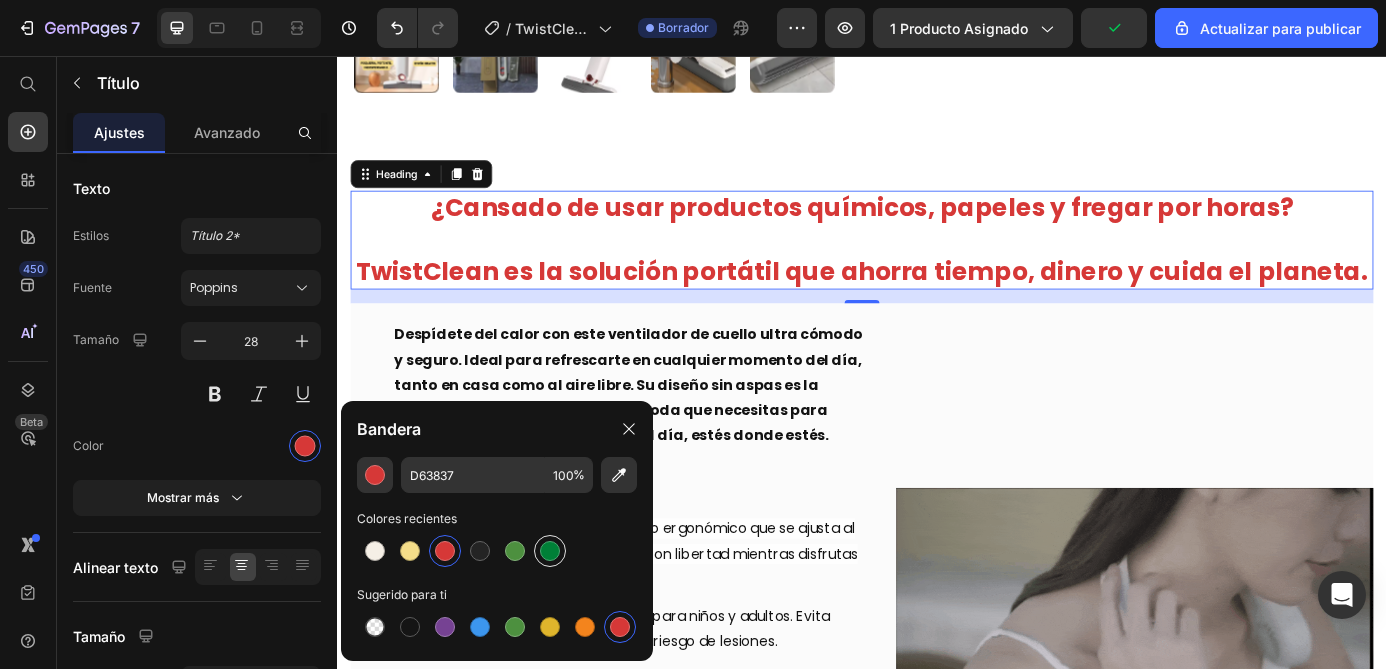 click at bounding box center (550, 551) 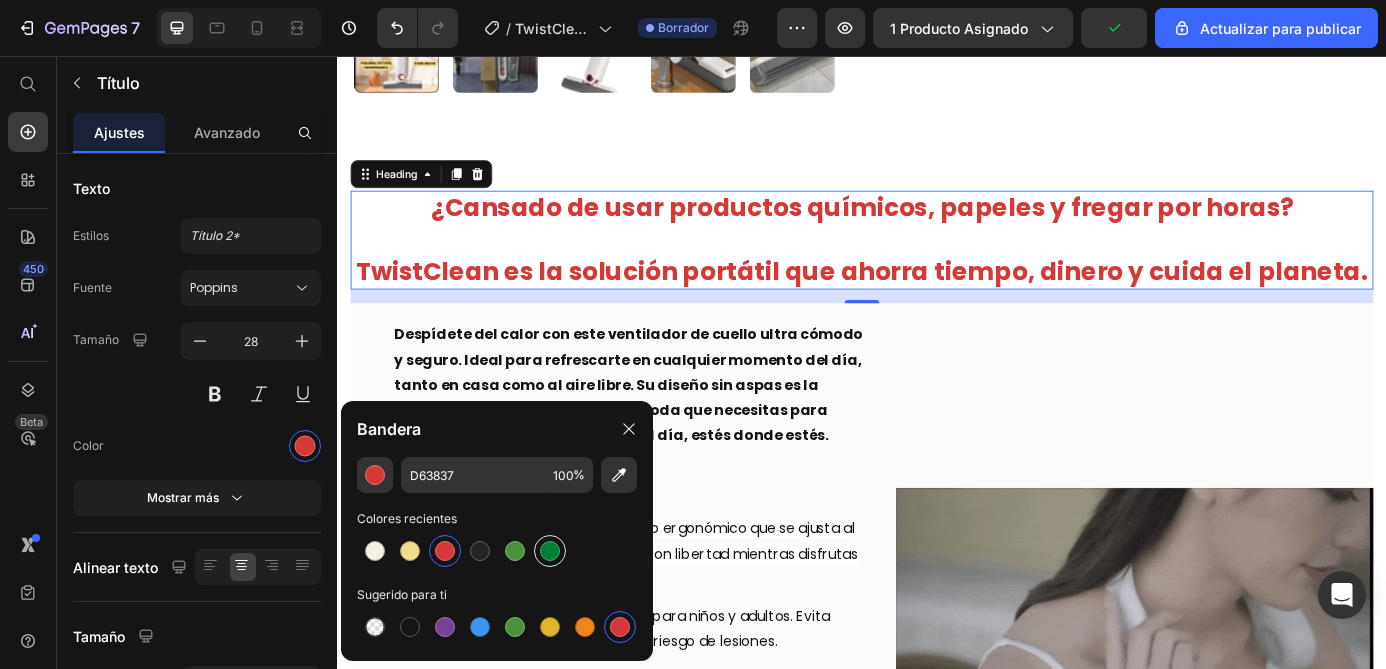 type on "008037" 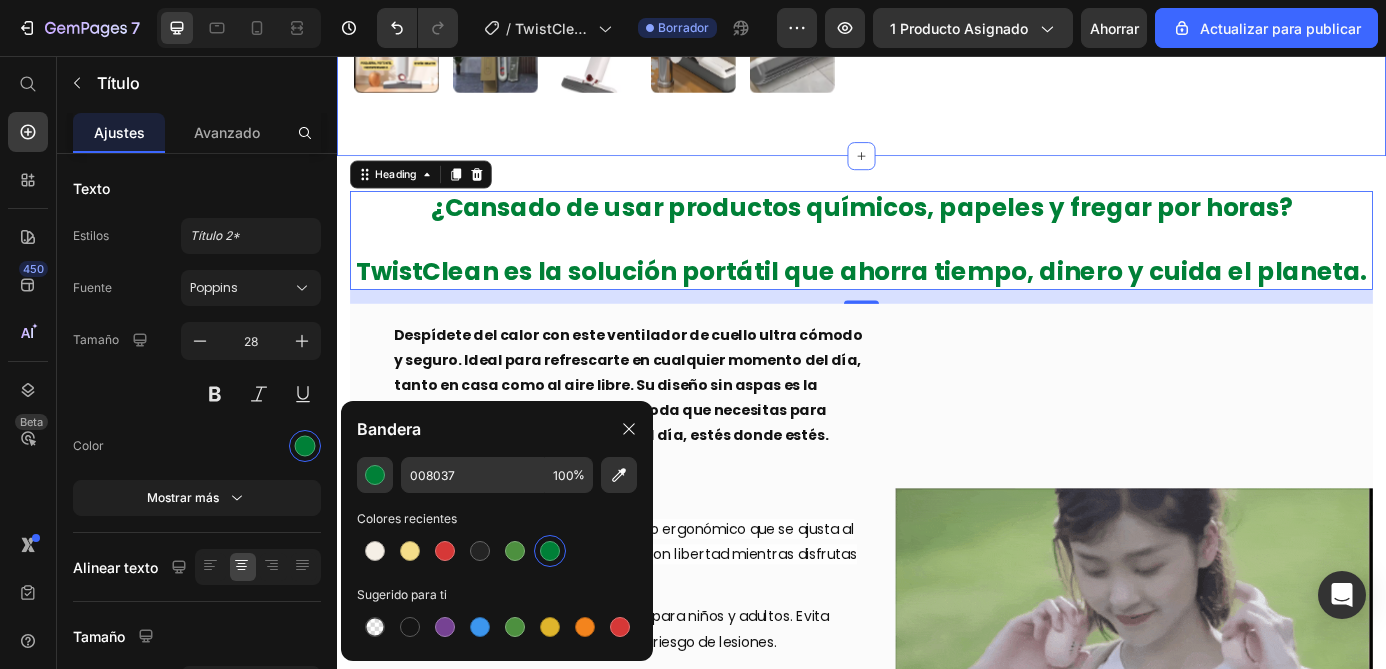 click on "Product Images TwistClean - Mopa húmeda de microfibra portátil Product Title La limpieza que revoluciona tu hogar: portátil y sin esfuerzo. Text Block
Icon
Icon
Icon
Icon
Icon Icon List Reseñas Text Block Row €35,99 Product Price €29,99 Product Price Row Cantidad Text Block 1 Product Quantity Row Out of stock Add to Cart Row Product Section 1" at bounding box center (937, -171) 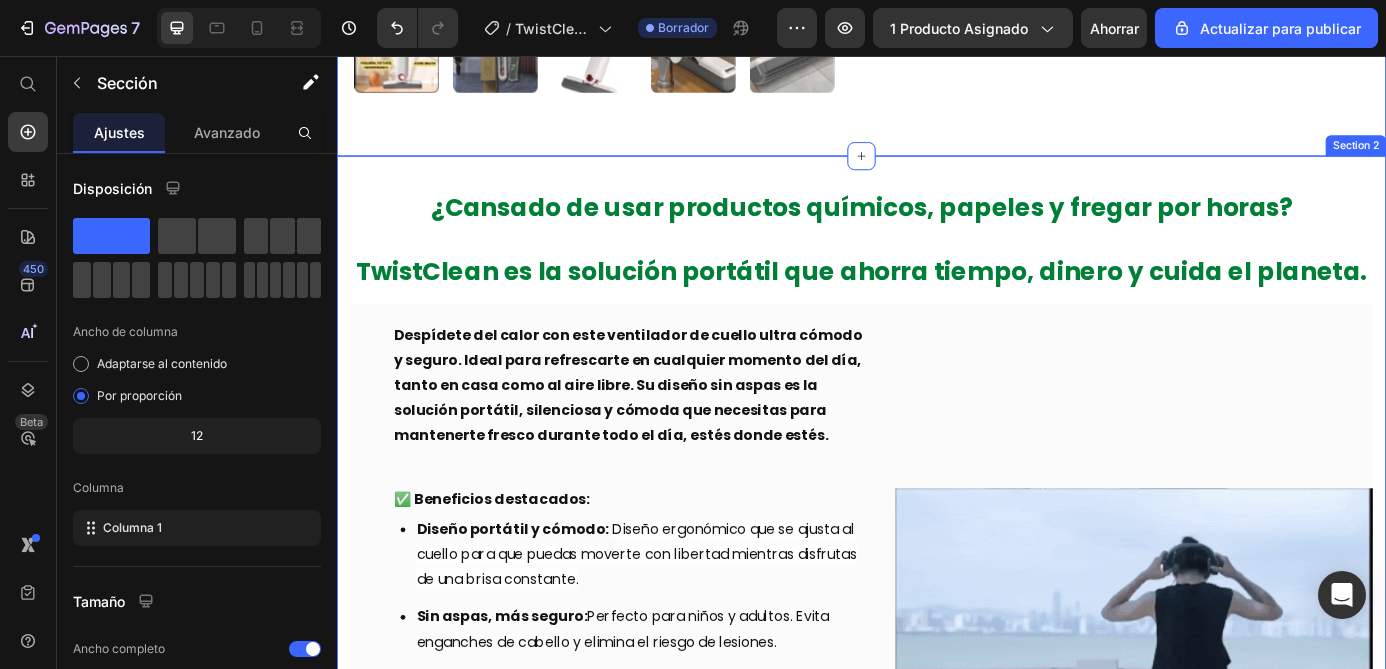click on "⁠⁠⁠⁠⁠⁠⁠ ¿Cansado de usar productos químicos, papeles y fregar por horas? TwistClean es la solución portátil que ahorra tiempo, dinero y cuida el planeta. Heading Despídete del calor con este ventilador de cuello ultra cómodo y seguro. Ideal para refrescarte en cualquier momento del día, tanto en casa como al aire libre. Su diseño sin aspas es la solución portátil, silenciosa y cómoda que necesitas para mantenerte fresco durante todo el día, estés donde estés. Text Block ✅ Beneficios destacados: Text Block
Diseño portátil y cómodo:   Diseño ergonómico que se ajusta al cuello para que puedas moverte con libertad mientras disfrutas de una brisa constante.
Sin aspas, más seguro:  Perfecto para niños y adultos. Evita enganches de cabello y elimina el riesgo de lesiones.
Súper silencioso:  Apenas notarás el sonido, perfecto para trabajar, estudiar o relajarte sin interrupciones.
3 velocidades ajustables:   Row" at bounding box center (937, 639) 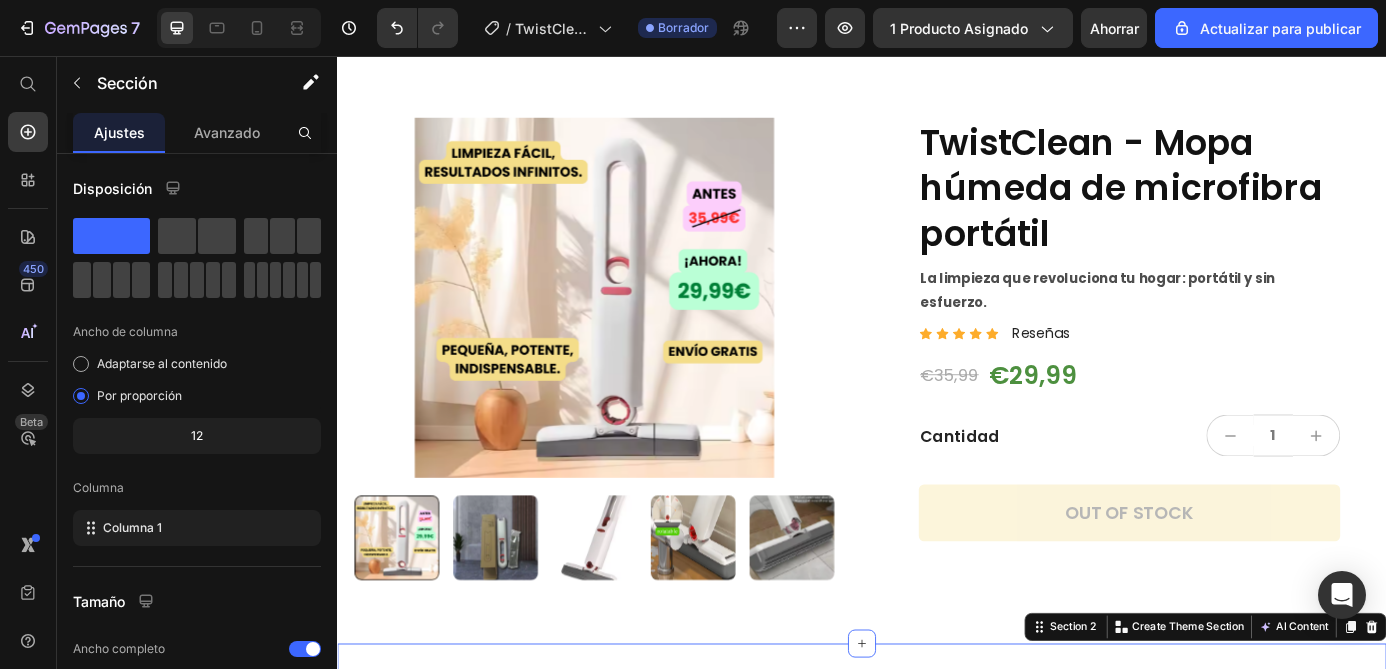 scroll, scrollTop: 0, scrollLeft: 0, axis: both 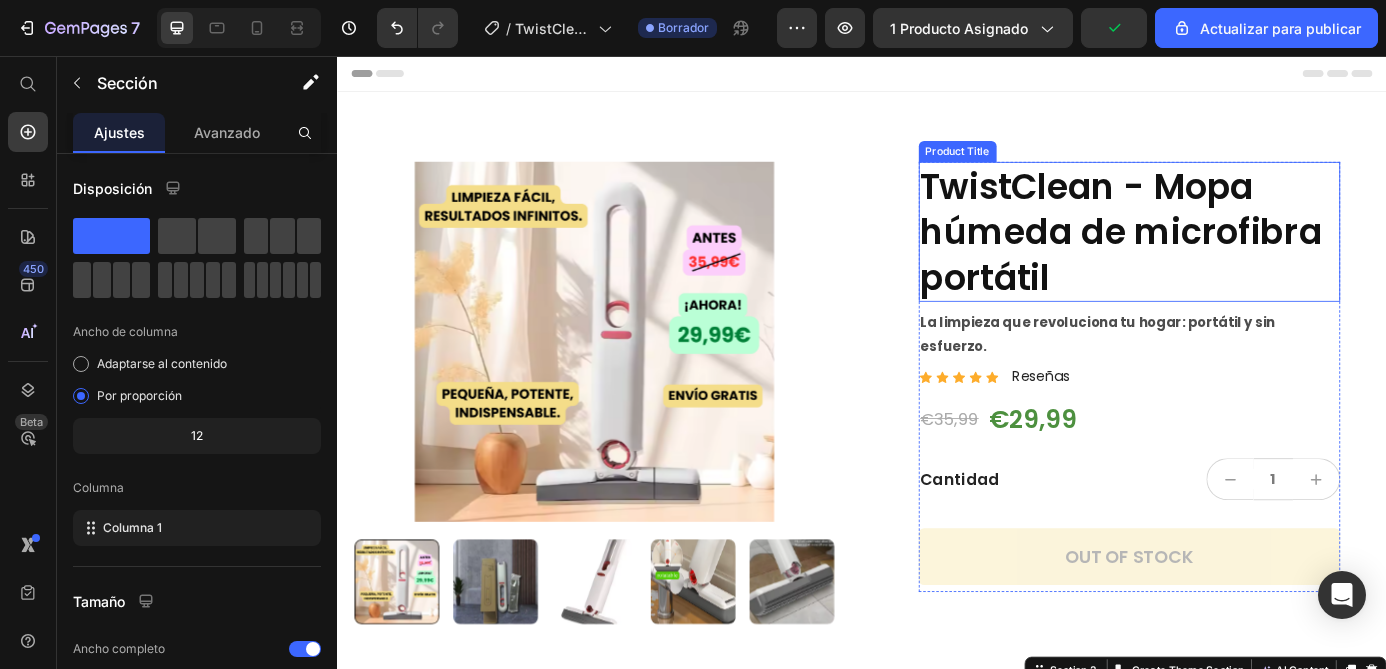 click on "TwistClean - Mopa húmeda de microfibra portátil" at bounding box center [1243, 257] 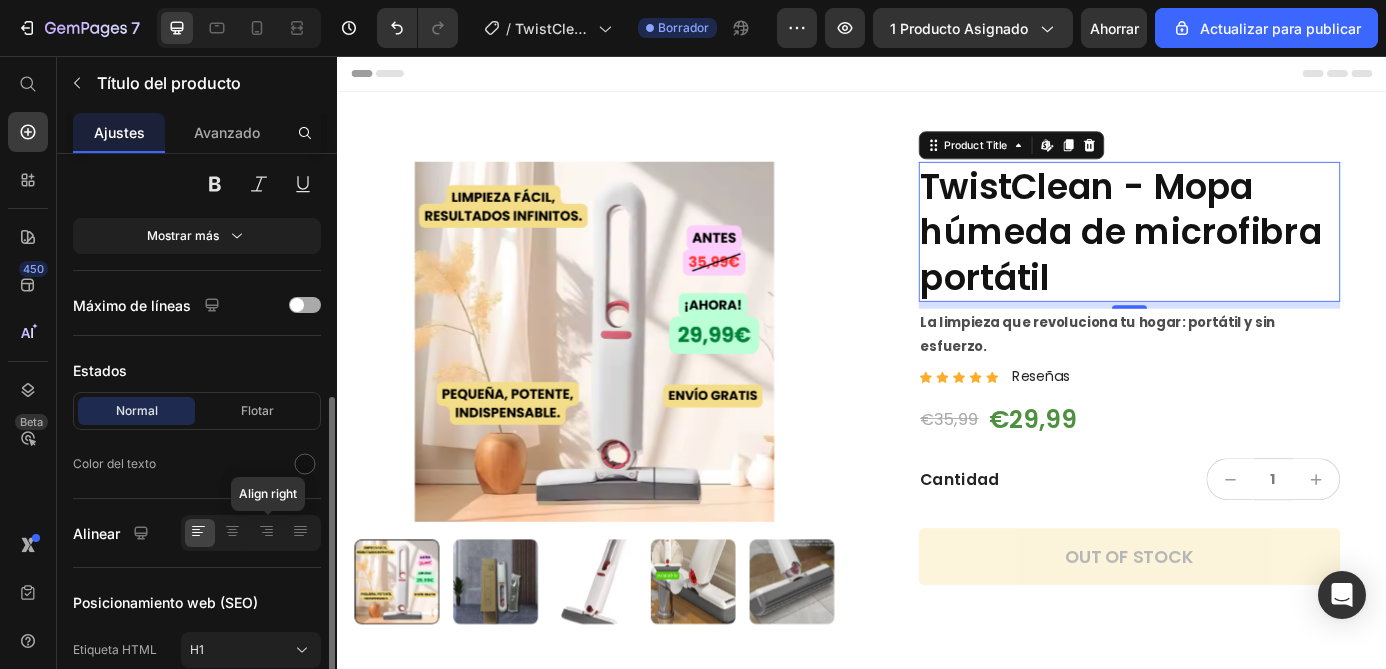 scroll, scrollTop: 454, scrollLeft: 0, axis: vertical 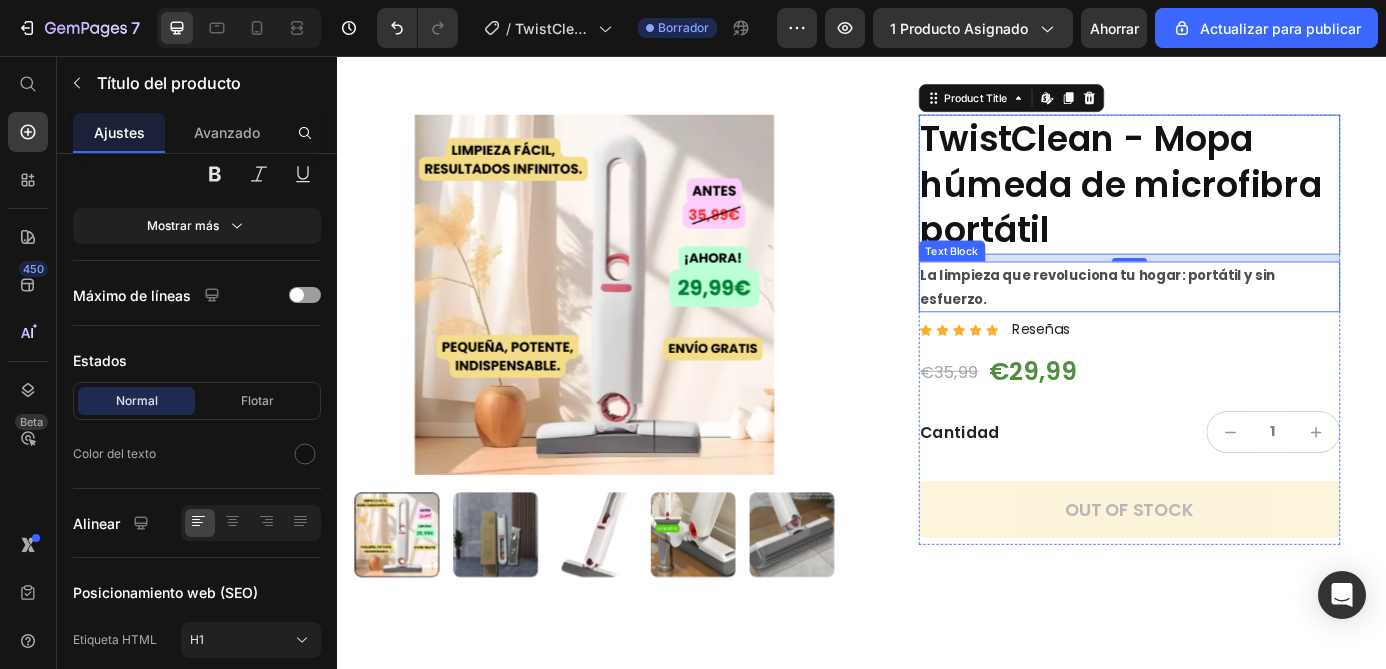 click on "La limpieza que revoluciona tu hogar: portátil y sin esfuerzo." at bounding box center [1243, 320] 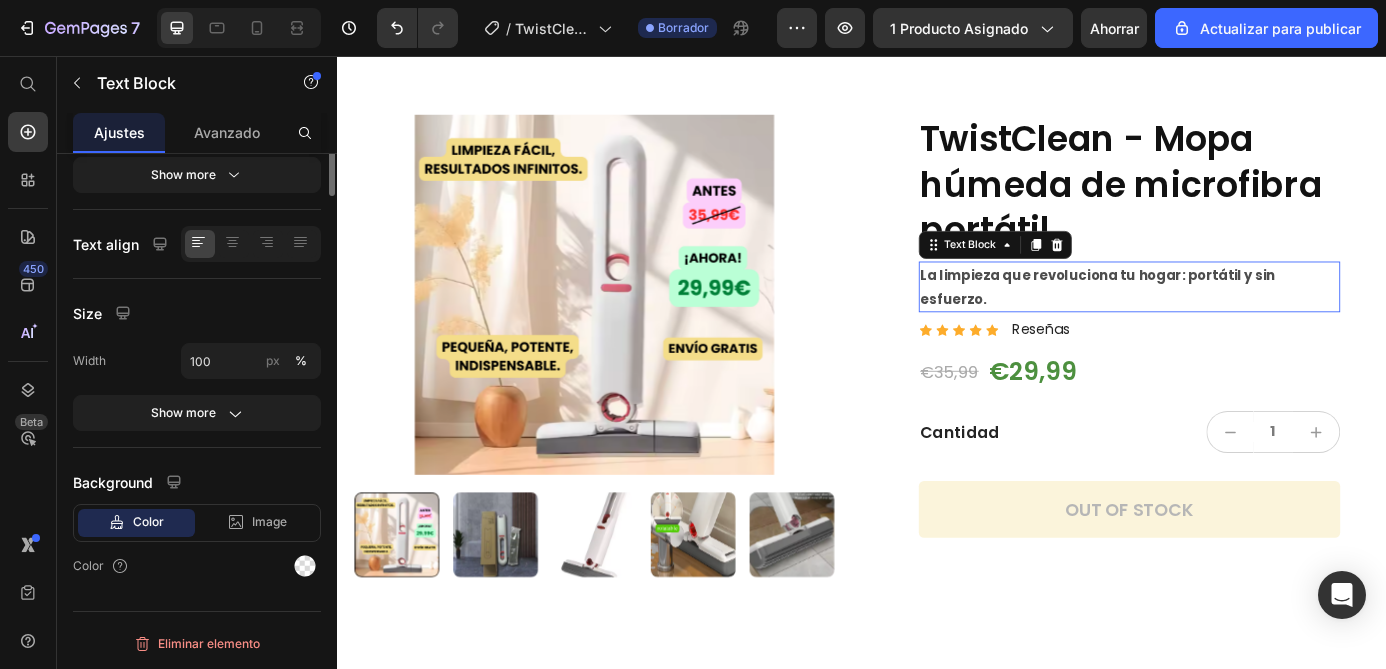 scroll, scrollTop: 0, scrollLeft: 0, axis: both 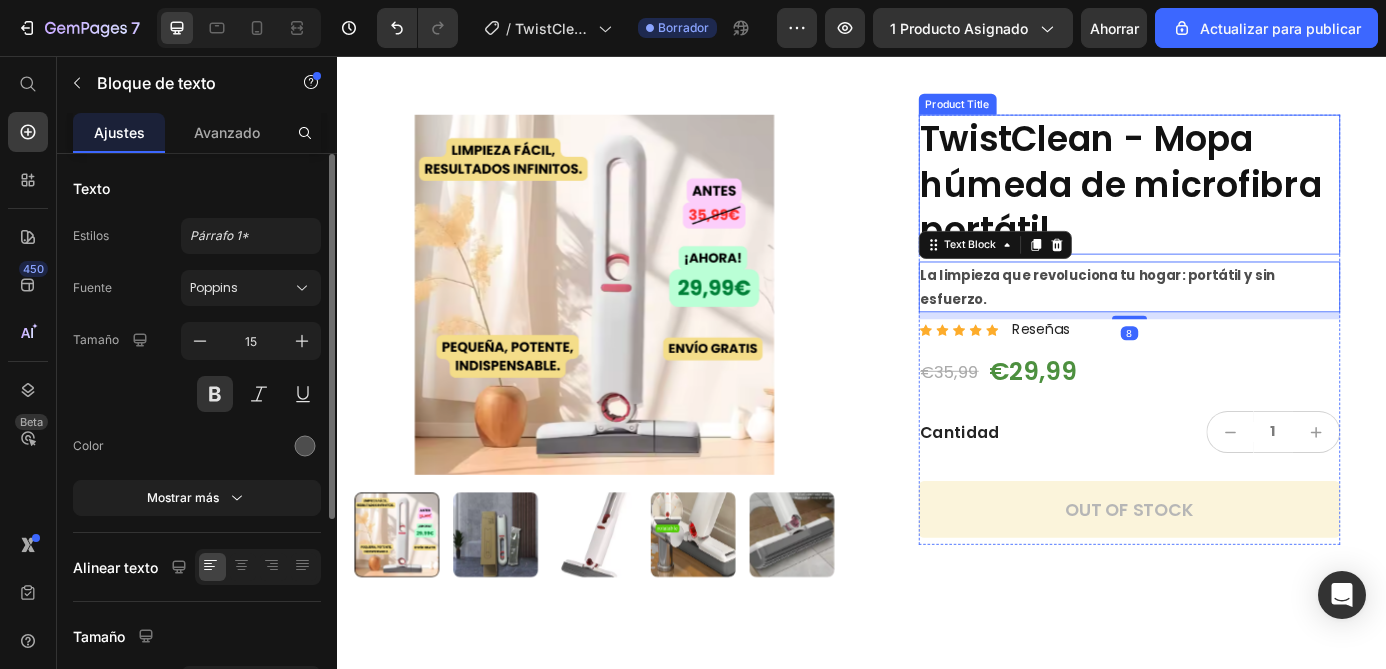 click on "TwistClean - Mopa húmeda de microfibra portátil" at bounding box center (1243, 203) 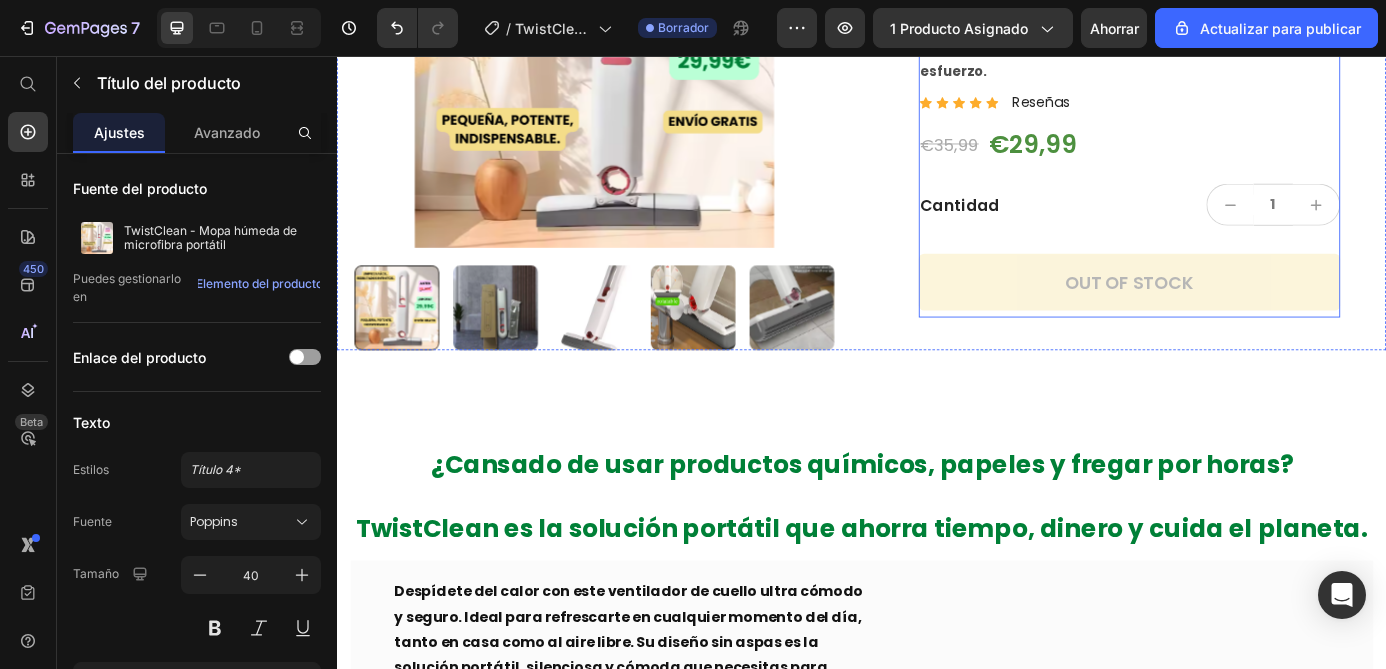 scroll, scrollTop: 351, scrollLeft: 0, axis: vertical 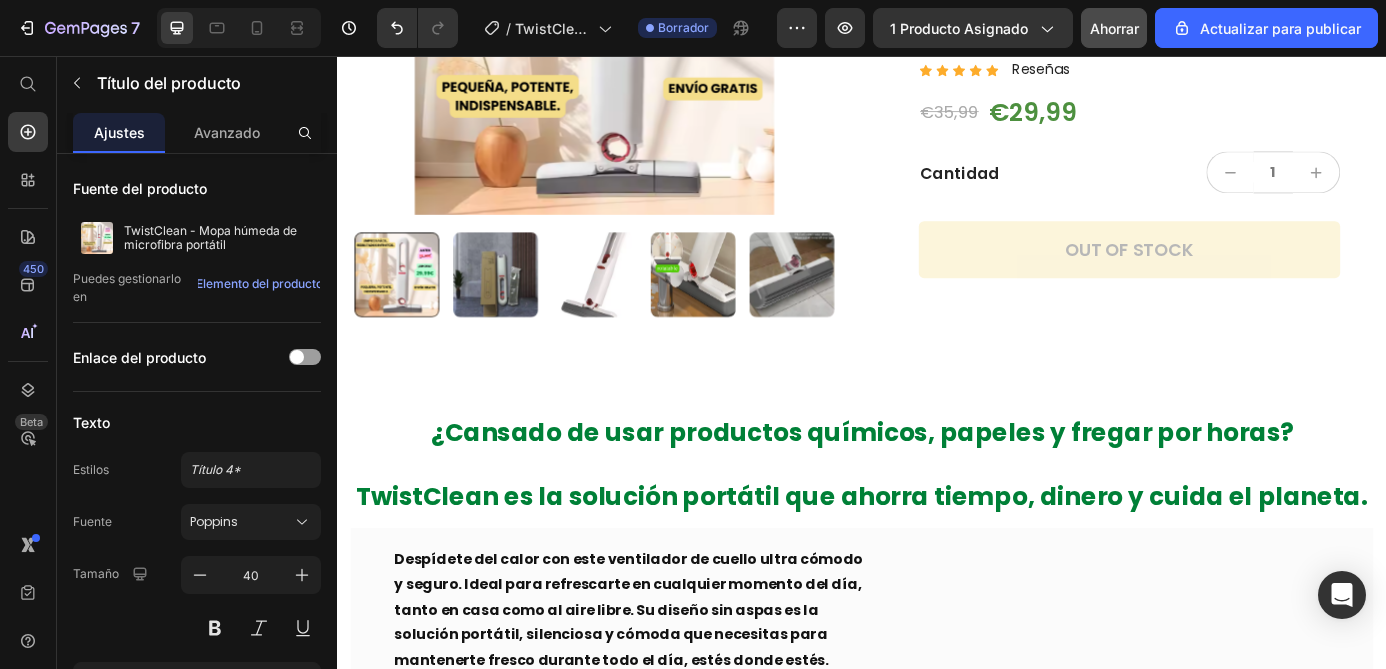 click on "Ahorrar" 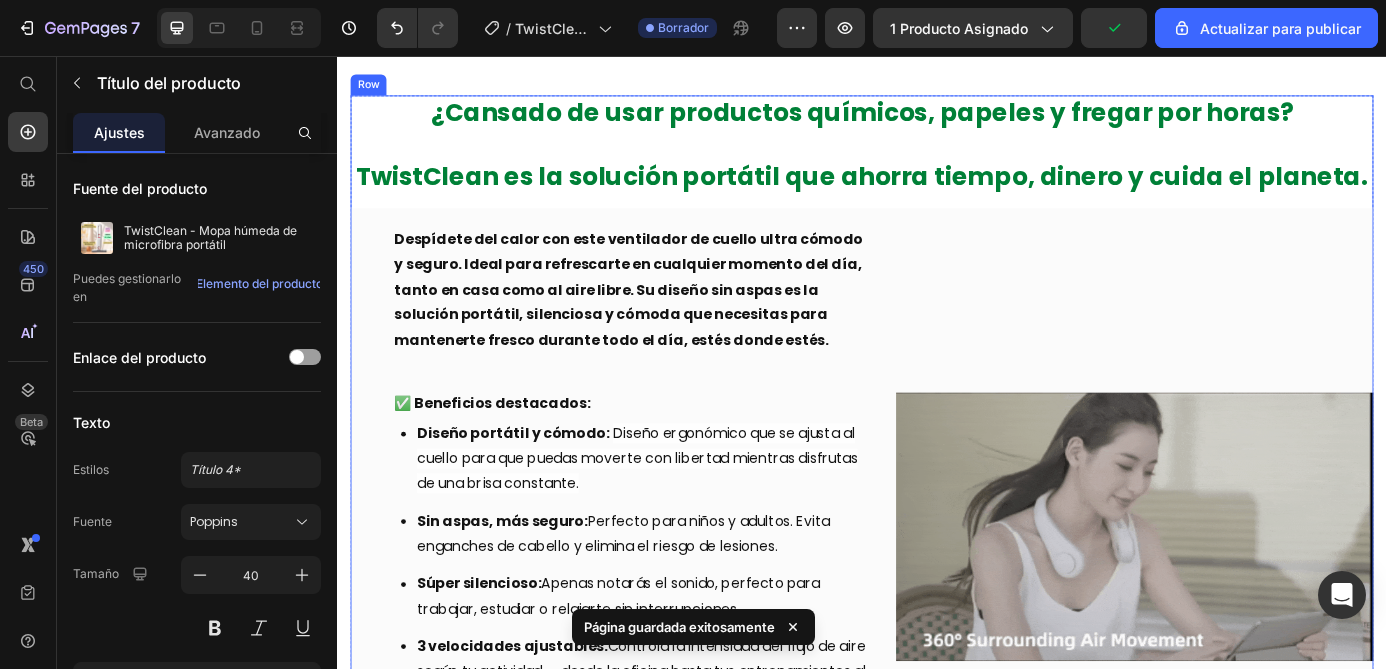 scroll, scrollTop: 723, scrollLeft: 0, axis: vertical 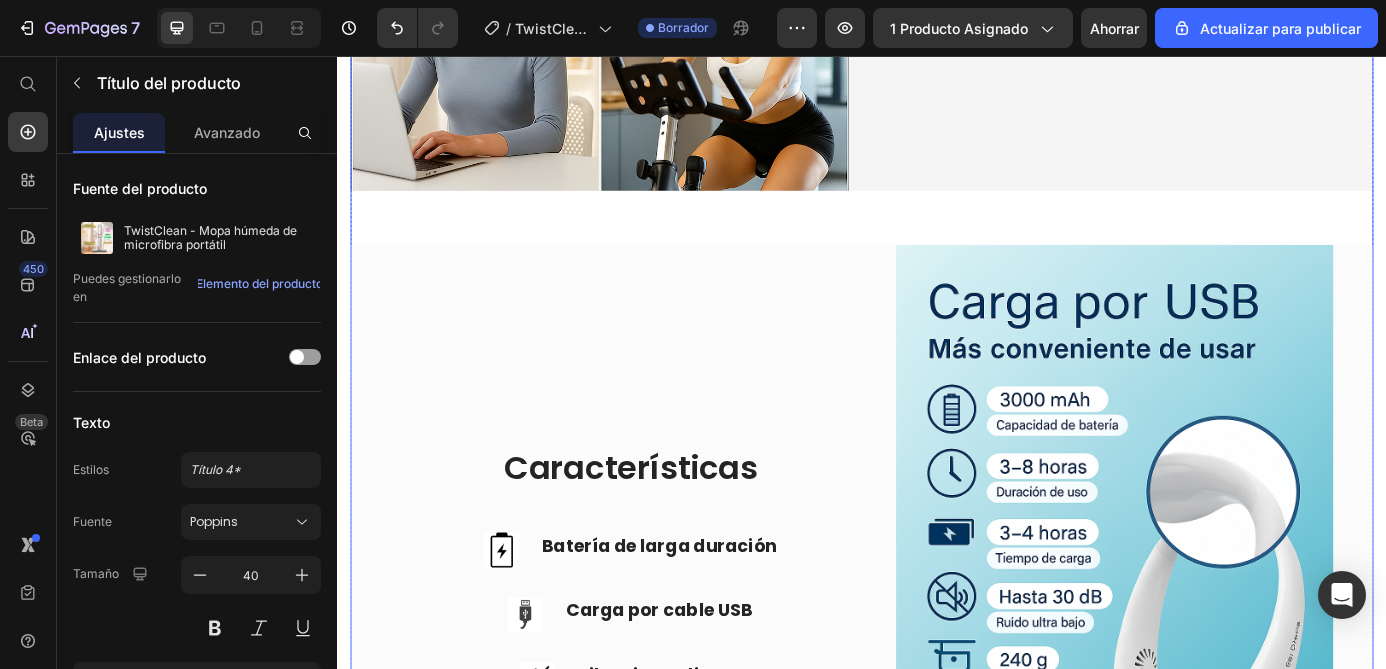 click on "Características" at bounding box center (673, 528) 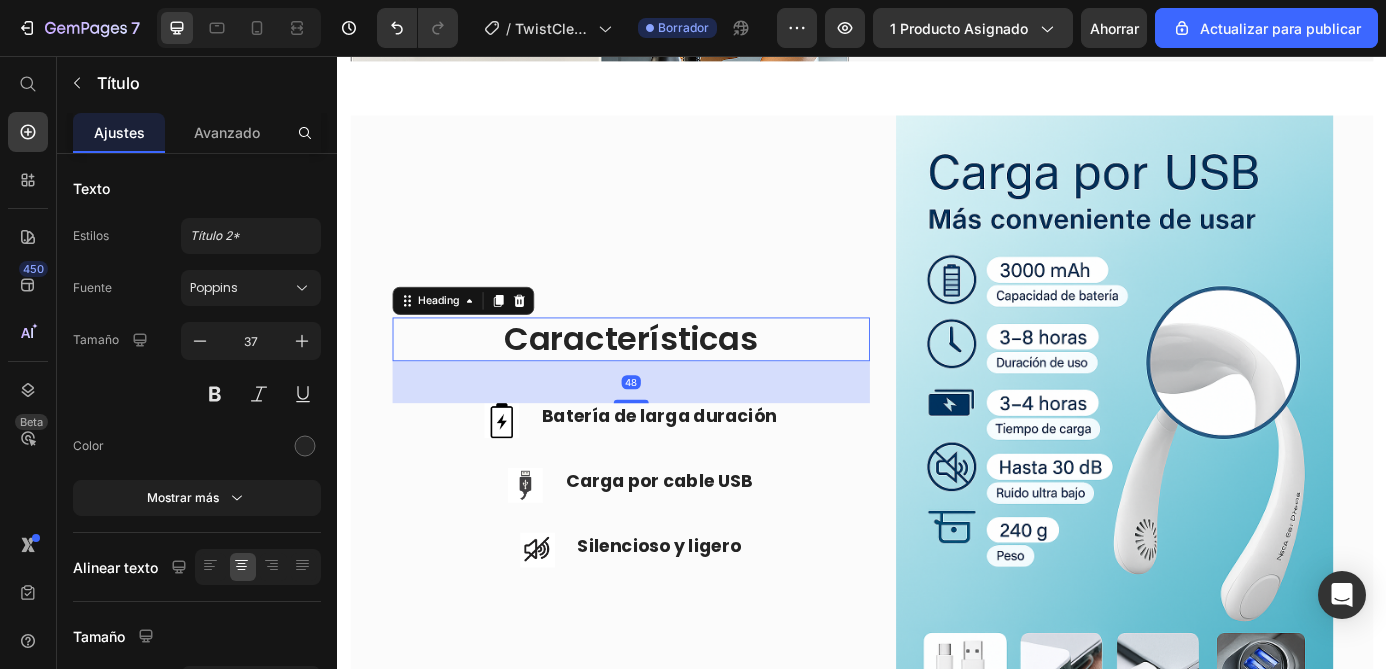 click on "Características" at bounding box center [673, 380] 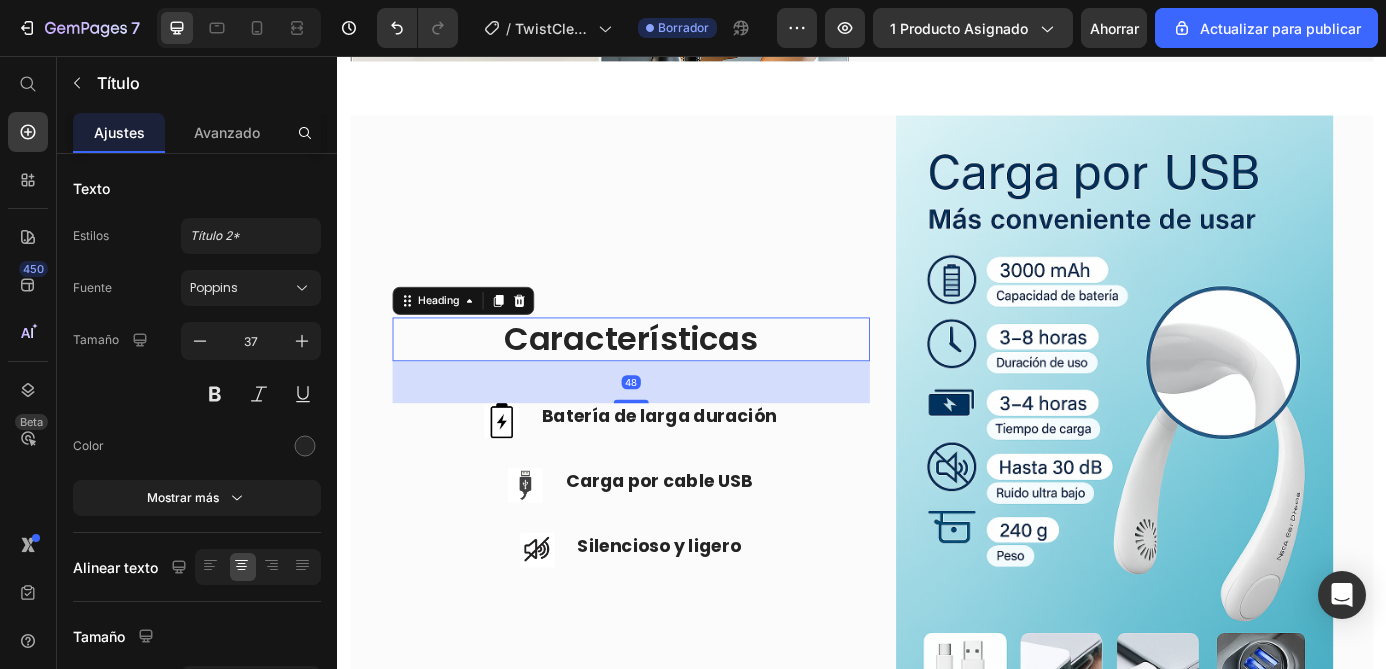 click on "Características" at bounding box center [673, 379] 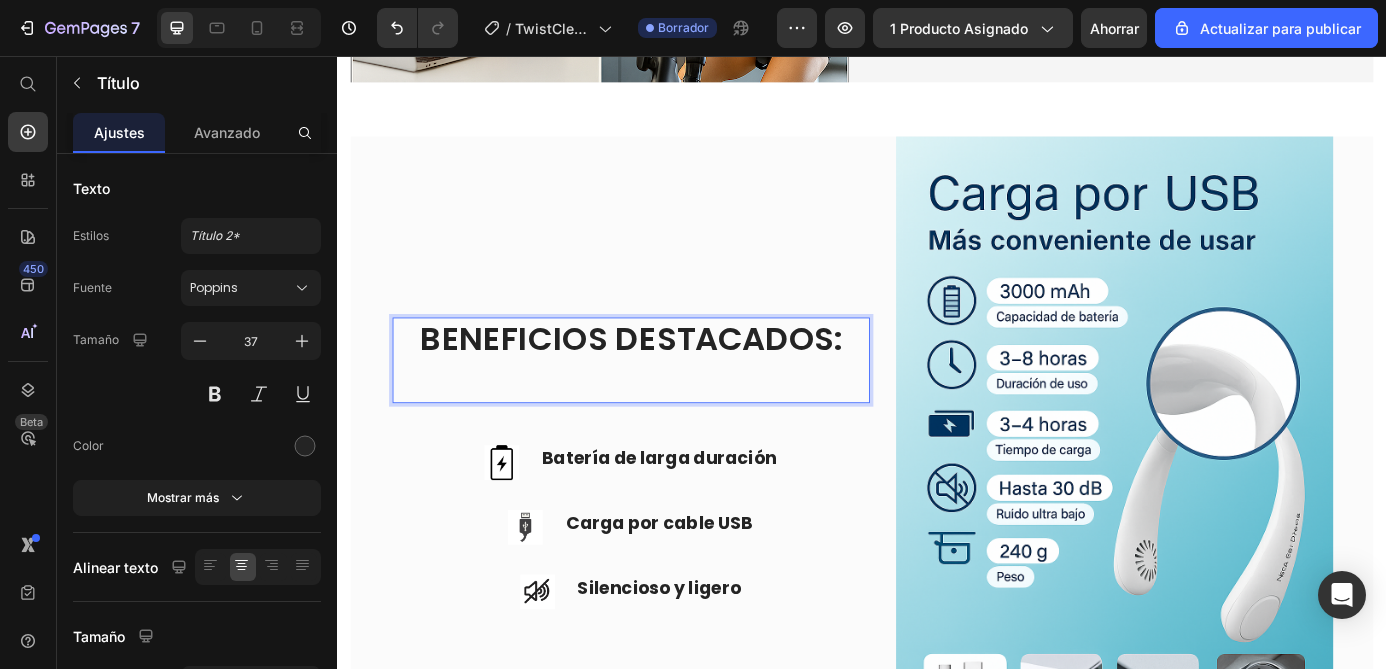 scroll, scrollTop: 2351, scrollLeft: 0, axis: vertical 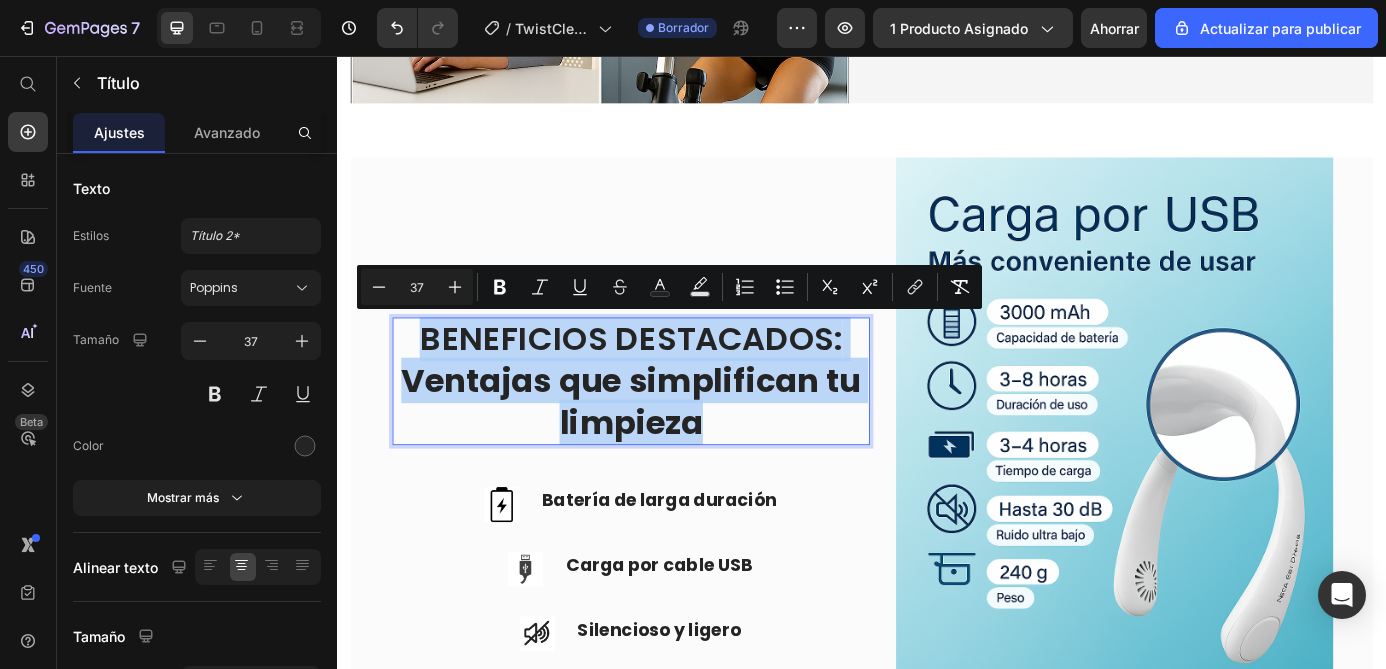 drag, startPoint x: 779, startPoint y: 459, endPoint x: 408, endPoint y: 363, distance: 383.21927 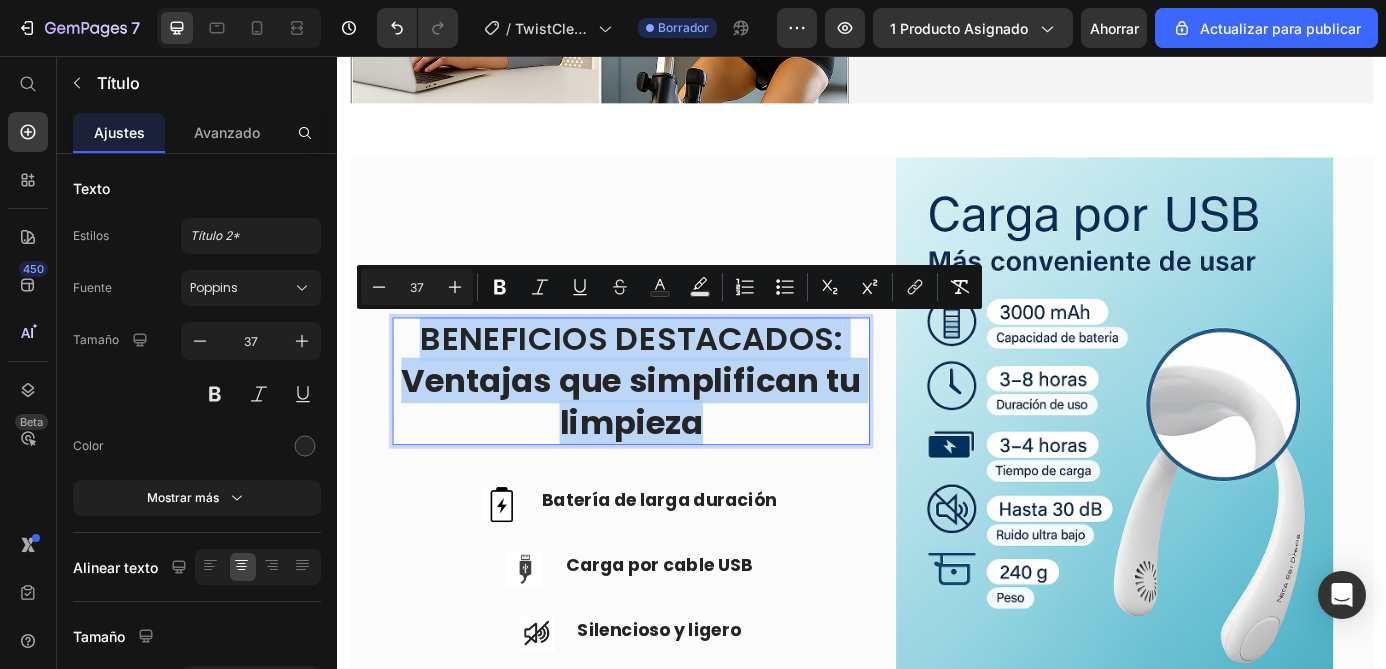 click on "Ventajas que simplifican tu limpieza" at bounding box center (673, 451) 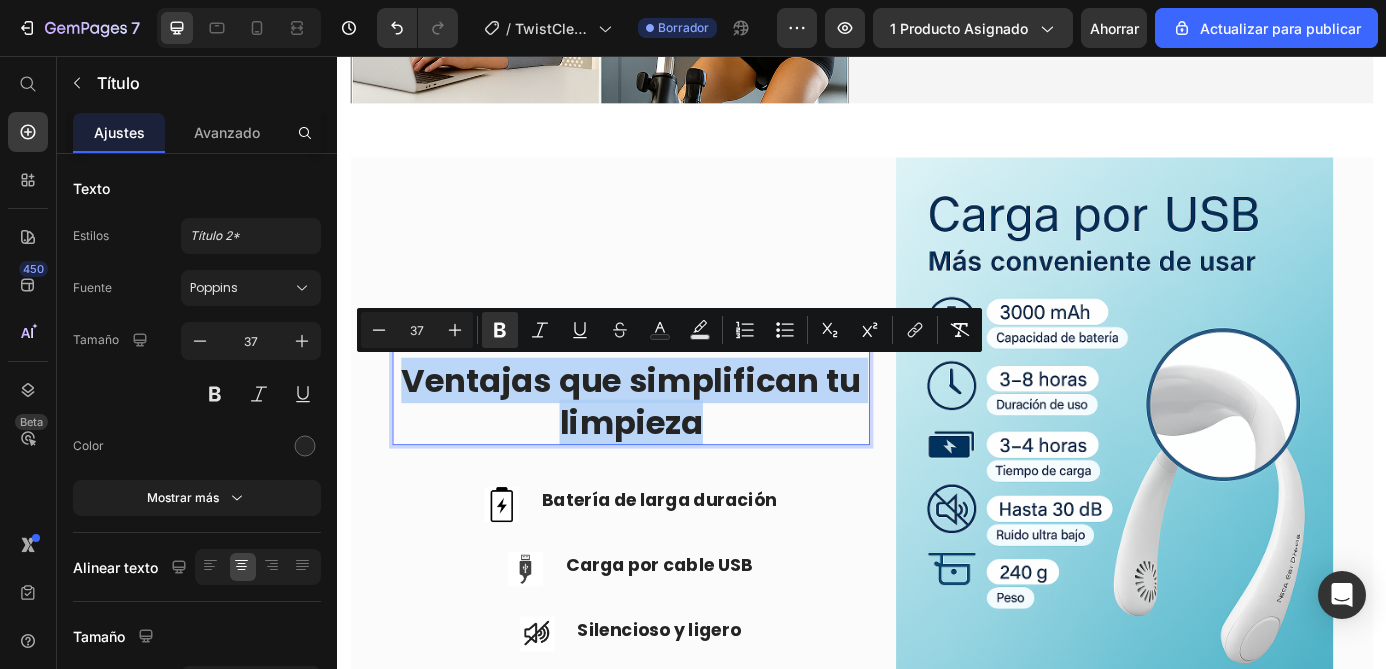 drag, startPoint x: 771, startPoint y: 477, endPoint x: 404, endPoint y: 431, distance: 369.8716 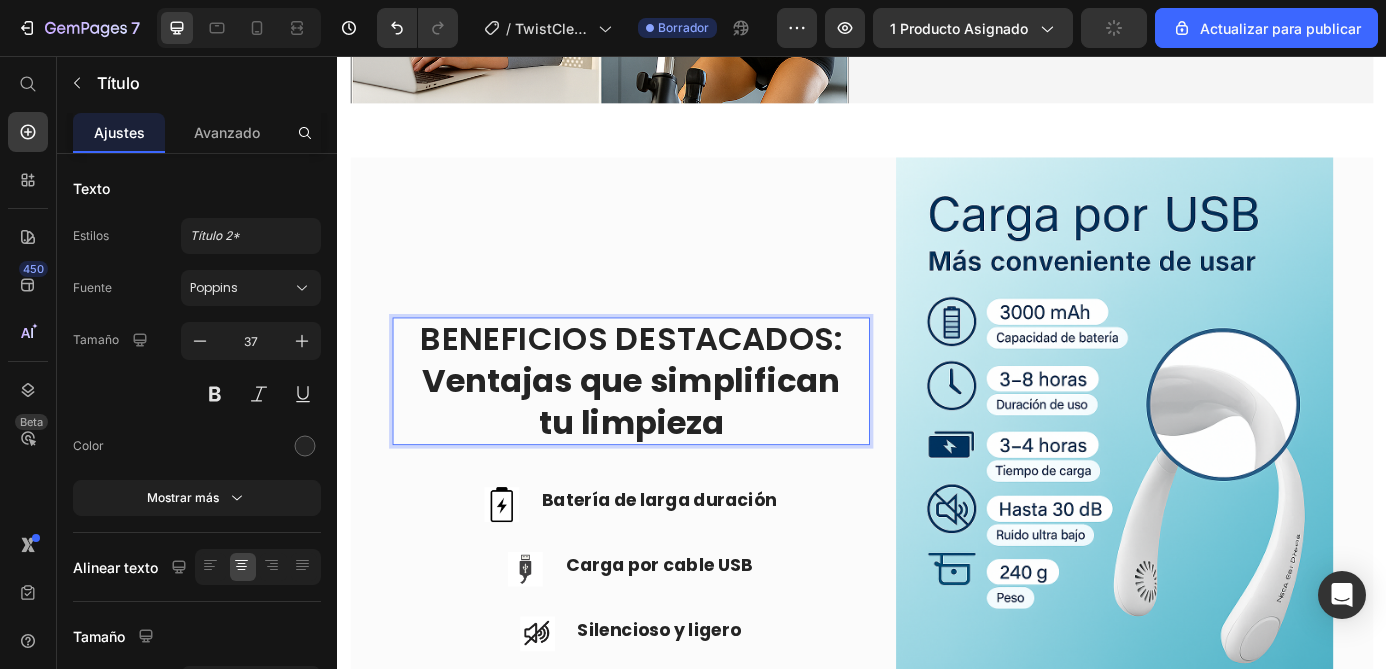 click on "BENEFICIOS DESTACADOS: Ventajas que simplifican  tu limpieza" at bounding box center (673, 427) 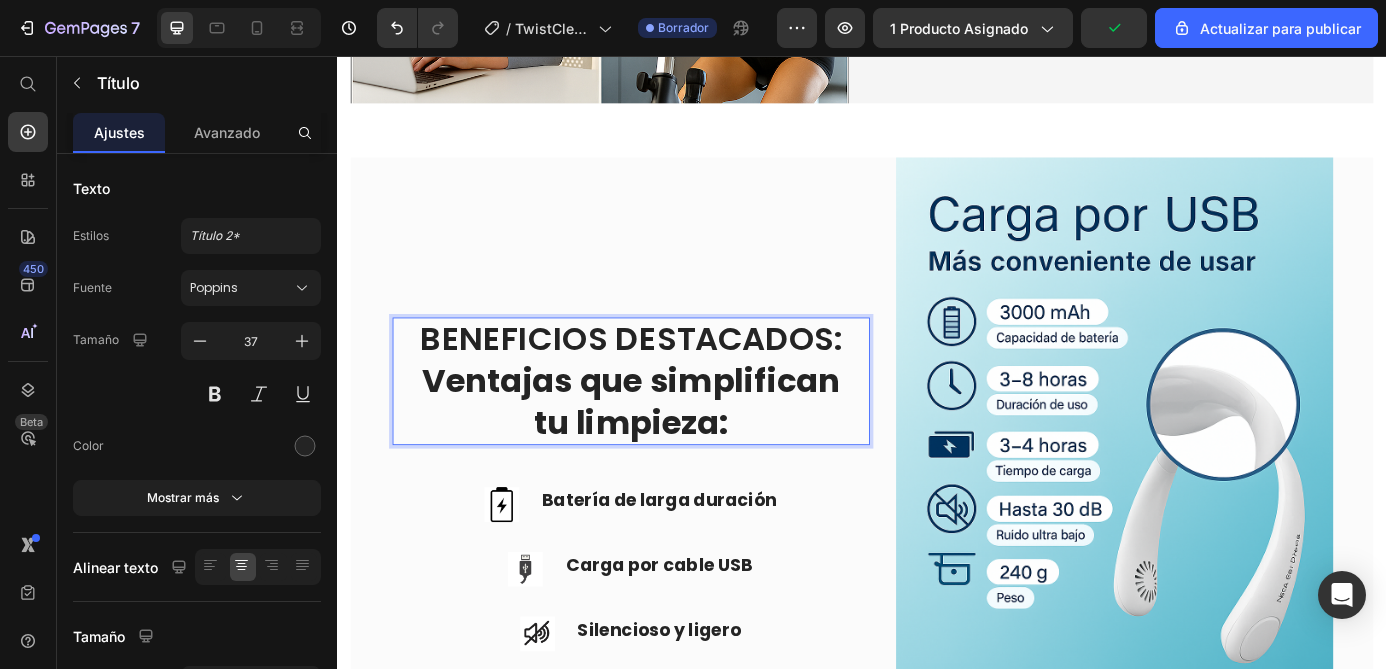 click on "BENEFICIOS DESTACADOS: Ventajas que simplifican  tu limpieza:" at bounding box center [673, 427] 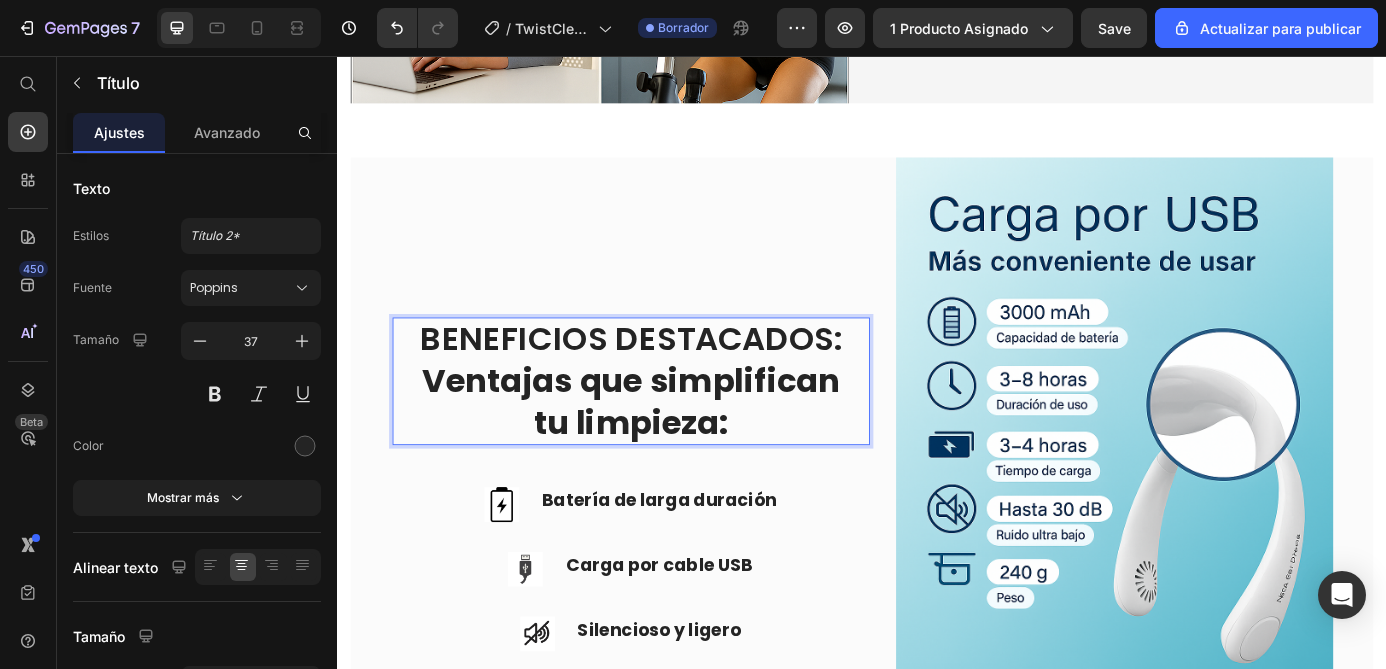 click on "BENEFICIOS DESTACADOS: Ventajas que simplifican  tu limpieza:" at bounding box center [673, 427] 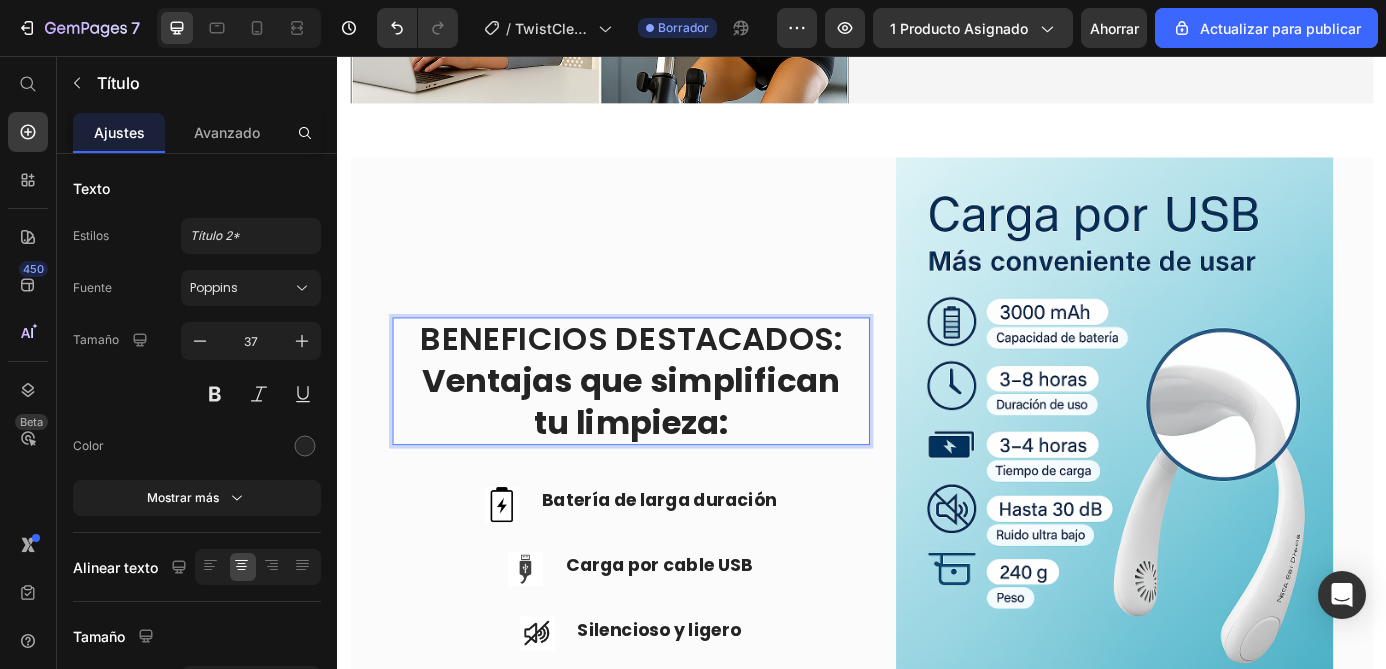 click on "Ventajas que simplifican" at bounding box center [673, 427] 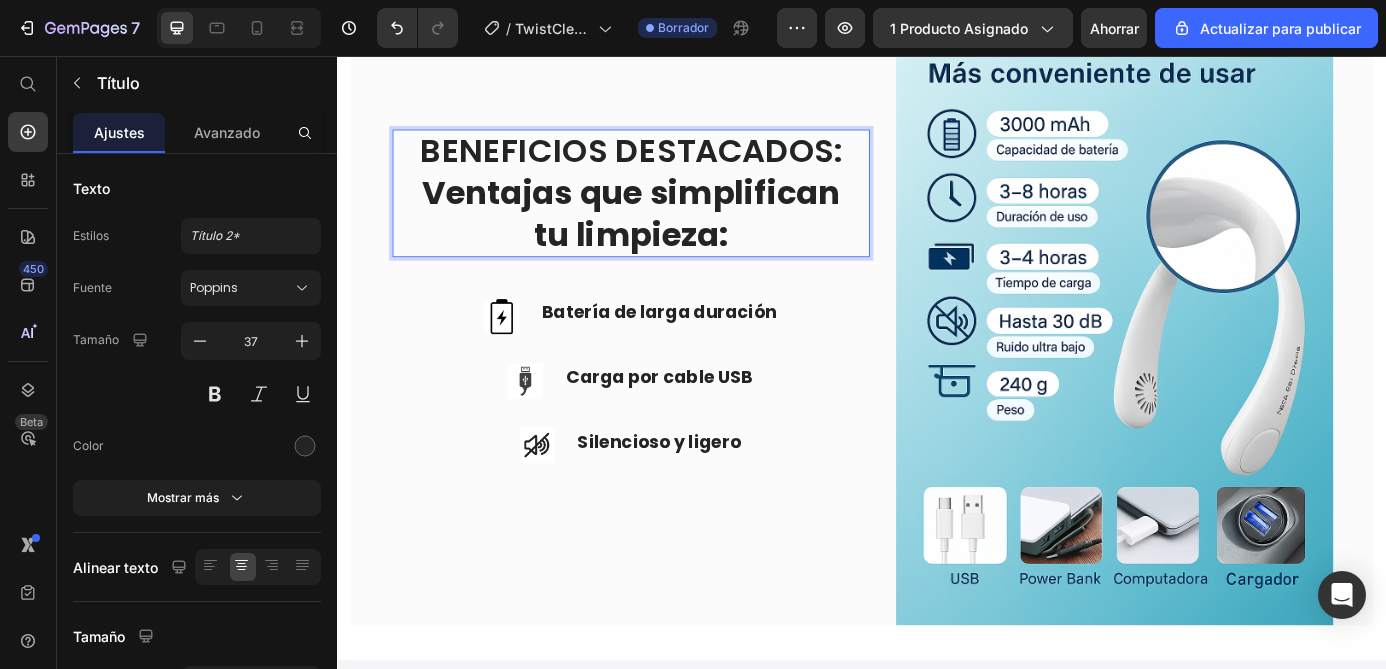 scroll, scrollTop: 2578, scrollLeft: 0, axis: vertical 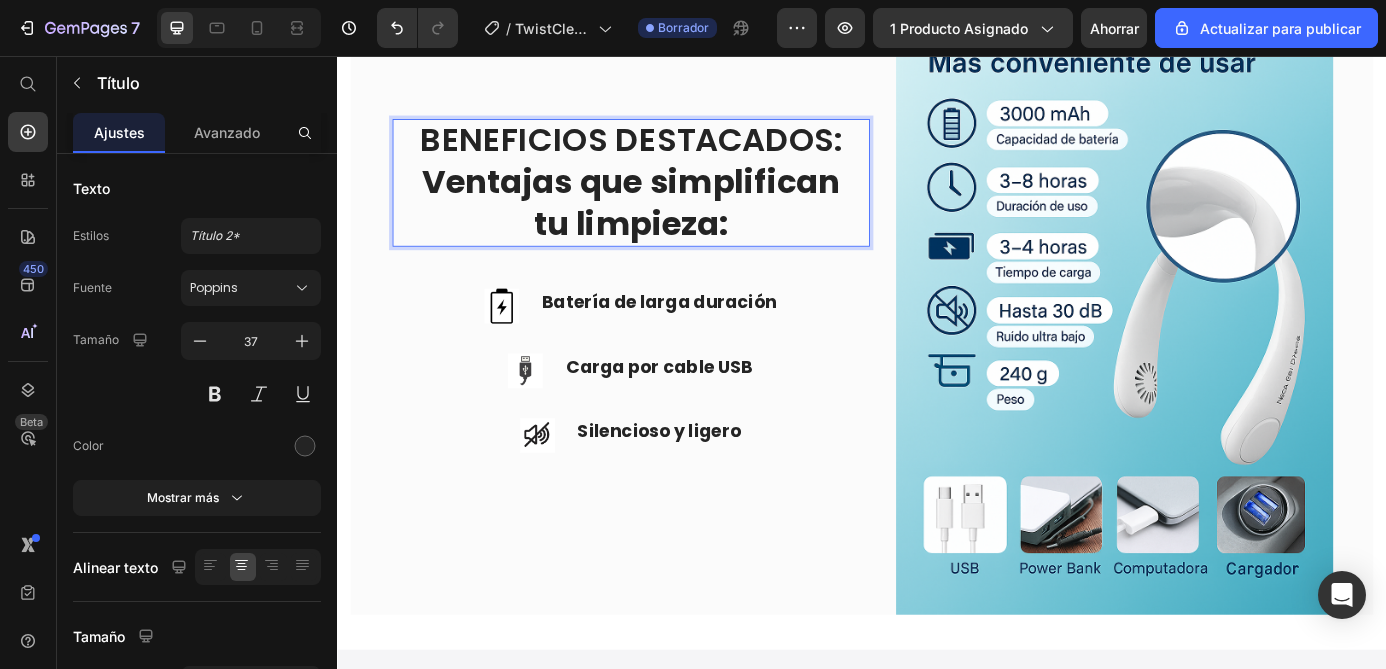 click on "BENEFICIOS DESTACADOS: Ventajas que simplifican  tu limpieza: Heading   48 Image Batería de larga duración Text block Row Image Carga por cable USB Text block Row Image Silencioso y ligero Text block Row" at bounding box center [673, 320] 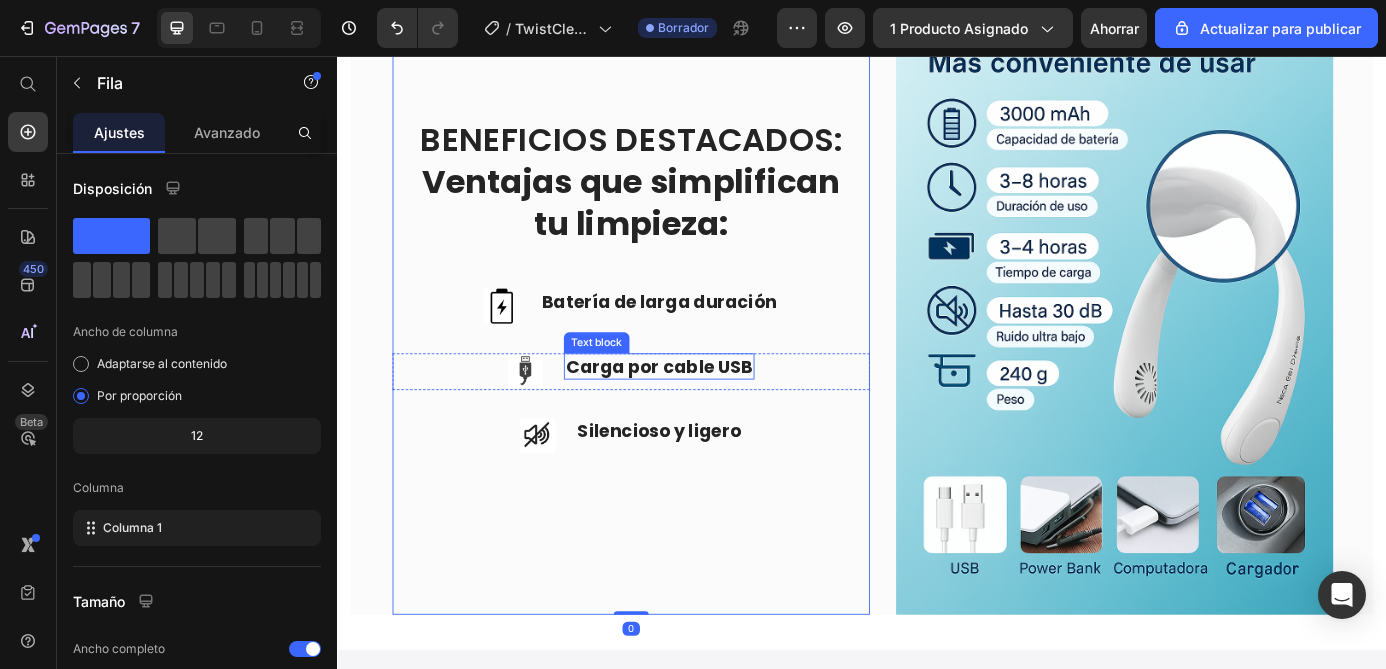 click on "Carga por cable USB" at bounding box center (705, 411) 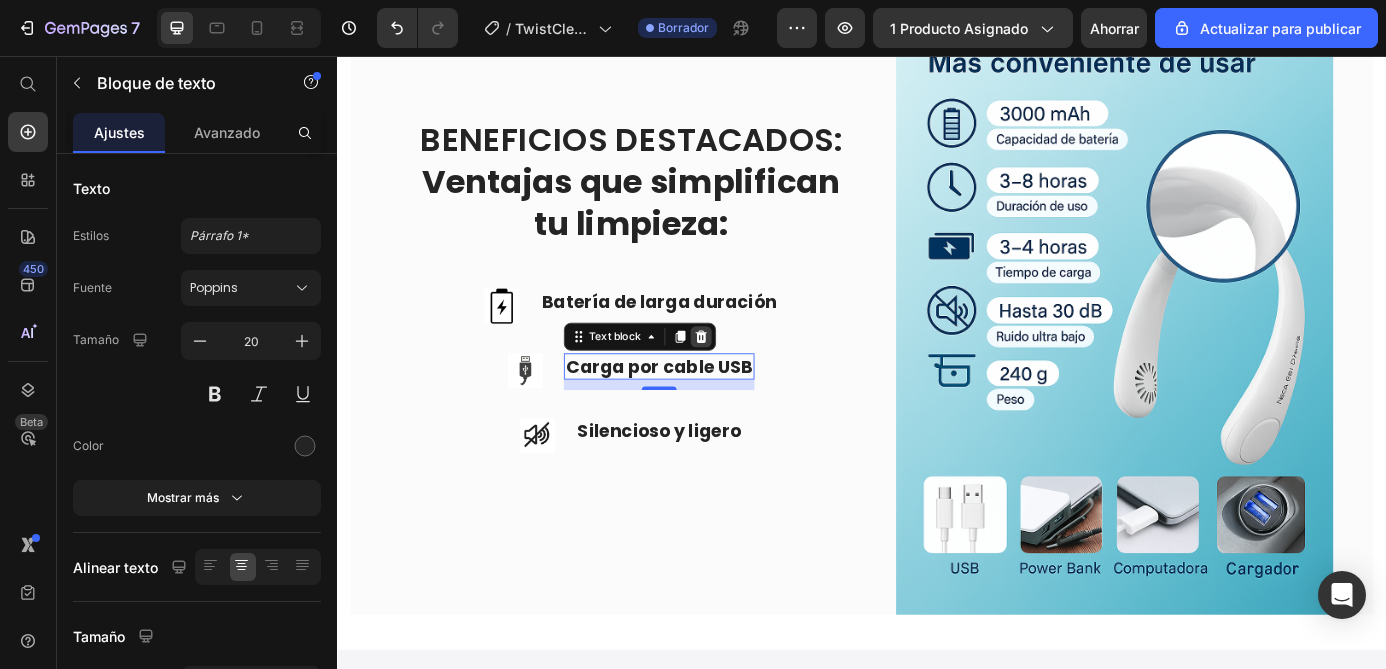click 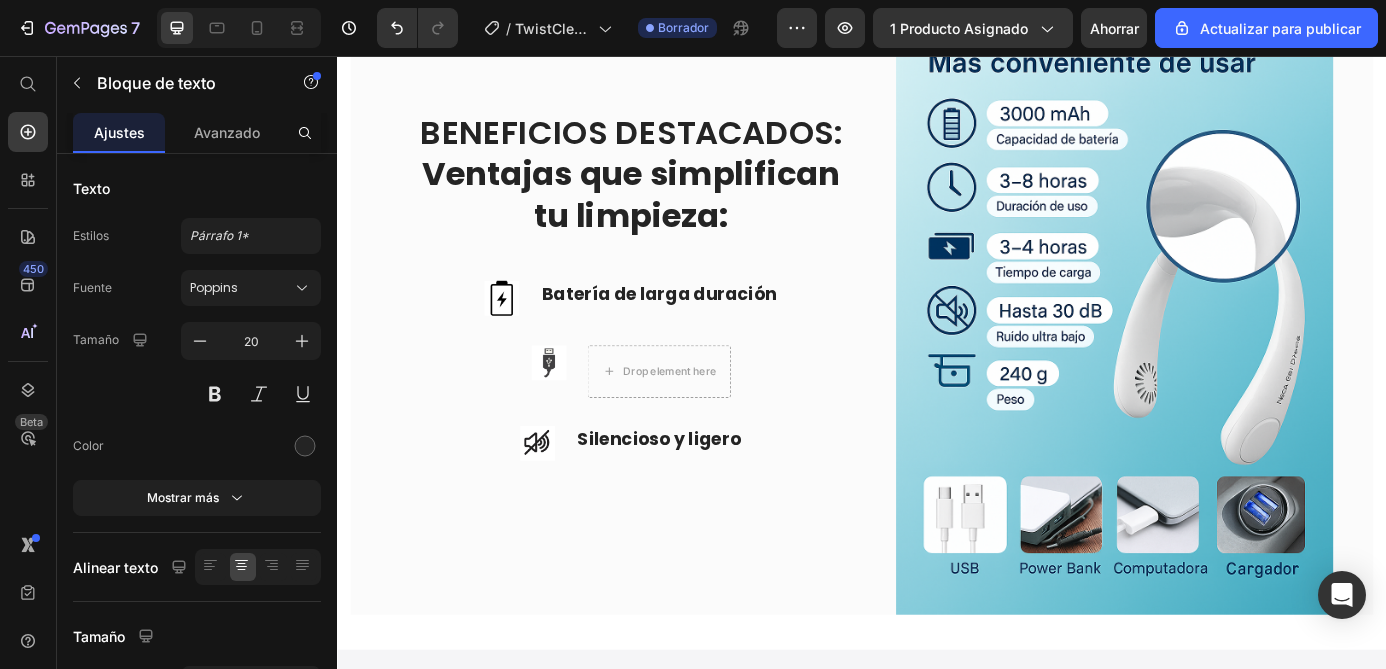 scroll, scrollTop: 2569, scrollLeft: 0, axis: vertical 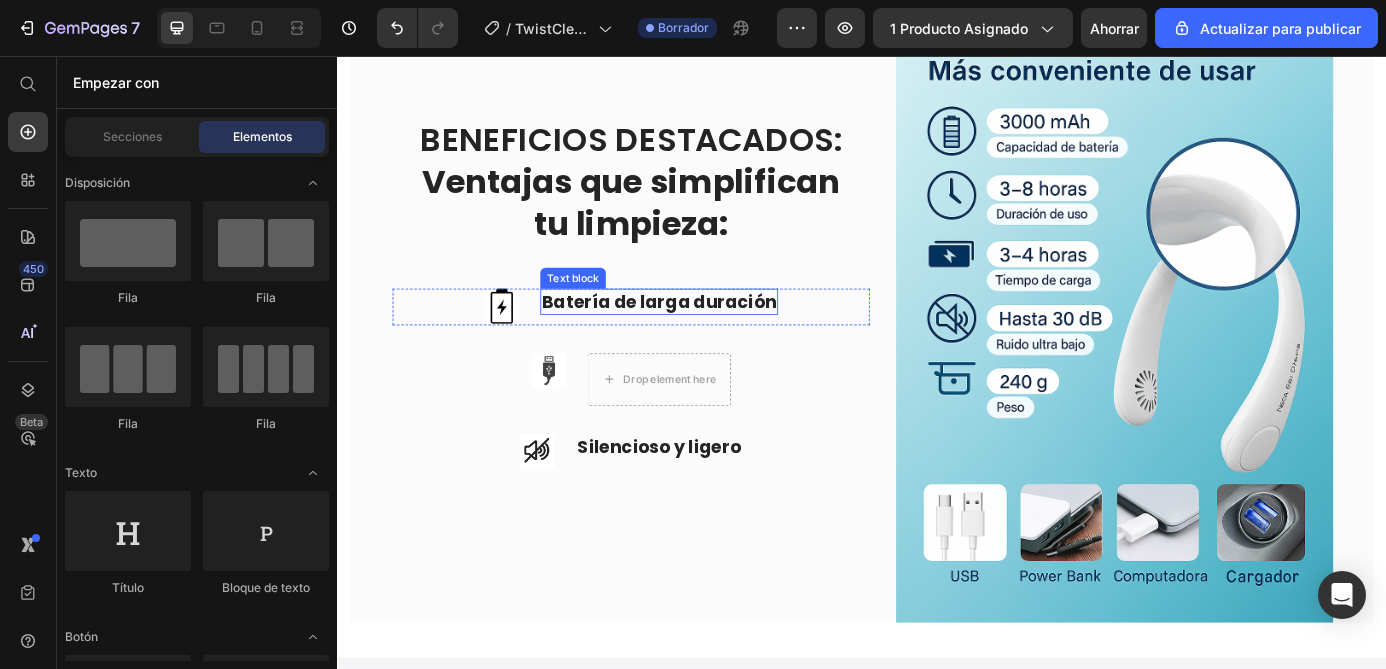 click on "Batería de larga duración" at bounding box center [705, 337] 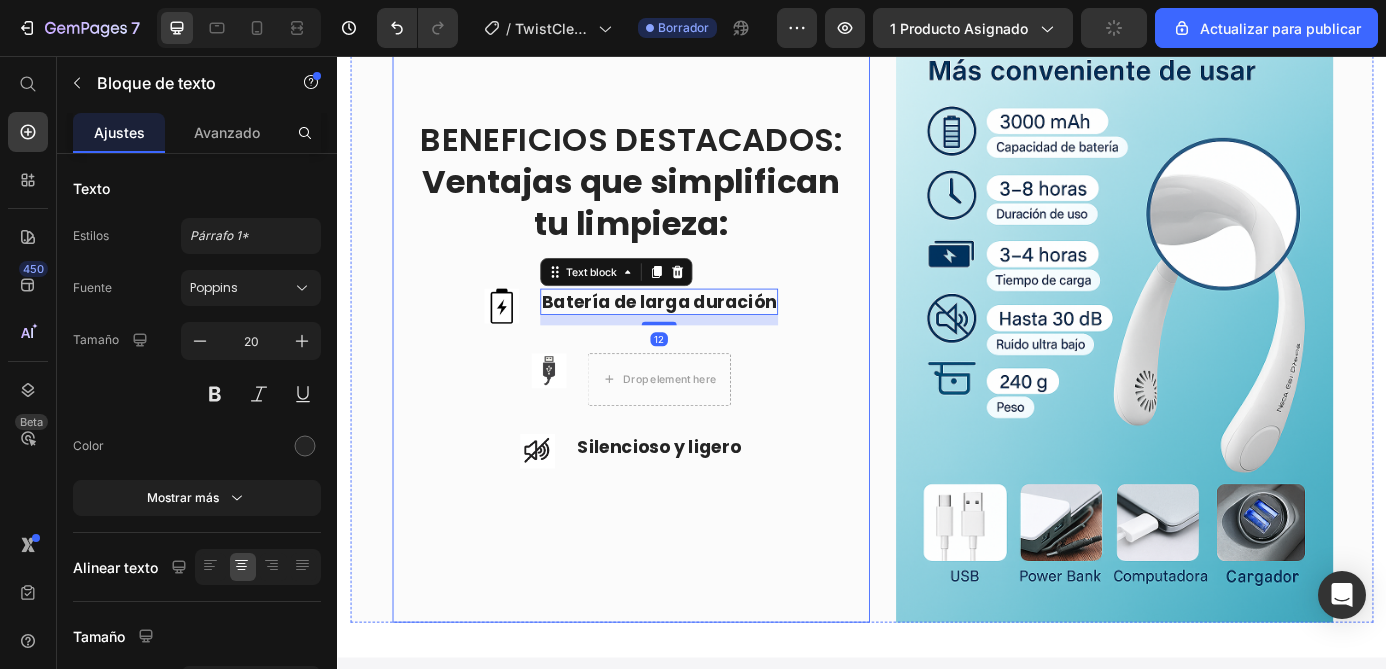 click on "BENEFICIOS DESTACADOS: Ventajas que simplifican  tu limpieza: Heading Image Batería de larga duración Text block   12 Row Image
Drop element here Row Image Silencioso y ligero Text block Row" at bounding box center (673, 329) 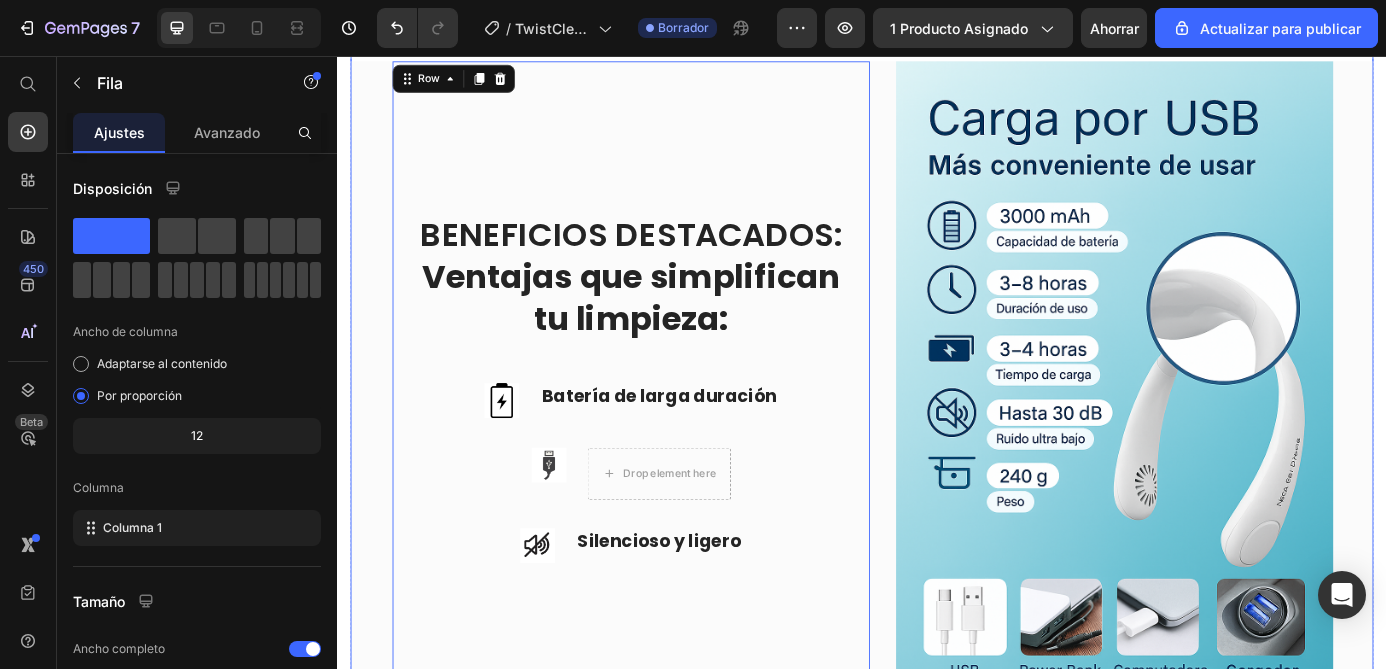 scroll, scrollTop: 2469, scrollLeft: 0, axis: vertical 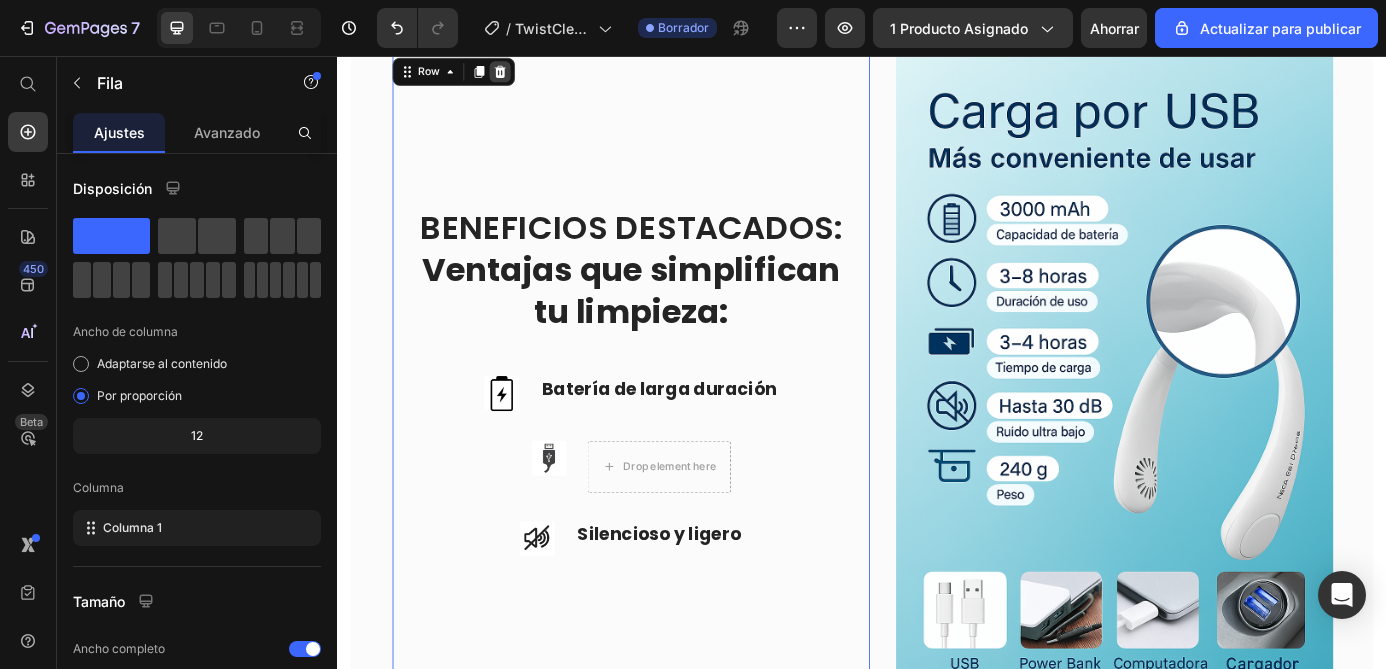 click 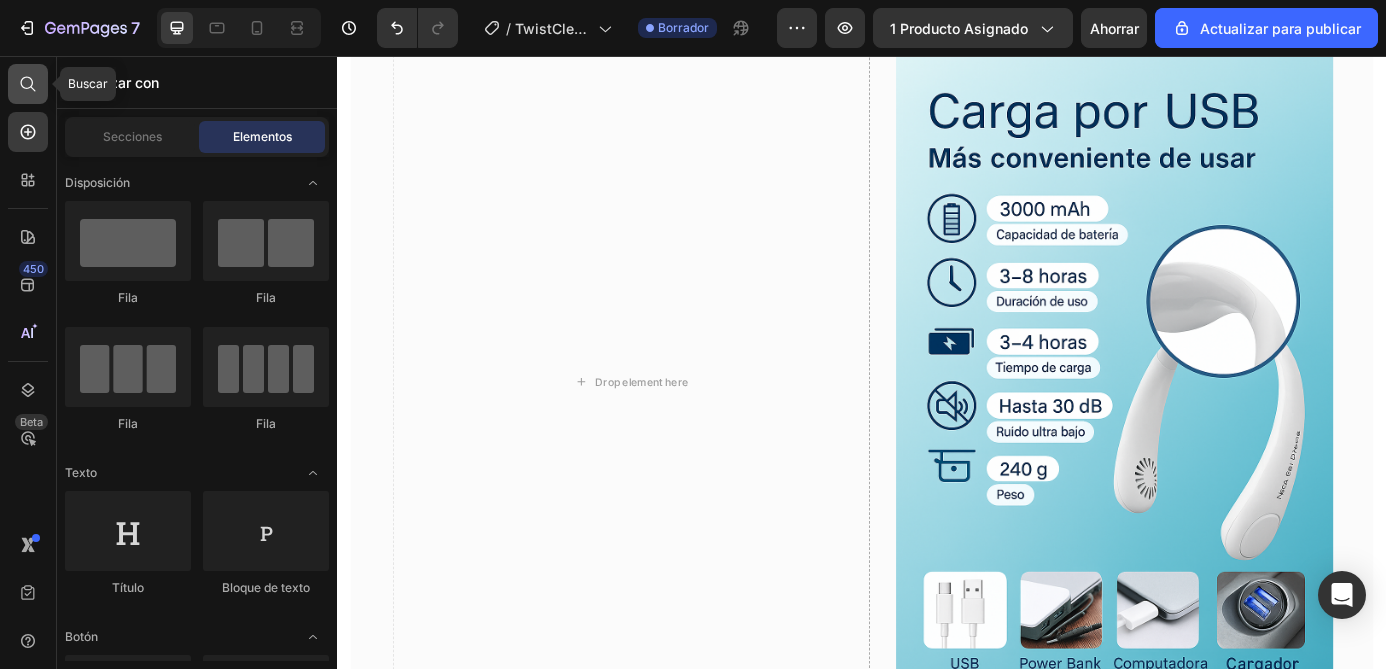 click 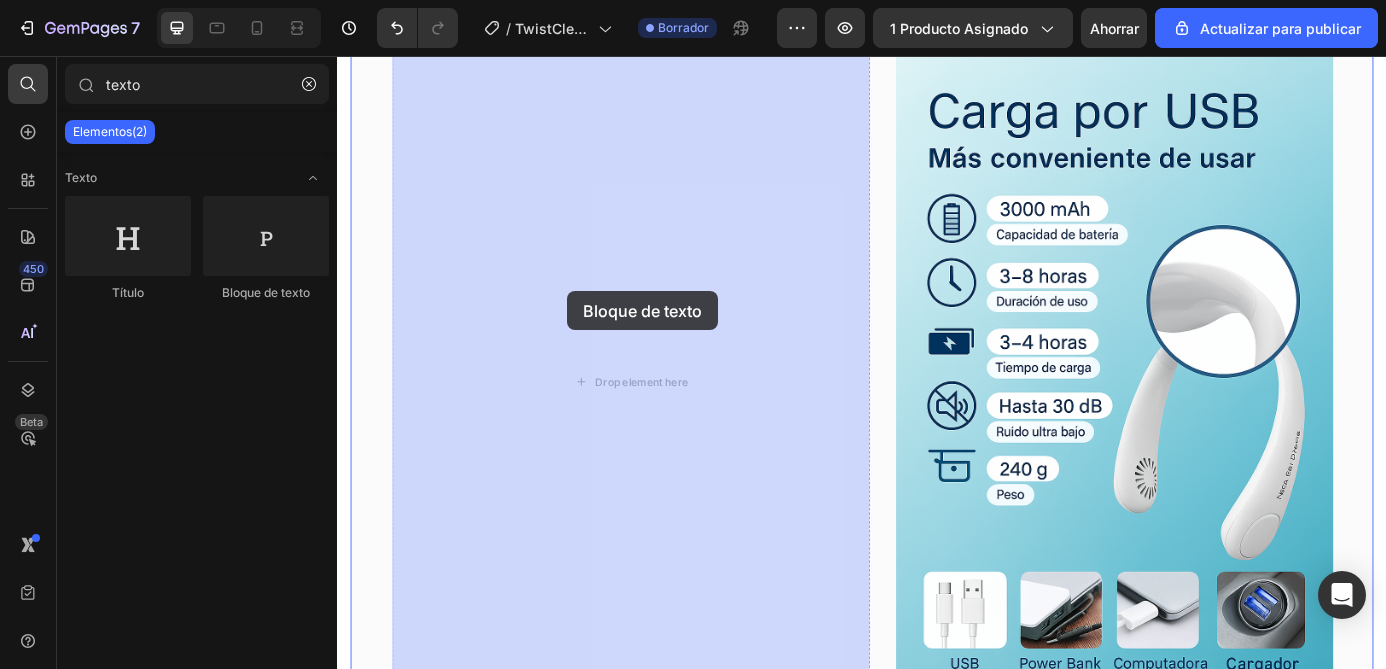 drag, startPoint x: 591, startPoint y: 299, endPoint x: 580, endPoint y: 322, distance: 25.495098 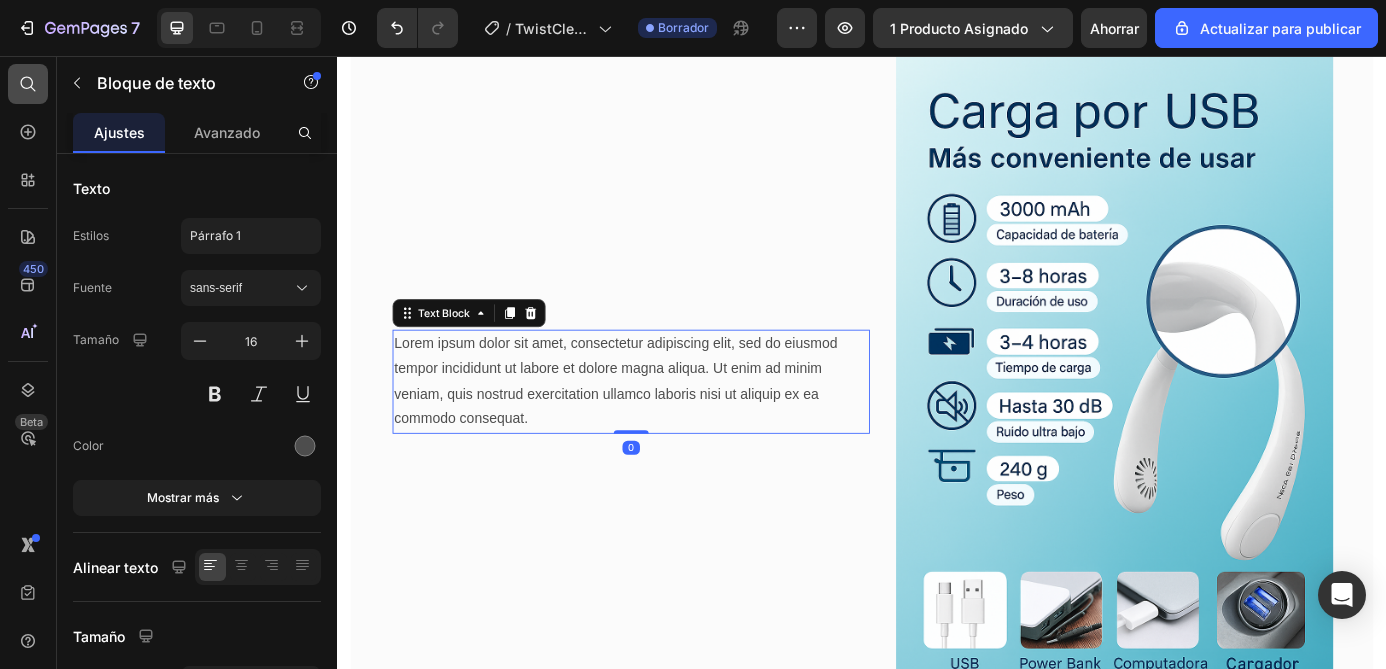 click 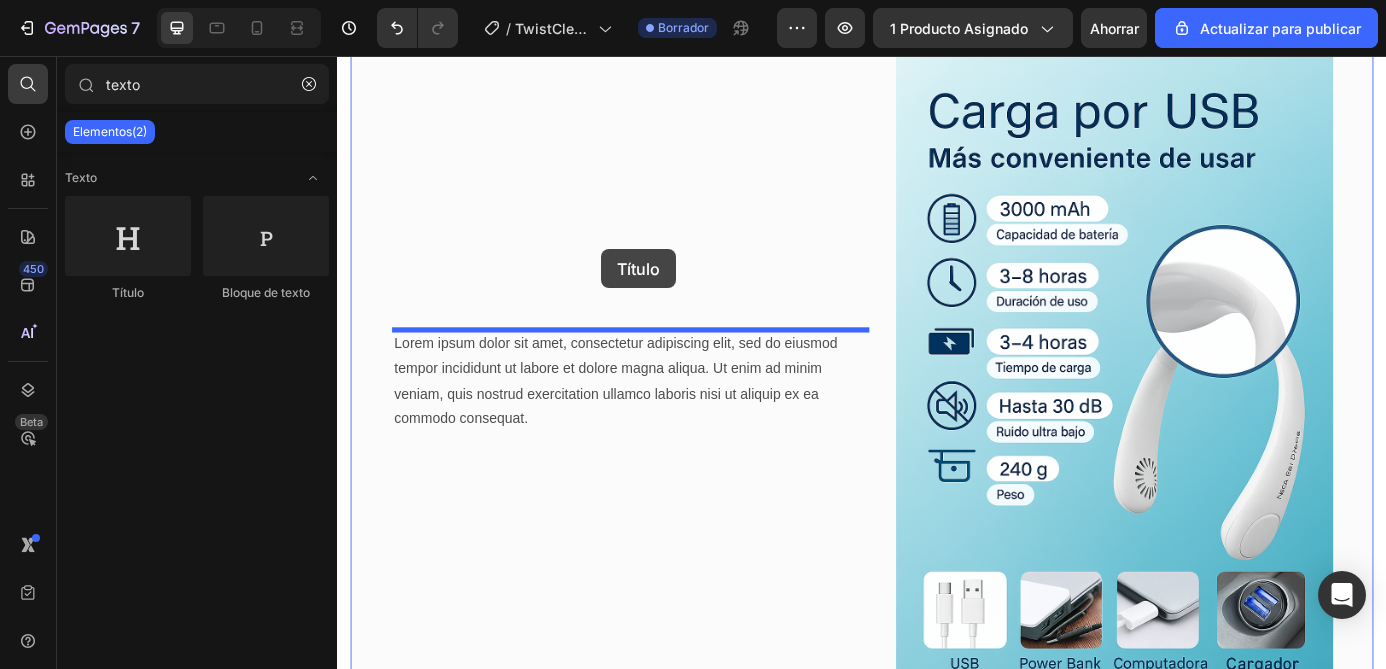 drag, startPoint x: 474, startPoint y: 297, endPoint x: 639, endPoint y: 277, distance: 166.2077 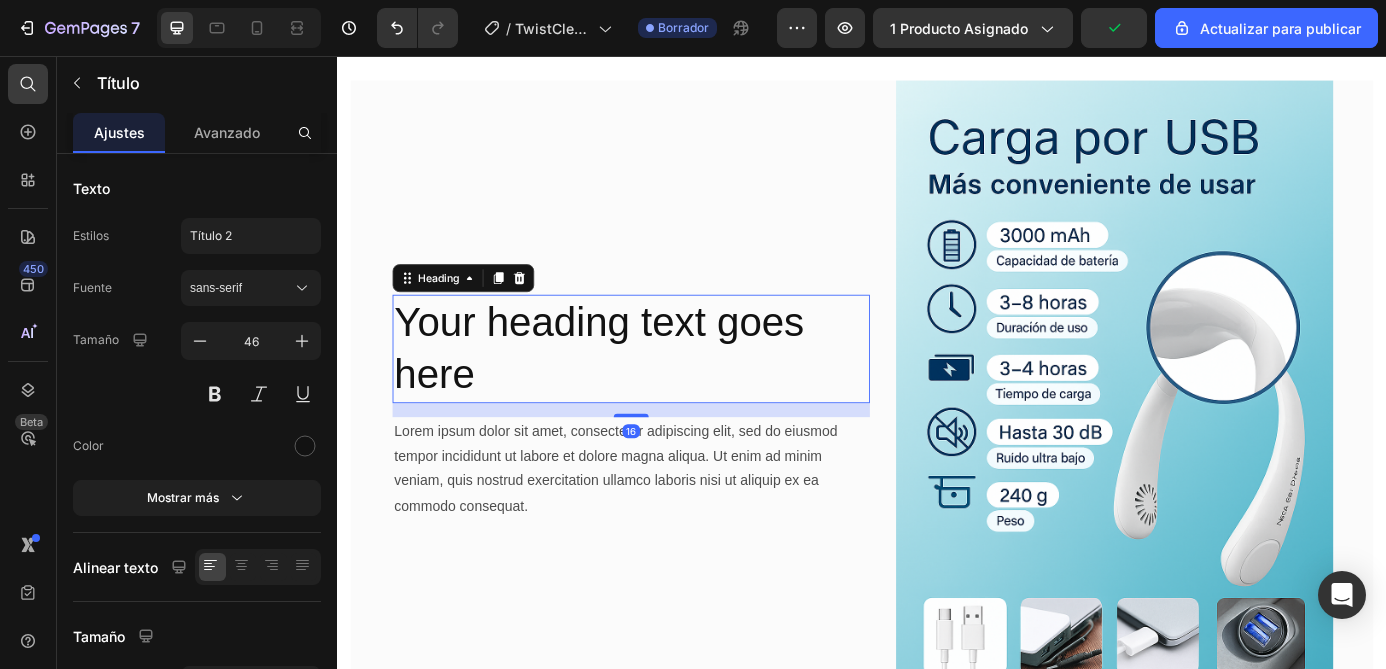 scroll, scrollTop: 2441, scrollLeft: 0, axis: vertical 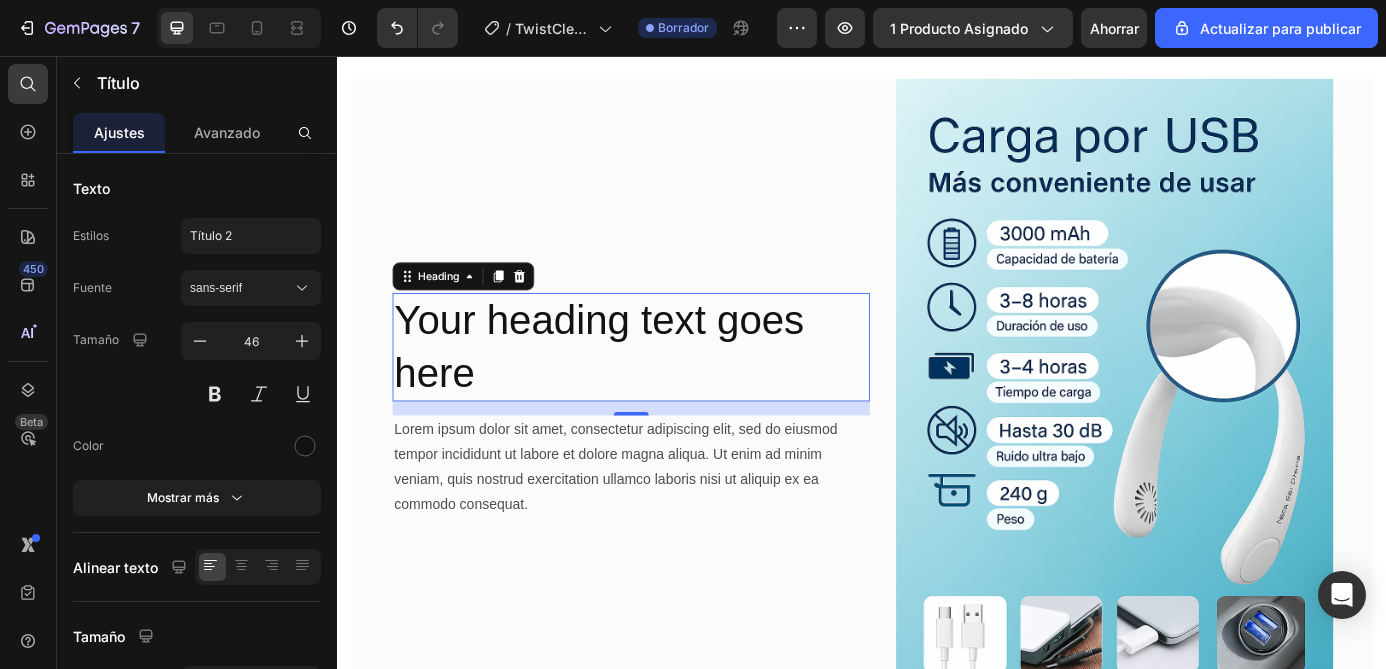 click on "Your heading text goes here" at bounding box center (673, 389) 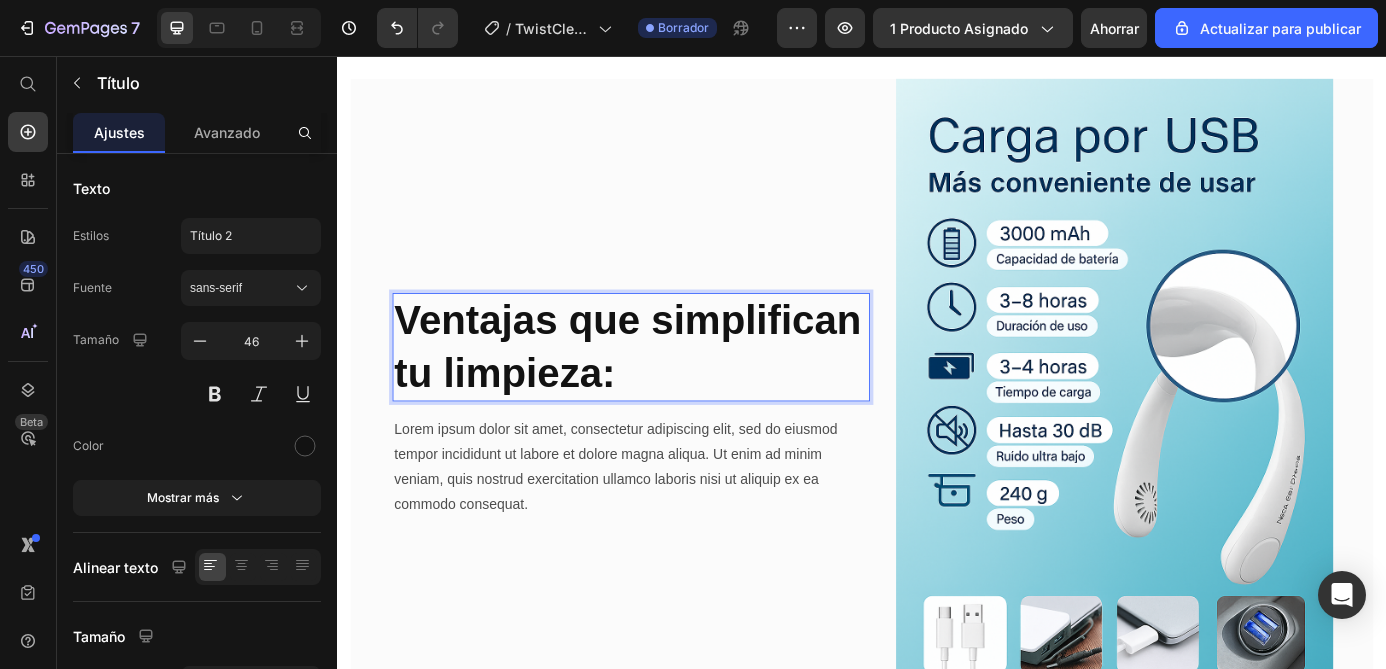 click on "Ventajas que simplifican tu limpieza:" at bounding box center [673, 389] 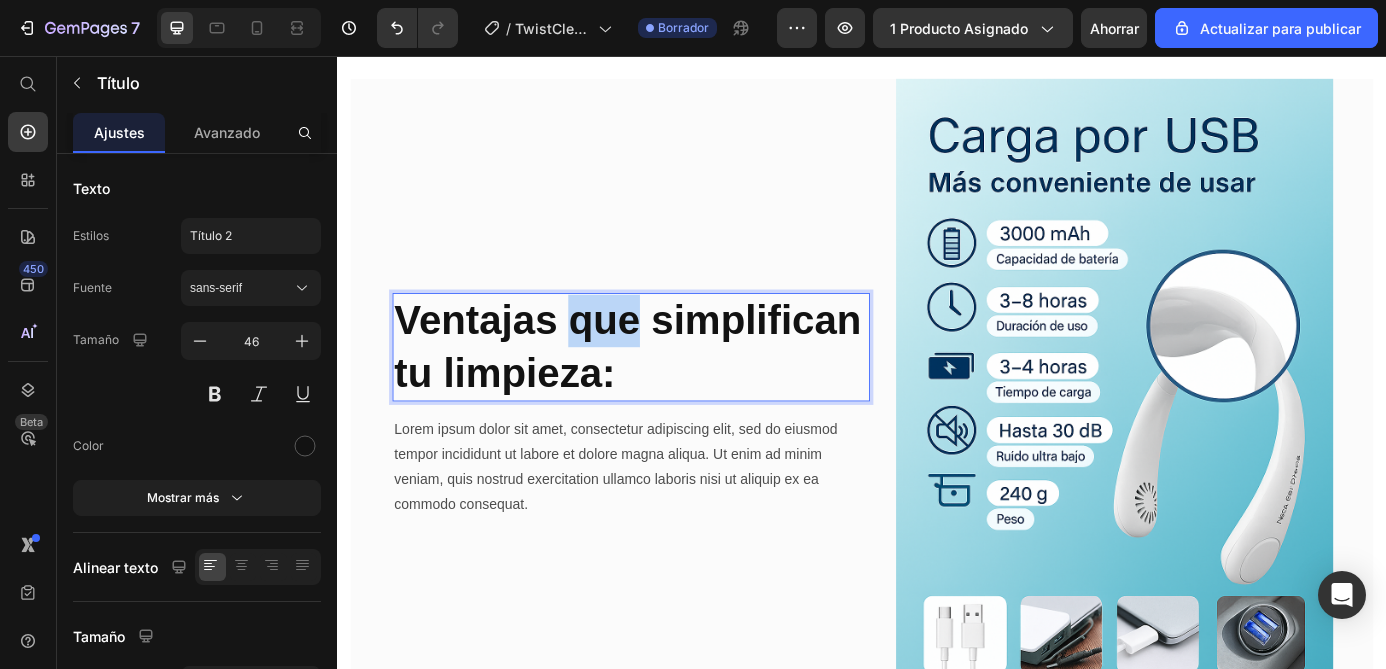 click on "Ventajas que simplifican tu limpieza:" at bounding box center (673, 389) 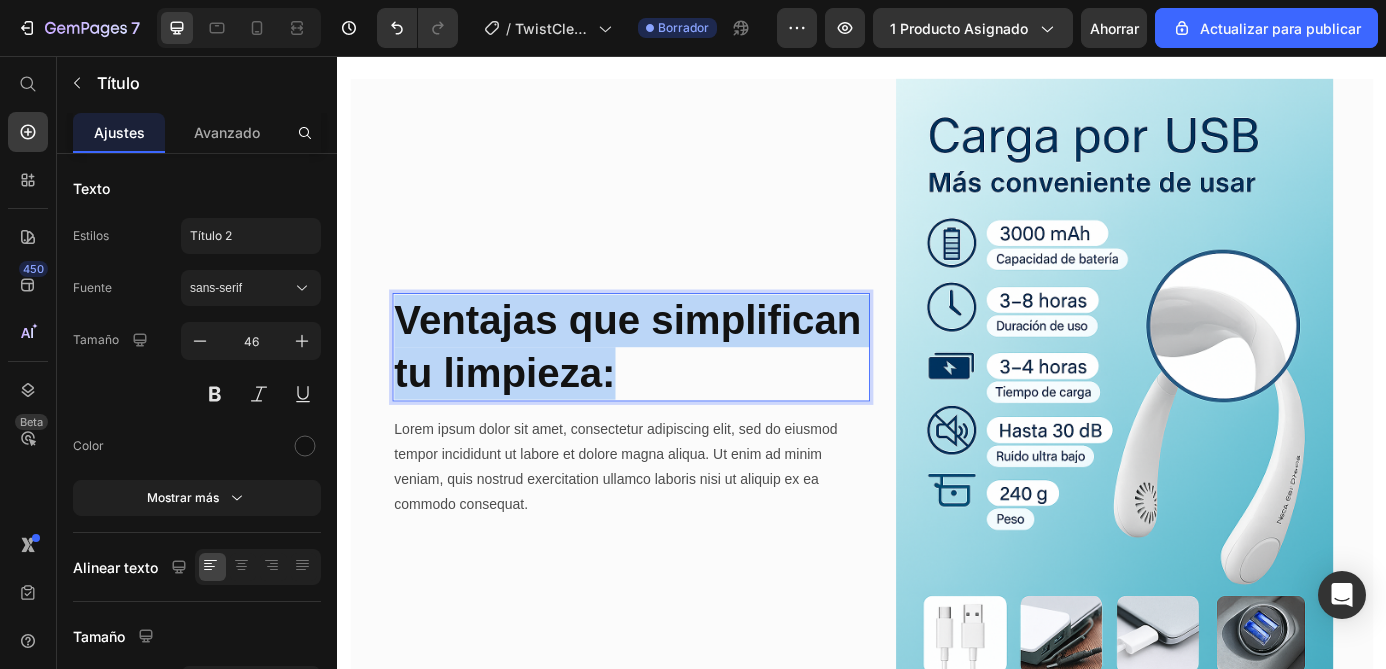 click on "Ventajas que simplifican tu limpieza:" at bounding box center (673, 389) 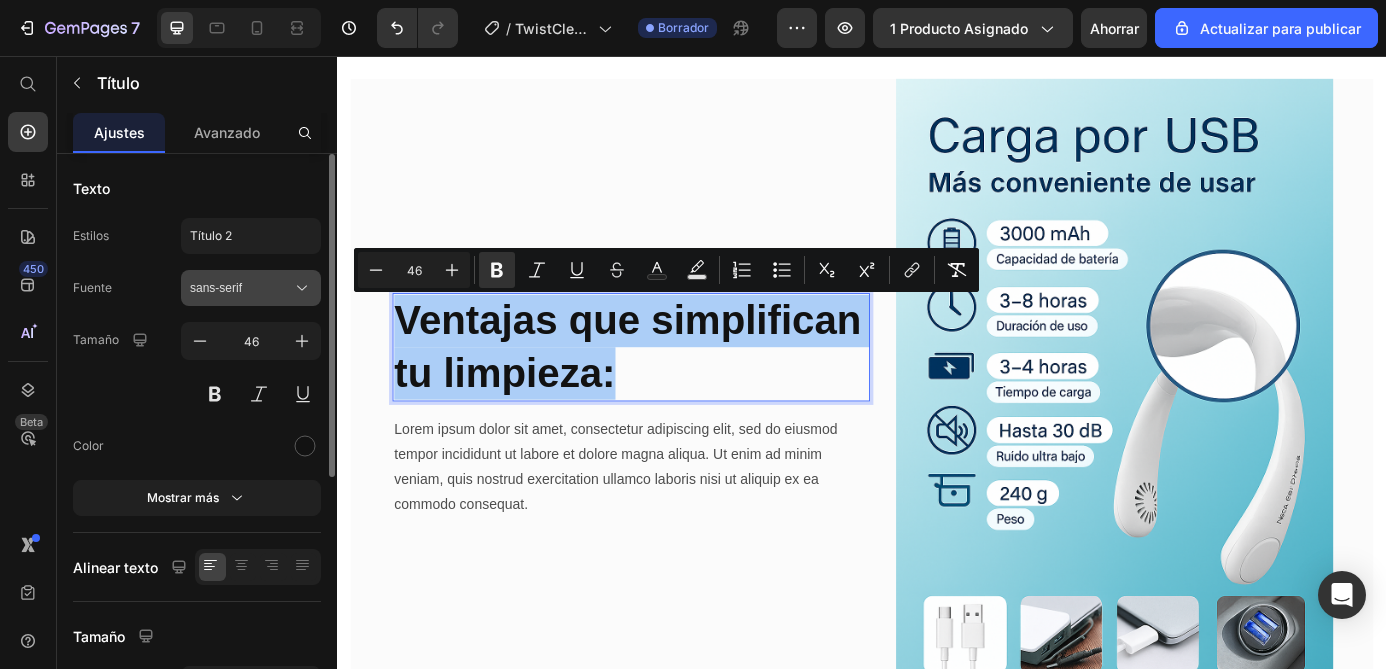 click on "sans-serif" at bounding box center [251, 288] 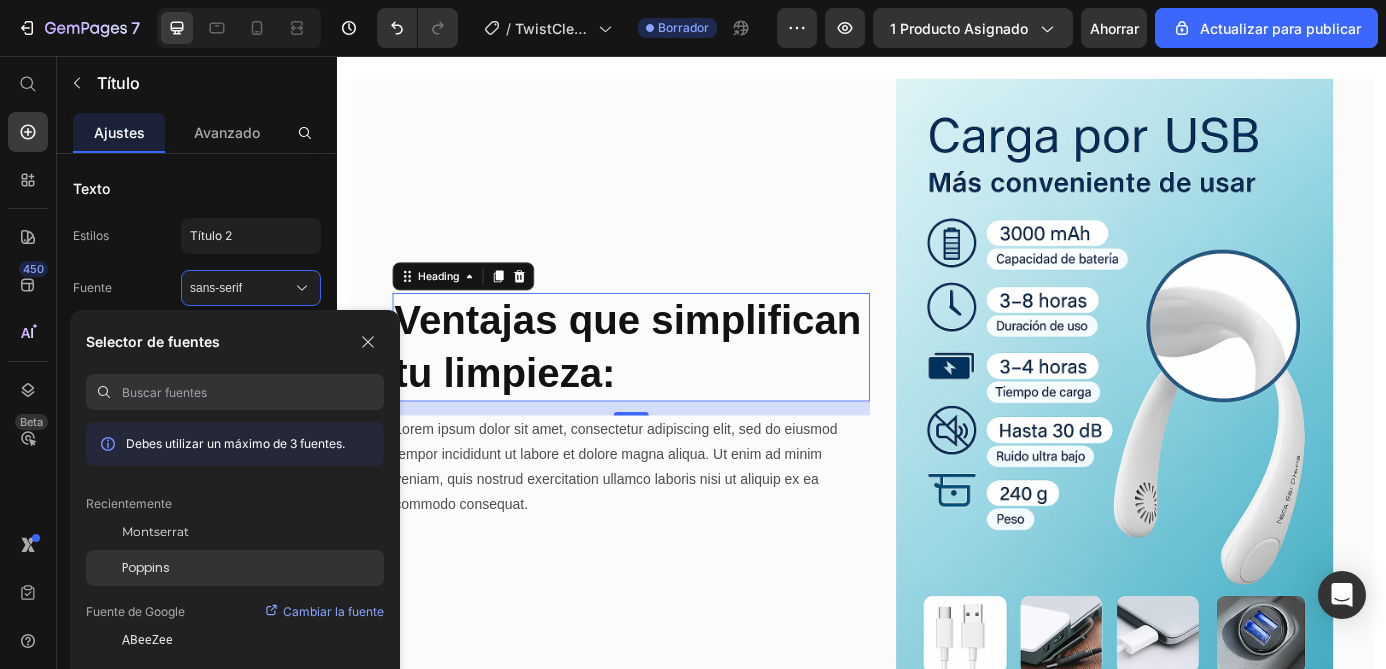 click on "Poppins" 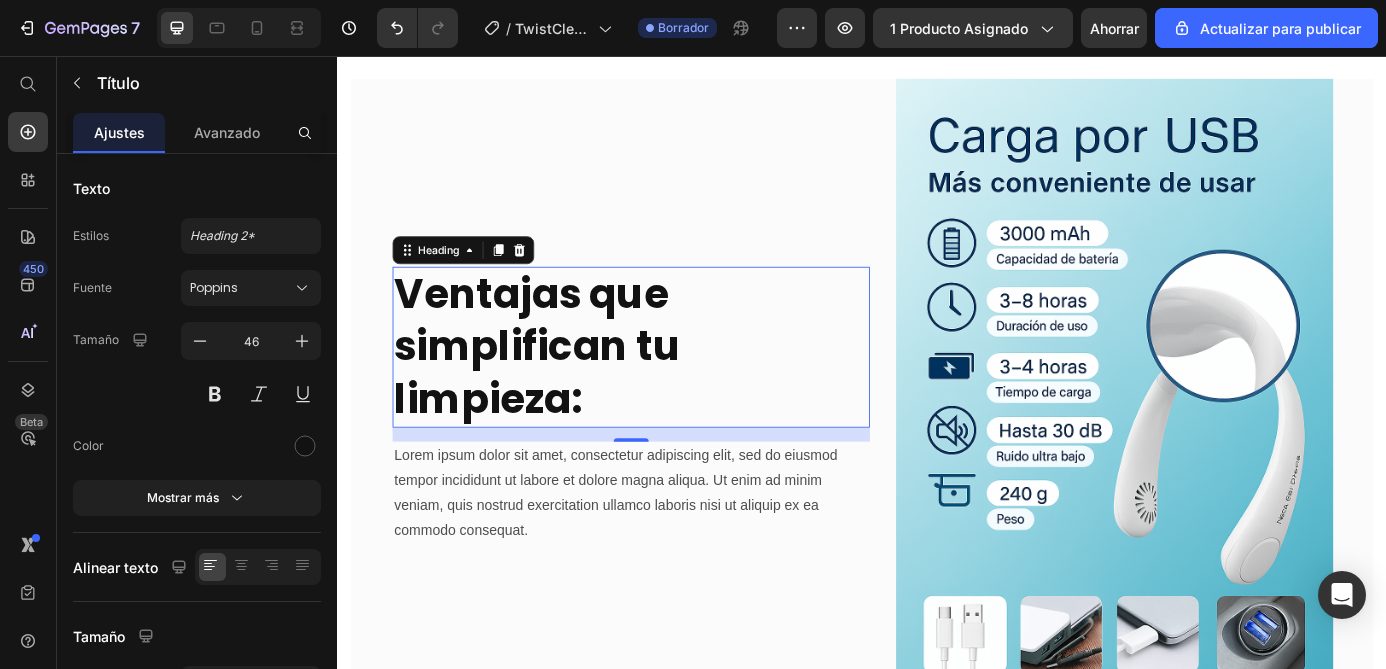 scroll, scrollTop: 2411, scrollLeft: 0, axis: vertical 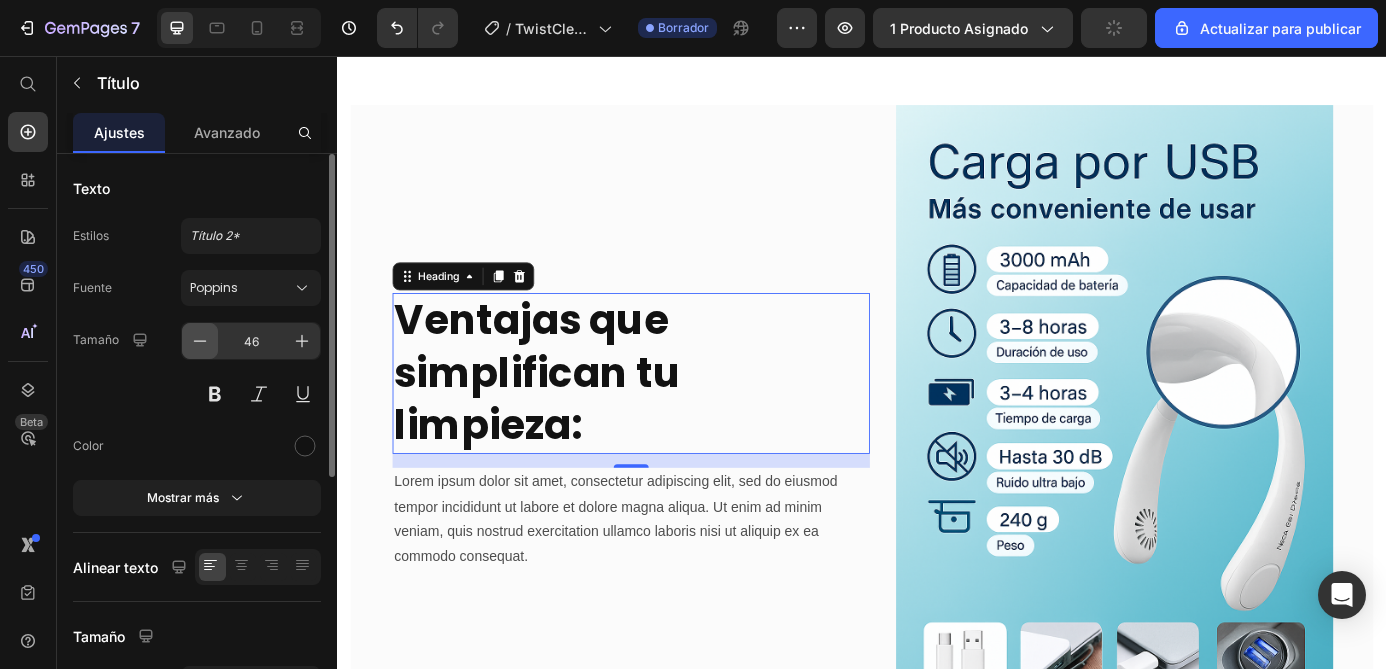 click 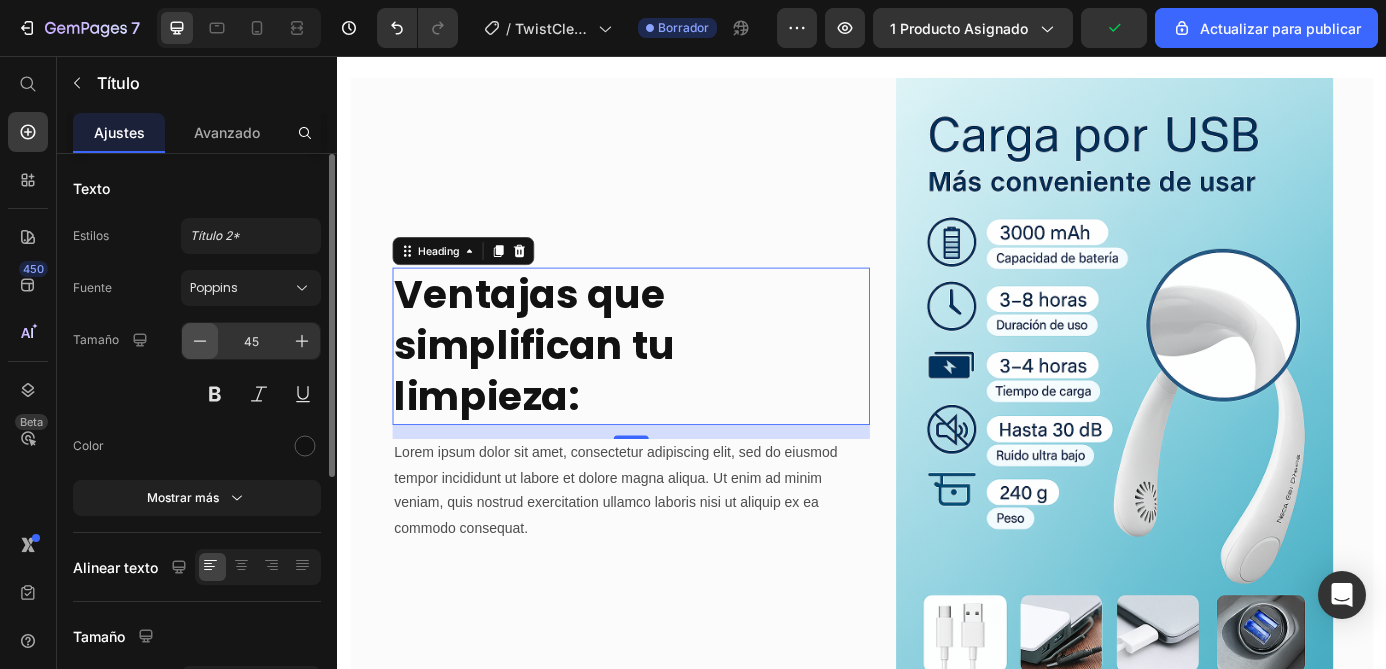 click 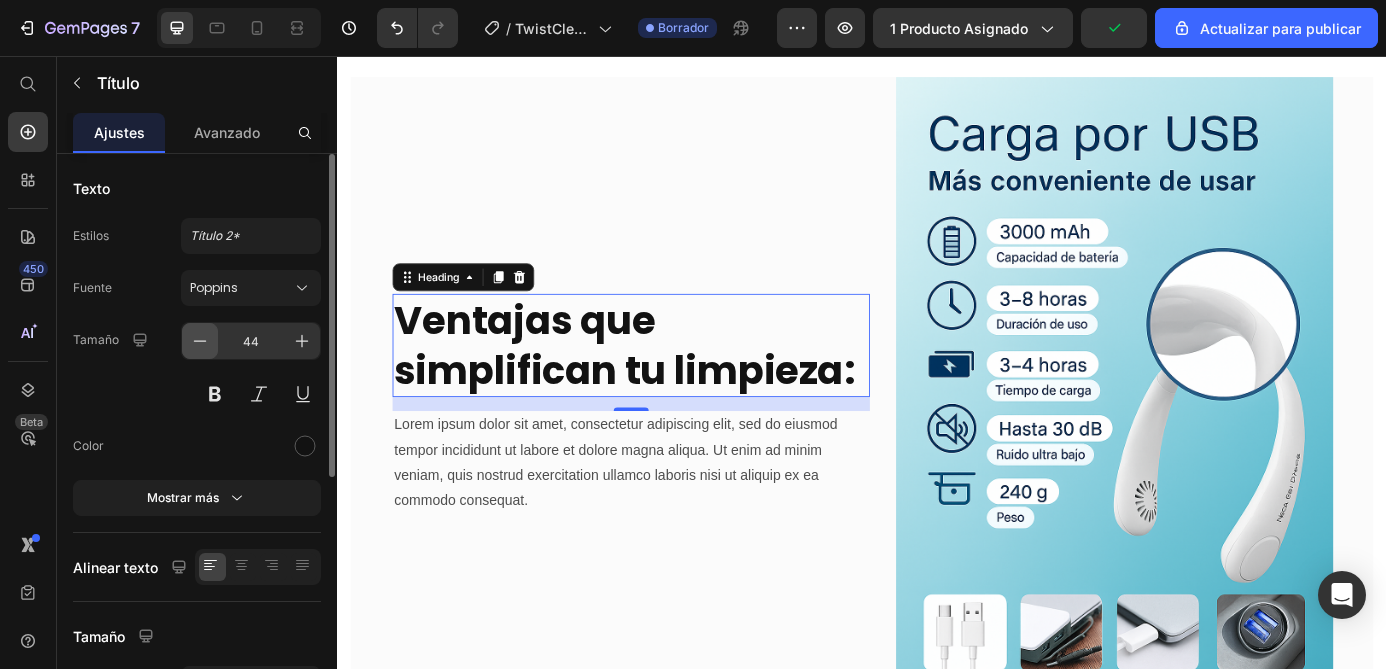 click 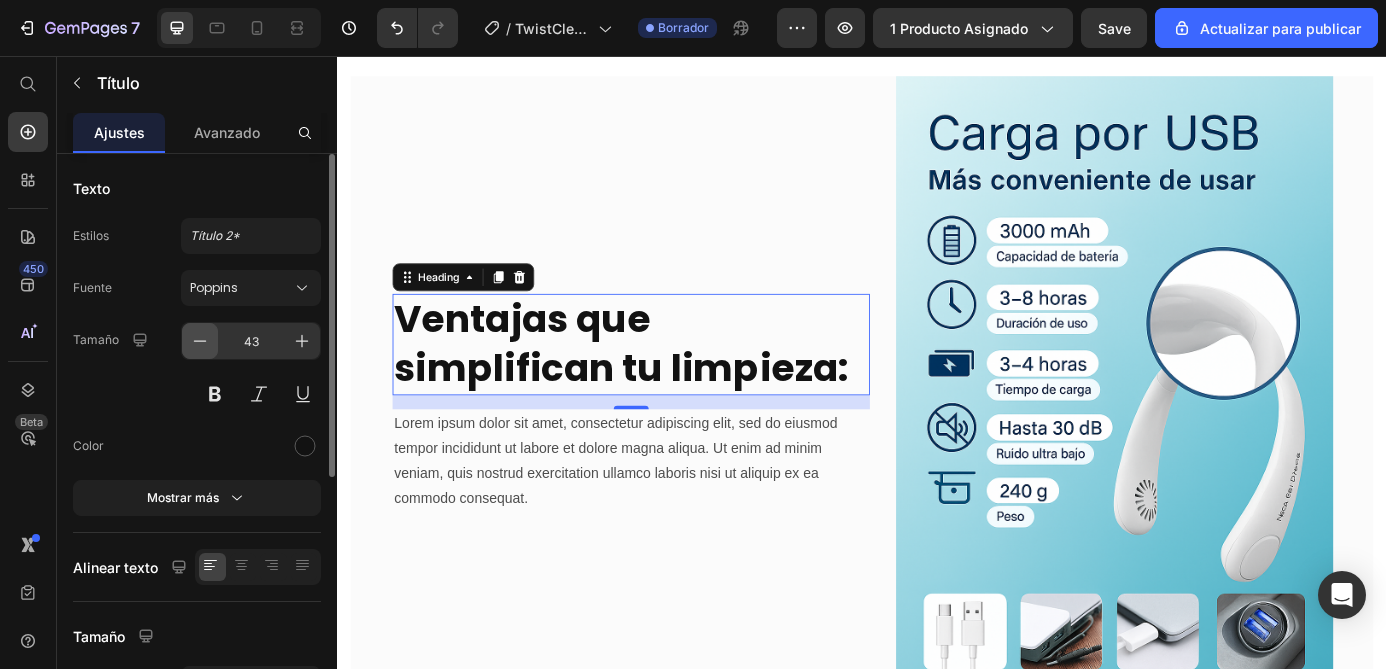 click 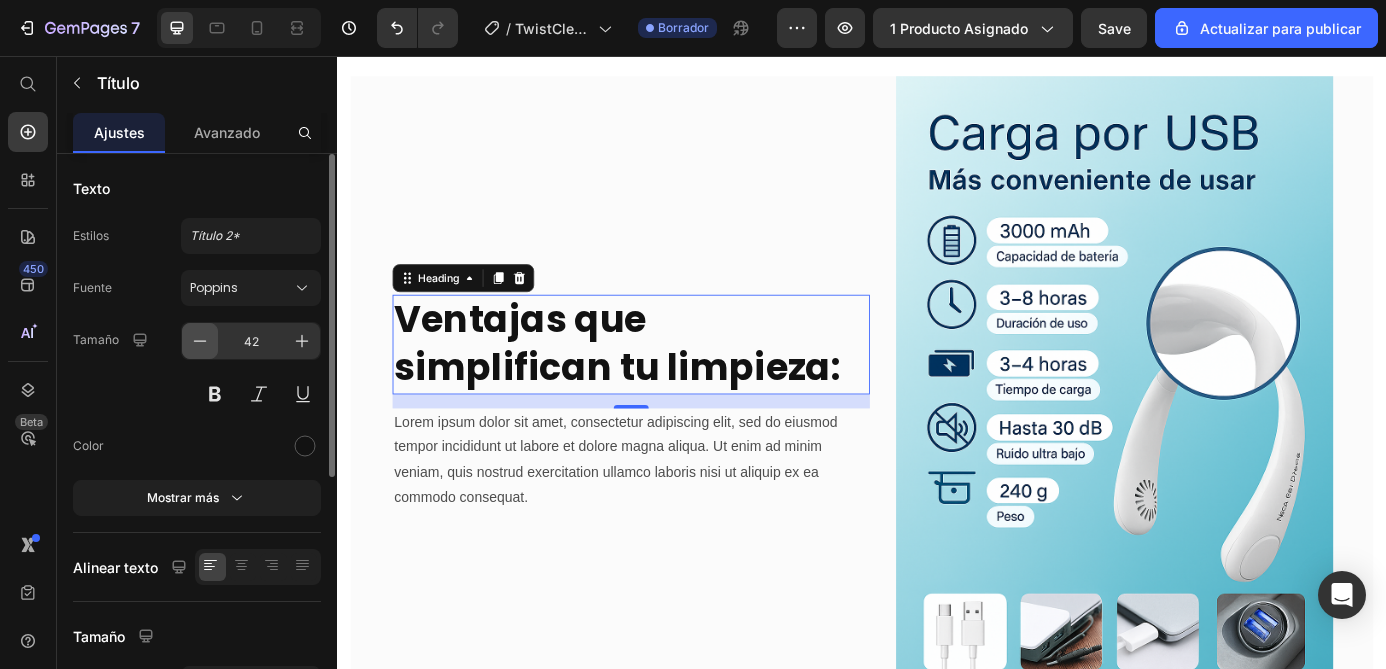 scroll, scrollTop: 2446, scrollLeft: 0, axis: vertical 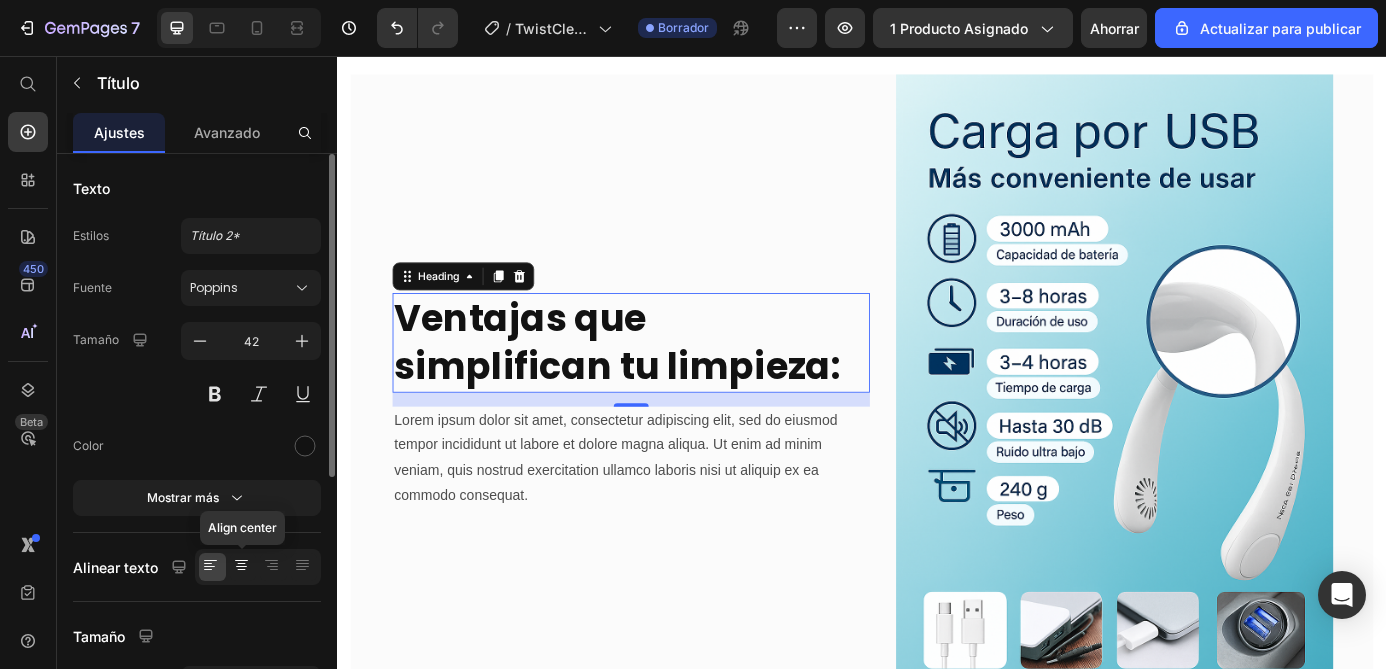 click 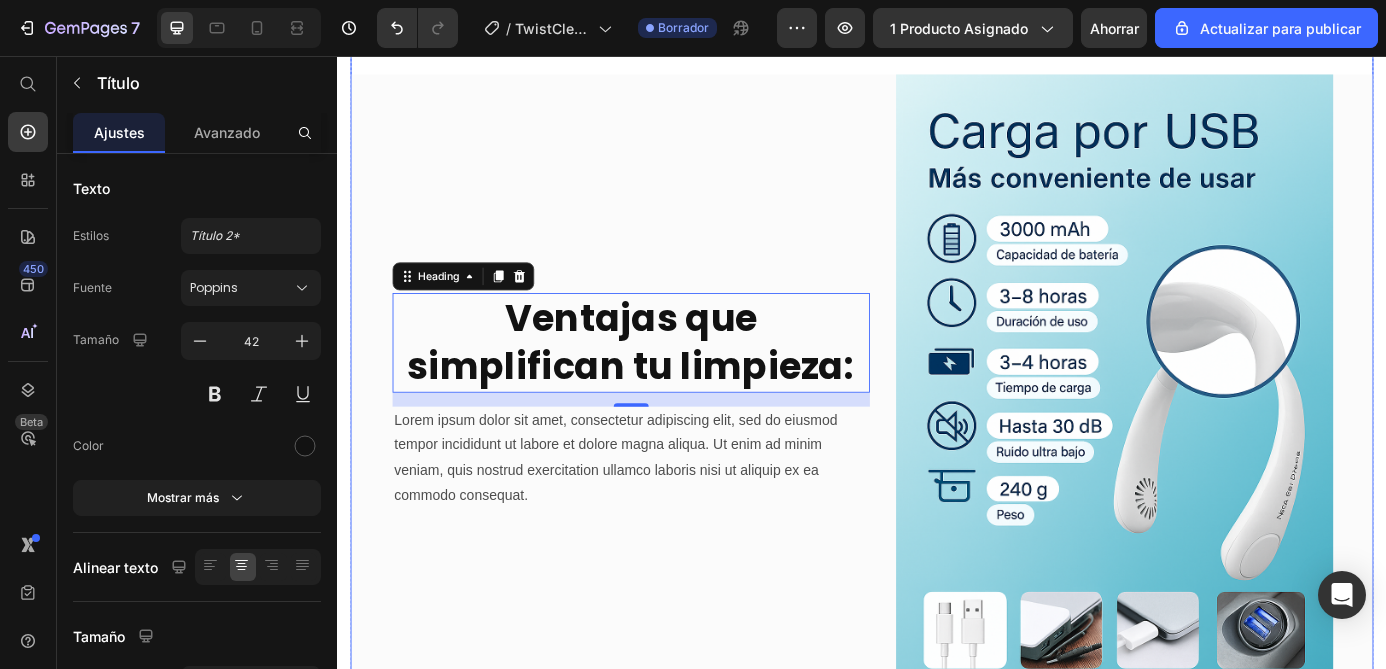 click on "⁠⁠⁠⁠⁠⁠⁠ Ventajas que simplifican tu limpieza: Heading   16 Lorem ipsum dolor sit amet, consectetur adipiscing elit, sed do eiusmod tempor incididunt ut labore et dolore magna aliqua. Ut enim ad minim veniam, quis nostrud exercitation ullamco laboris nisi ut aliquip ex ea commodo consequat. Text Block" at bounding box center [673, 452] 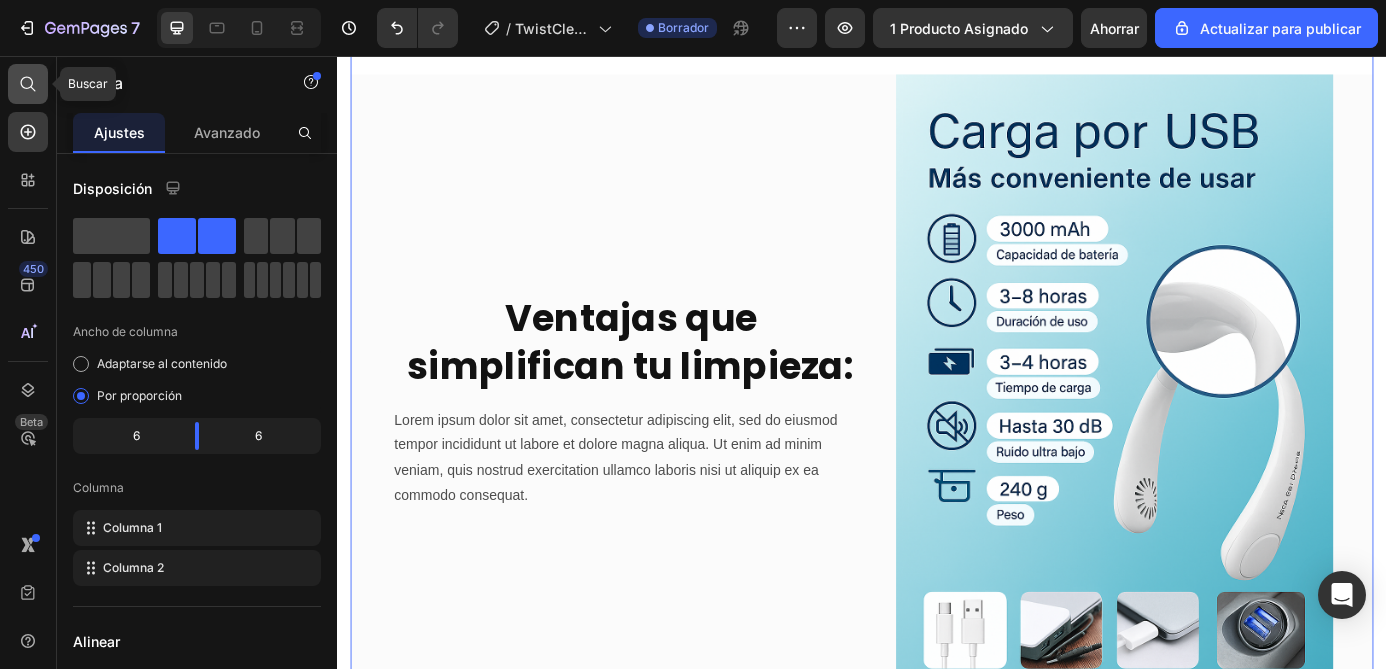click 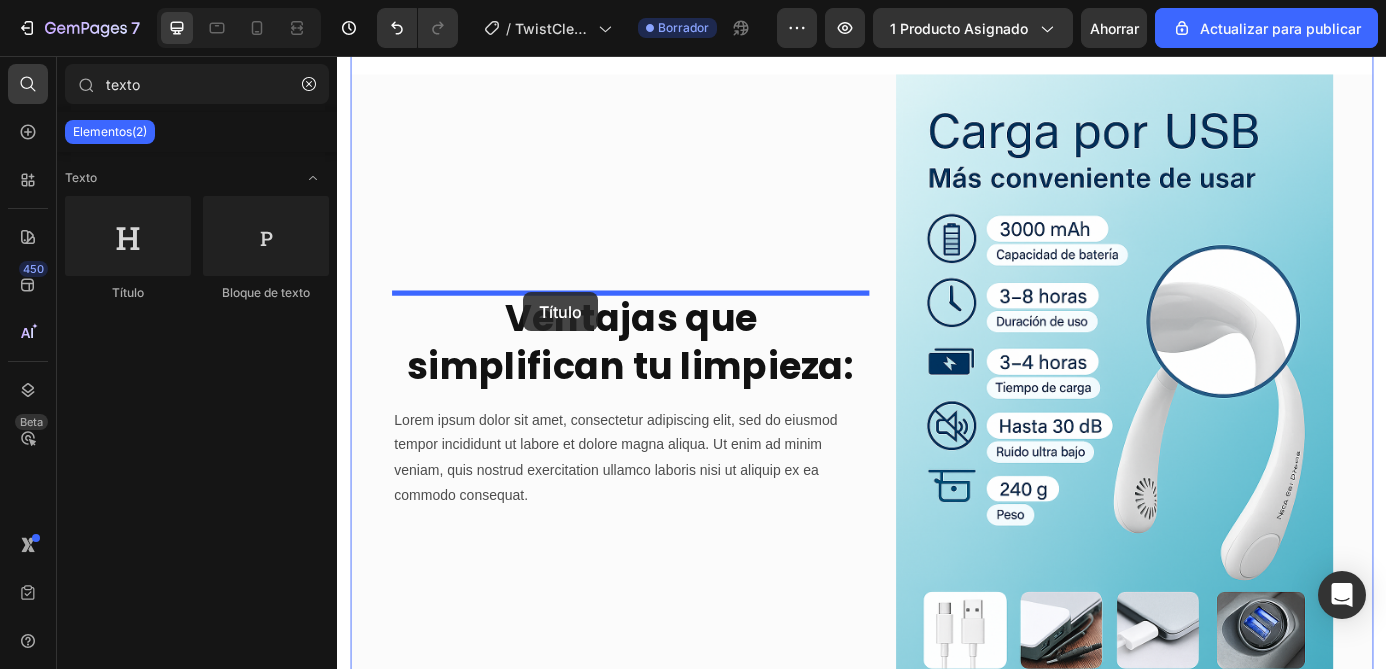 drag, startPoint x: 475, startPoint y: 295, endPoint x: 550, endPoint y: 326, distance: 81.154175 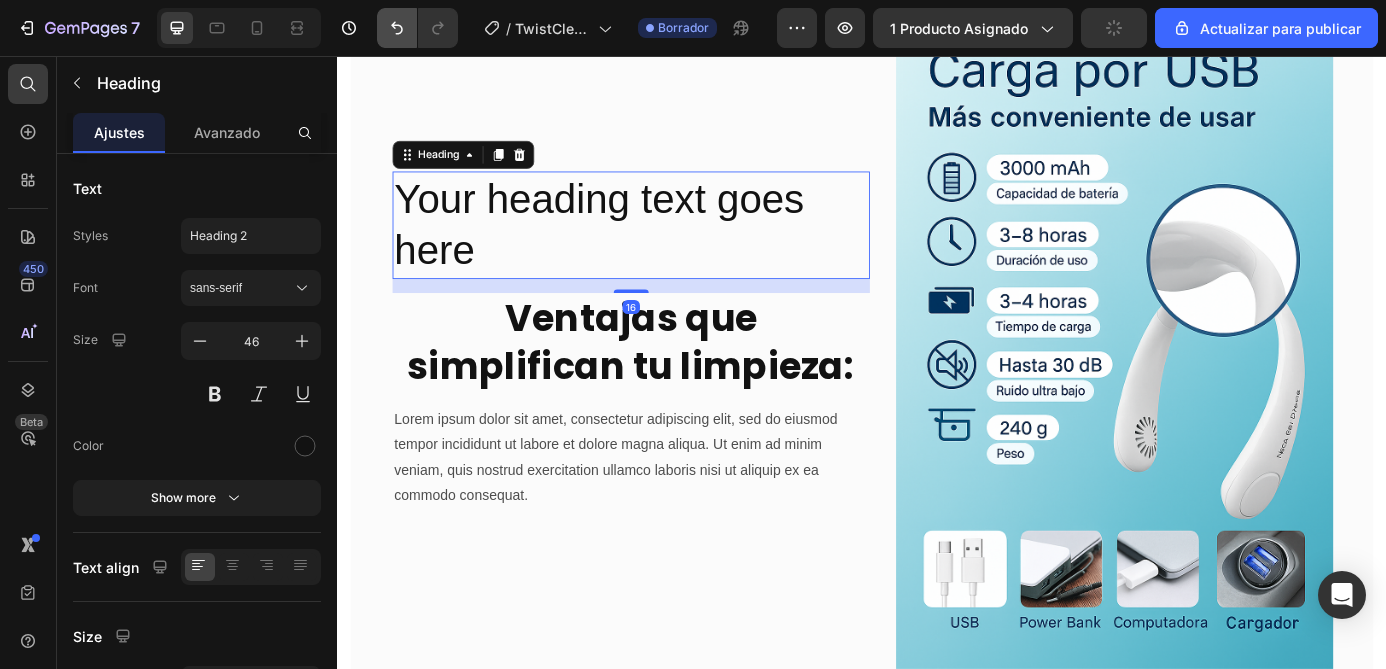 click 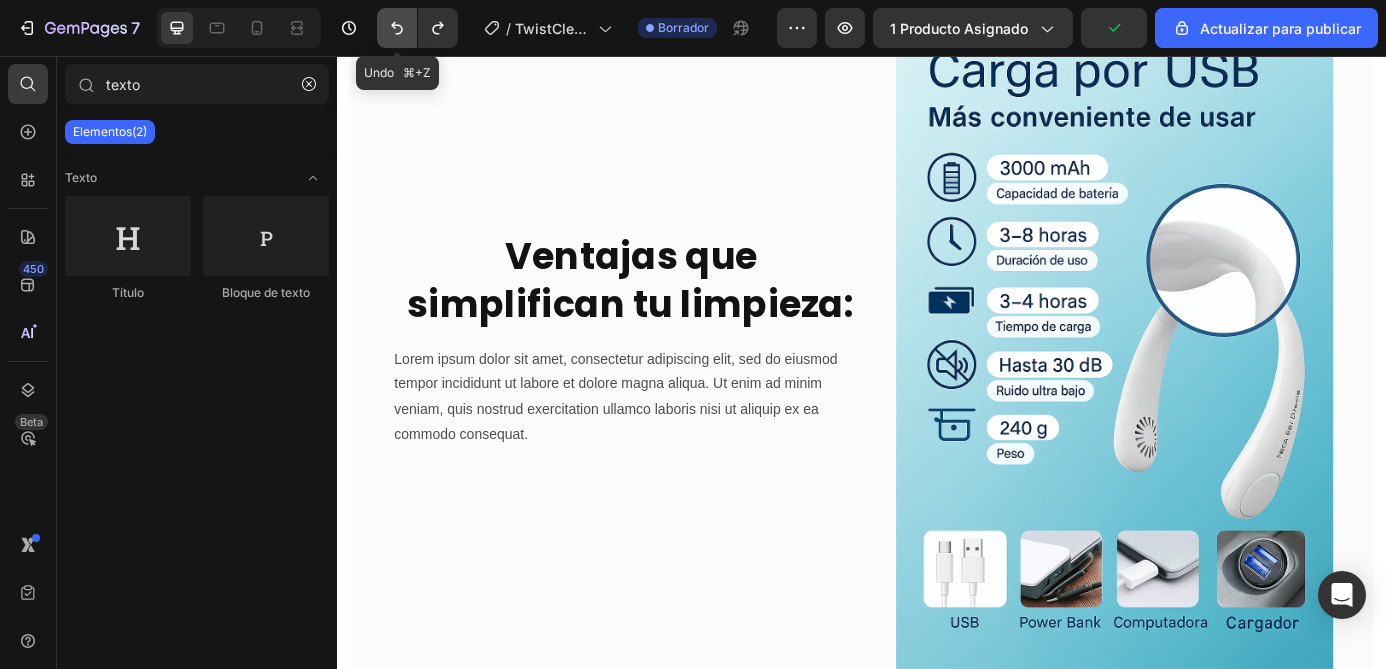 scroll, scrollTop: 2446, scrollLeft: 0, axis: vertical 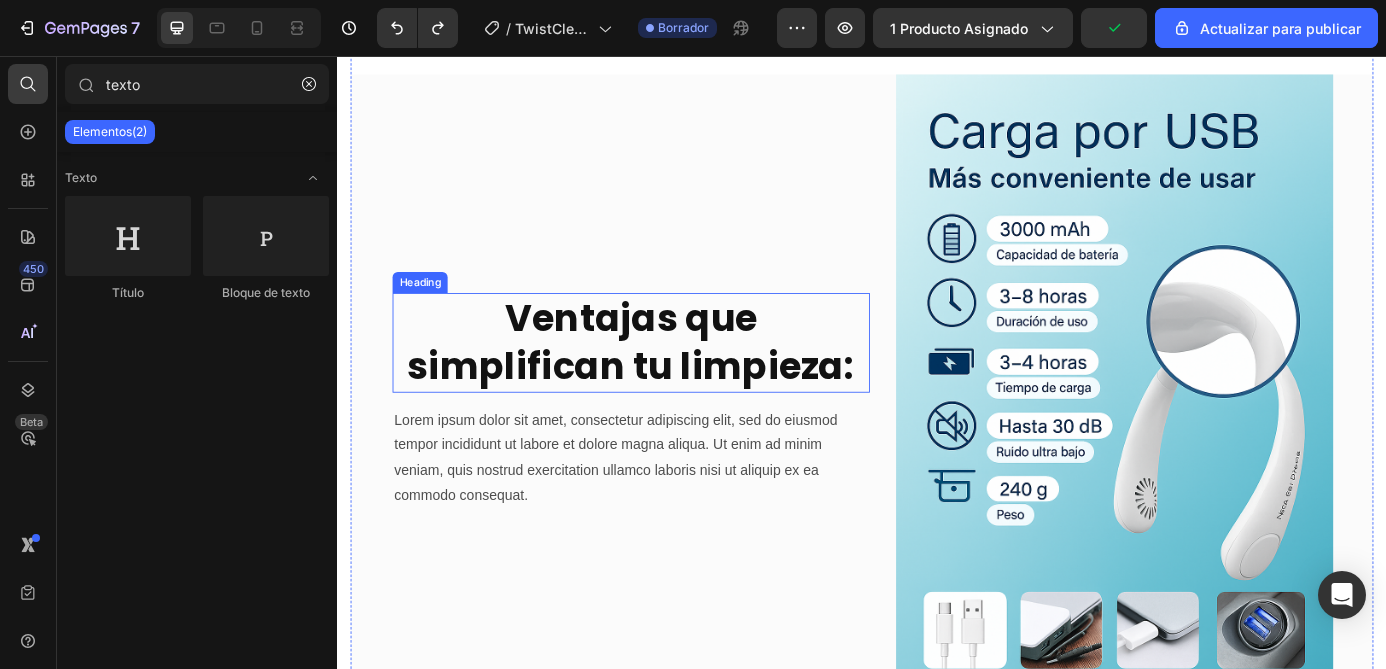 click on "Ventajas que simplifican tu limpieza:" at bounding box center (673, 383) 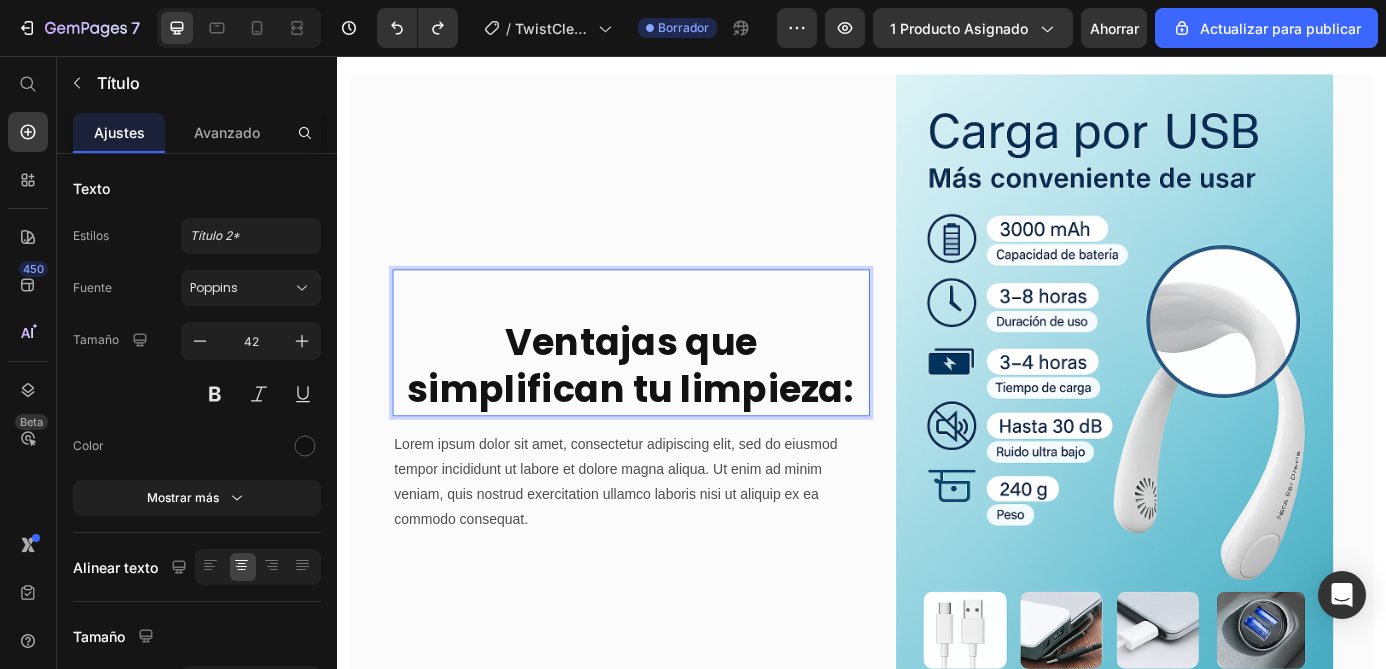 scroll, scrollTop: 2418, scrollLeft: 0, axis: vertical 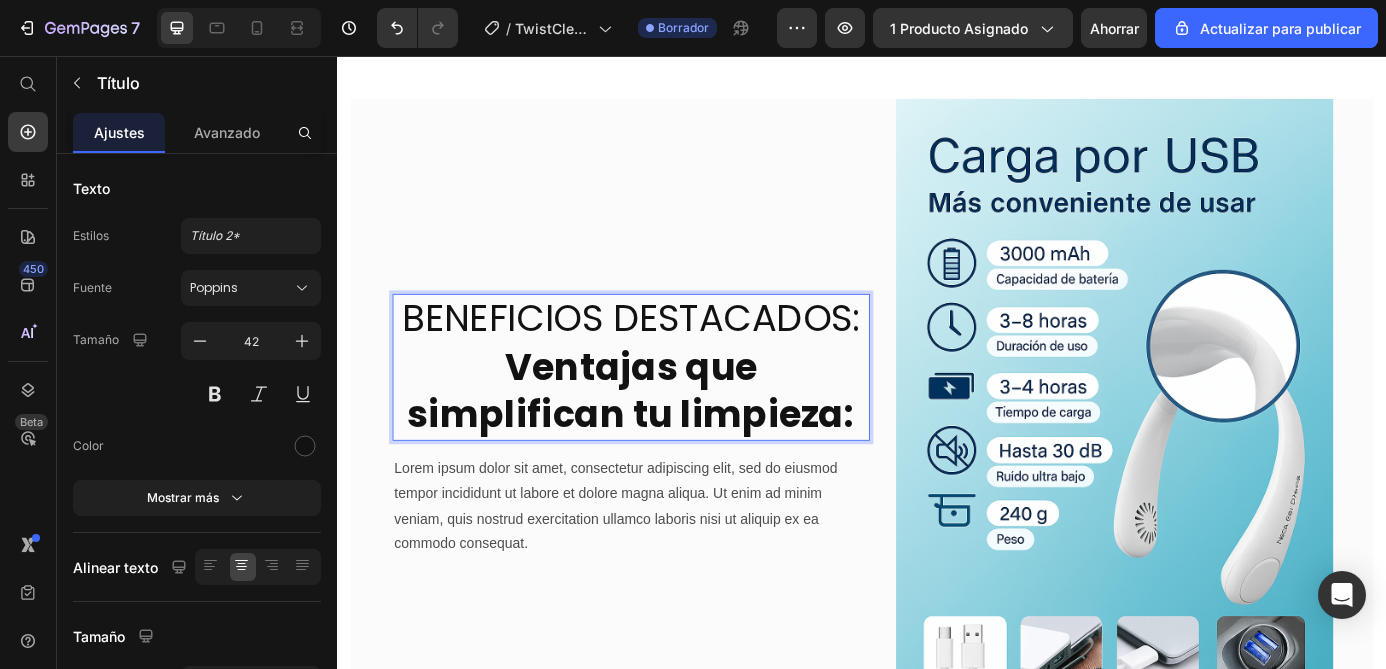 click on "⁠⁠⁠⁠⁠⁠⁠BENEFICIOS DESTACADOS: Ventajas que simplifican tu limpieza:" at bounding box center [673, 412] 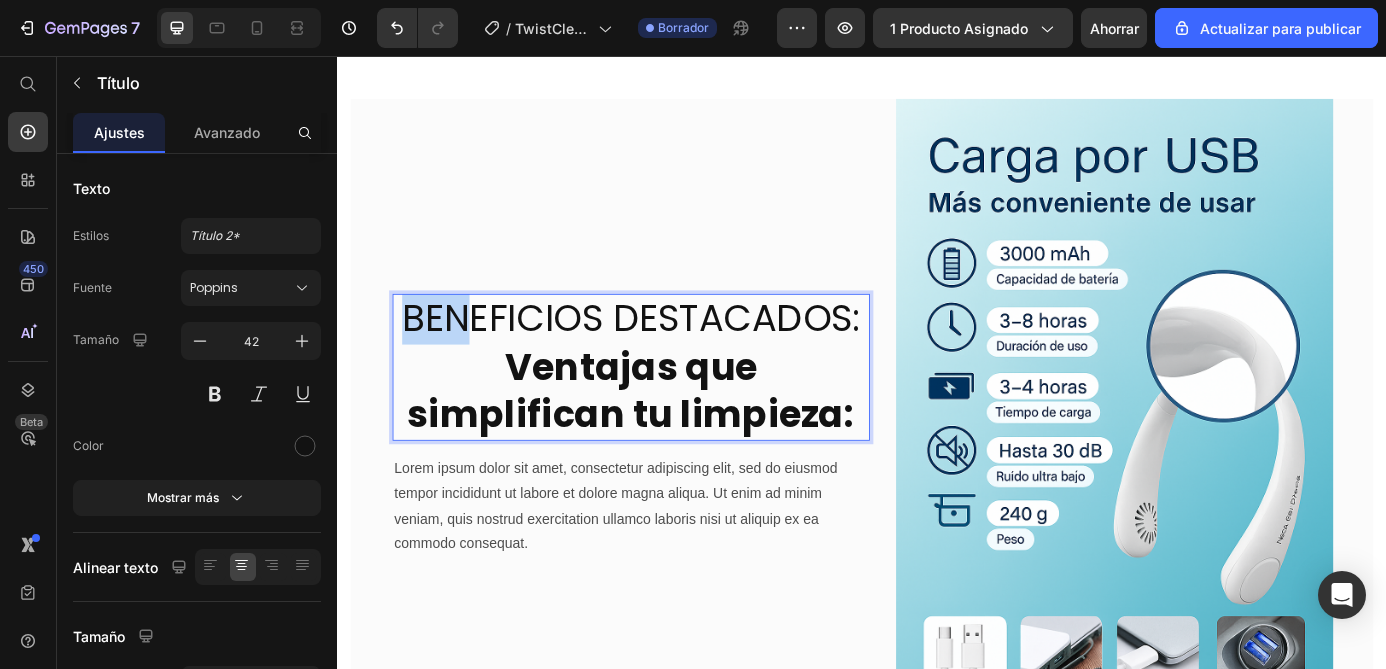 click on "⁠⁠⁠⁠⁠⁠⁠BENEFICIOS DESTACADOS: Ventajas que simplifican tu limpieza:" at bounding box center [673, 412] 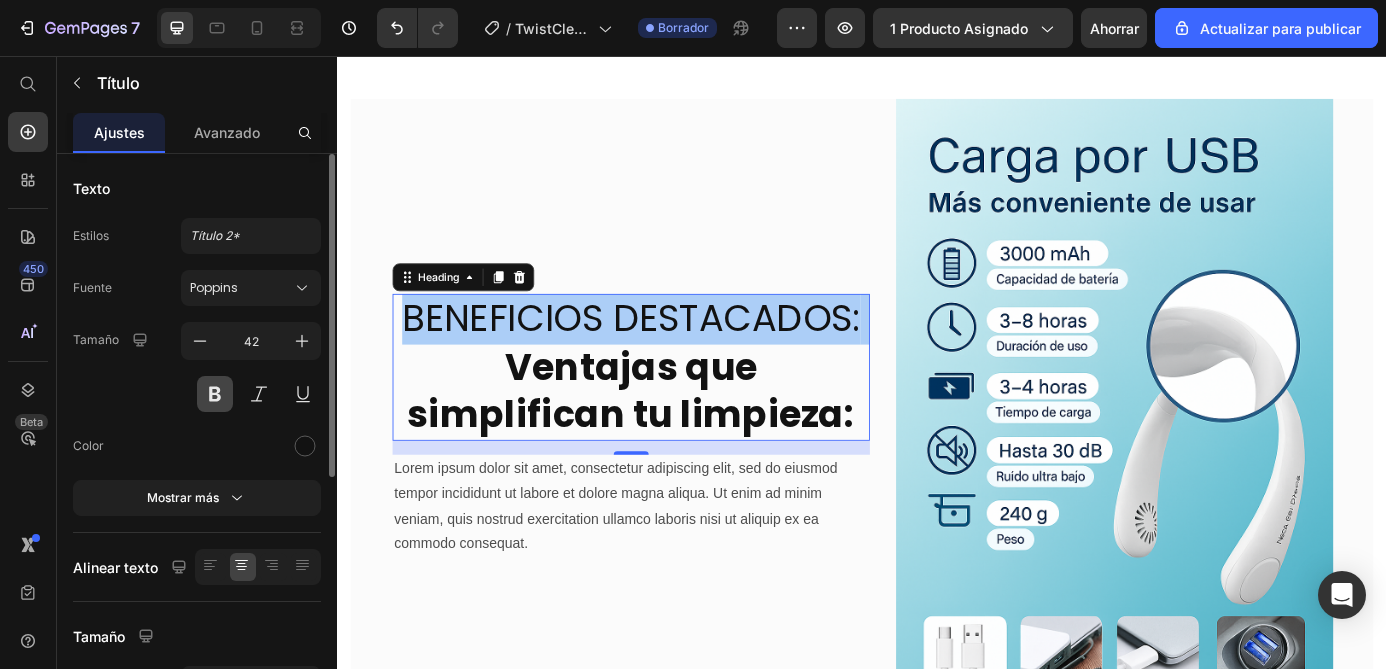 click at bounding box center (215, 394) 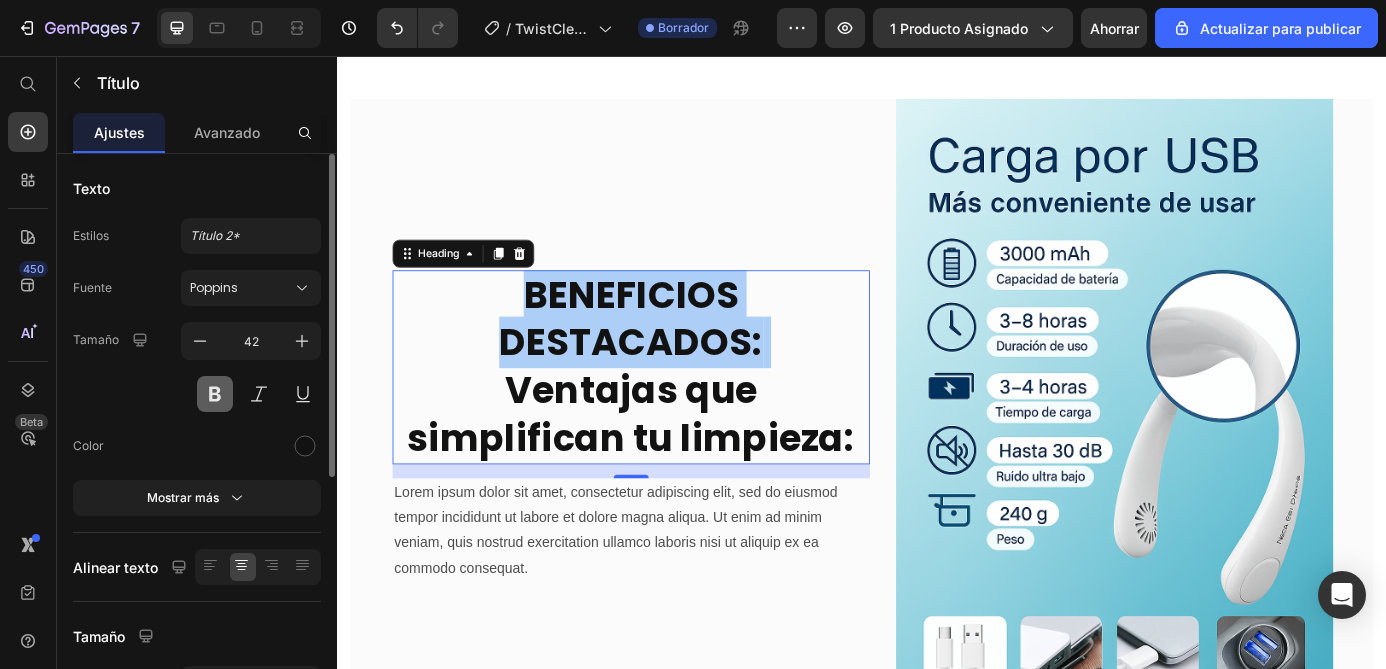 scroll, scrollTop: 2391, scrollLeft: 0, axis: vertical 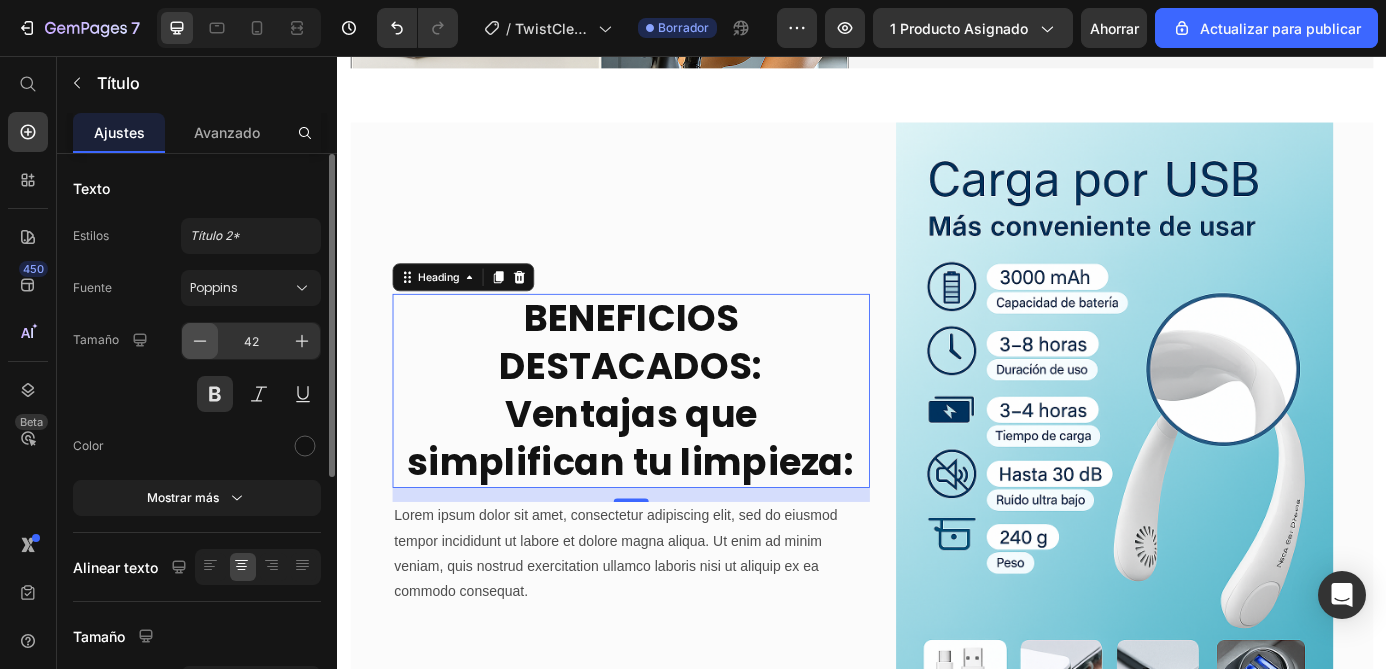 click at bounding box center (200, 341) 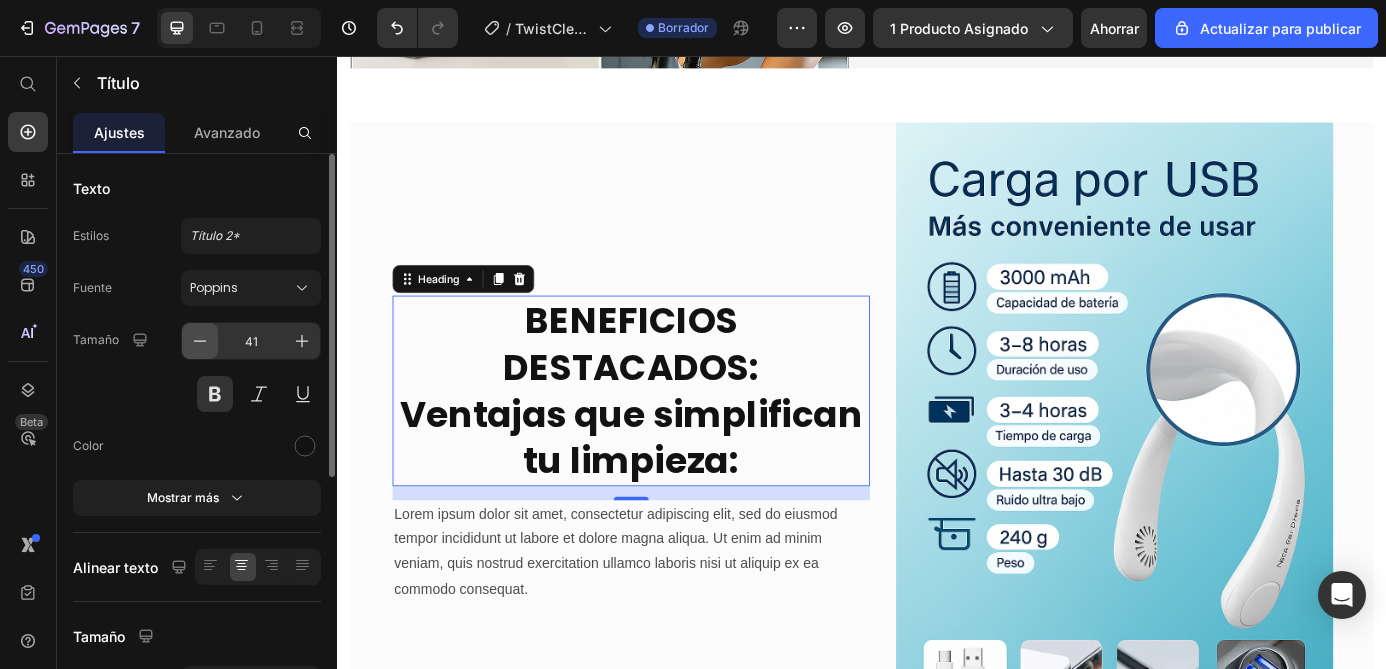 scroll, scrollTop: 2420, scrollLeft: 0, axis: vertical 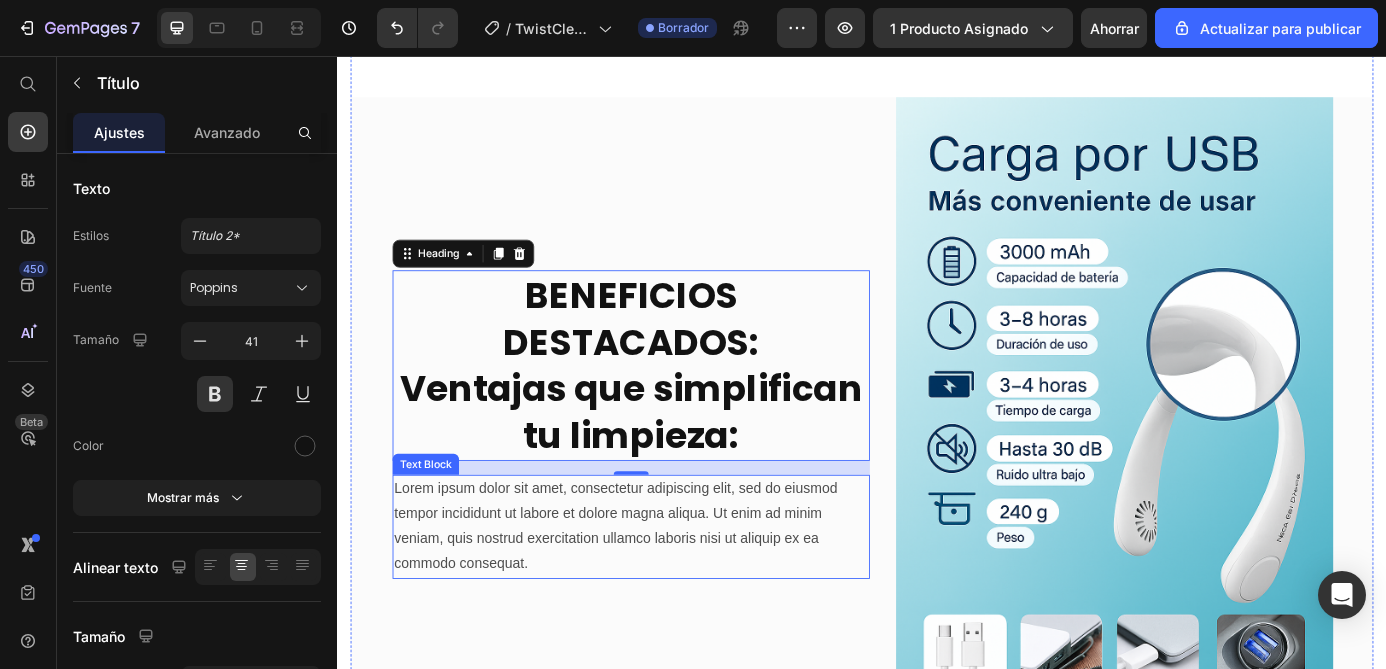 click on "Lorem ipsum dolor sit amet, consectetur adipiscing elit, sed do eiusmod tempor incididunt ut labore et dolore magna aliqua. Ut enim ad minim veniam, quis nostrud exercitation ullamco laboris nisi ut aliquip ex ea commodo consequat." at bounding box center (673, 594) 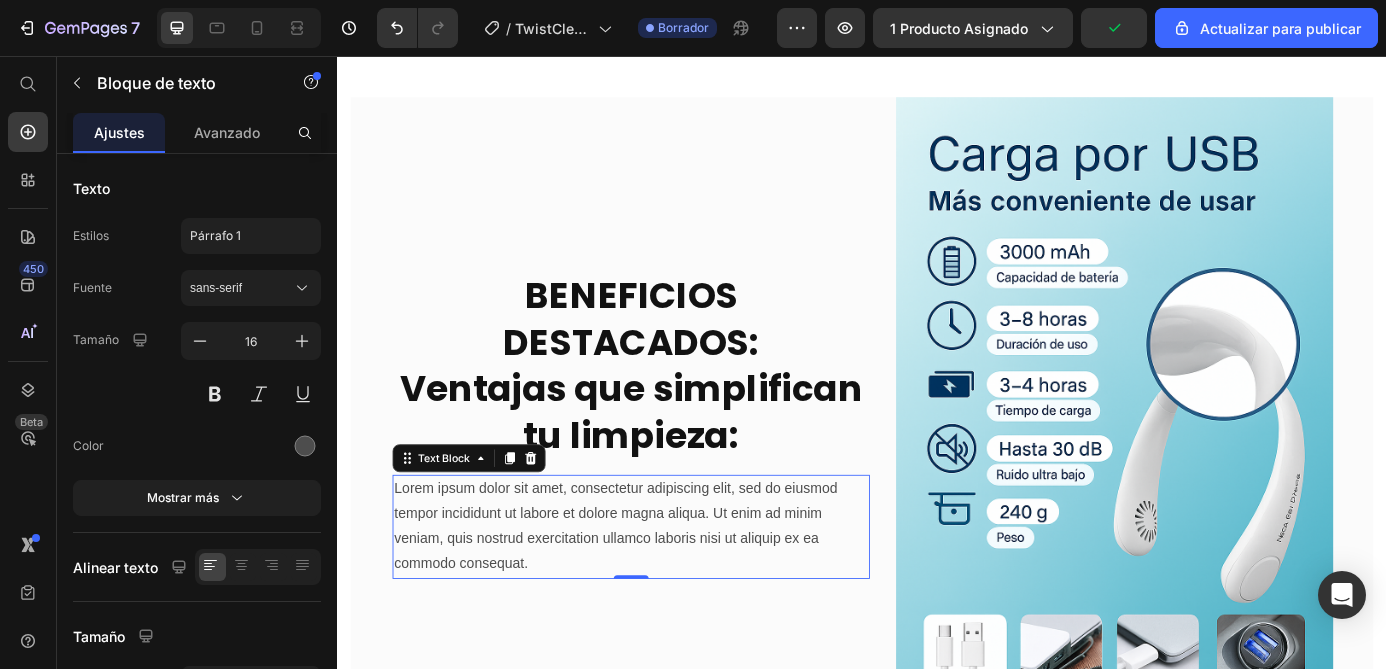 click on "Lorem ipsum dolor sit amet, consectetur adipiscing elit, sed do eiusmod tempor incididunt ut labore et dolore magna aliqua. Ut enim ad minim veniam, quis nostrud exercitation ullamco laboris nisi ut aliquip ex ea commodo consequat." at bounding box center [673, 594] 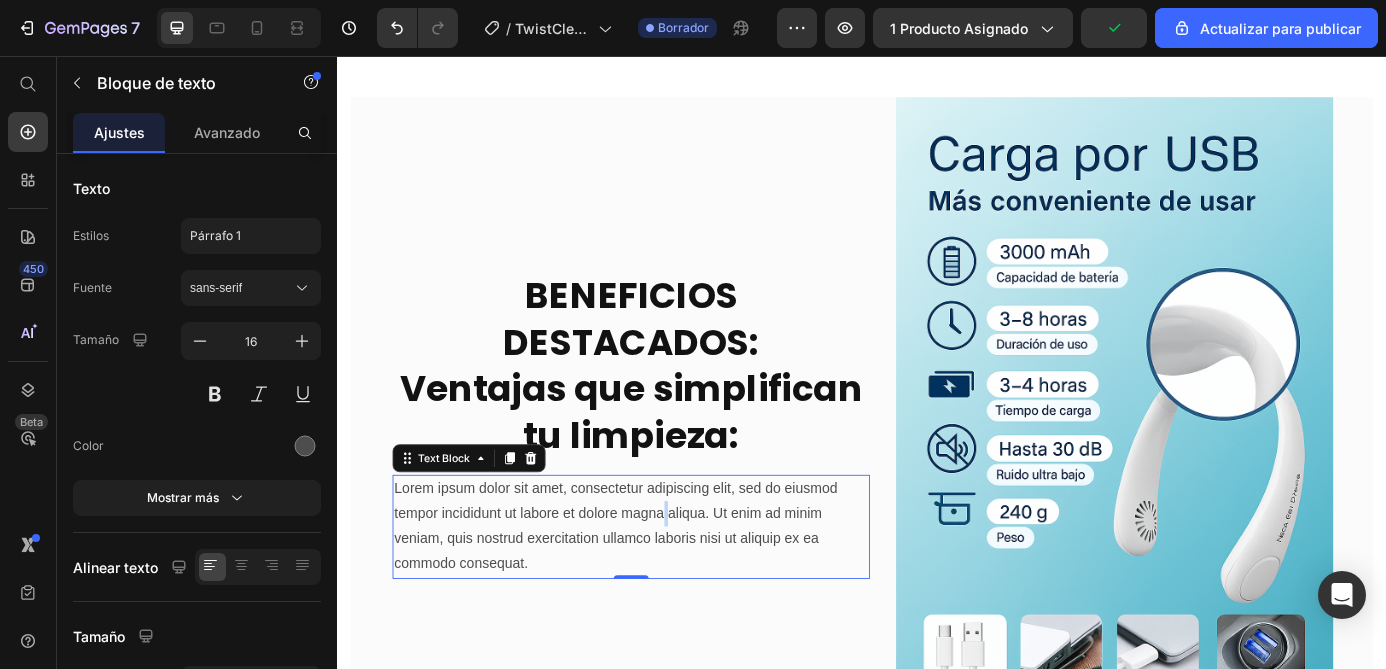 click on "Lorem ipsum dolor sit amet, consectetur adipiscing elit, sed do eiusmod tempor incididunt ut labore et dolore magna aliqua. Ut enim ad minim veniam, quis nostrud exercitation ullamco laboris nisi ut aliquip ex ea commodo consequat." at bounding box center [673, 594] 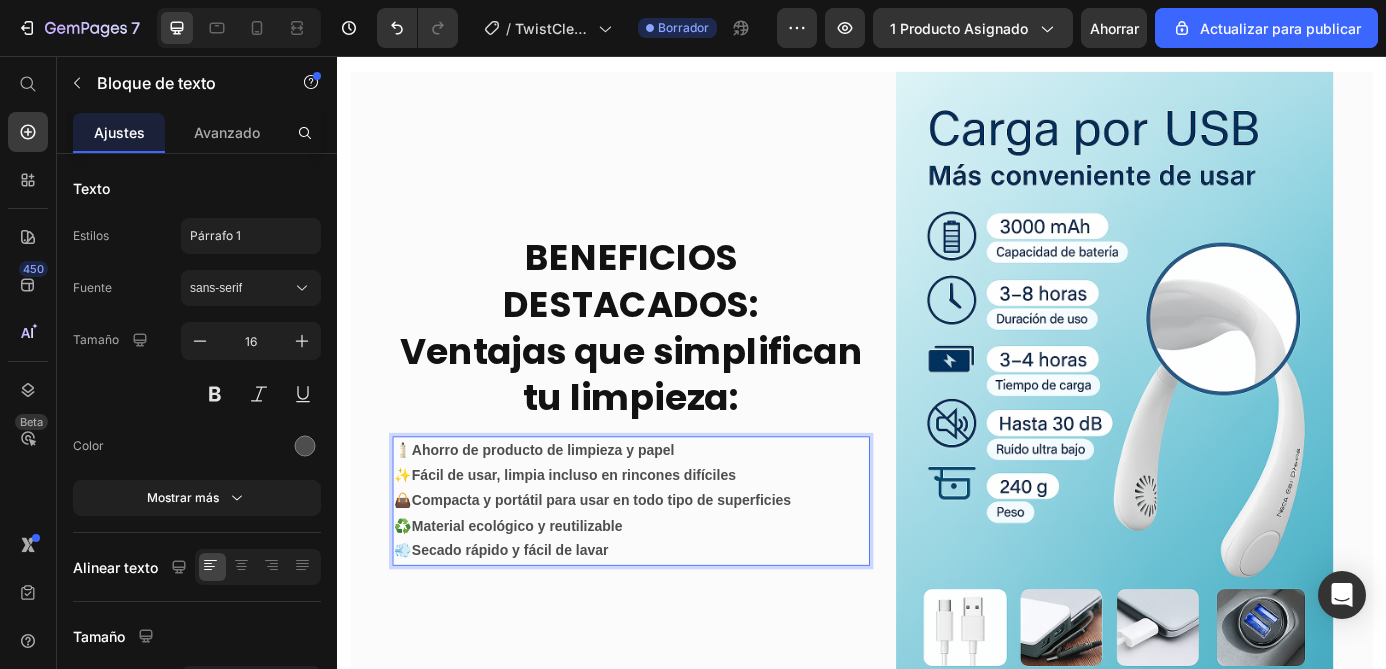 scroll, scrollTop: 2391, scrollLeft: 0, axis: vertical 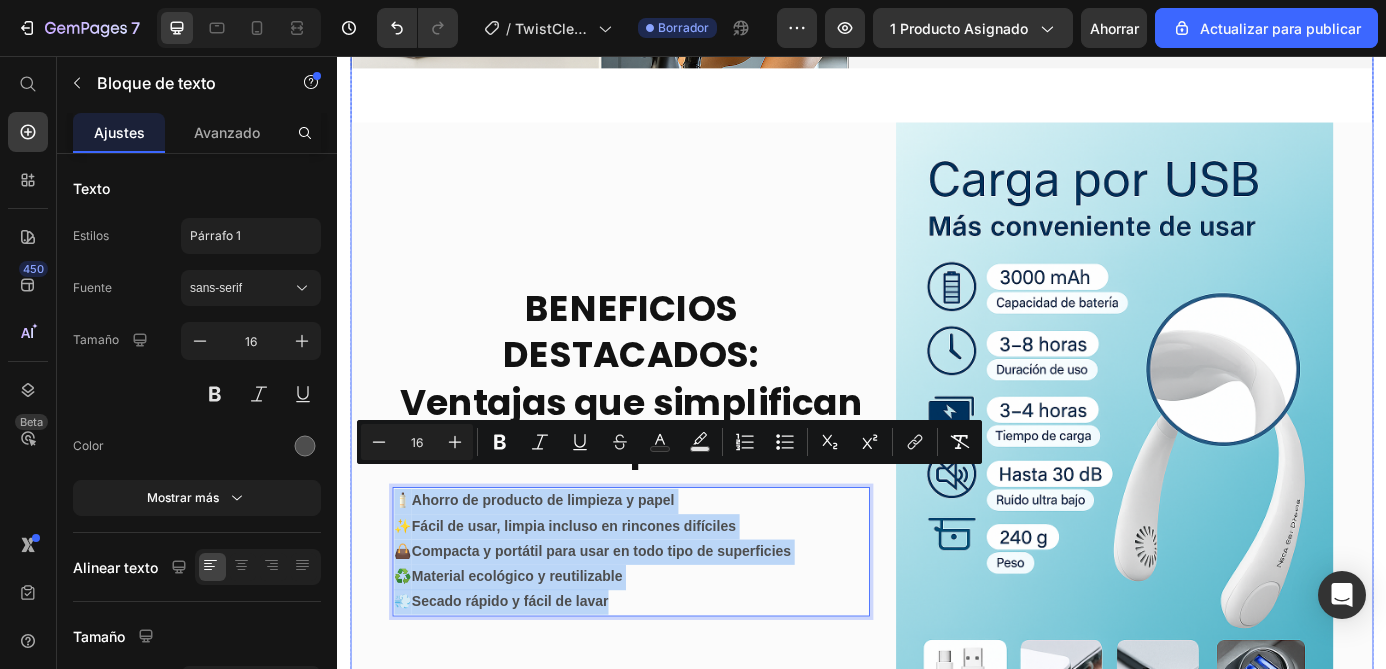 drag, startPoint x: 679, startPoint y: 651, endPoint x: 393, endPoint y: 527, distance: 311.72424 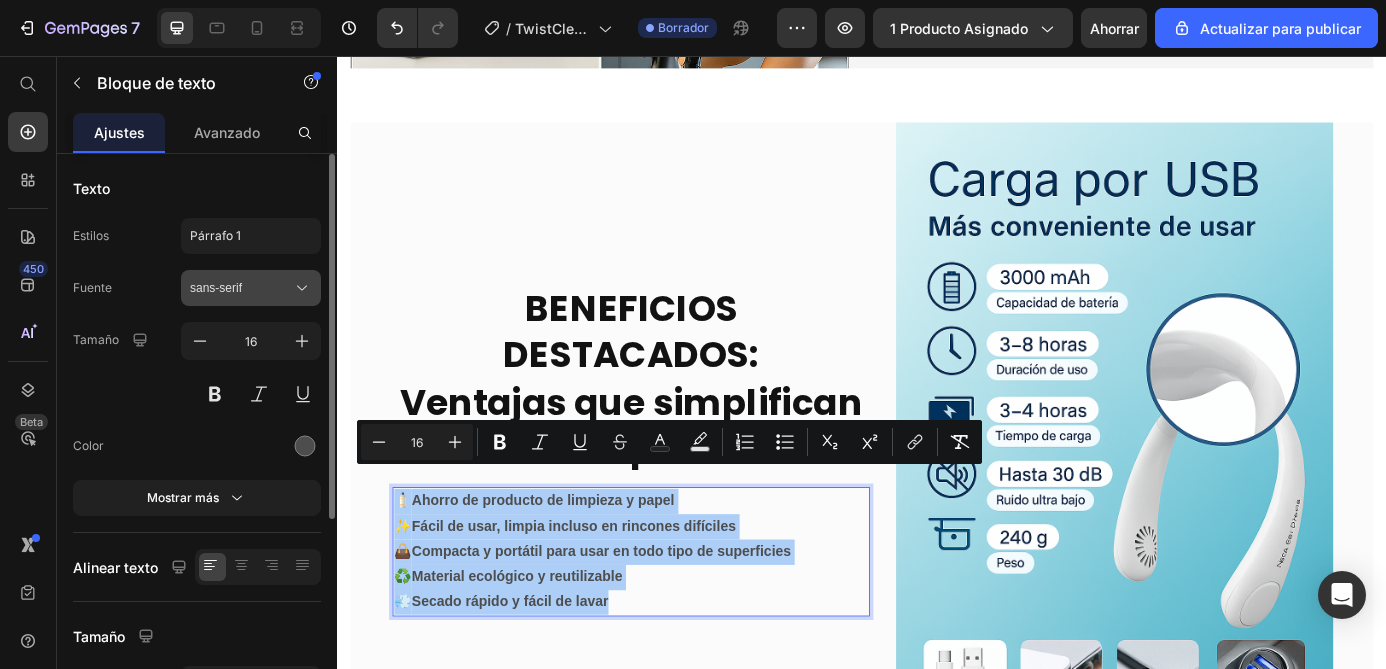 click on "sans-serif" at bounding box center [241, 288] 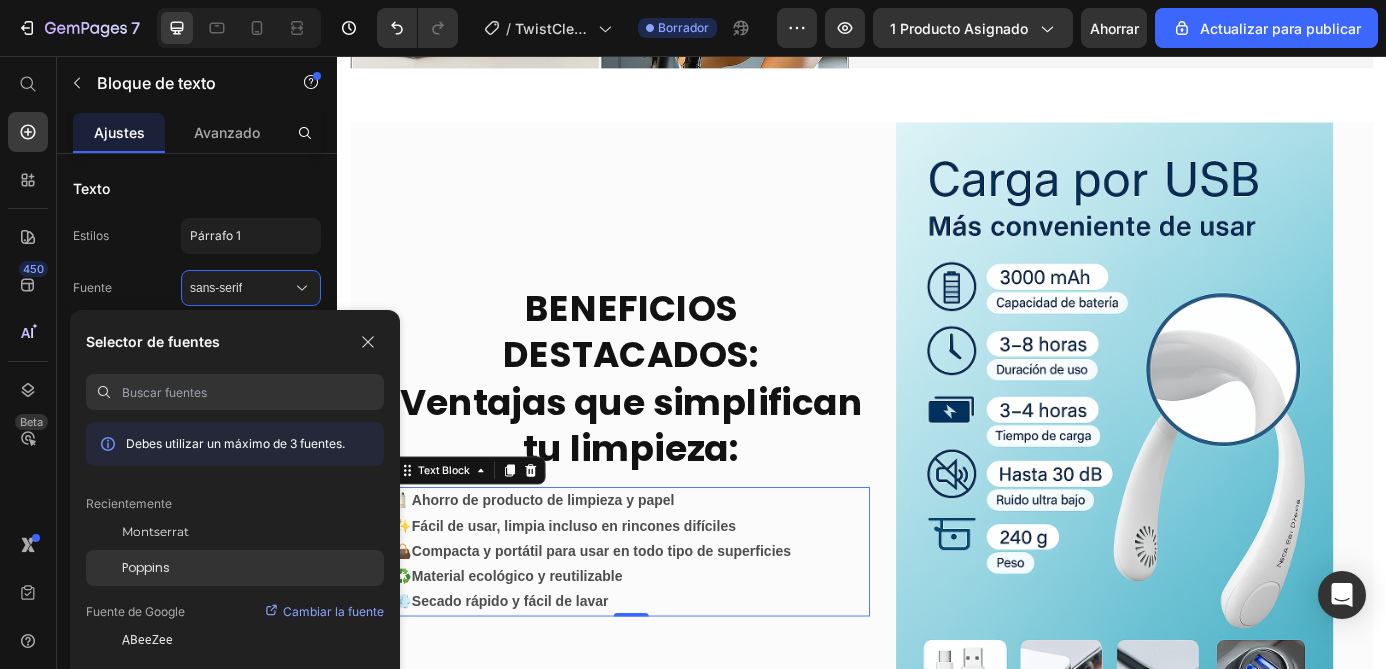 click on "Poppins" 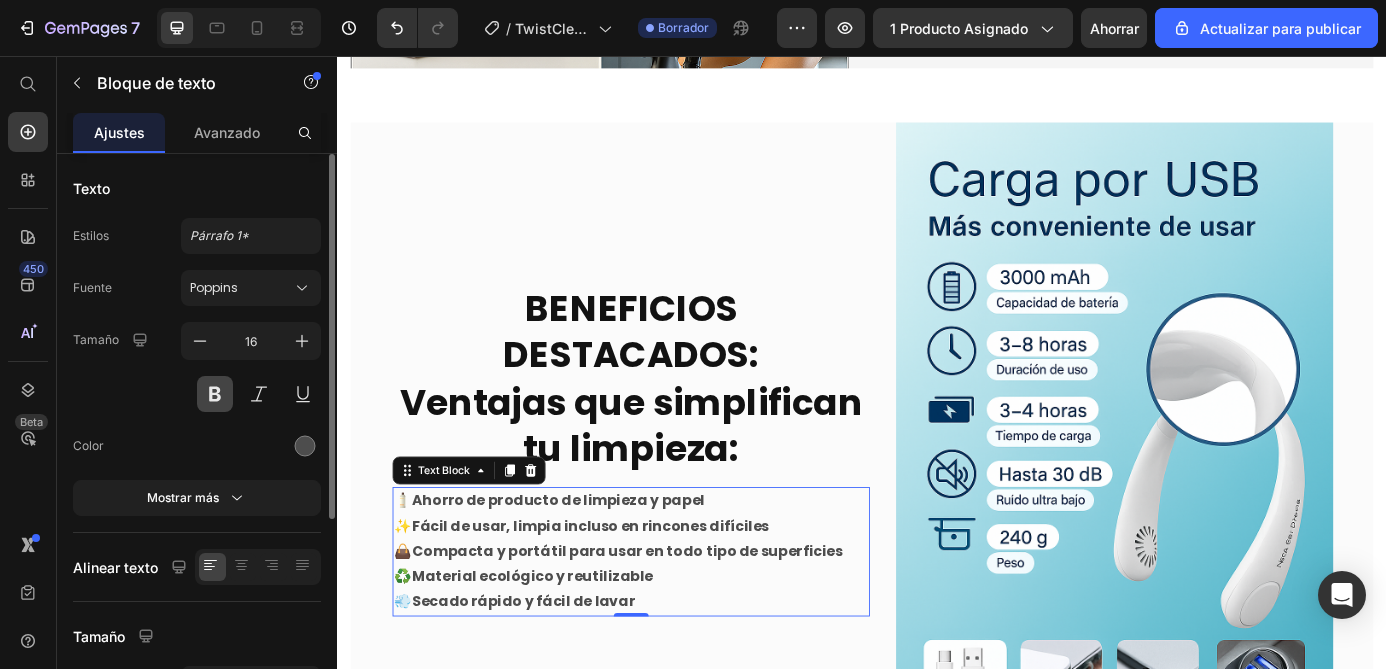 click at bounding box center (215, 394) 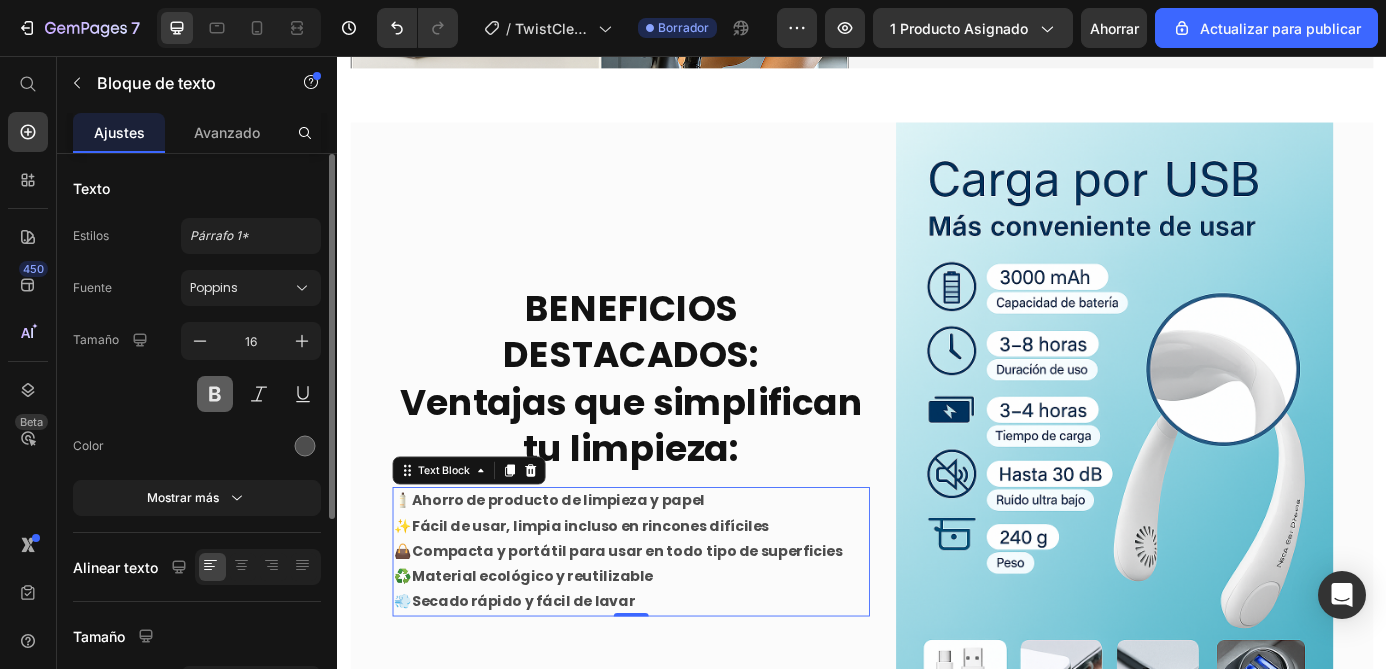 click at bounding box center [215, 394] 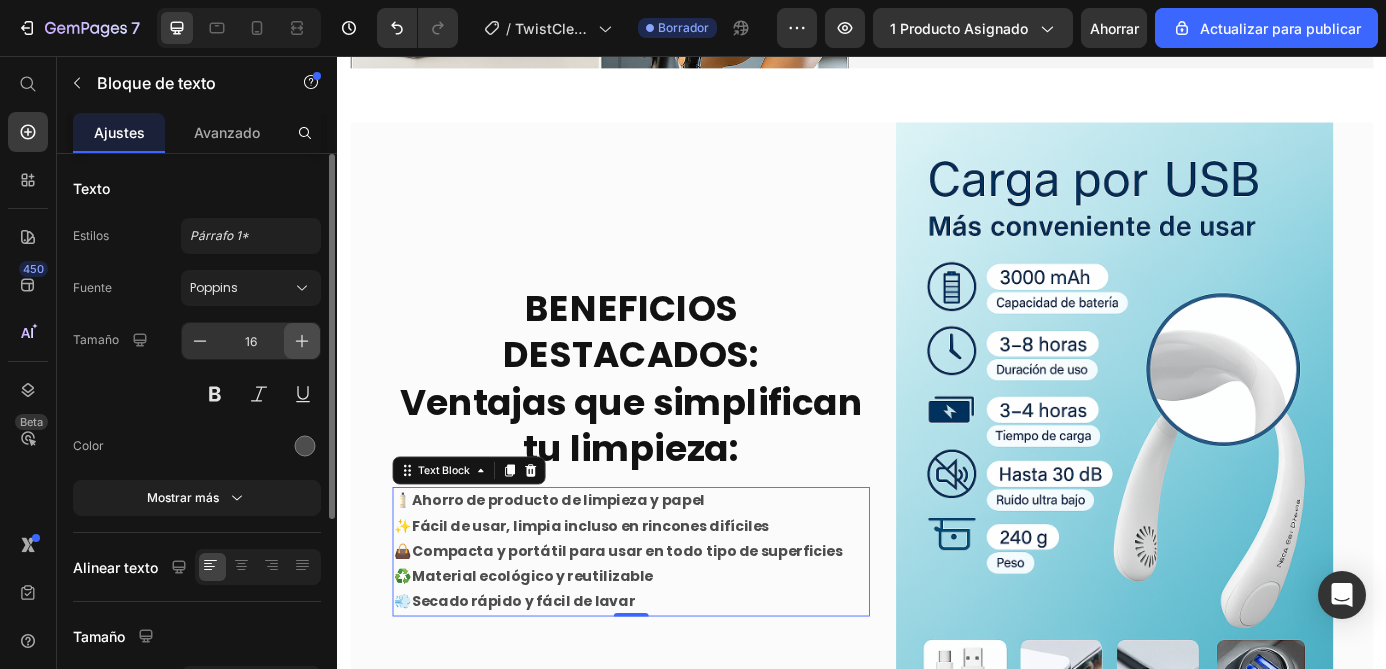 click 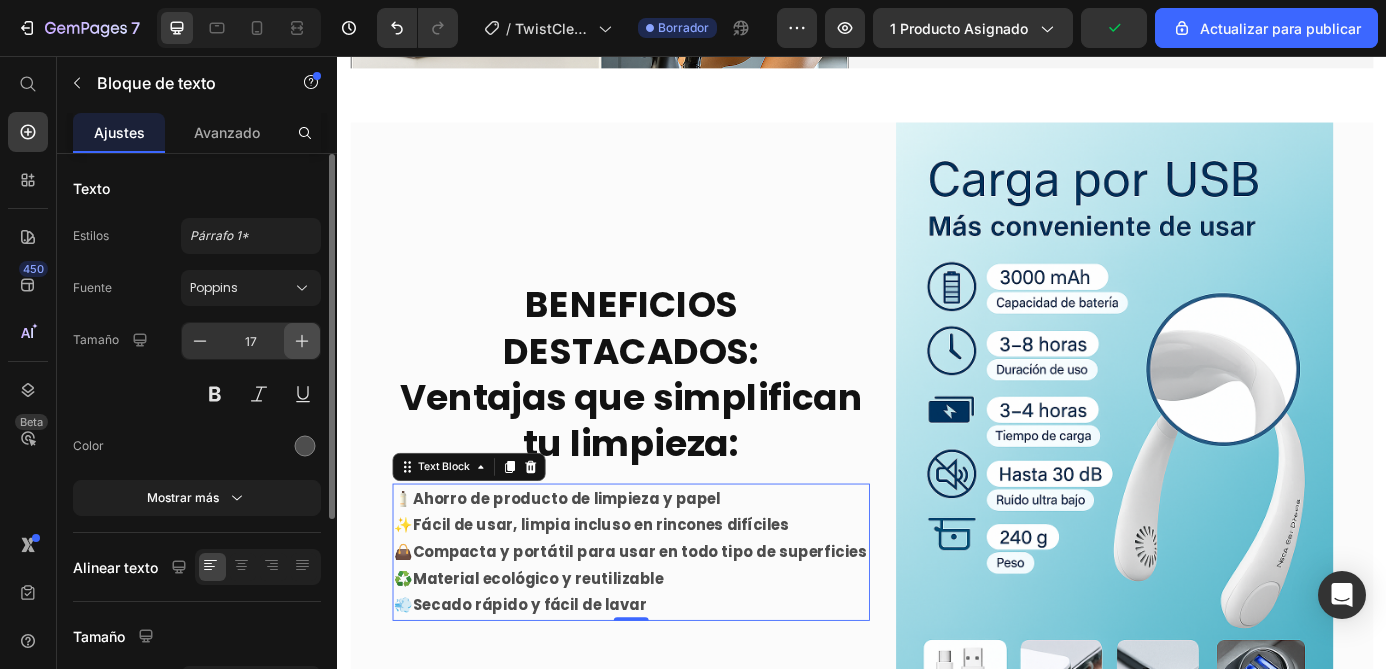 click 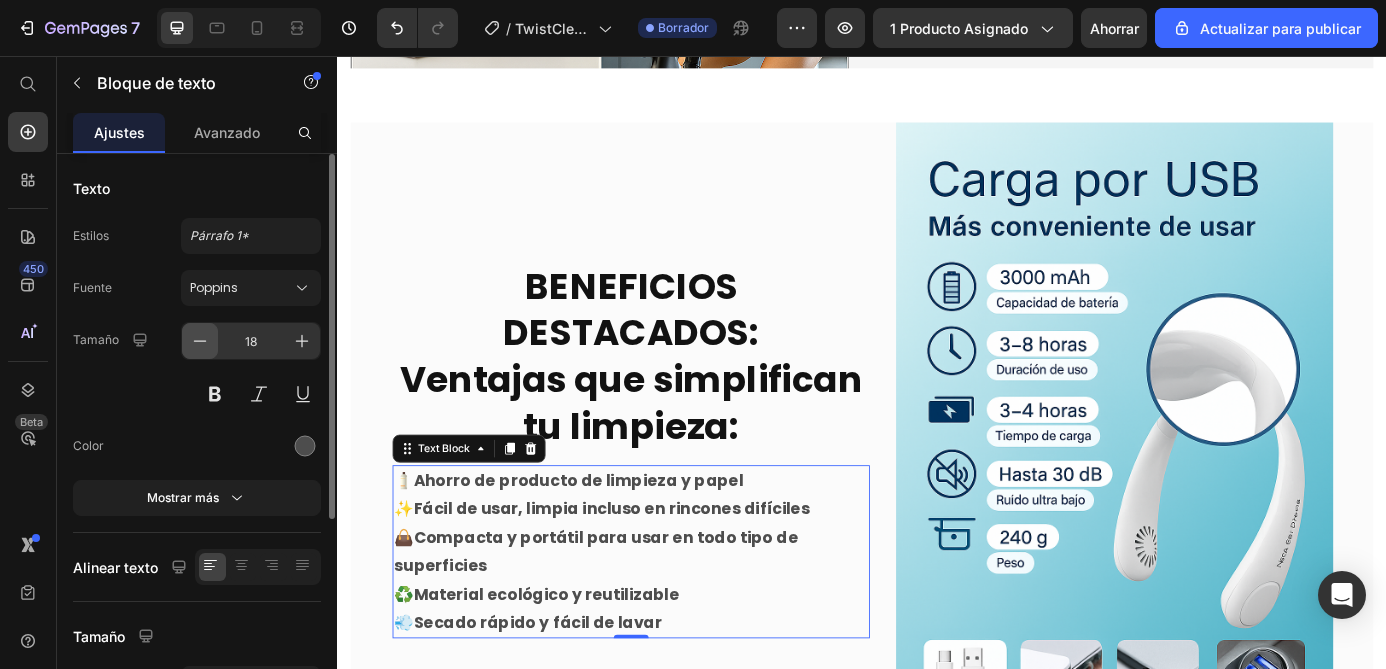 click 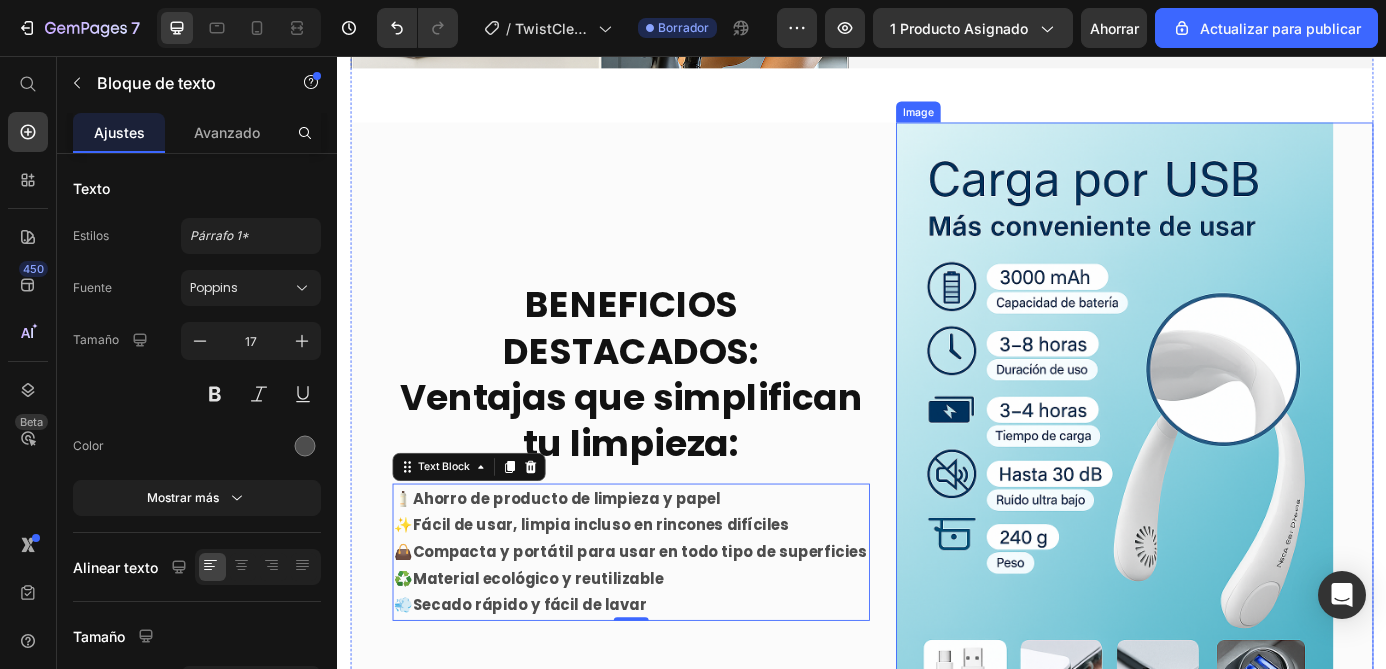 click at bounding box center (1249, 507) 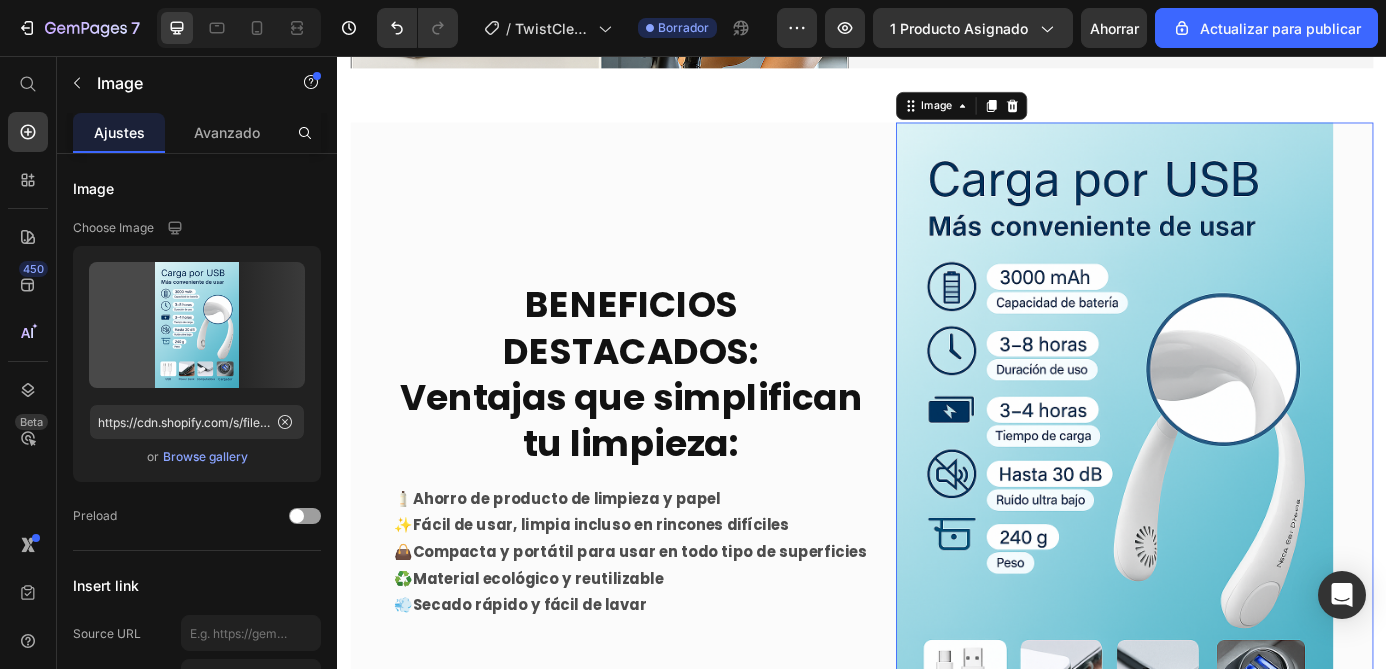 scroll, scrollTop: 0, scrollLeft: 0, axis: both 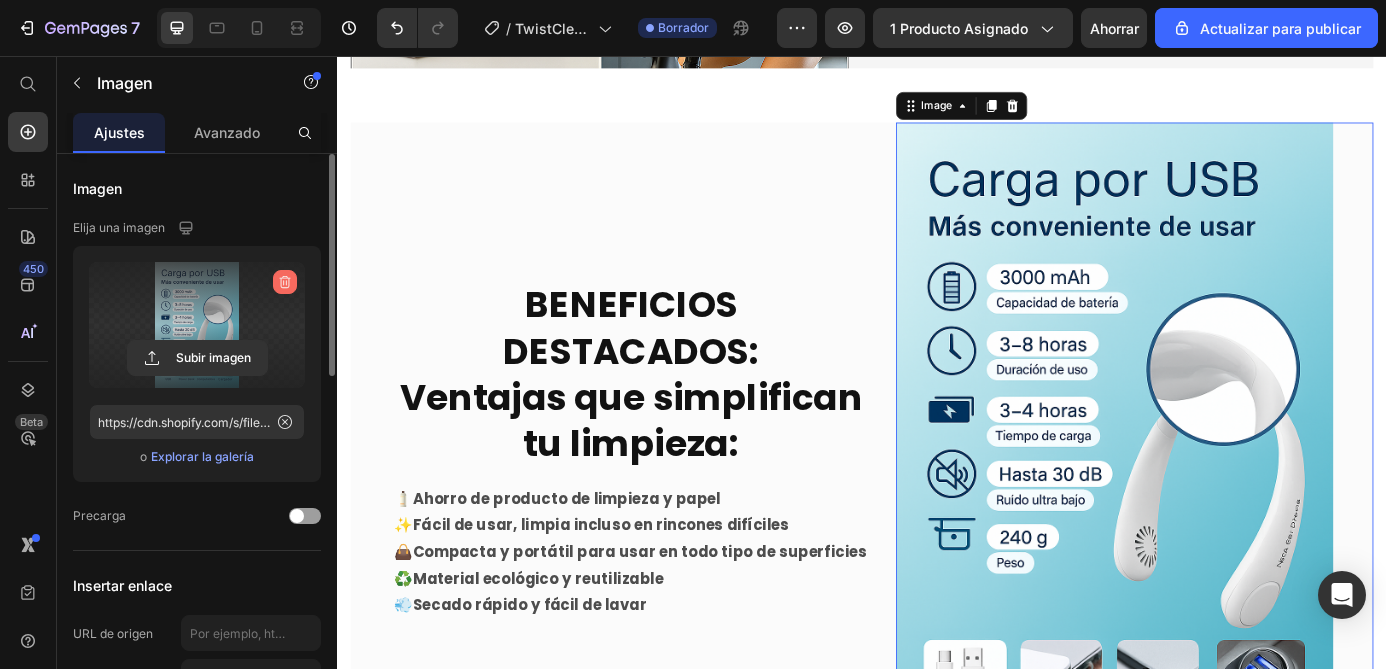 click 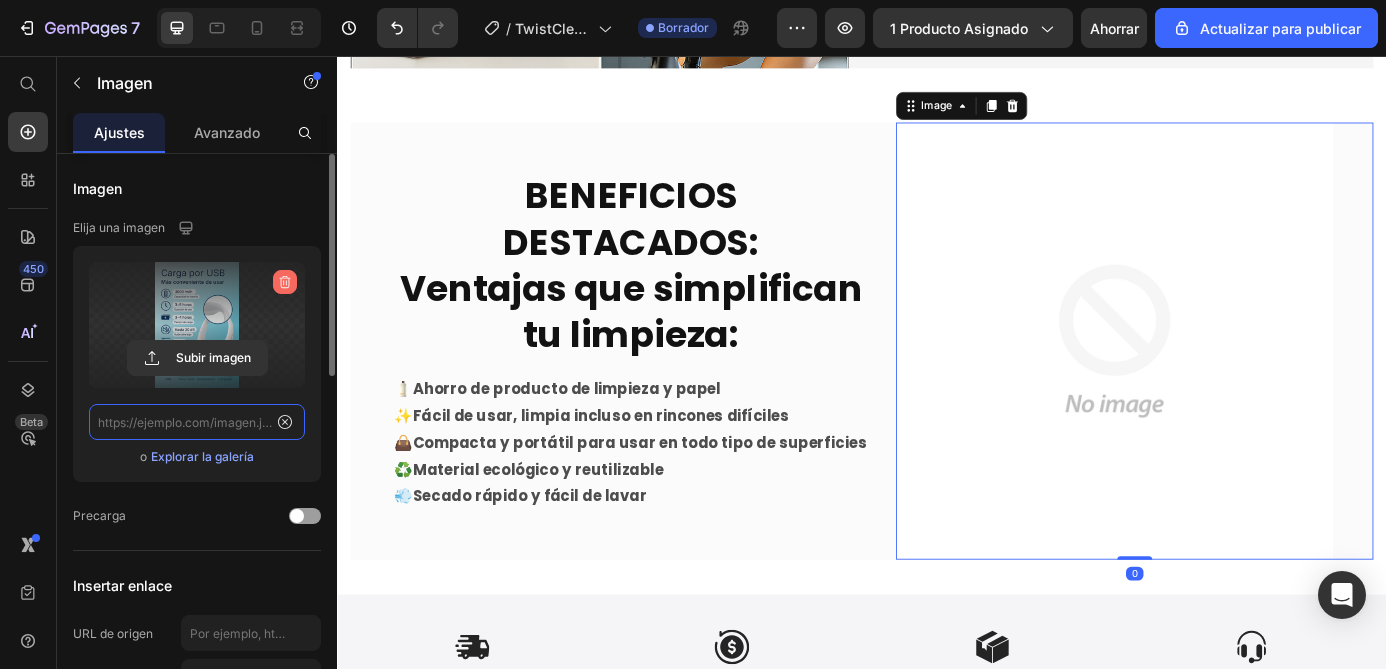 scroll, scrollTop: 0, scrollLeft: 0, axis: both 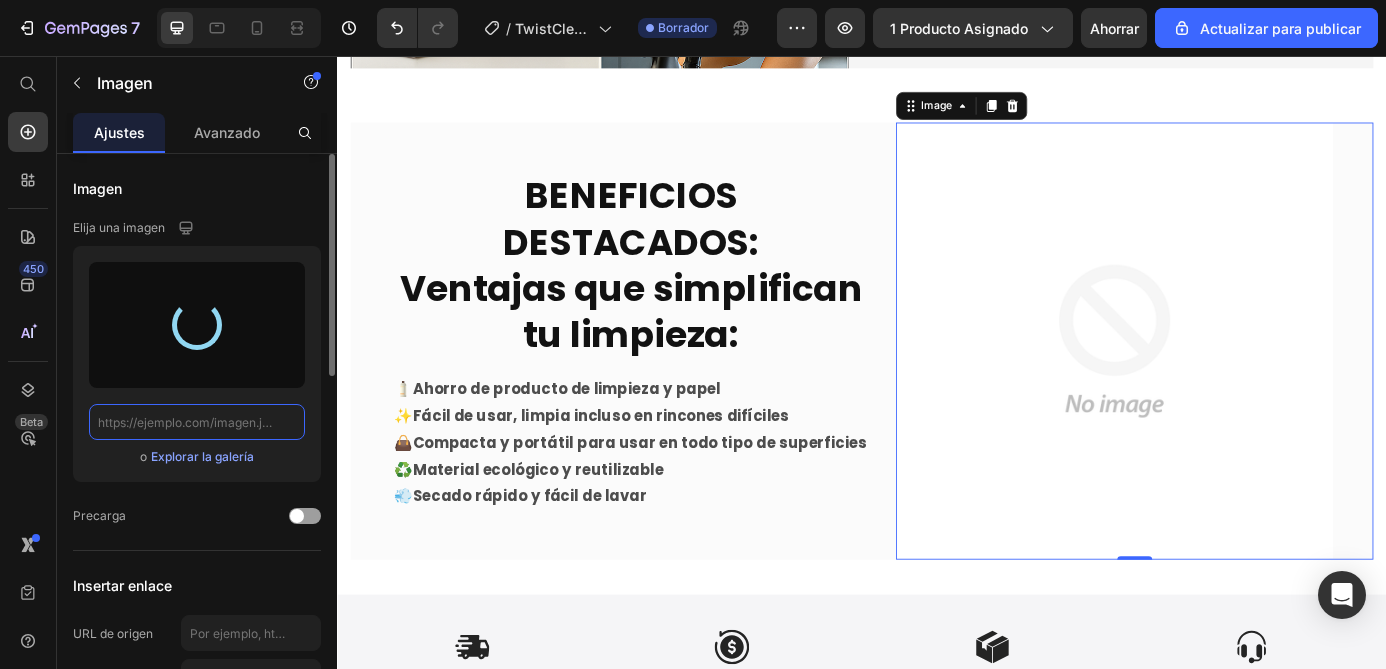 type on "https://cdn.shopify.com/s/files/1/0950/8215/2265/files/gempages_568621073436771349-15208c42-6145-4458-87cb-36aff2818a48.png" 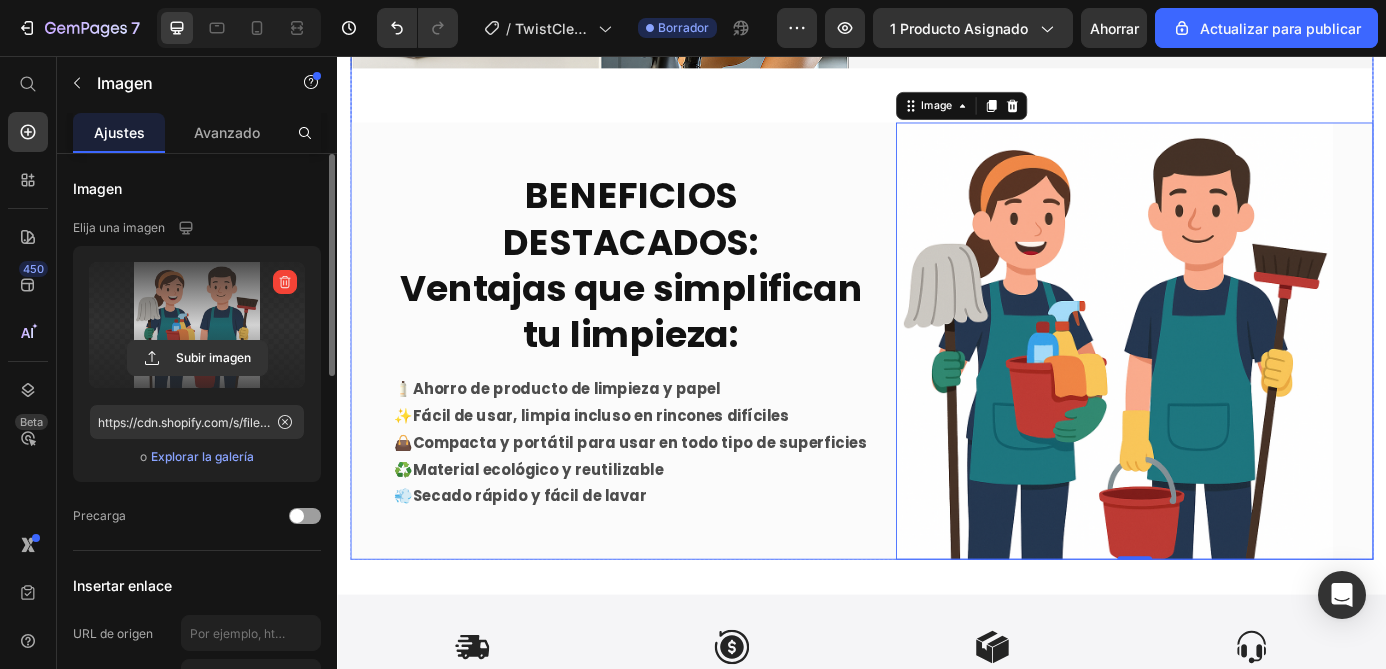 click on "BENEFICIOS DESTACADOS: Ventajas que simplifican tu limpieza: Heading 🧴  Ahorro de producto de limpieza y papel ✨  Fácil de usar, limpia incluso en rincones difíciles 👜  Compacta y portátil para usar en todo tipo de superficies ♻️  Material ecológico y reutilizable 💨  Secado rápido y fácil de lavar Text Block Image   0 Row" at bounding box center [937, 382] 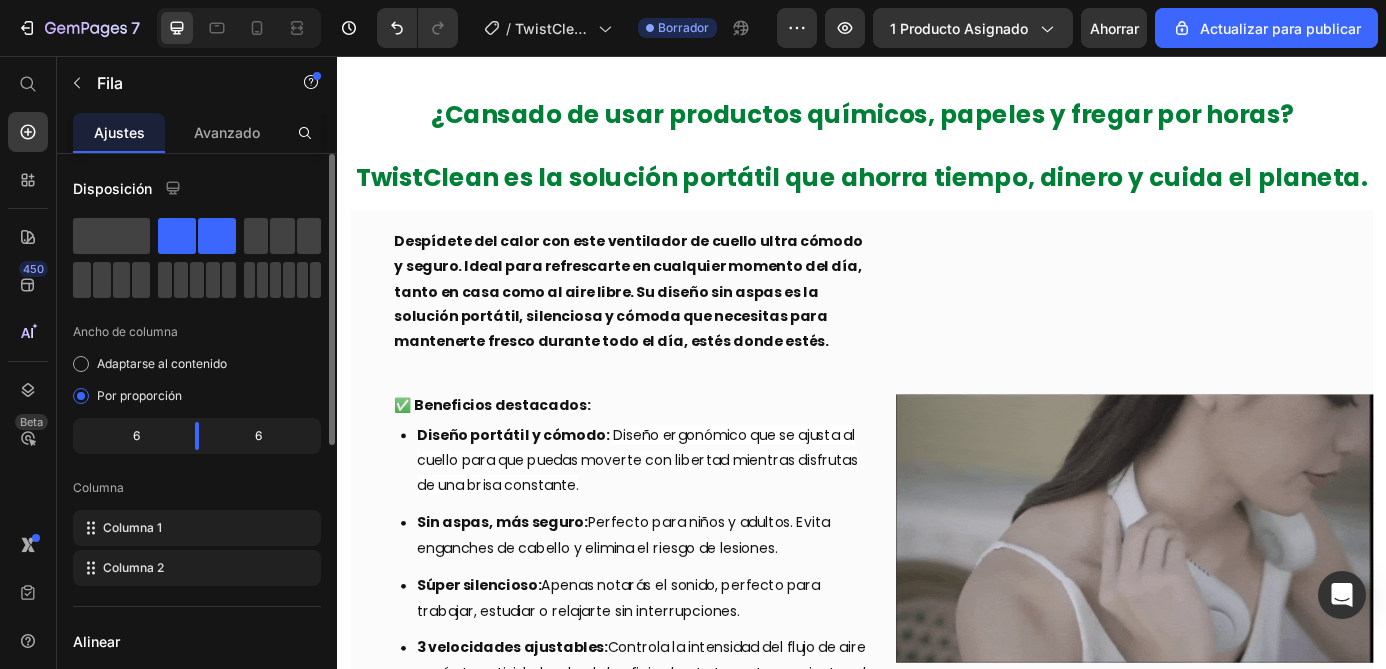 scroll, scrollTop: 716, scrollLeft: 0, axis: vertical 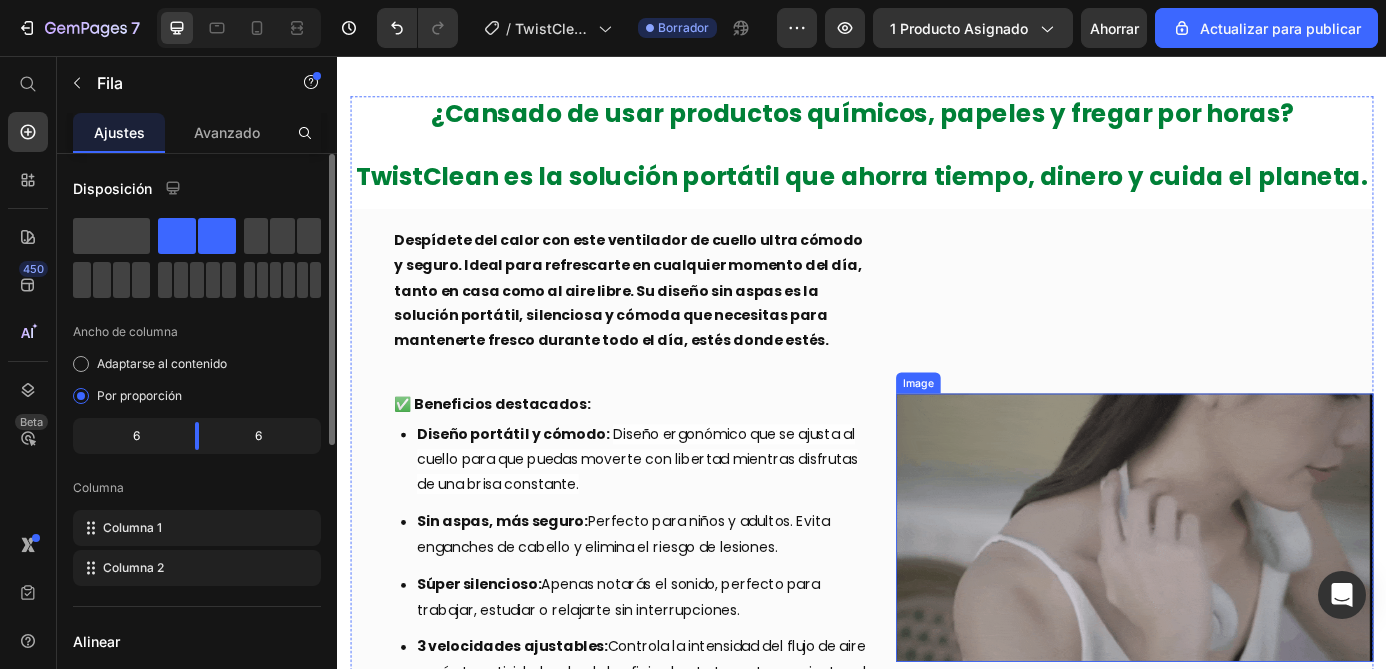 click at bounding box center [1249, 595] 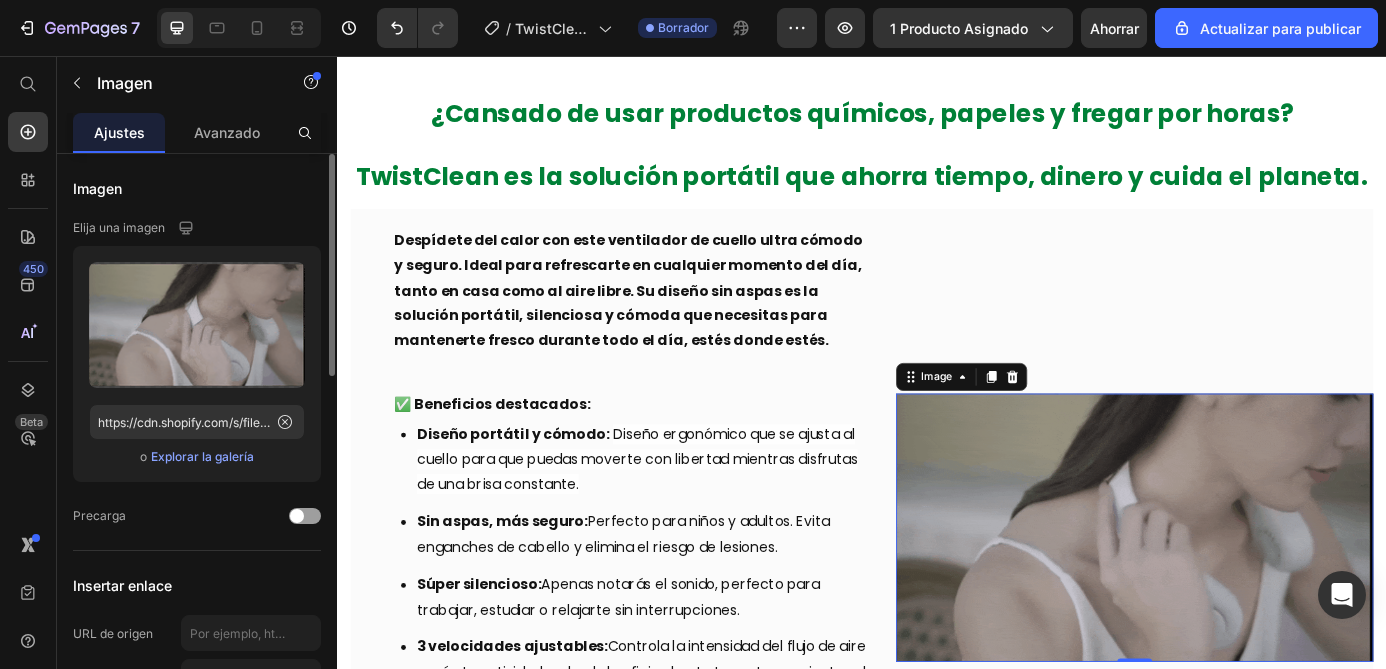 click at bounding box center (1249, 595) 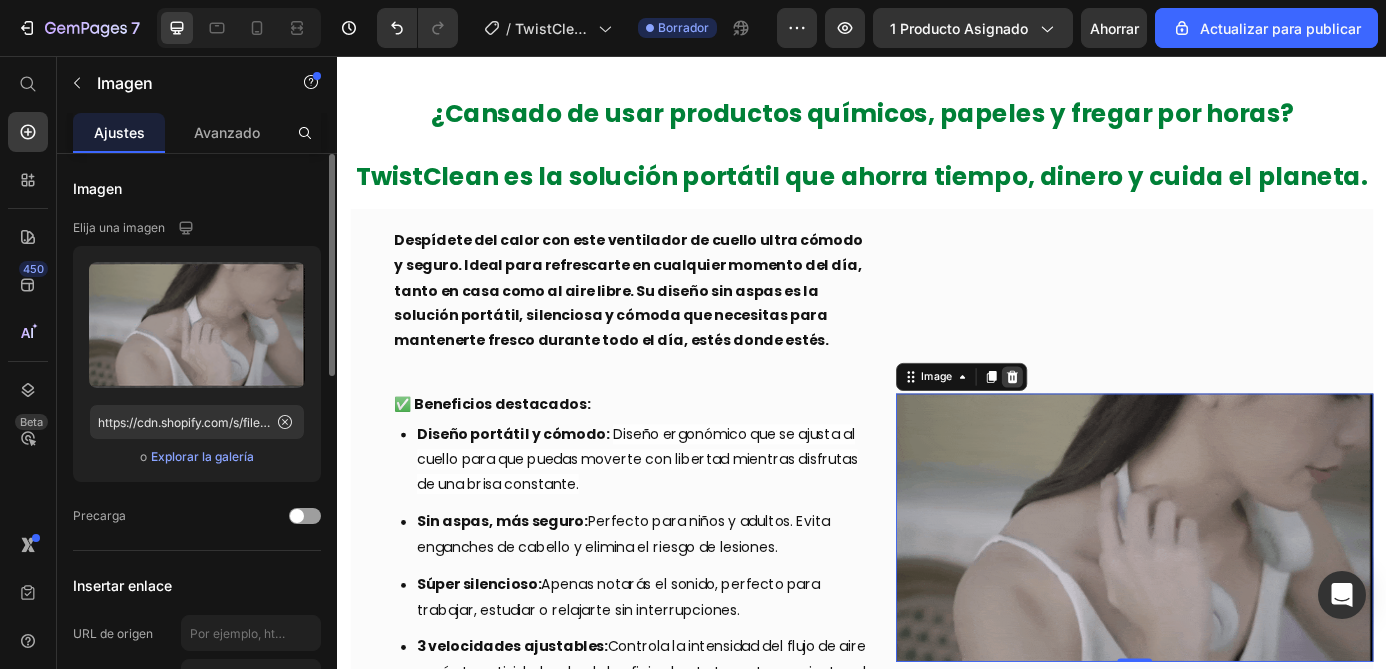 click 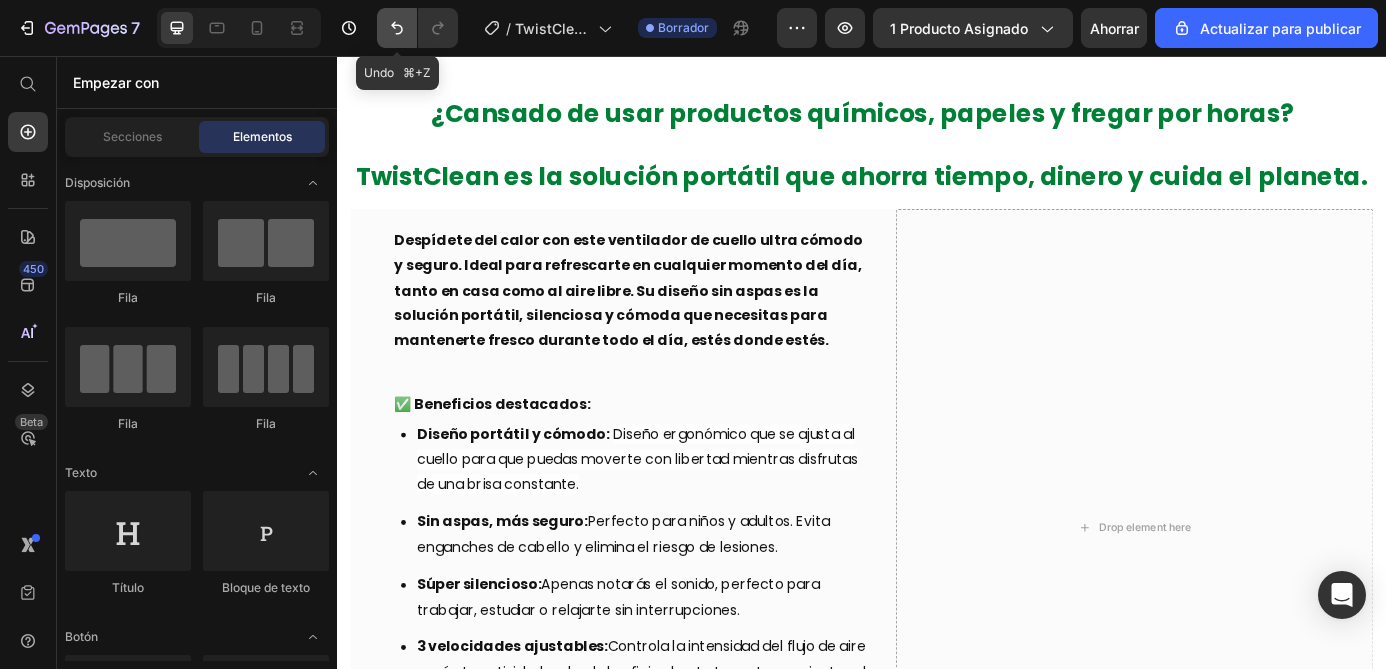 click 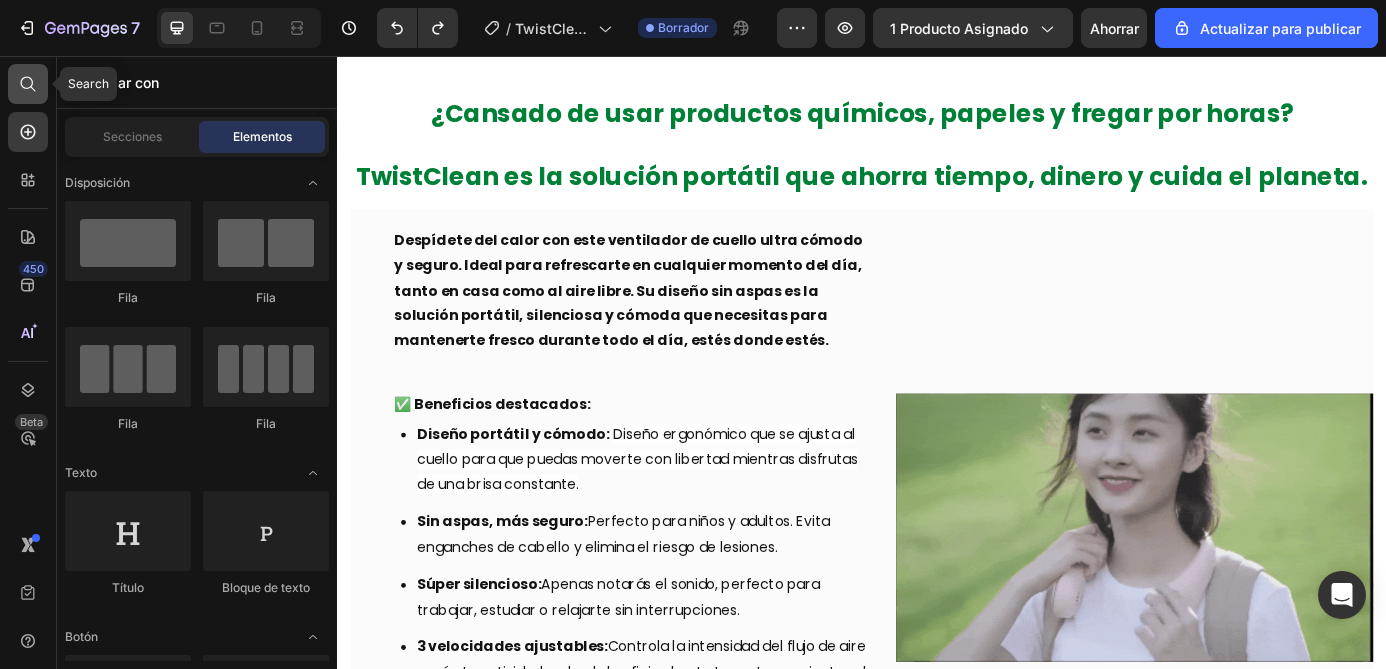 click 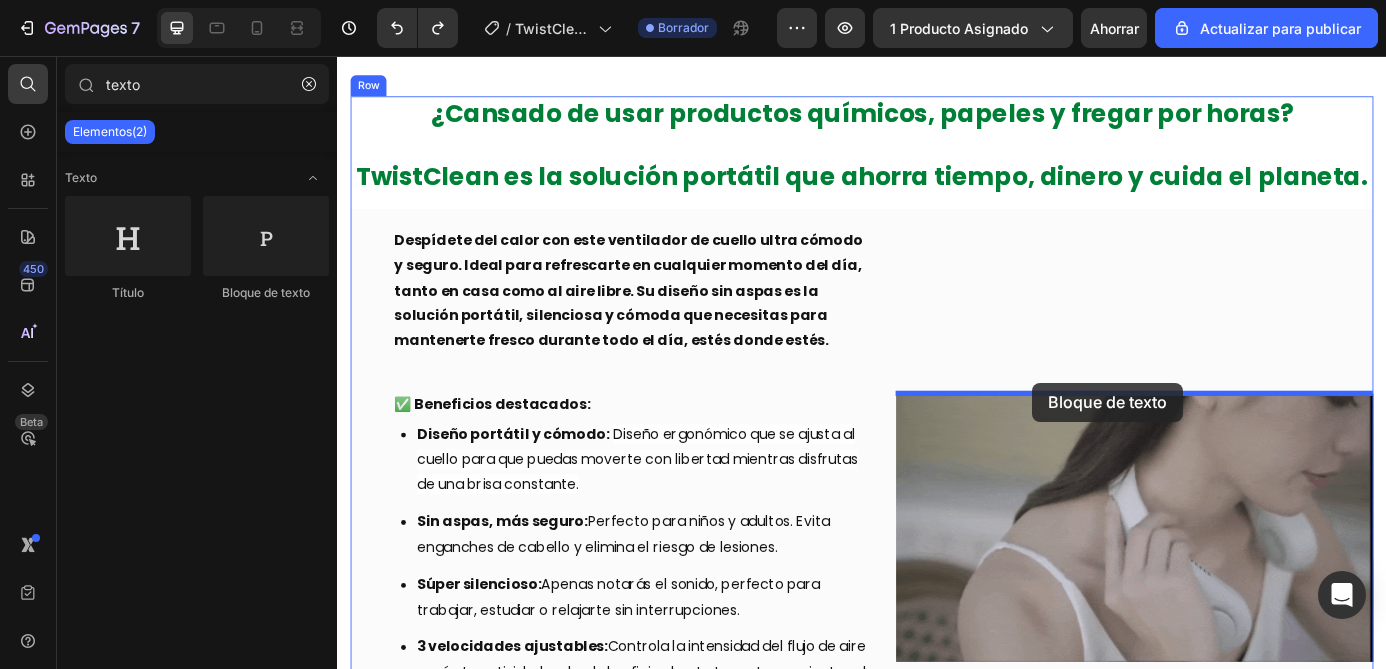 drag, startPoint x: 584, startPoint y: 287, endPoint x: 1132, endPoint y: 430, distance: 566.3506 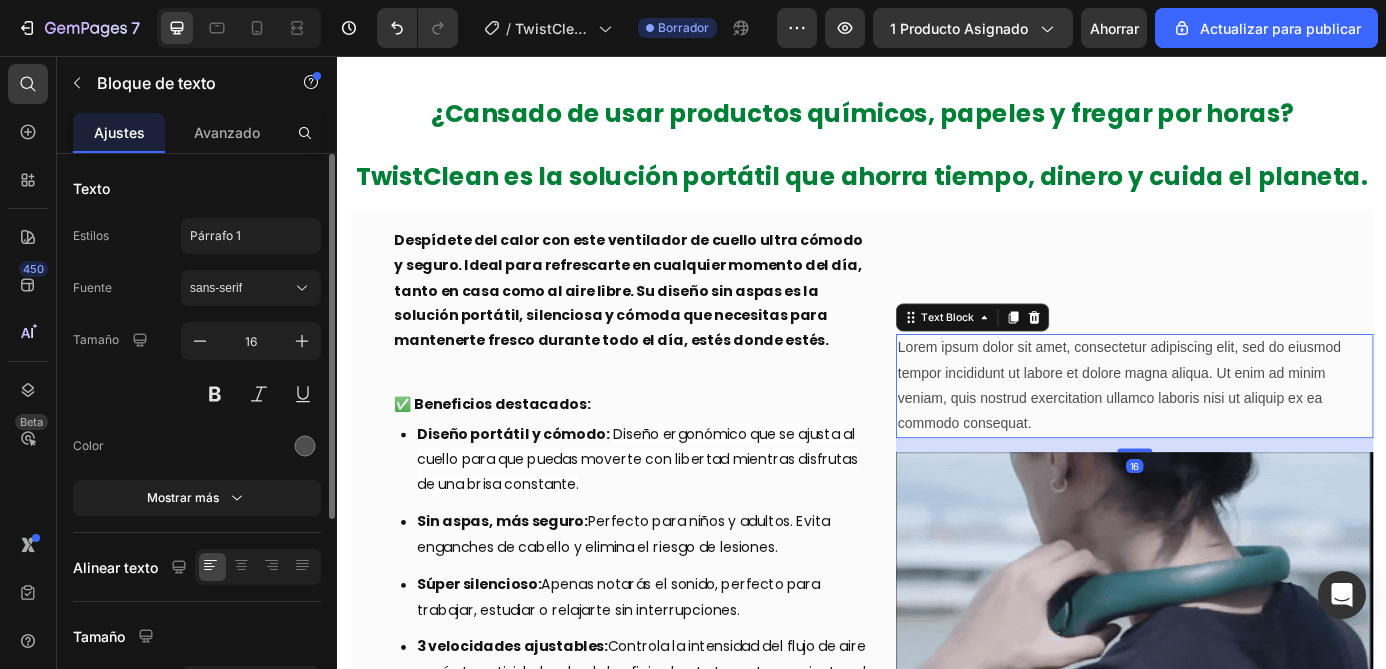 click on "Lorem ipsum dolor sit amet, consectetur adipiscing elit, sed do eiusmod tempor incididunt ut labore et dolore magna aliqua. Ut enim ad minim veniam, quis nostrud exercitation ullamco laboris nisi ut aliquip ex ea commodo consequat." at bounding box center [1249, 433] 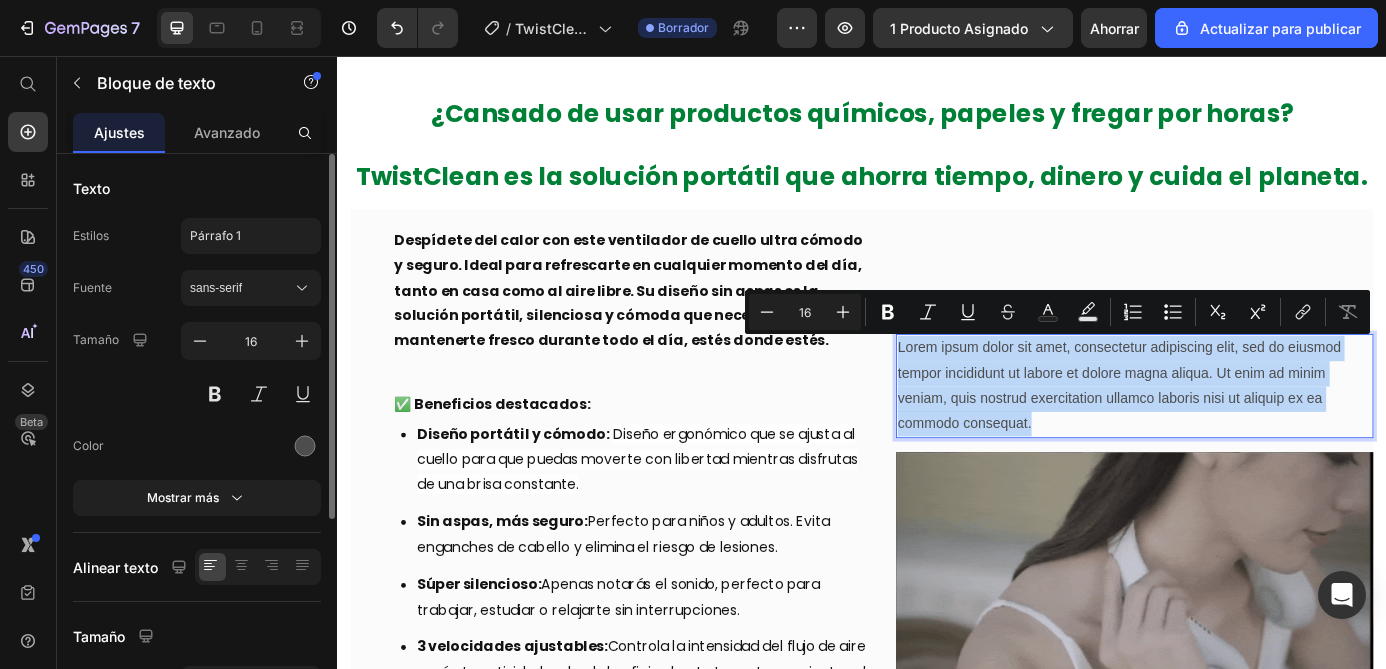 scroll, scrollTop: 759, scrollLeft: 0, axis: vertical 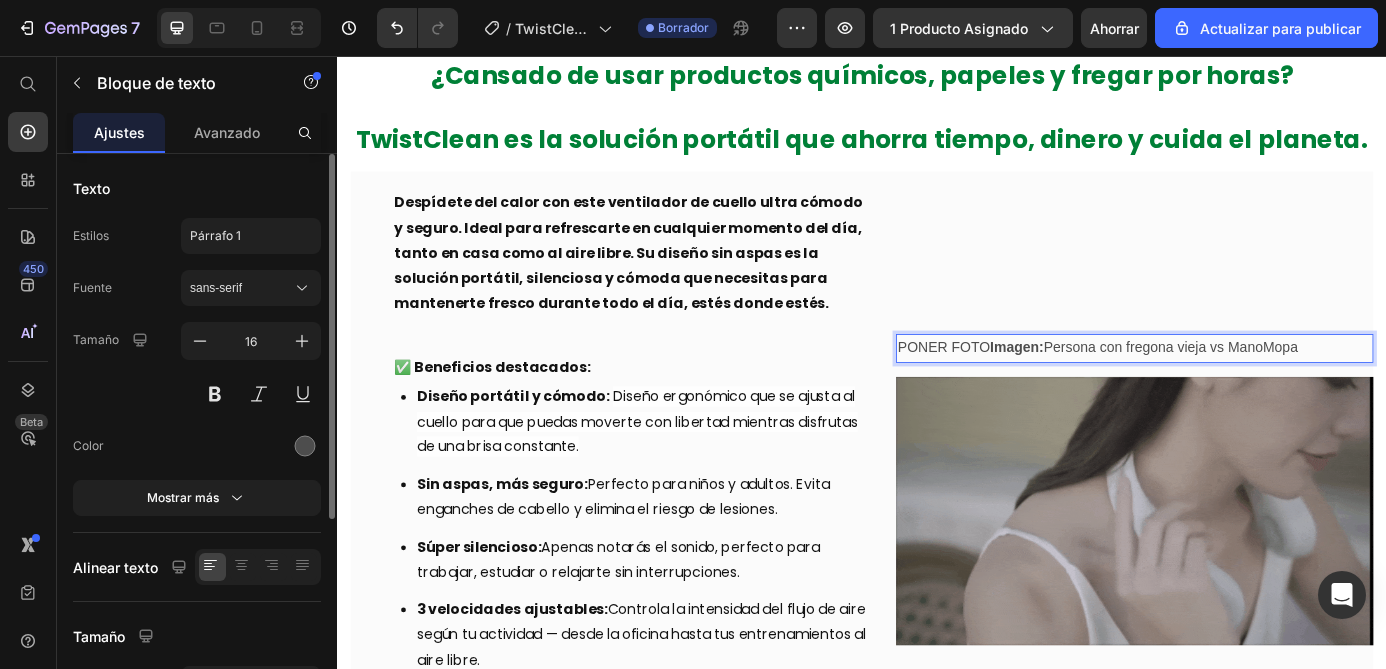 click on "Imagen:" at bounding box center (1114, 389) 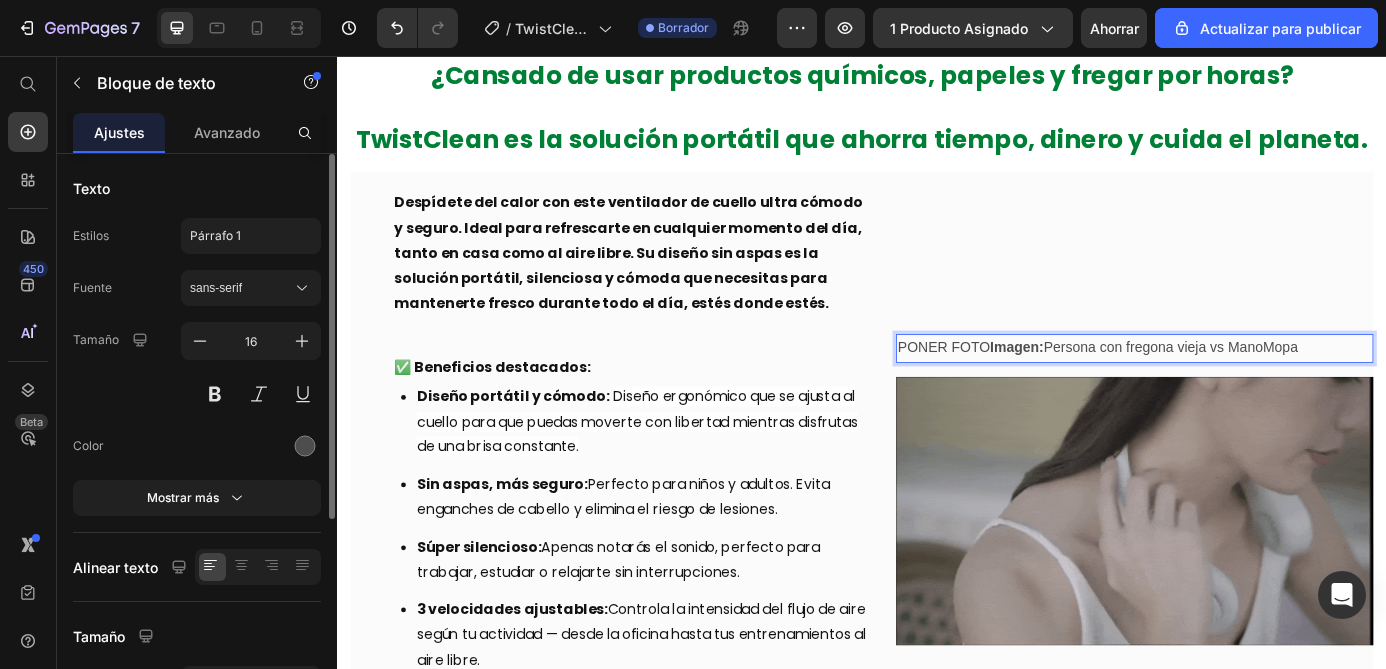 click on "Imagen:" at bounding box center [1114, 389] 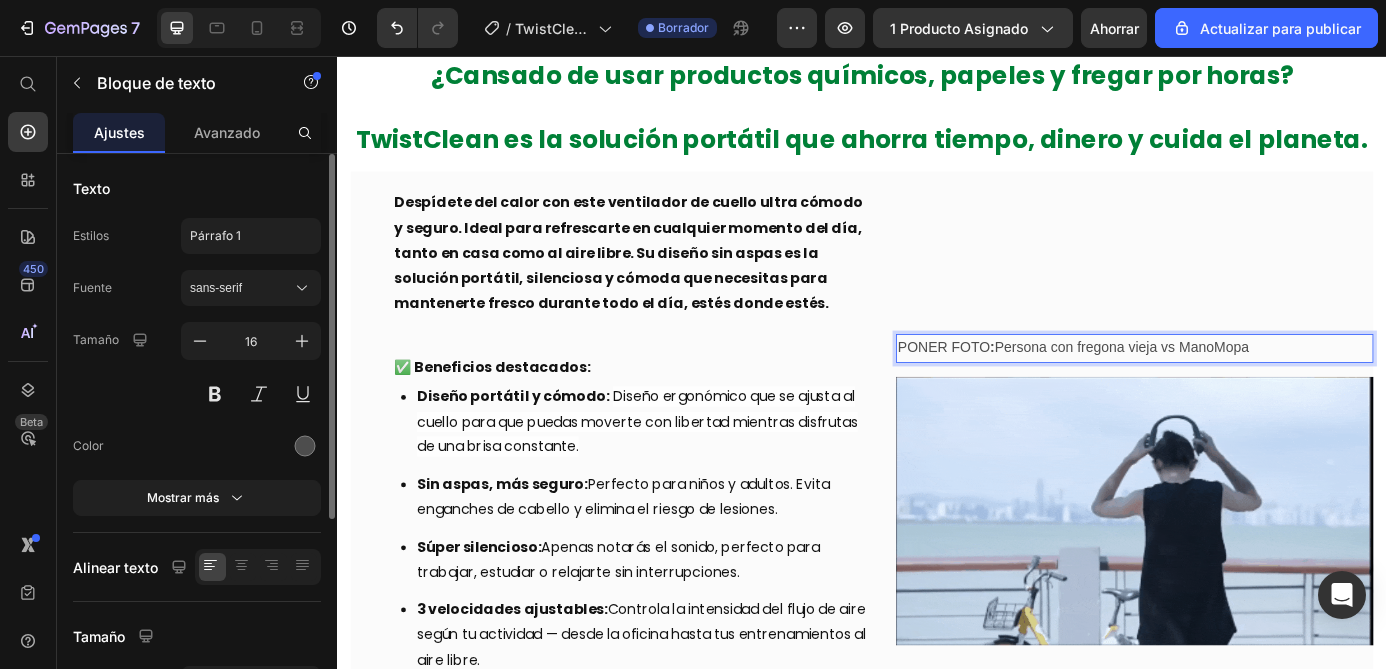 click on "PONER FOTO :  Persona con fregona vieja vs ManoMopa" at bounding box center [1249, 390] 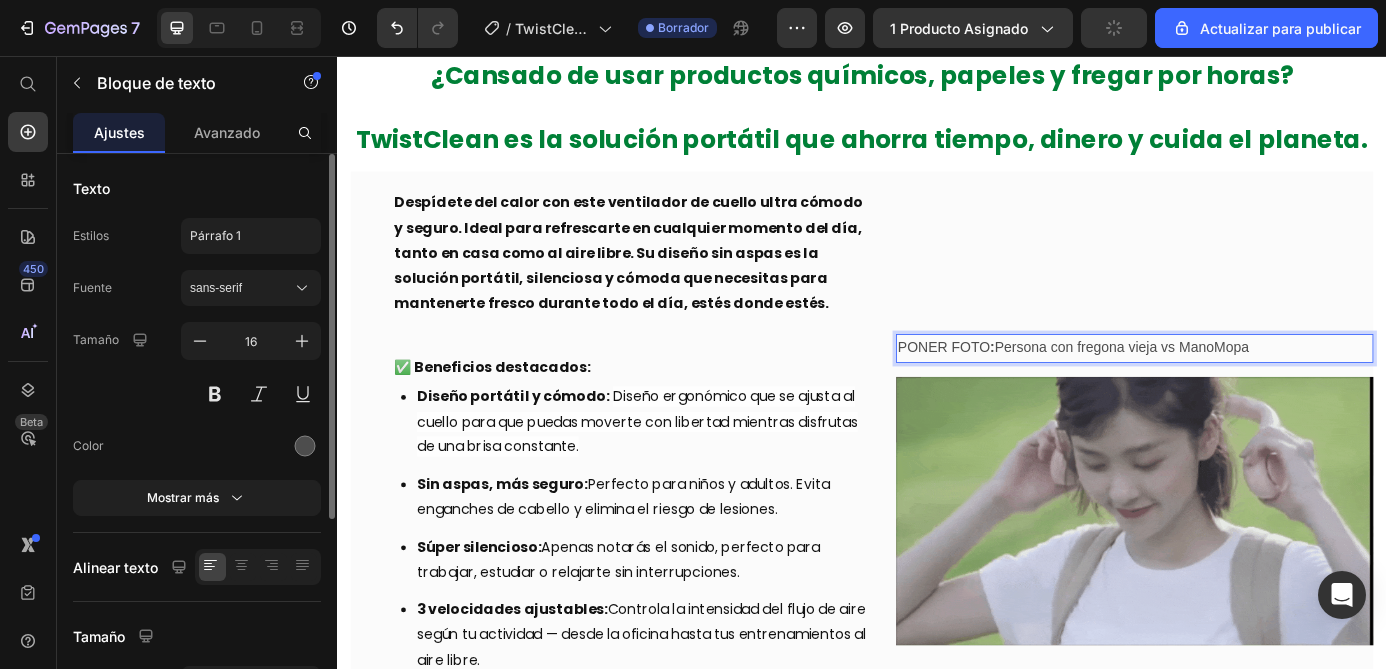 click on "PONER FOTO :  Persona con fregona vieja vs ManoMopa" at bounding box center [1249, 390] 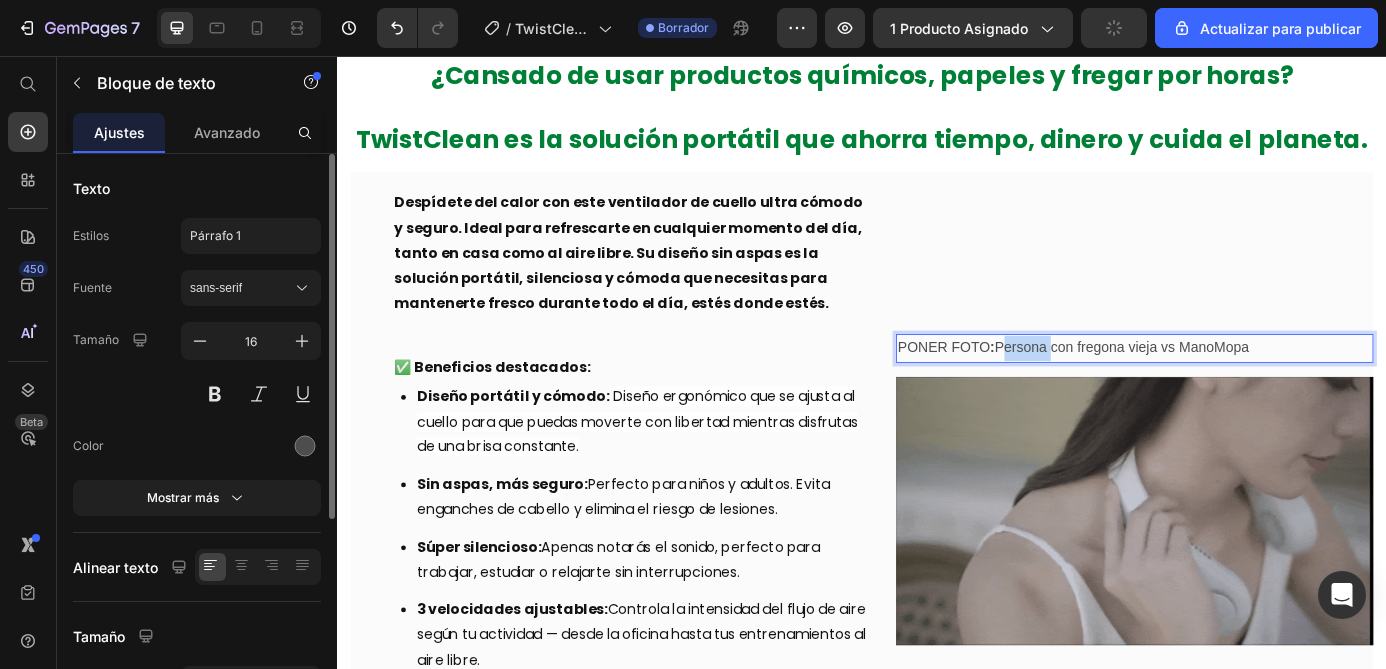 click on "PONER FOTO :  Persona con fregona vieja vs ManoMopa" at bounding box center (1249, 390) 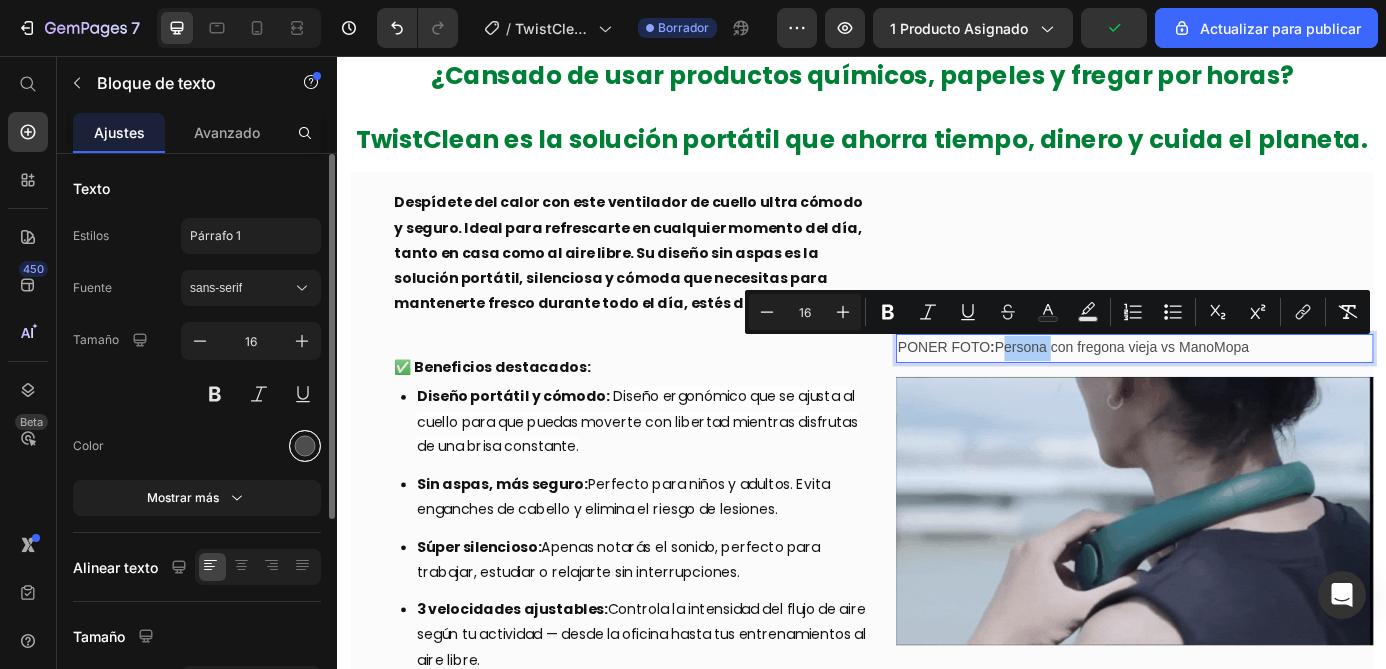click at bounding box center [305, 446] 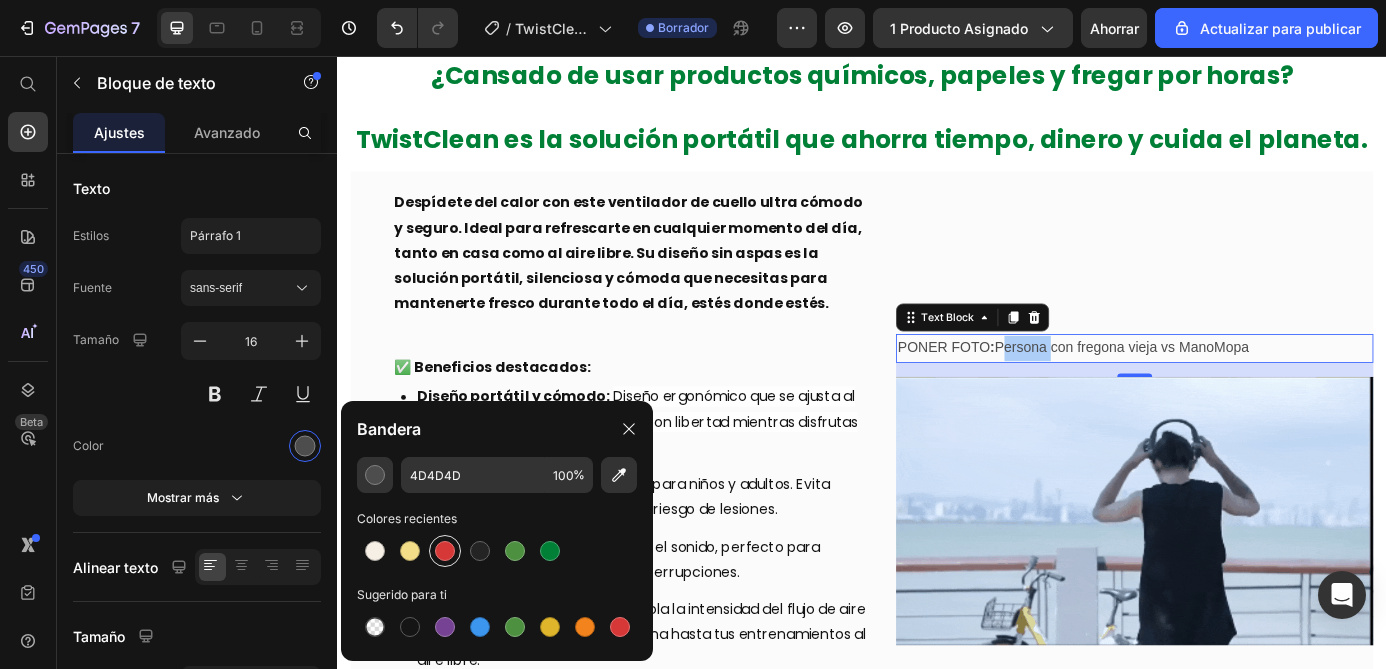 click at bounding box center (445, 551) 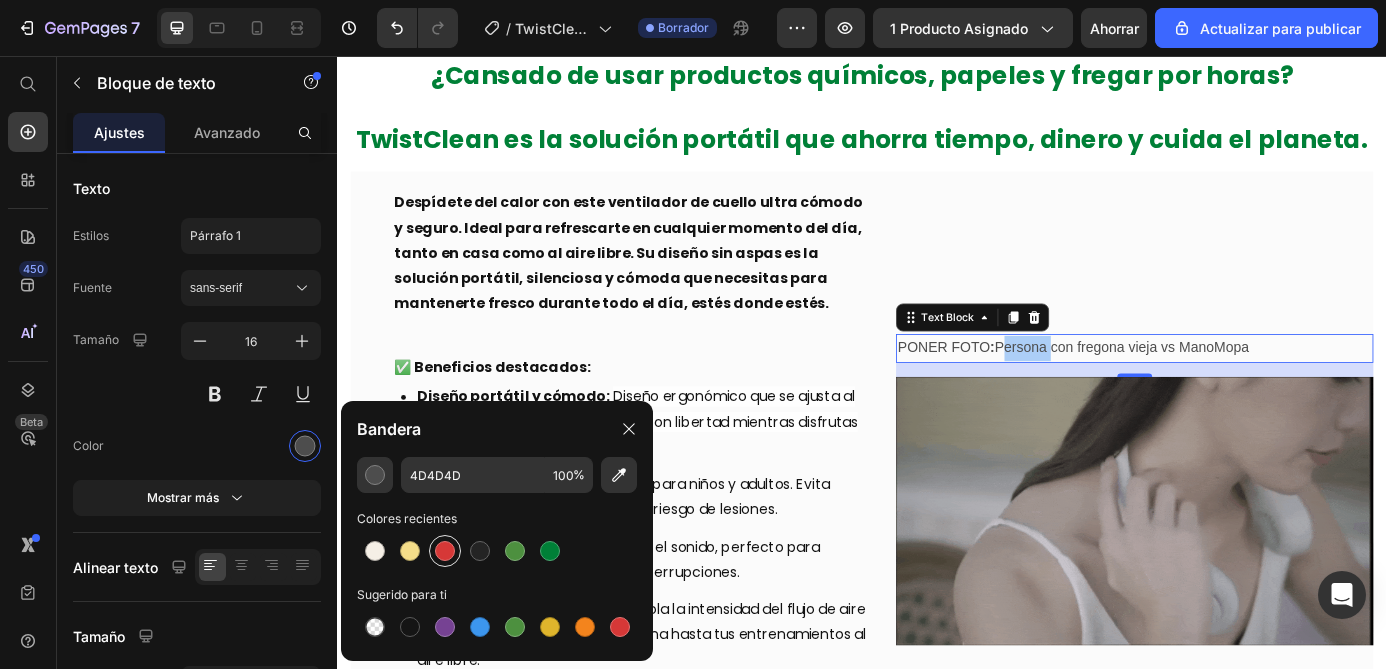 type on "D63837" 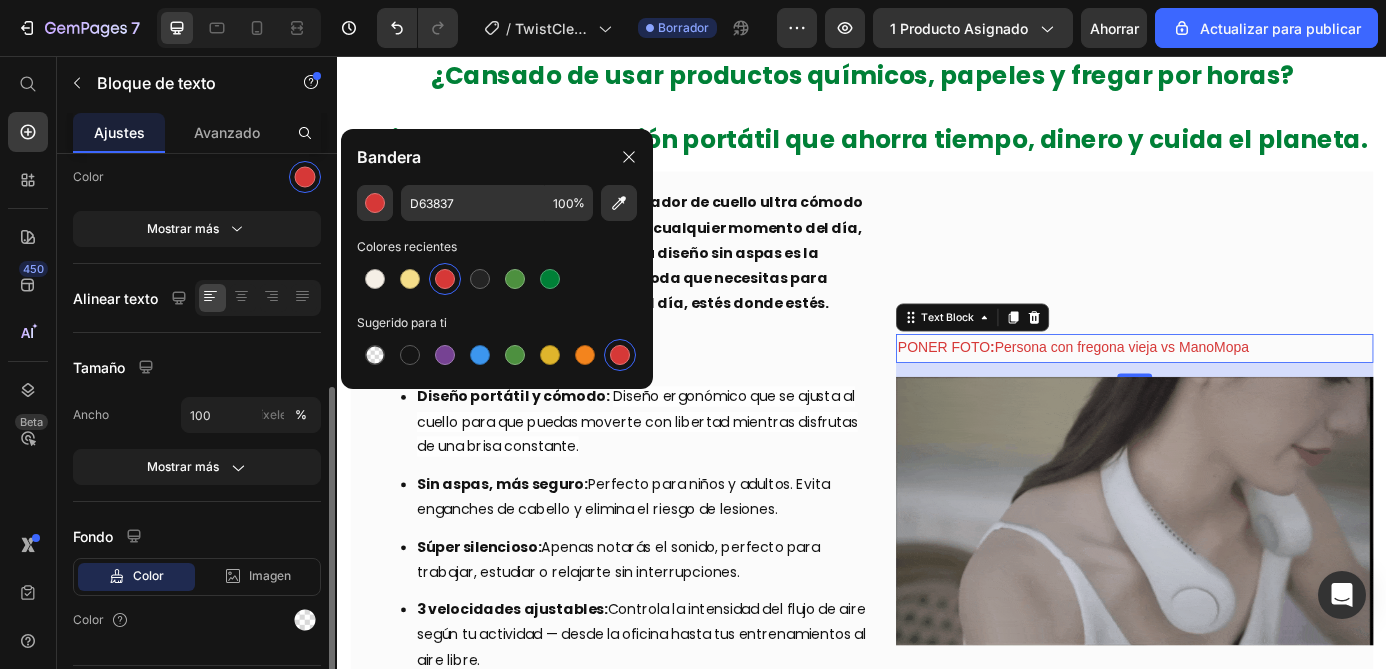 scroll, scrollTop: 313, scrollLeft: 0, axis: vertical 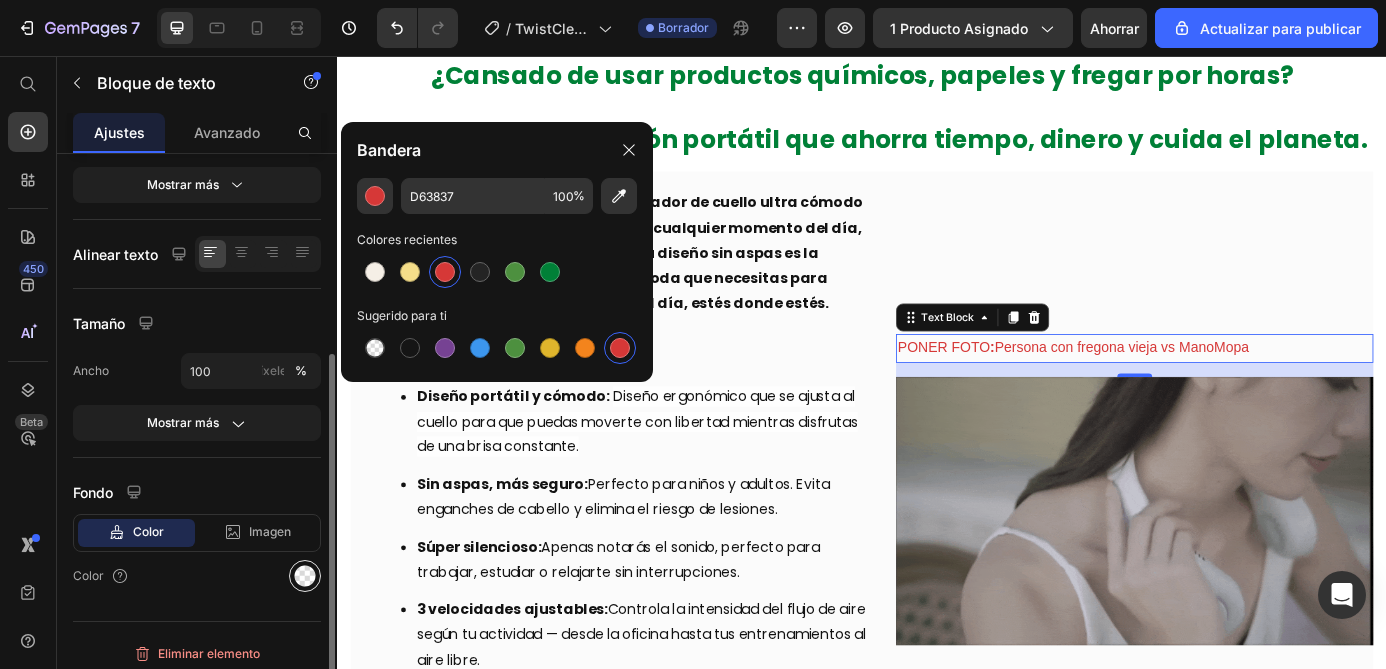 click at bounding box center [305, 576] 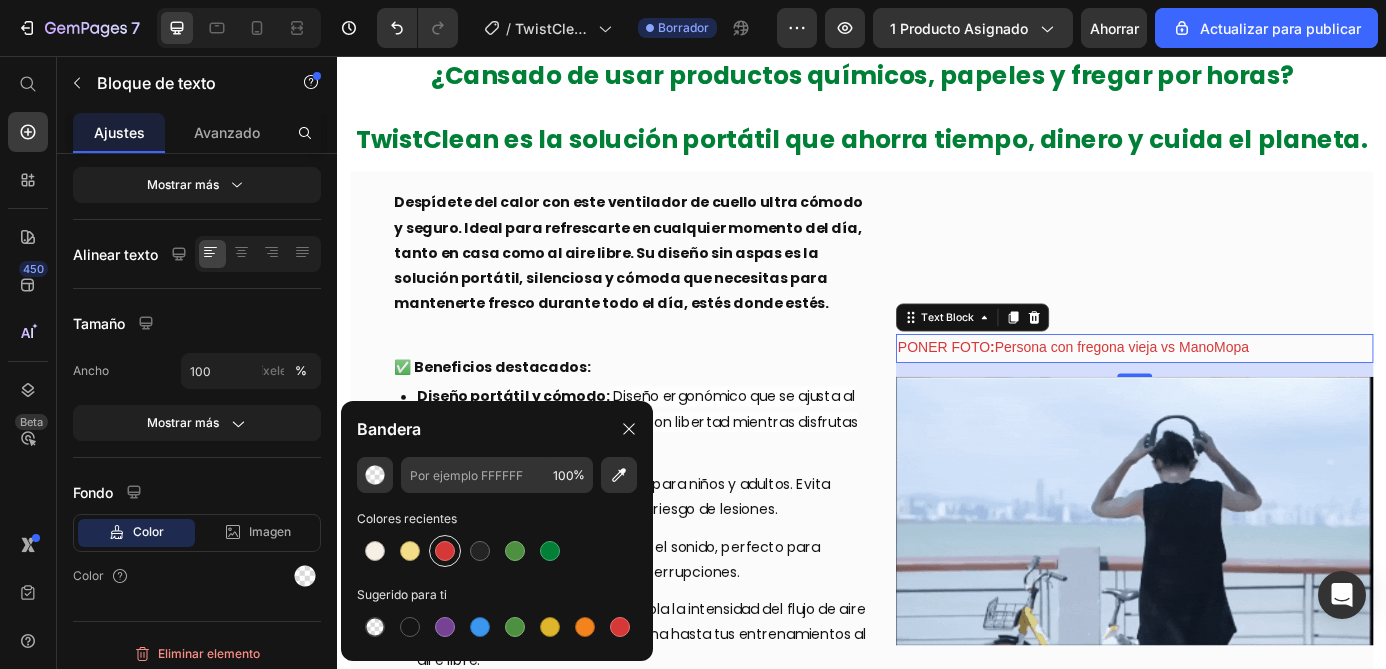 click at bounding box center (445, 551) 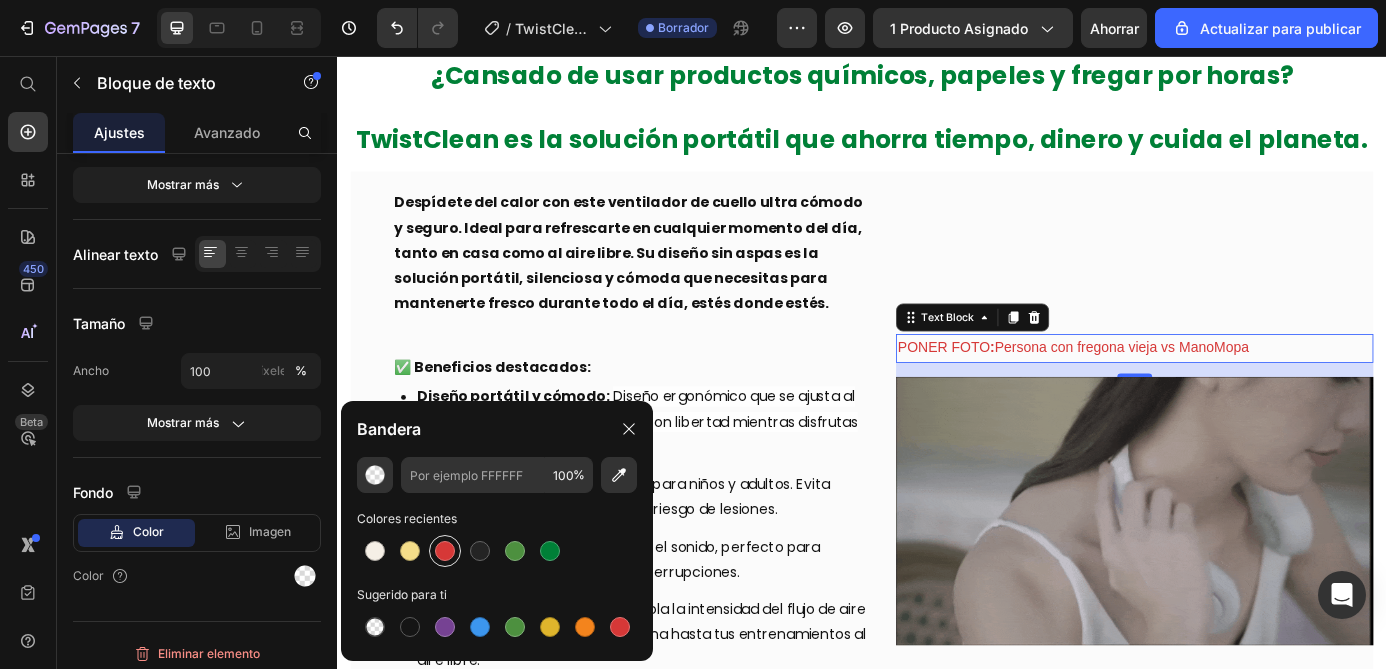 type on "D63837" 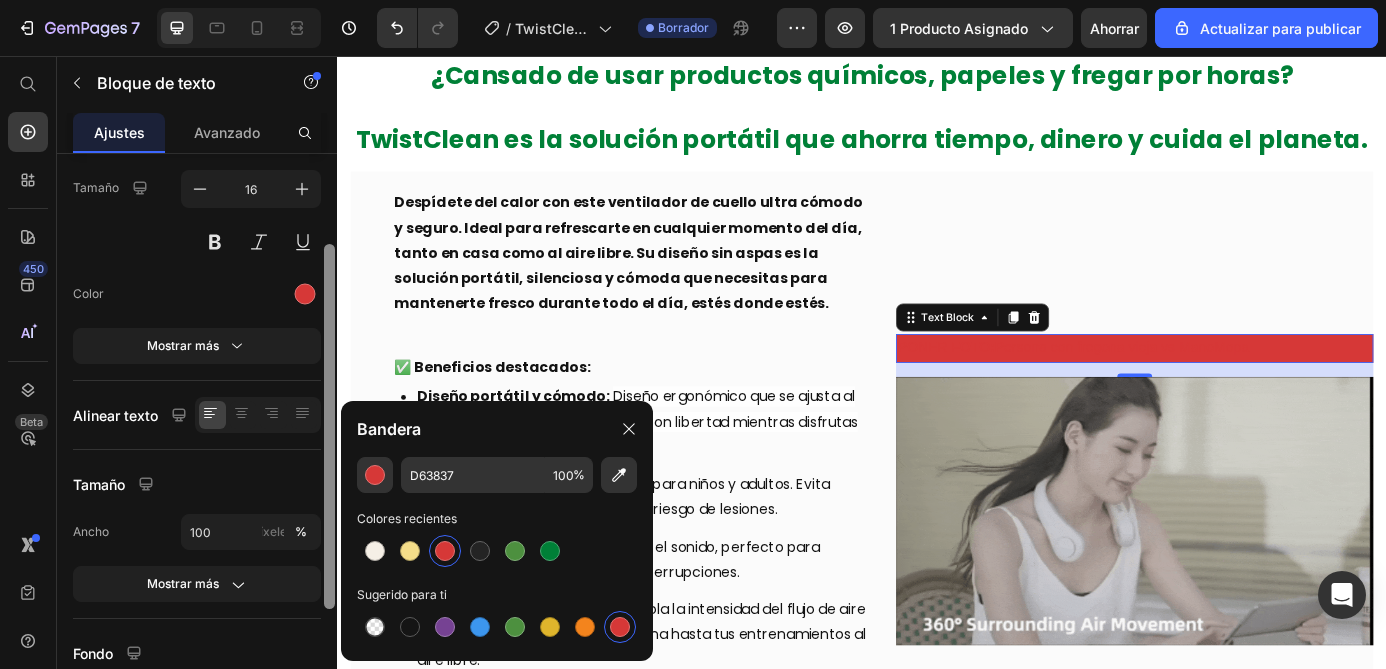 scroll, scrollTop: 118, scrollLeft: 0, axis: vertical 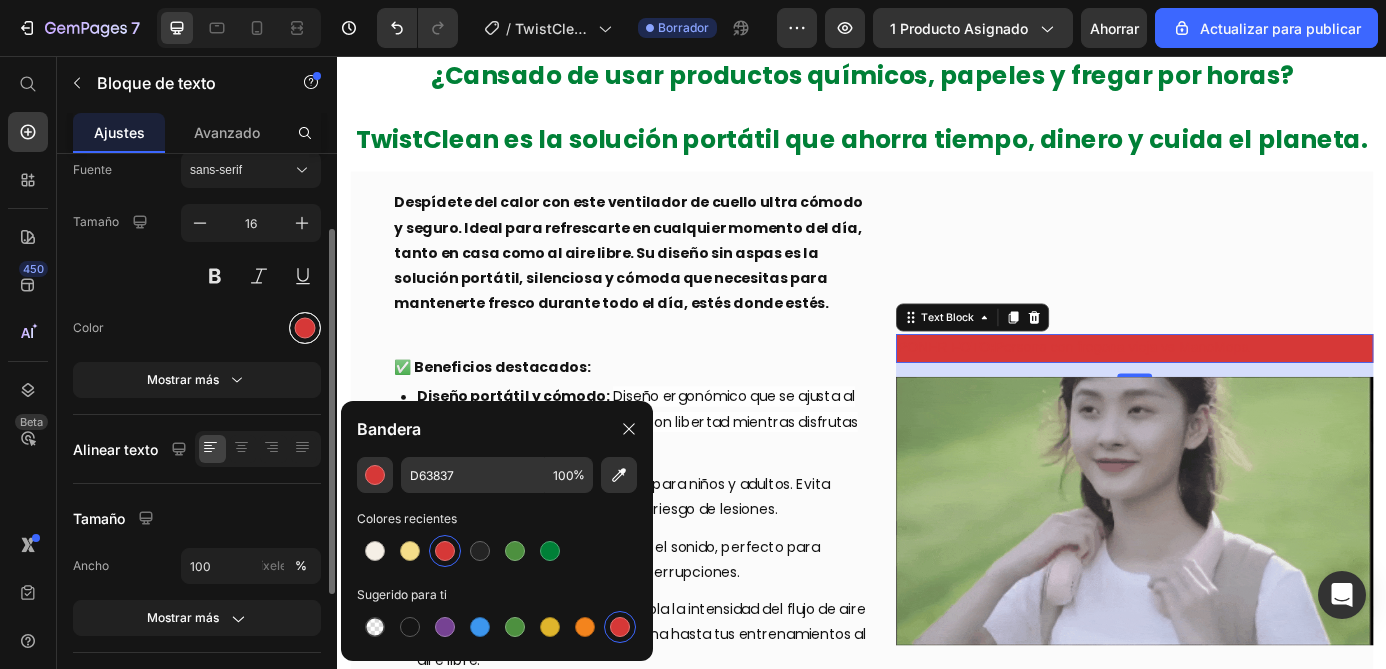 click at bounding box center (305, 328) 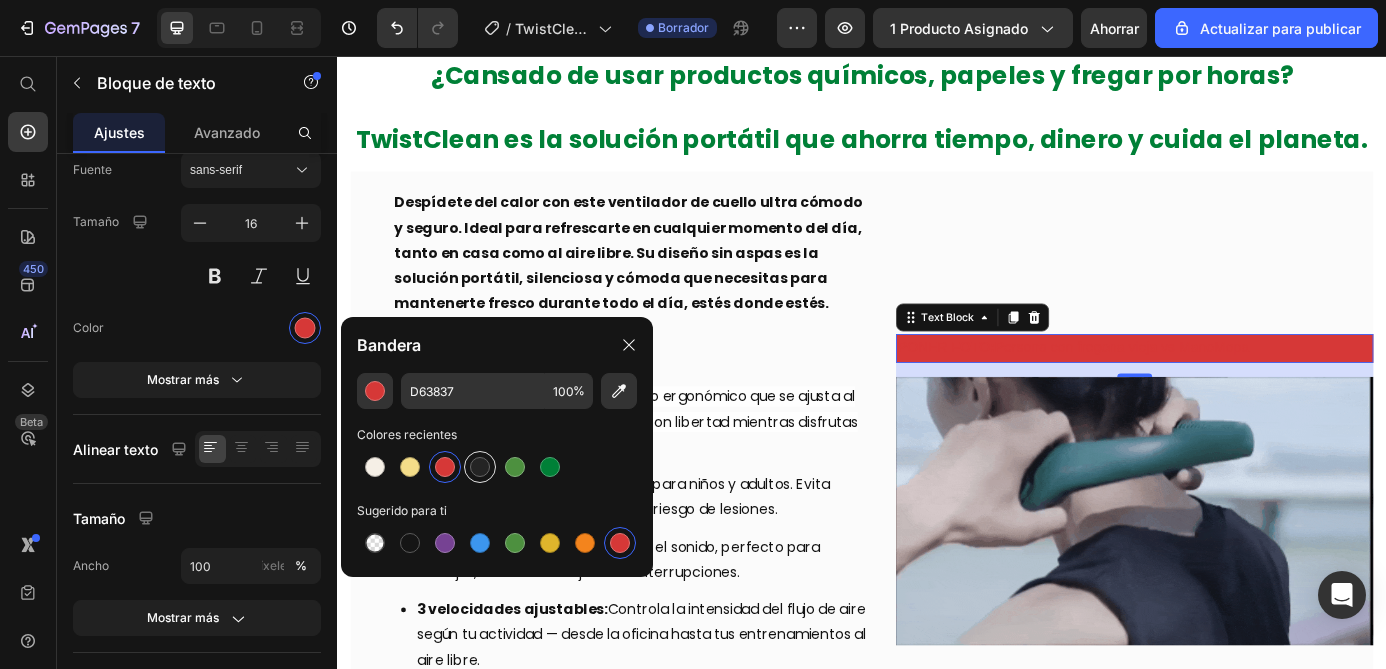 click at bounding box center [480, 467] 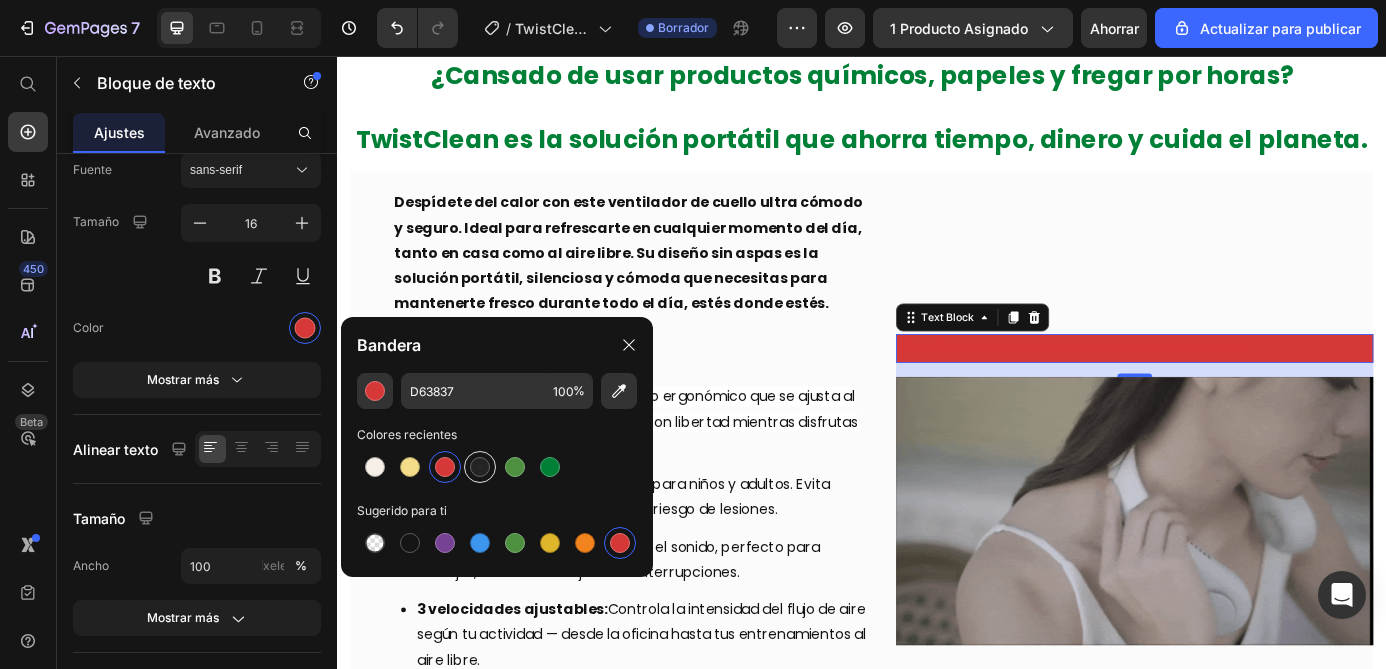 type on "242424" 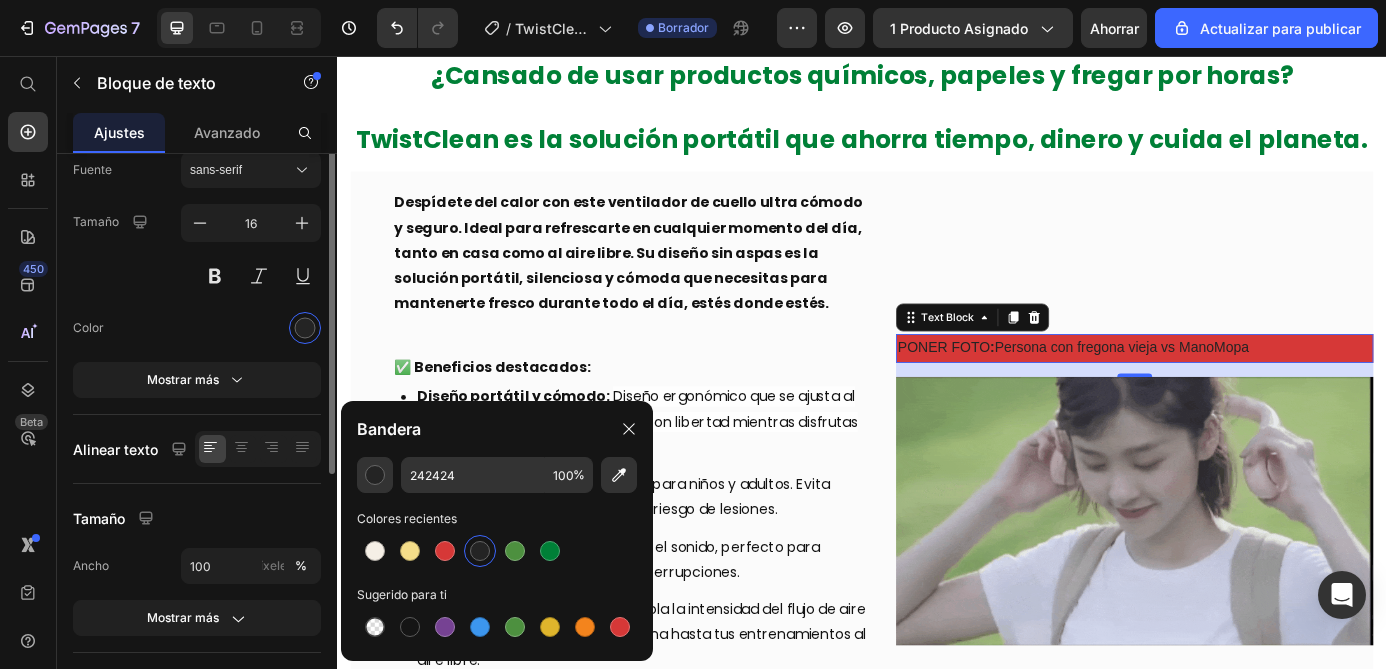 scroll, scrollTop: 42, scrollLeft: 0, axis: vertical 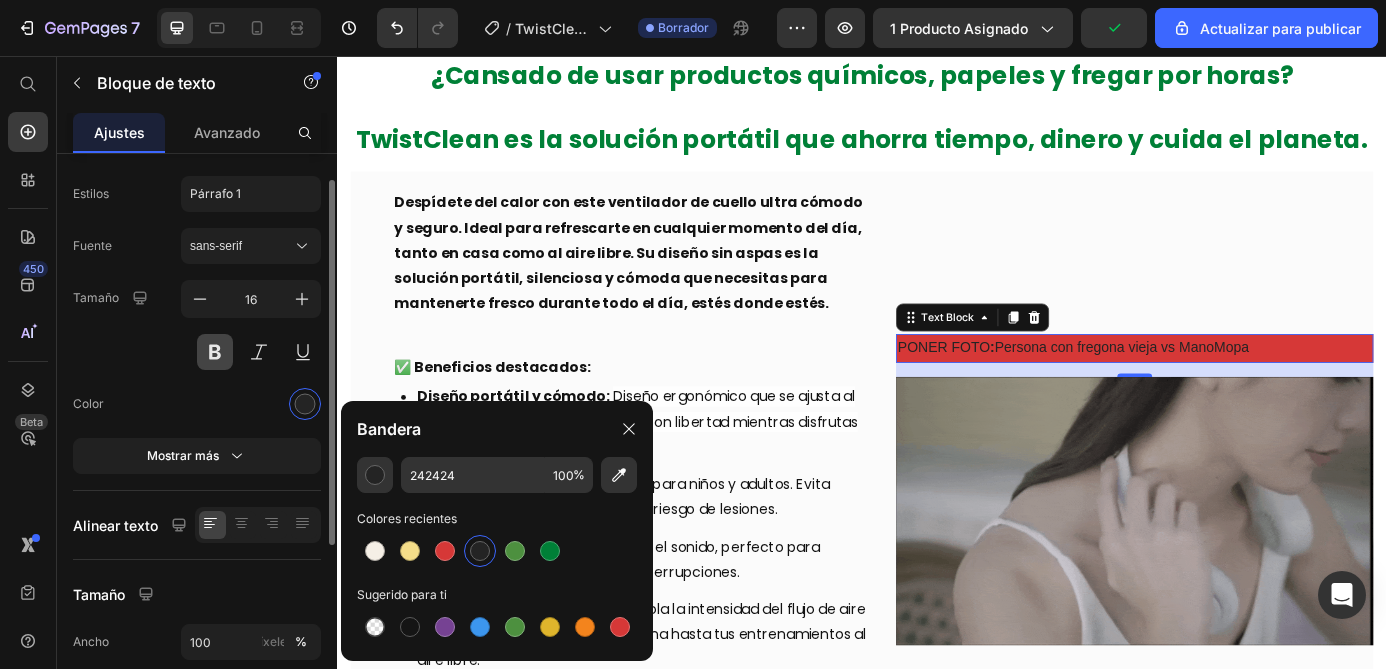 click at bounding box center (215, 352) 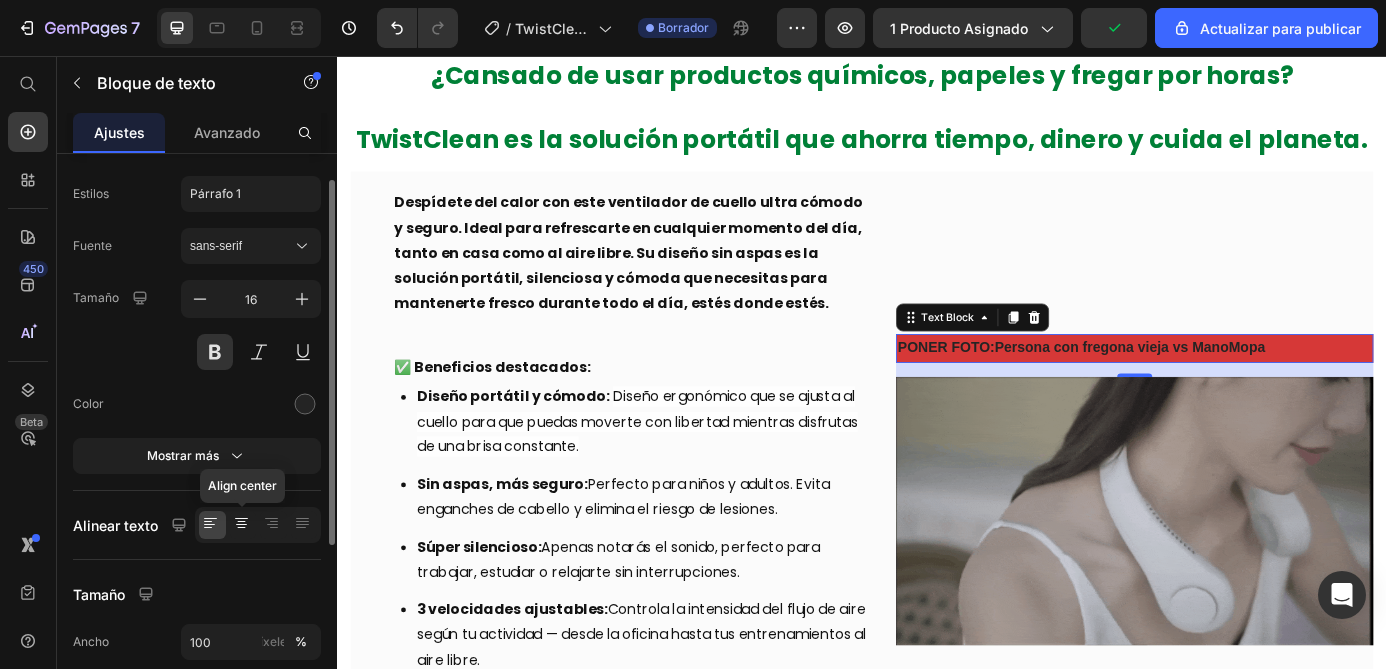click 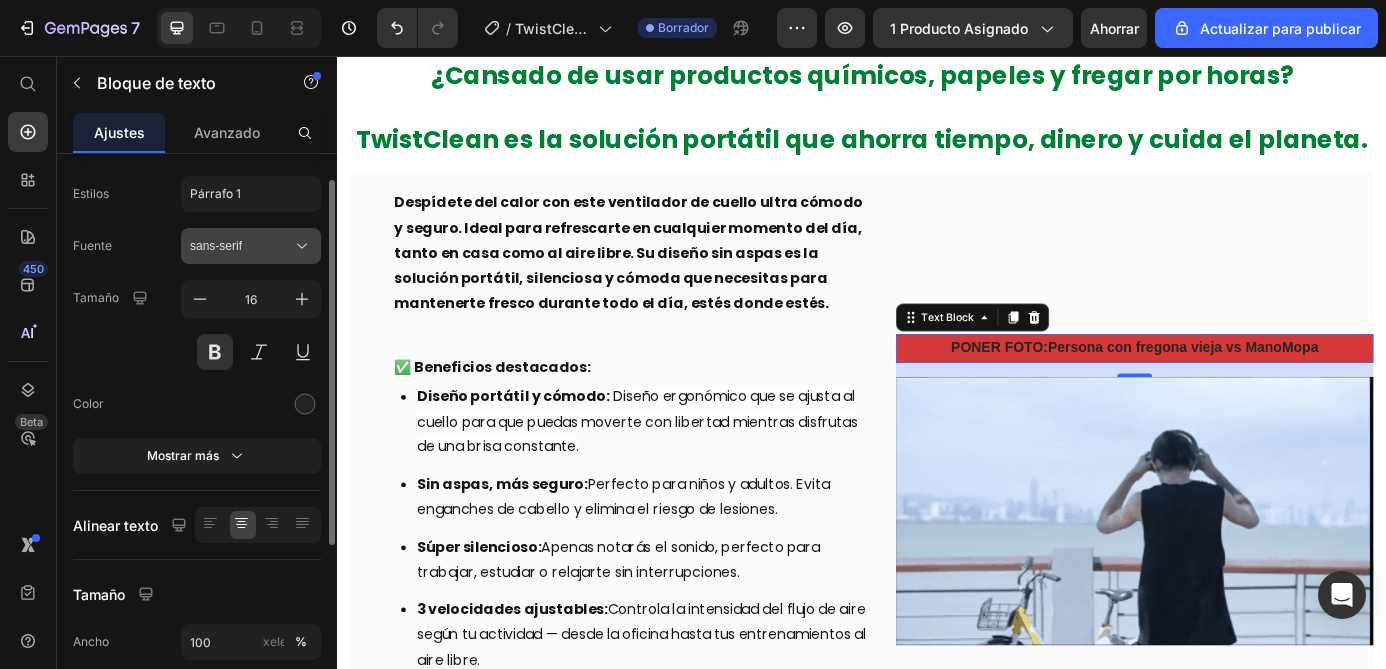 click on "sans-serif" at bounding box center (241, 246) 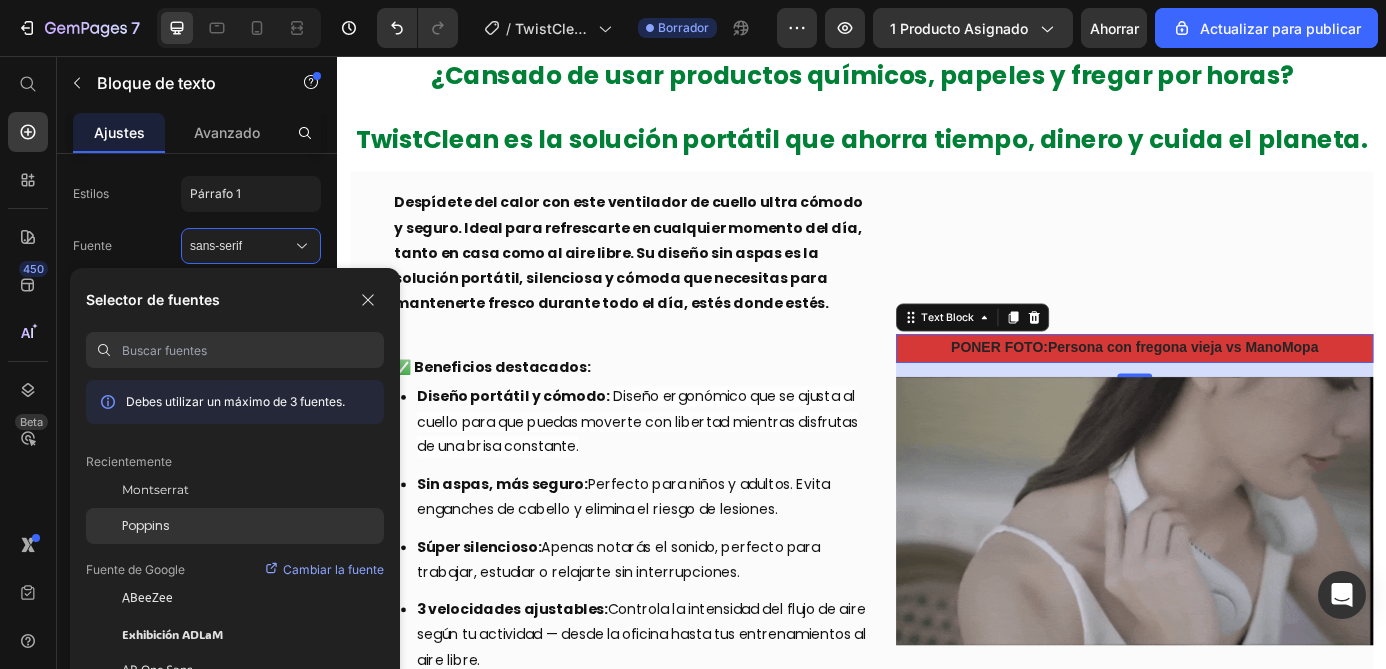 click on "Poppins" 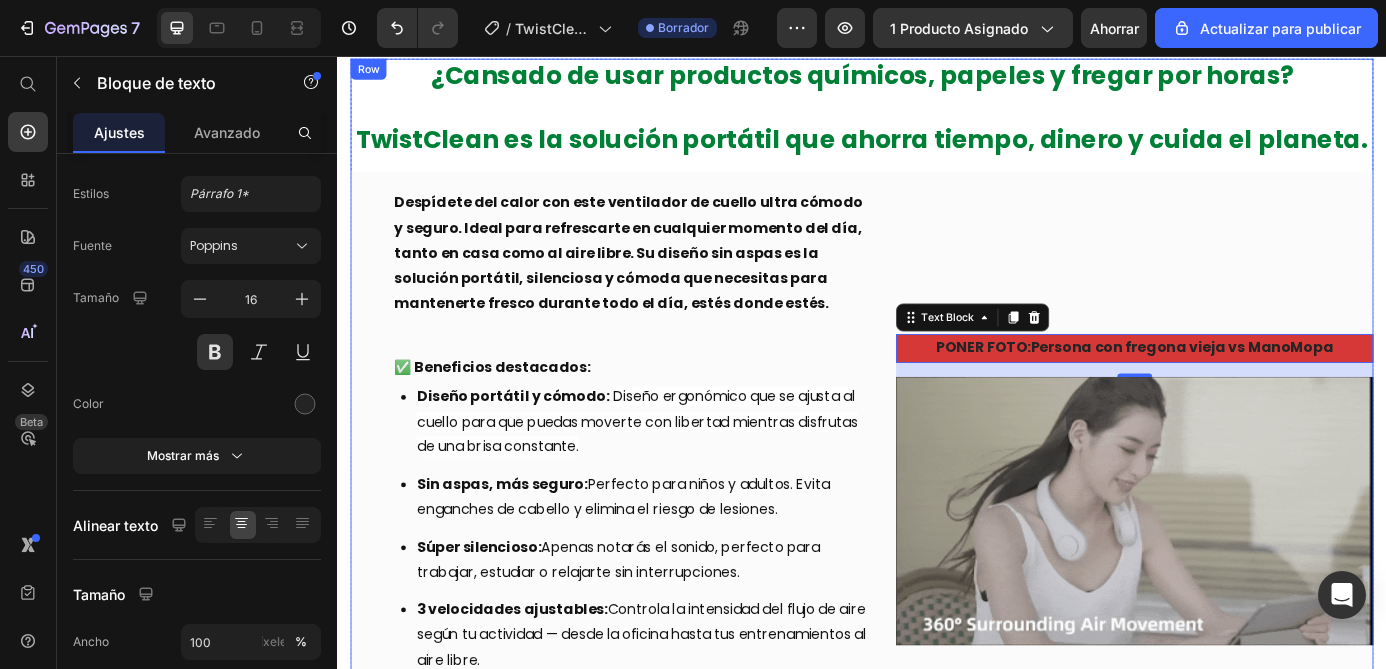 click on "PONER FOTO :  Persona con fregona vieja vs ManoMopa Text Block   16 Image" at bounding box center [1249, 552] 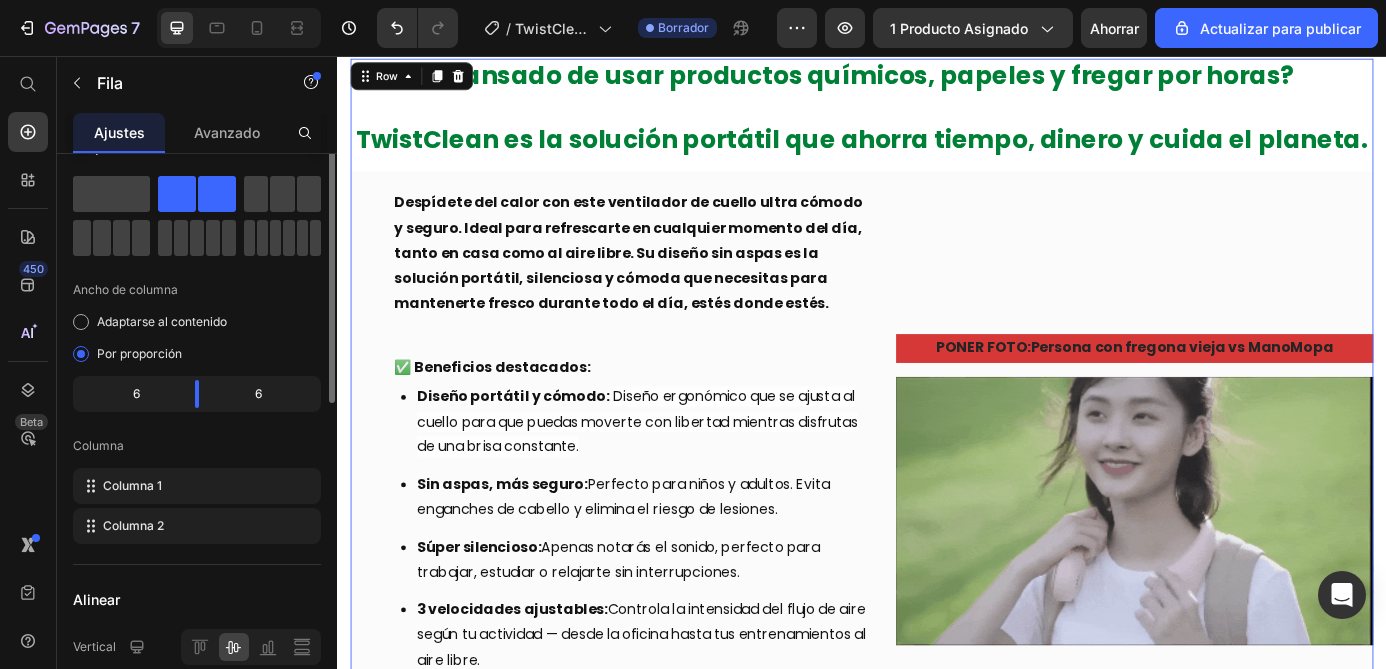 scroll, scrollTop: 0, scrollLeft: 0, axis: both 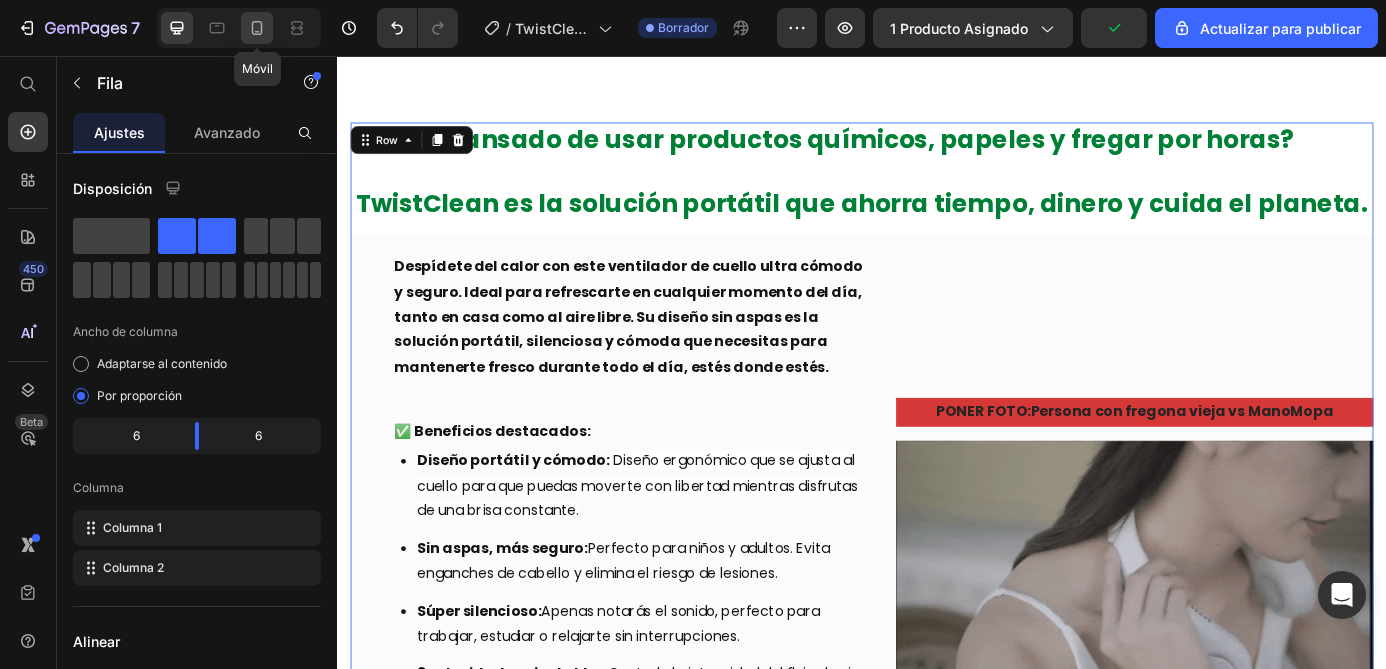 click 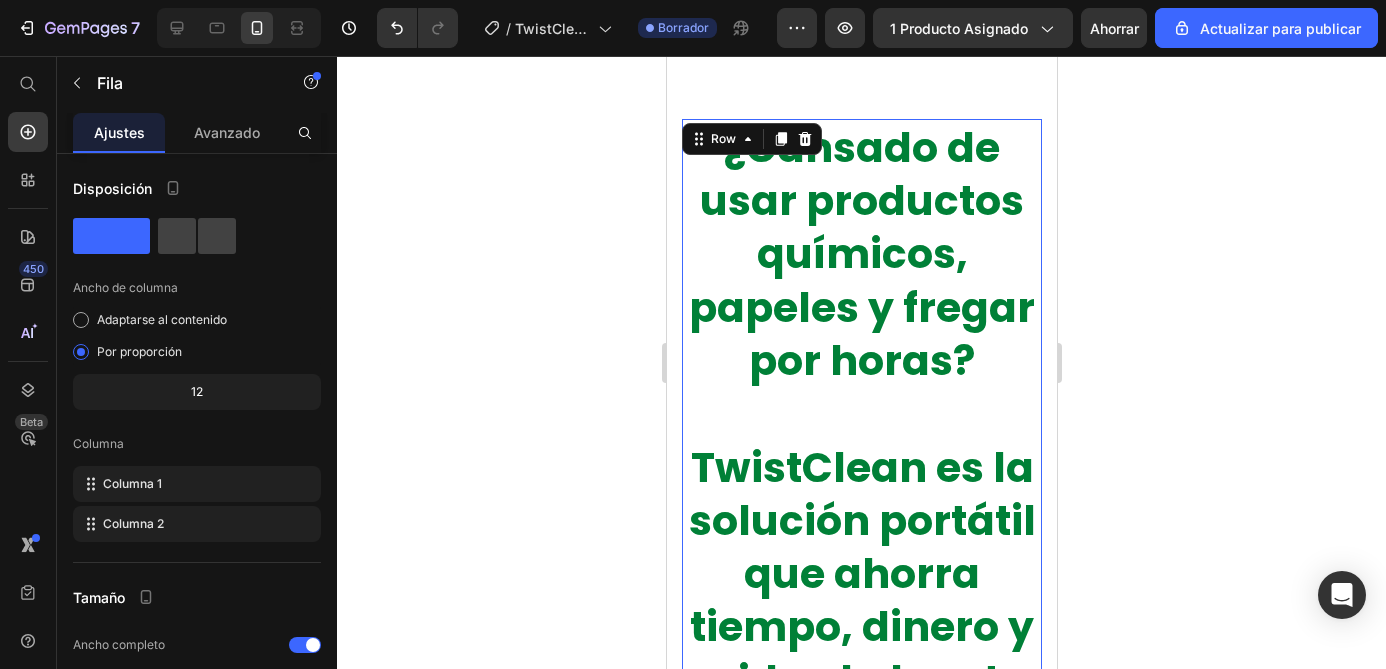 scroll, scrollTop: 841, scrollLeft: 0, axis: vertical 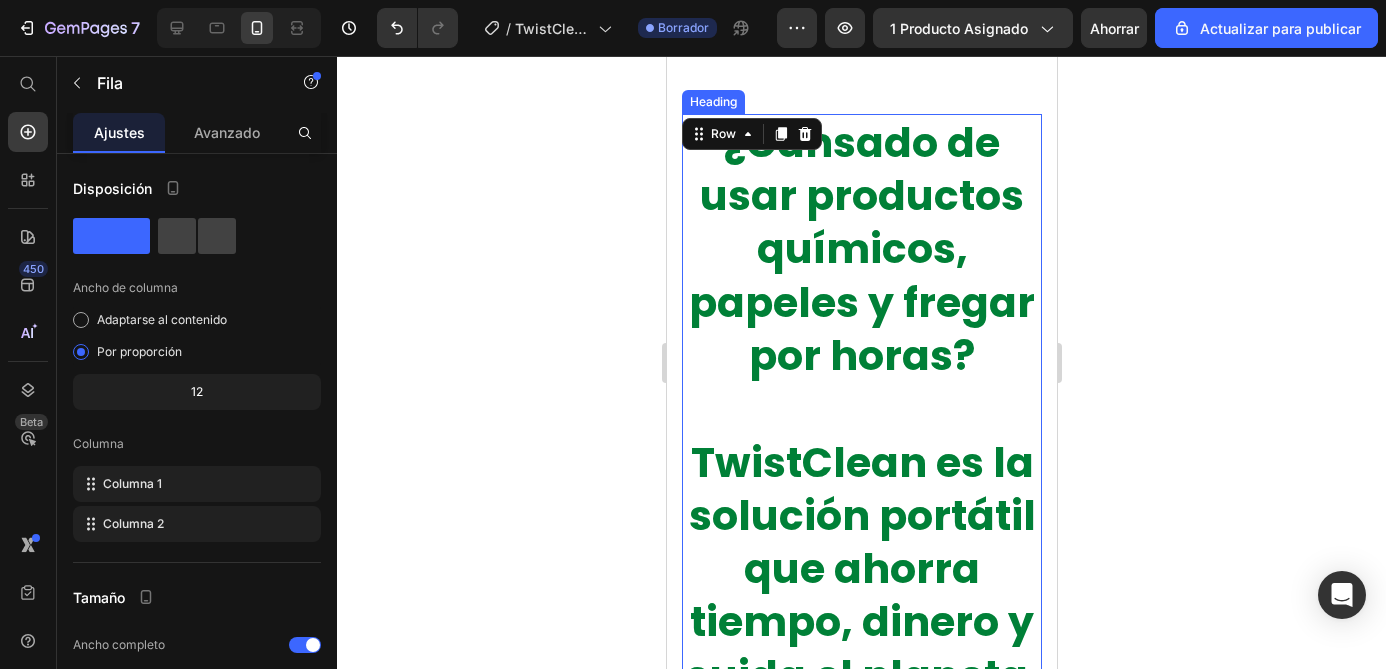 click on "¿Cansado de usar productos químicos, papeles y fregar por horas?" at bounding box center [861, 249] 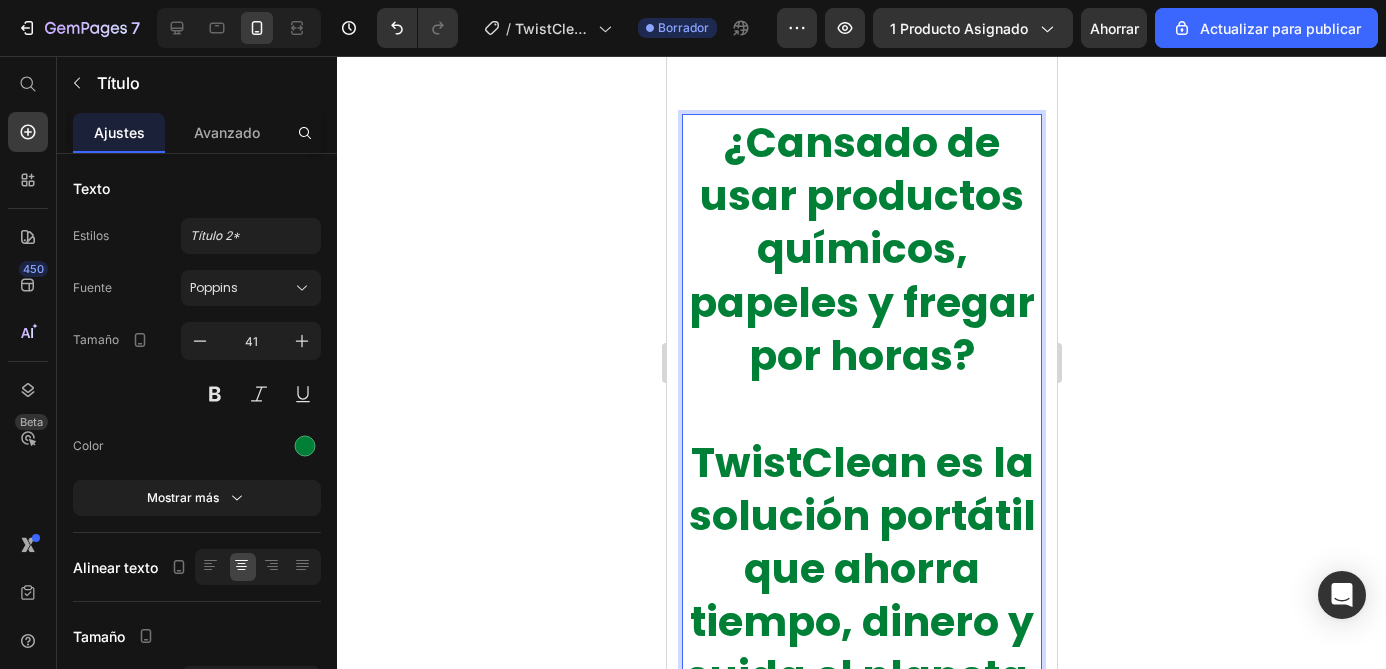 click on "¿Cansado de usar productos químicos, papeles y fregar por horas?" at bounding box center [861, 249] 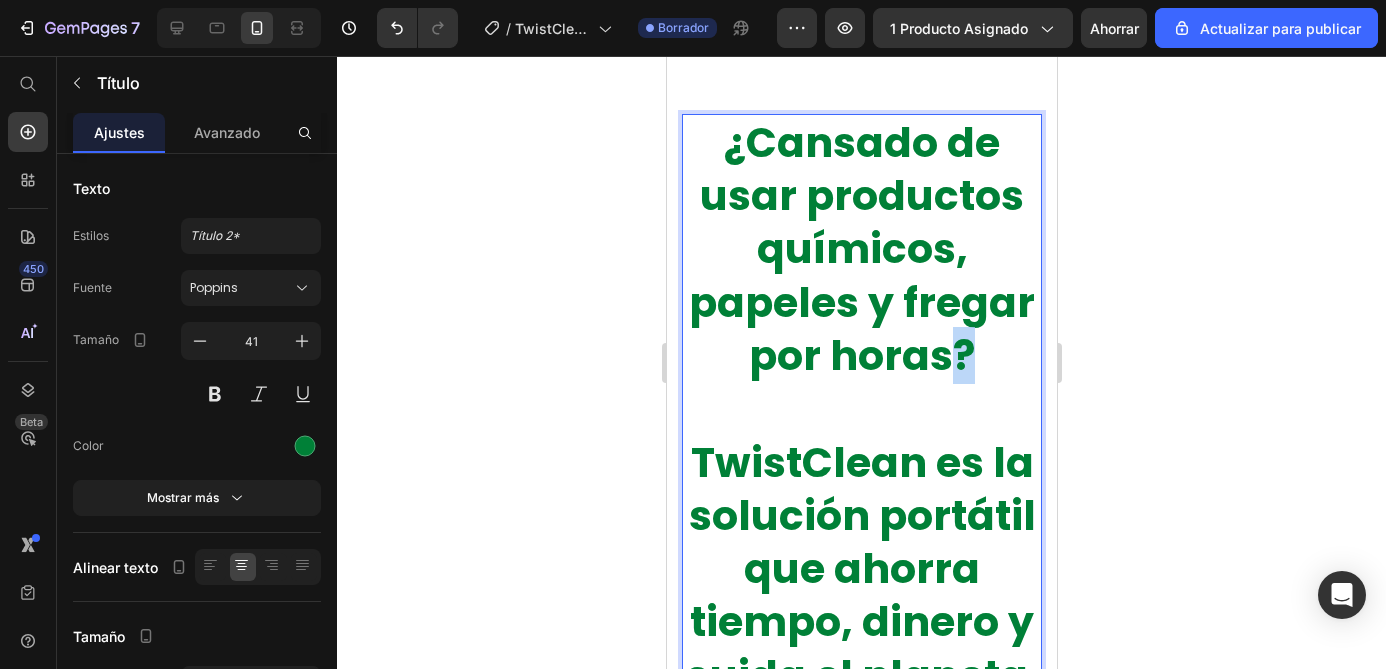 click on "¿Cansado de usar productos químicos, papeles y fregar por horas?" at bounding box center [861, 249] 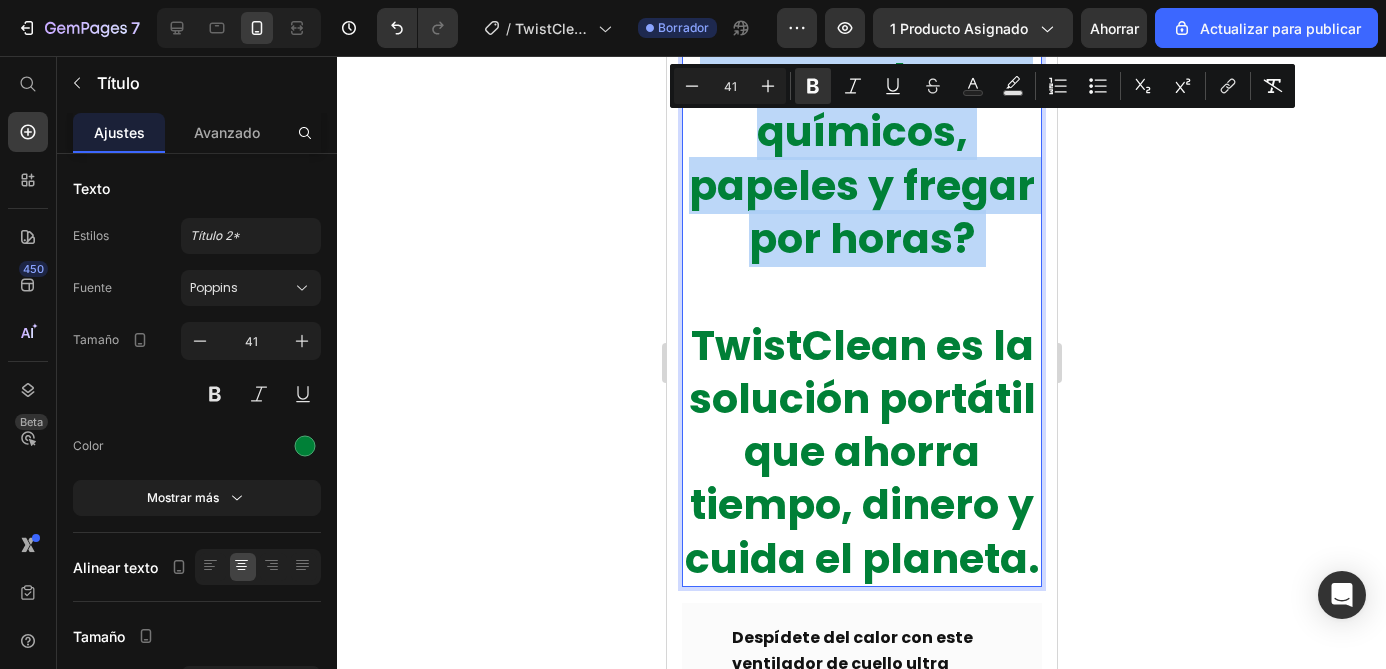 scroll, scrollTop: 952, scrollLeft: 0, axis: vertical 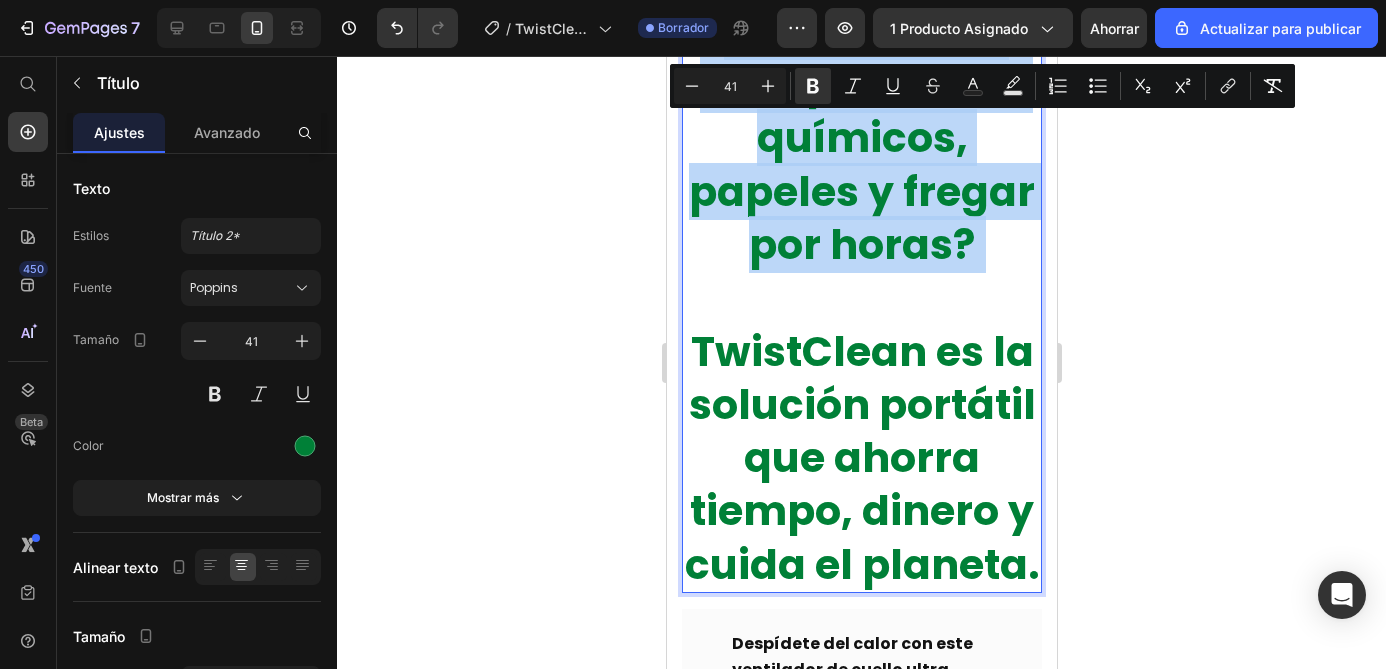 click on "¿Cansado de usar productos químicos, papeles y fregar por horas? TwistClean es la solución portátil que ahorra tiempo, dinero y cuida el planeta." at bounding box center (861, 298) 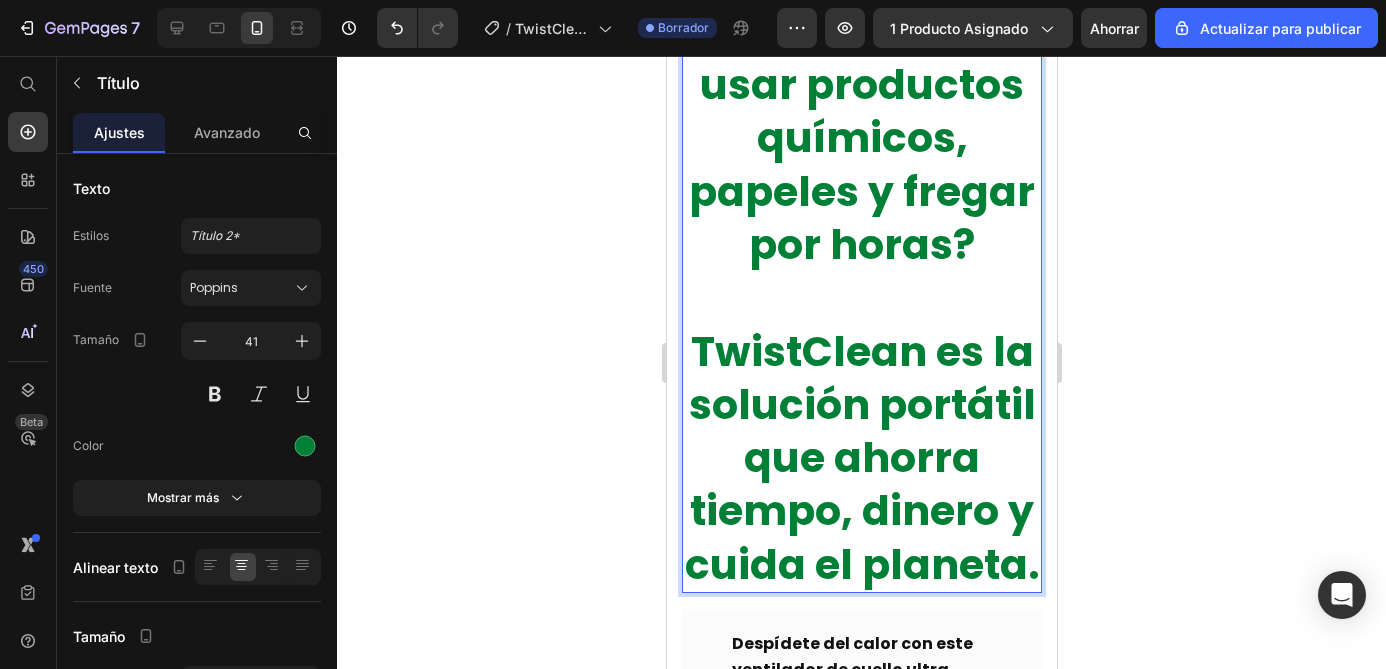 click 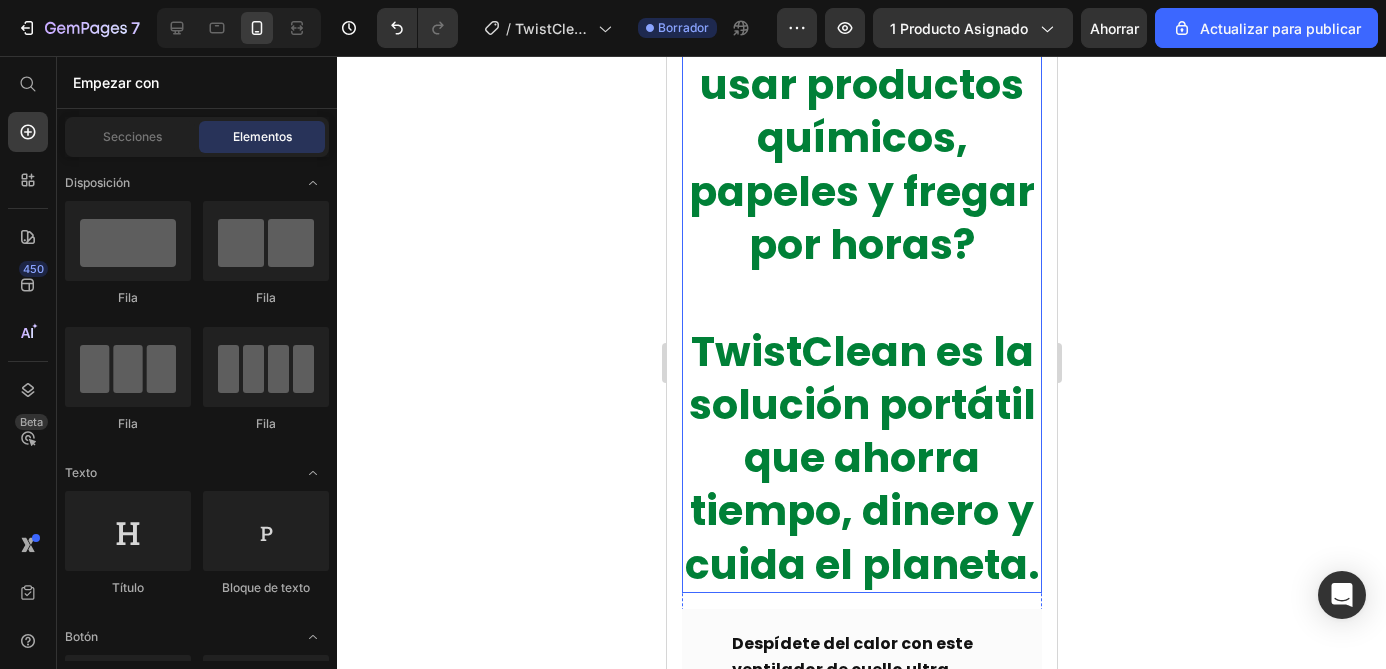 click on "⁠⁠⁠⁠⁠⁠⁠ ¿Cansado de usar productos químicos, papeles y fregar por horas? TwistClean es la solución portátil que ahorra tiempo, dinero y cuida el planeta." at bounding box center (861, 298) 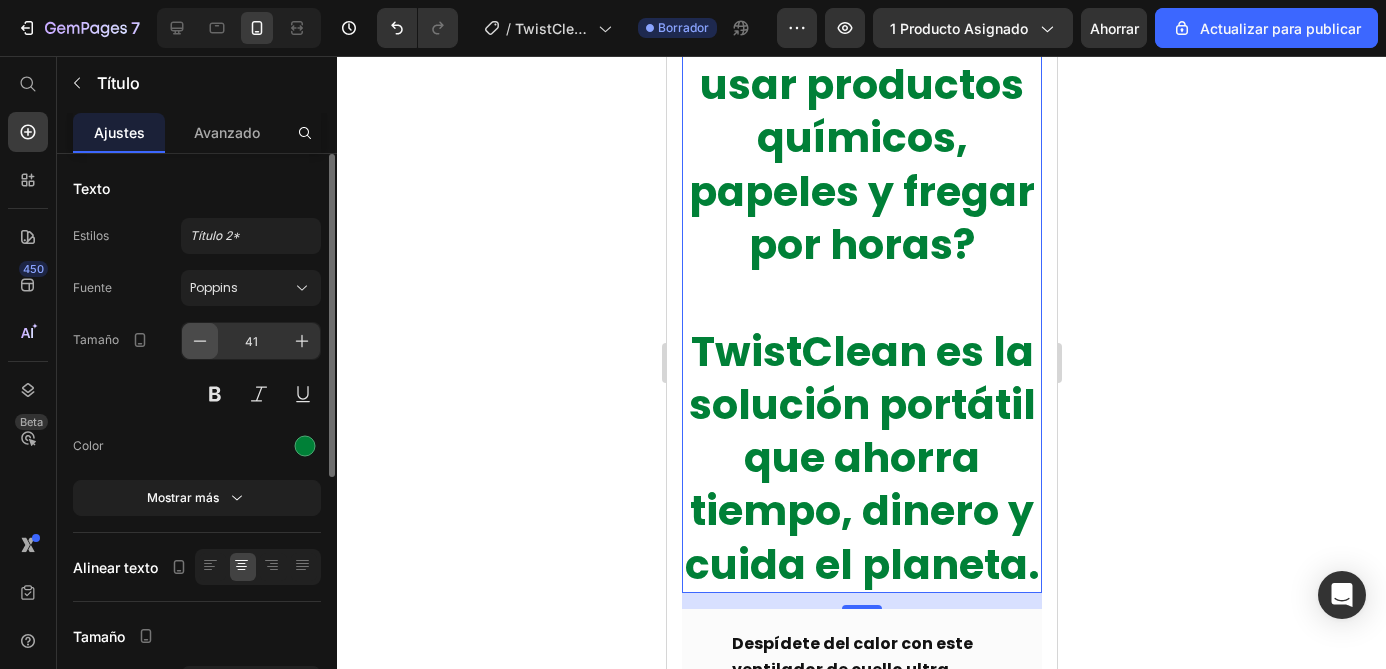 click 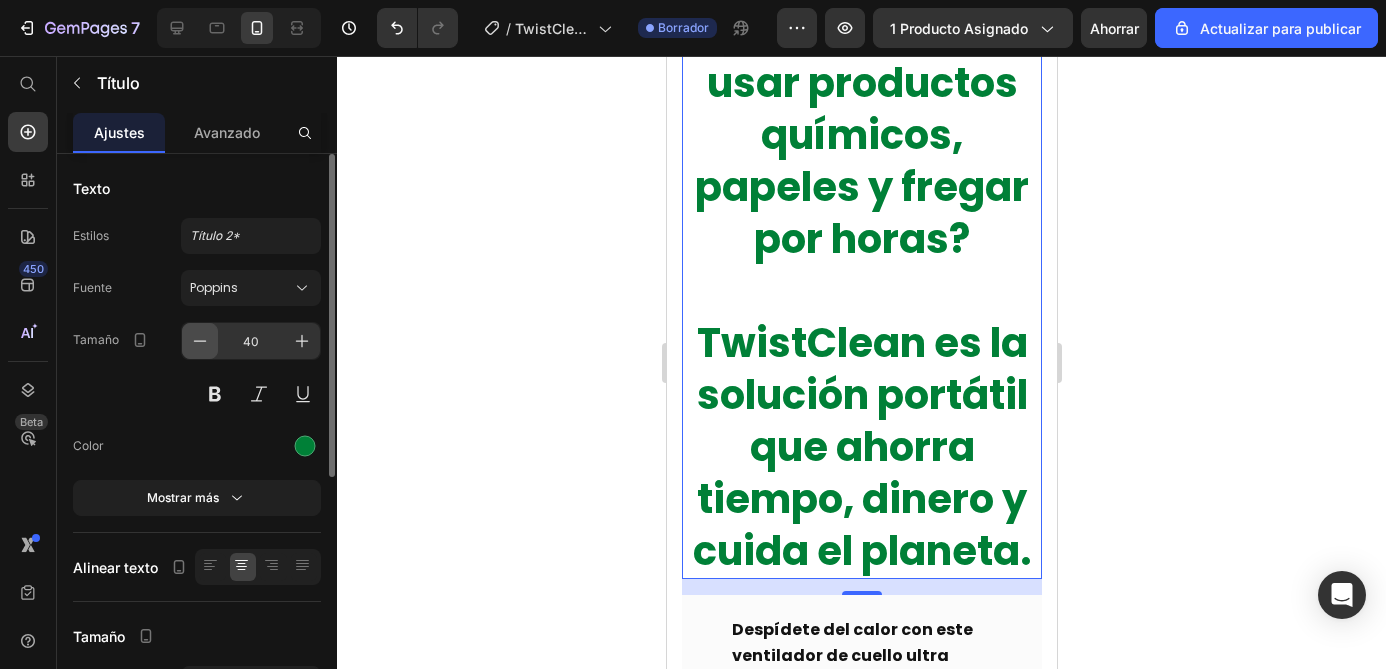 click 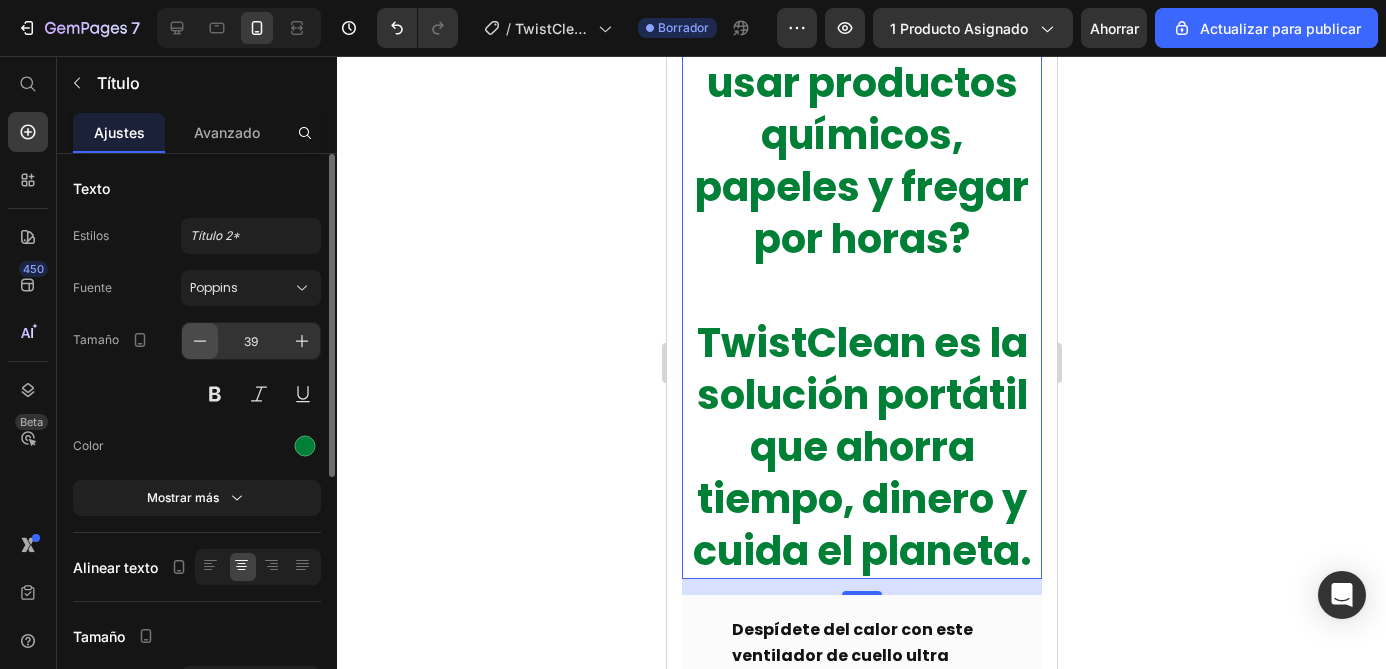 click 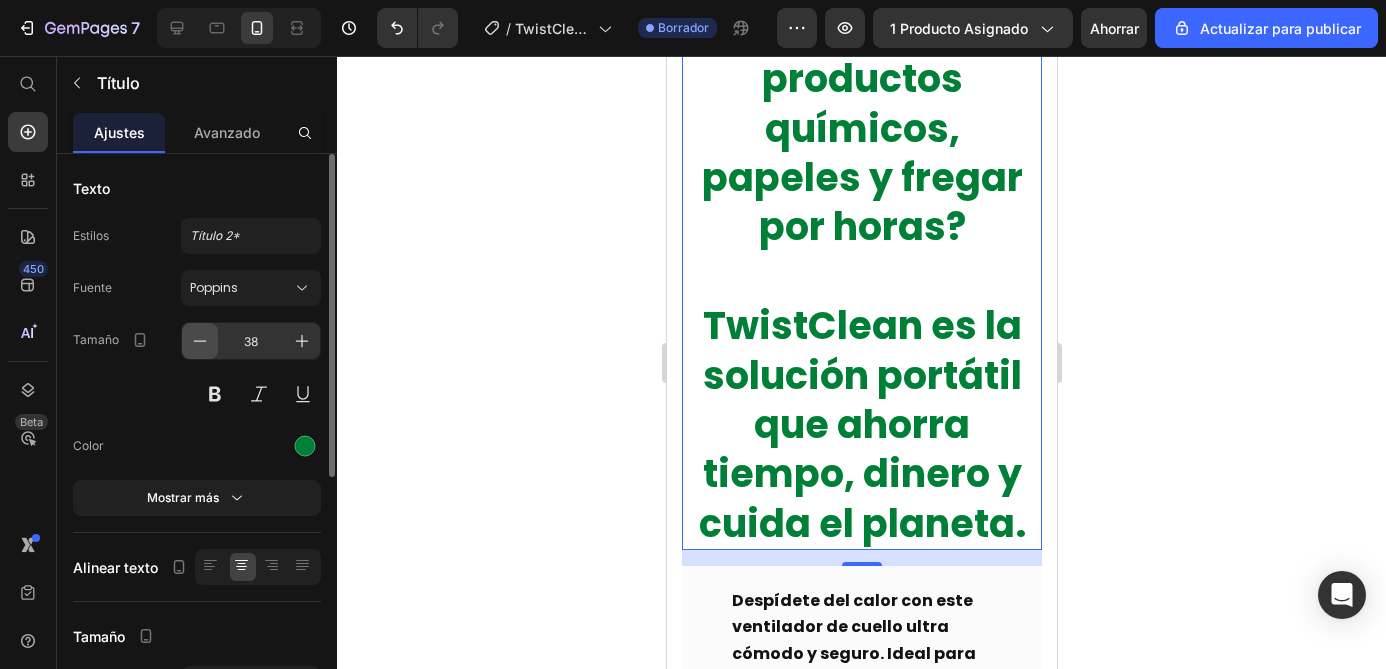 click 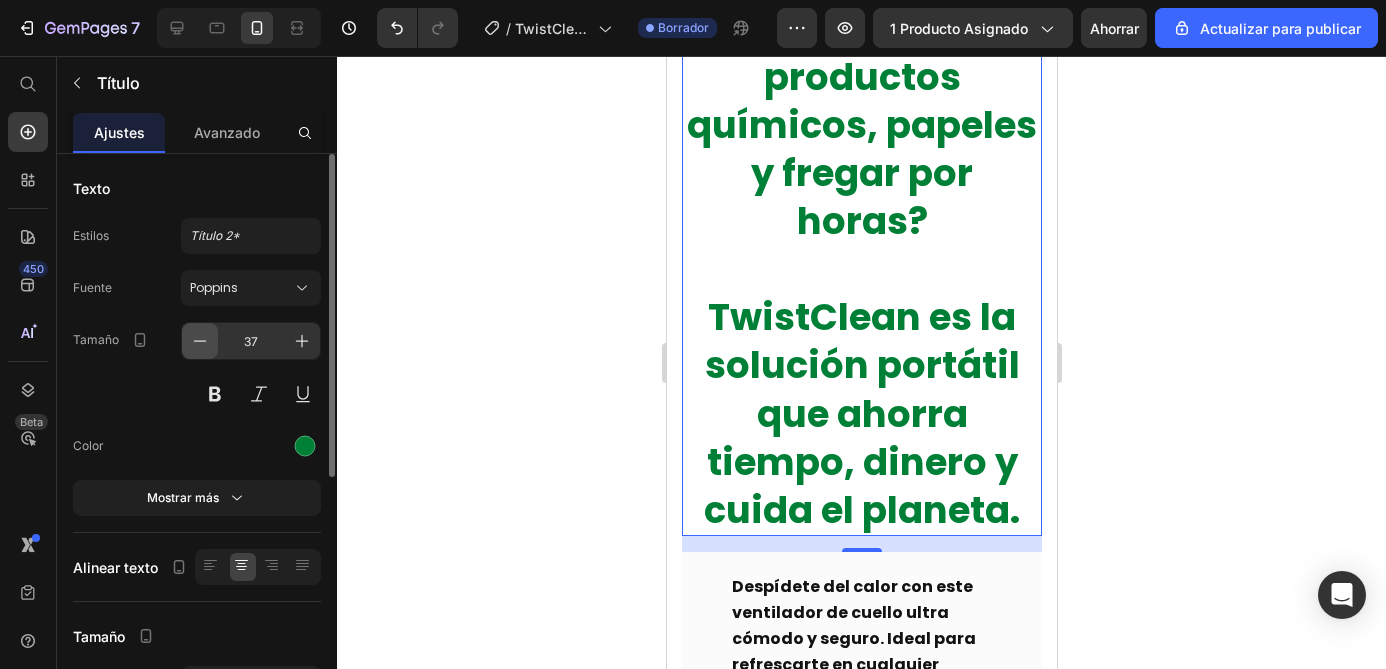 click 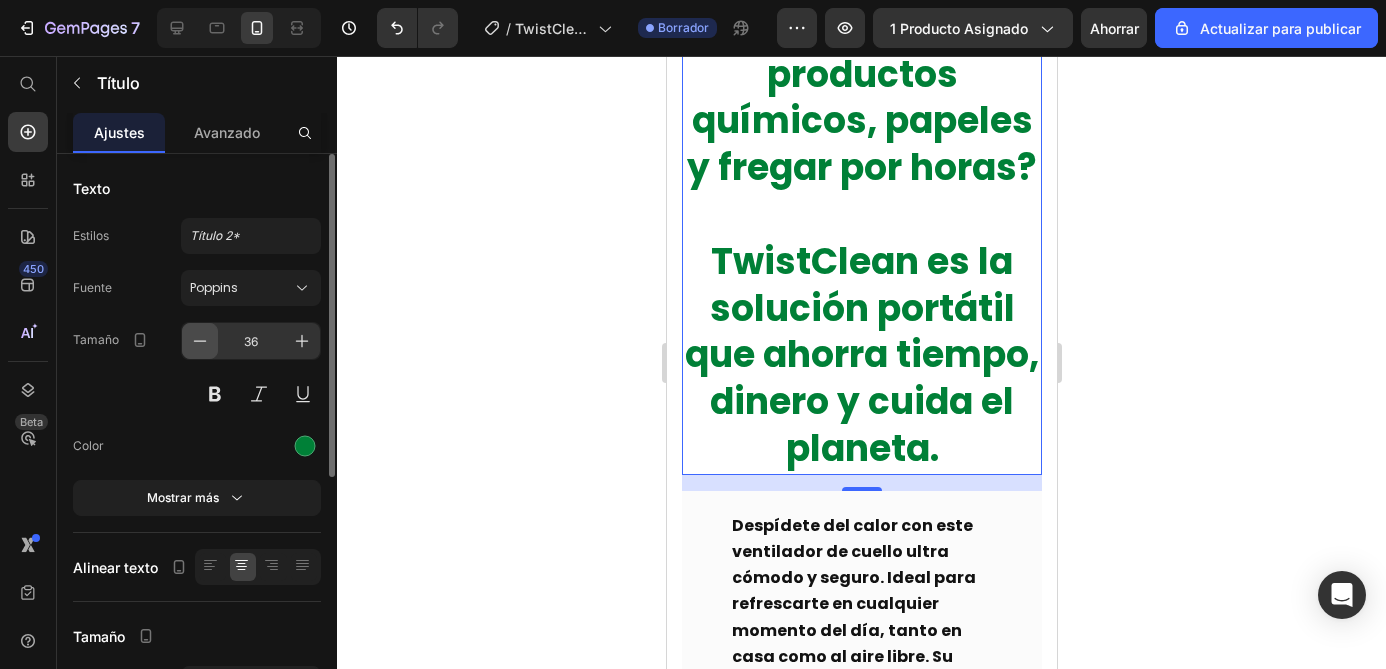 click 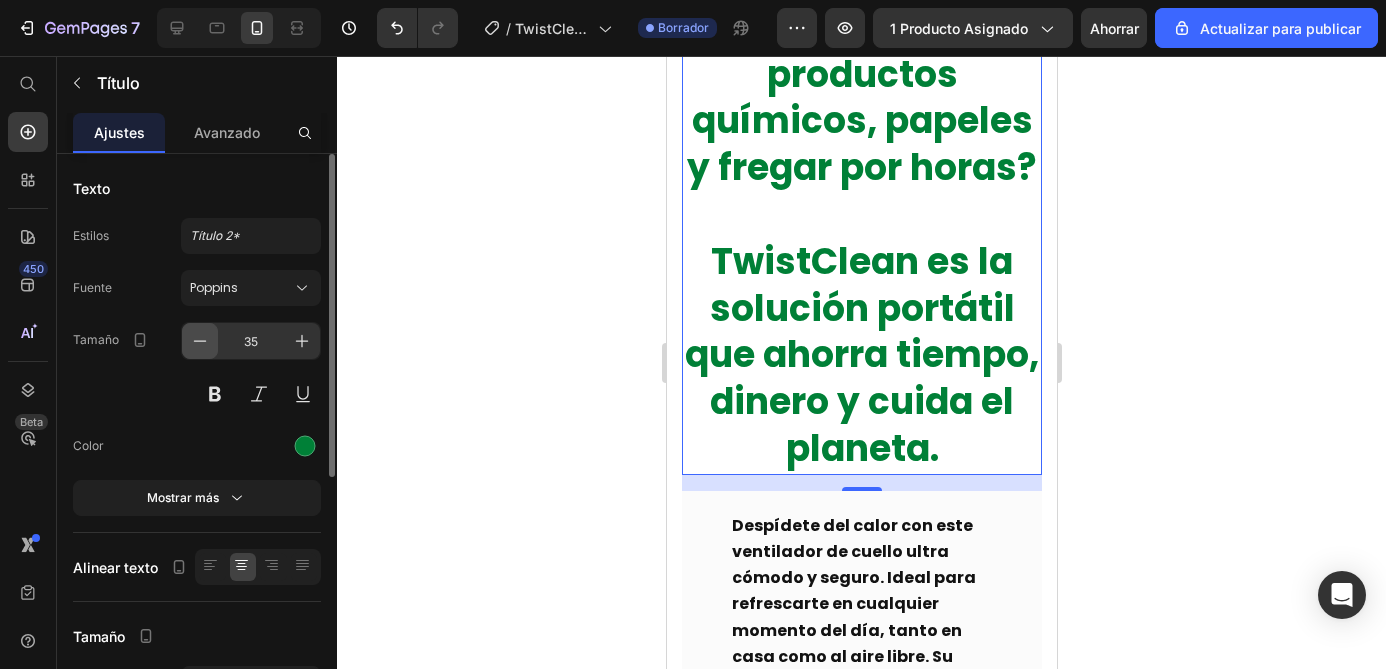 click 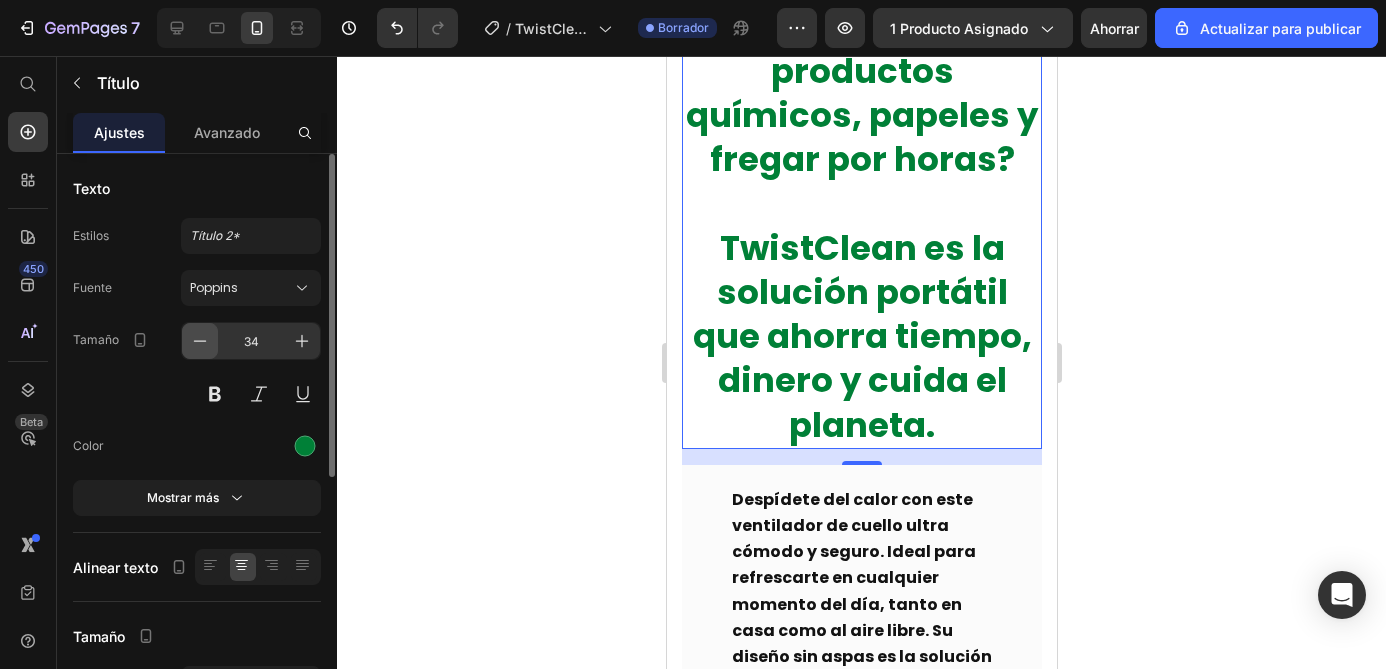 click 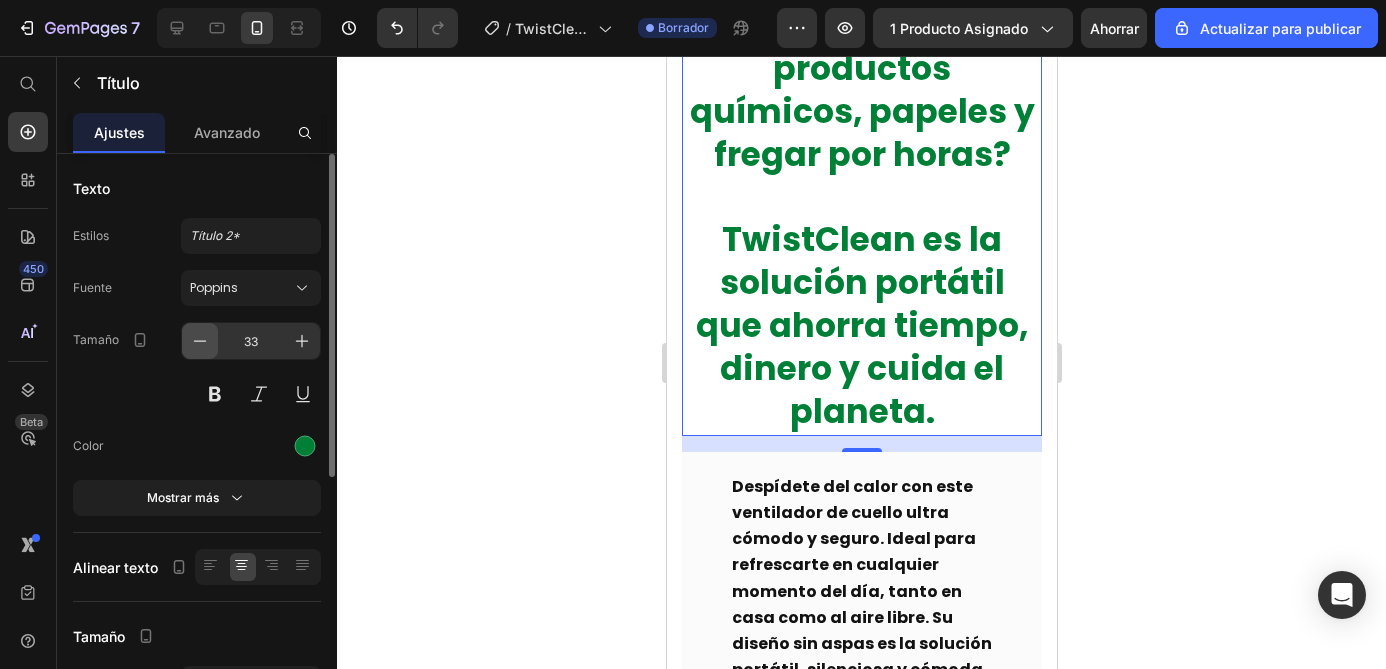 click 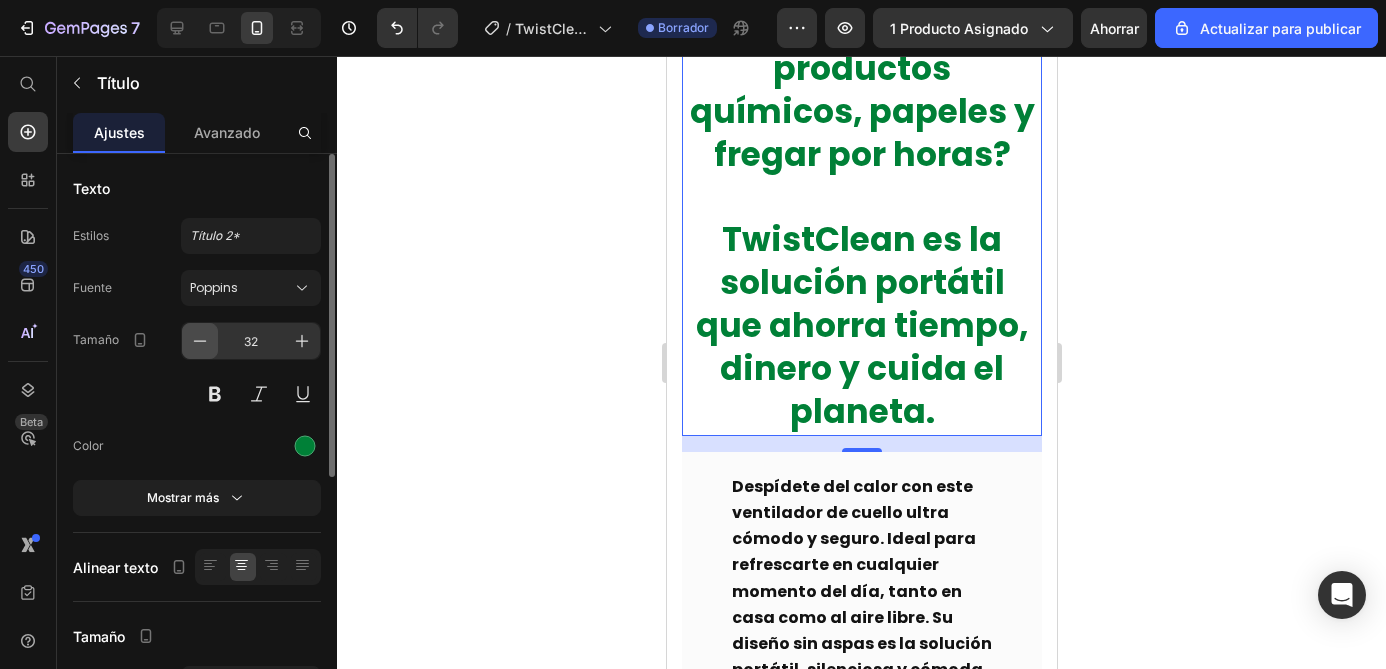 click 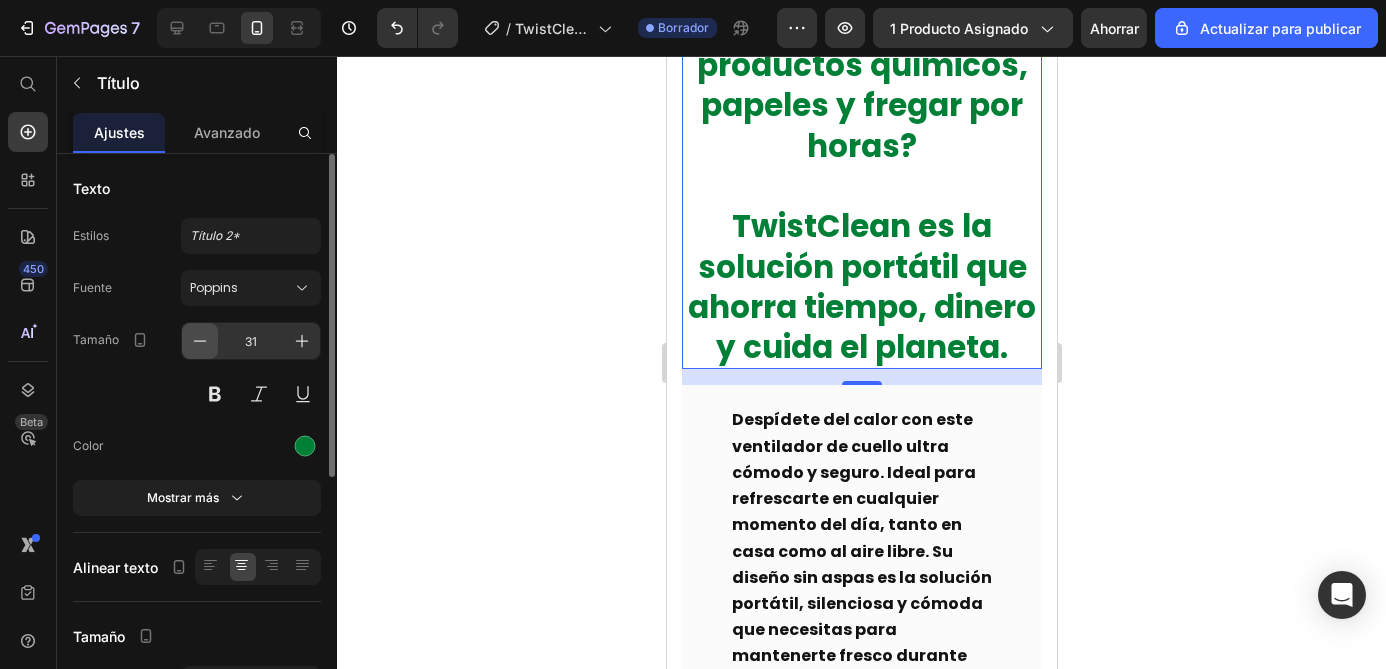 click 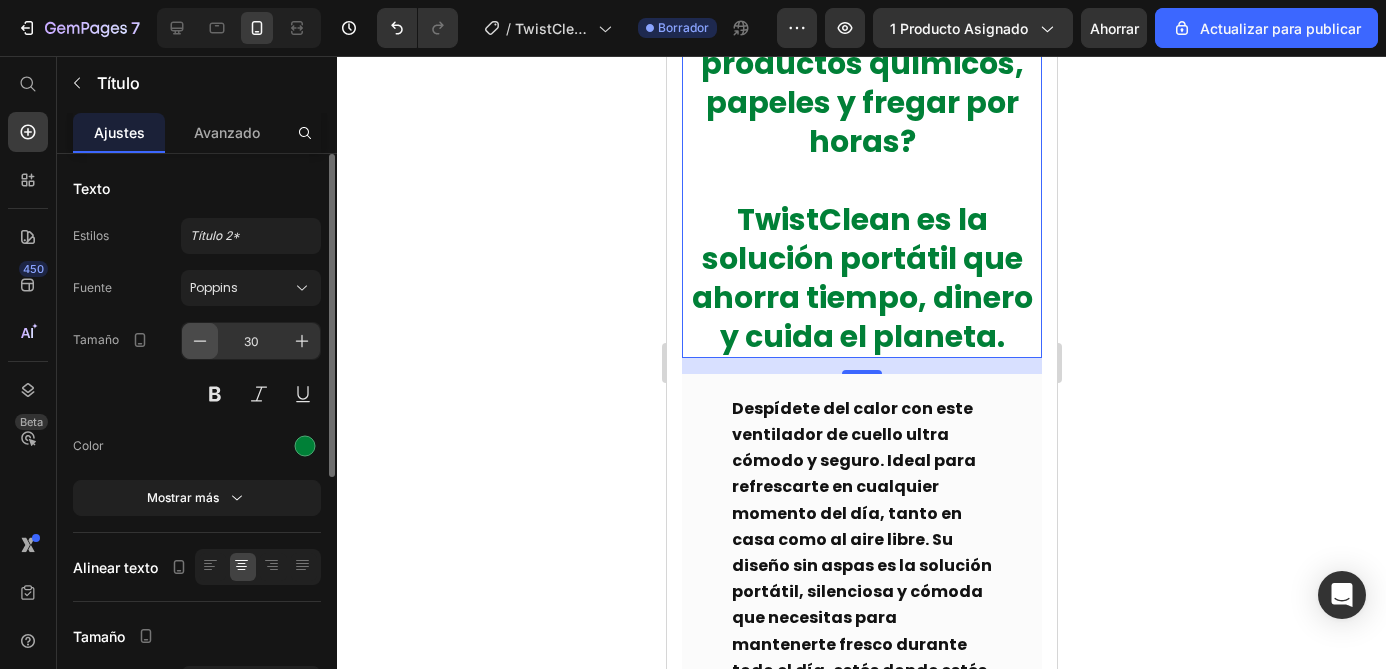 click 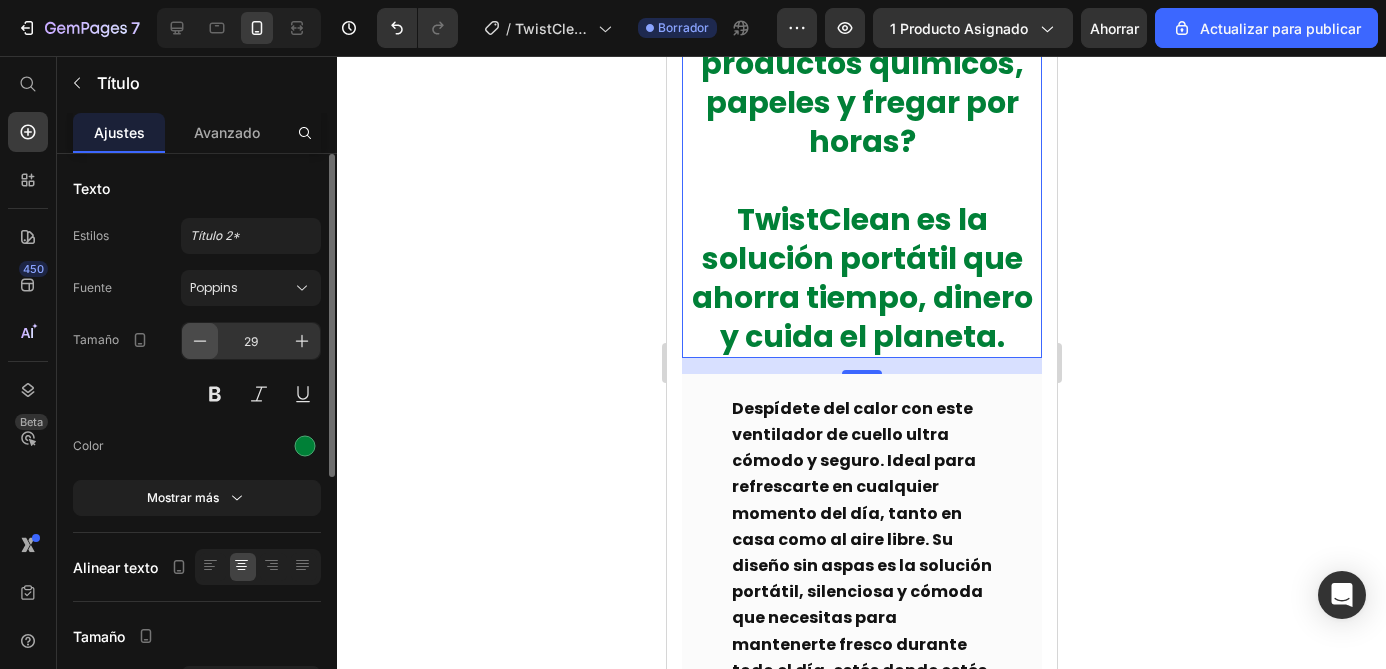click 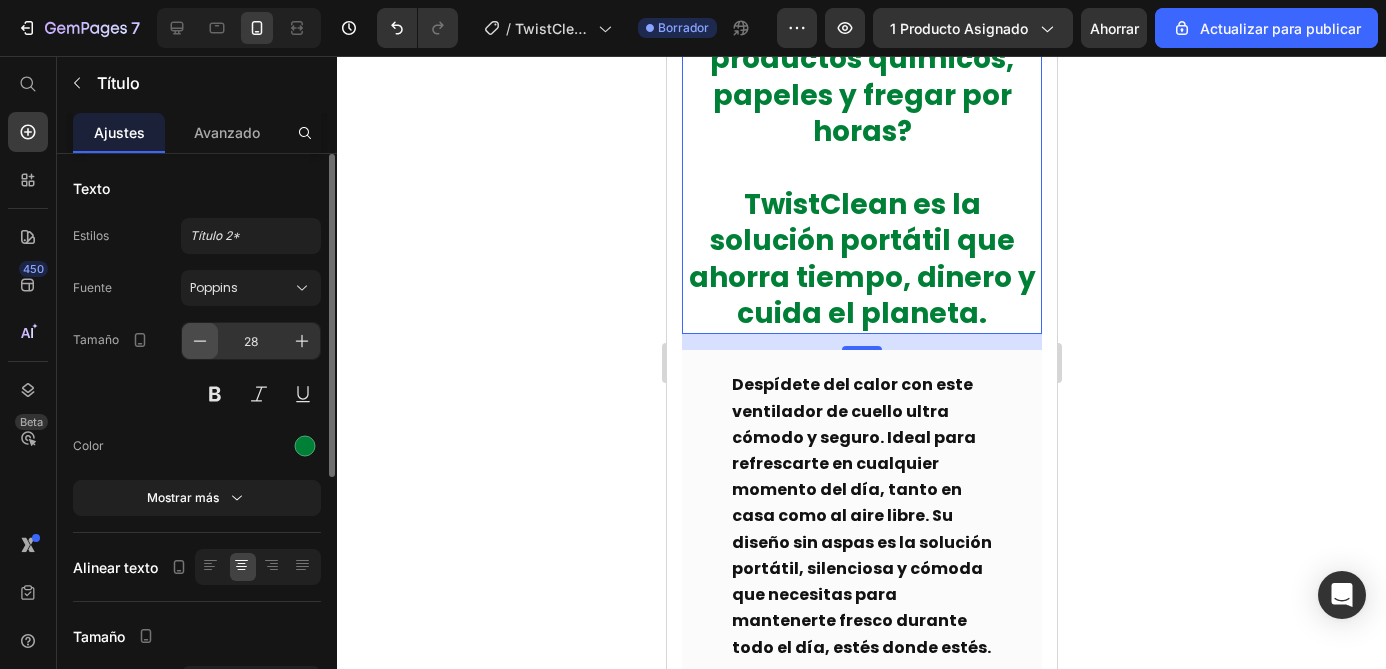 click 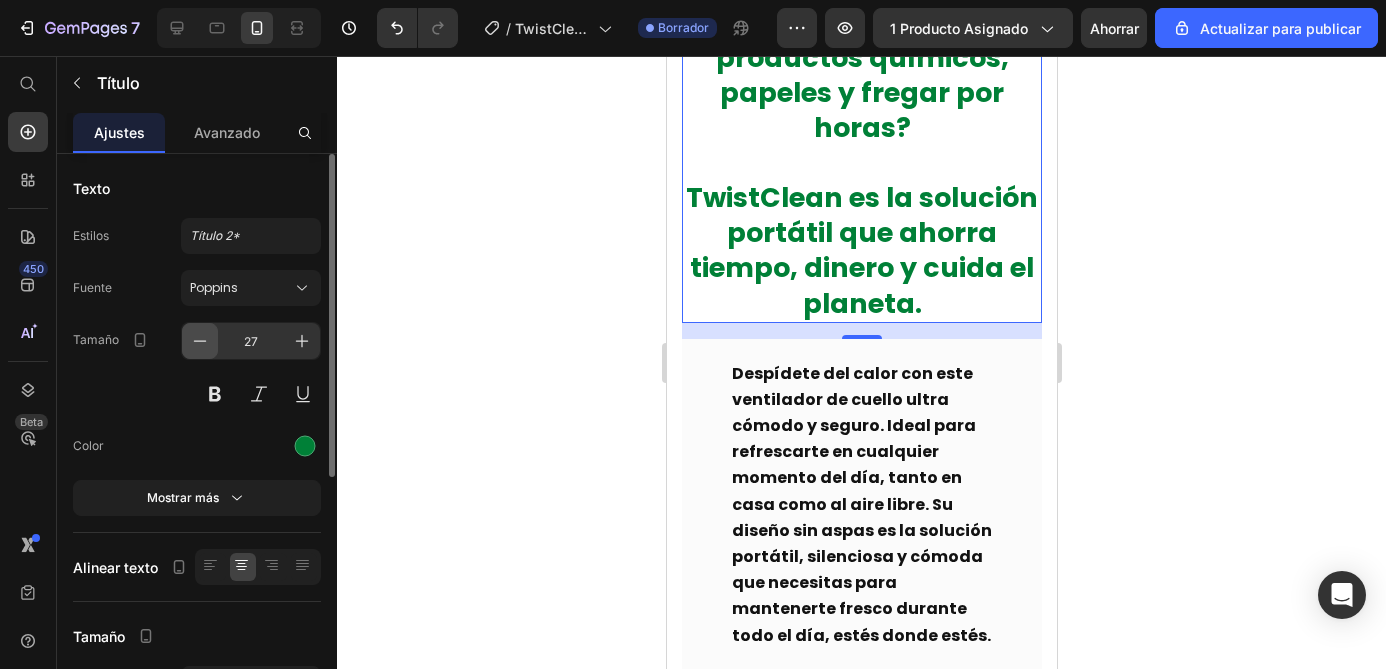 click 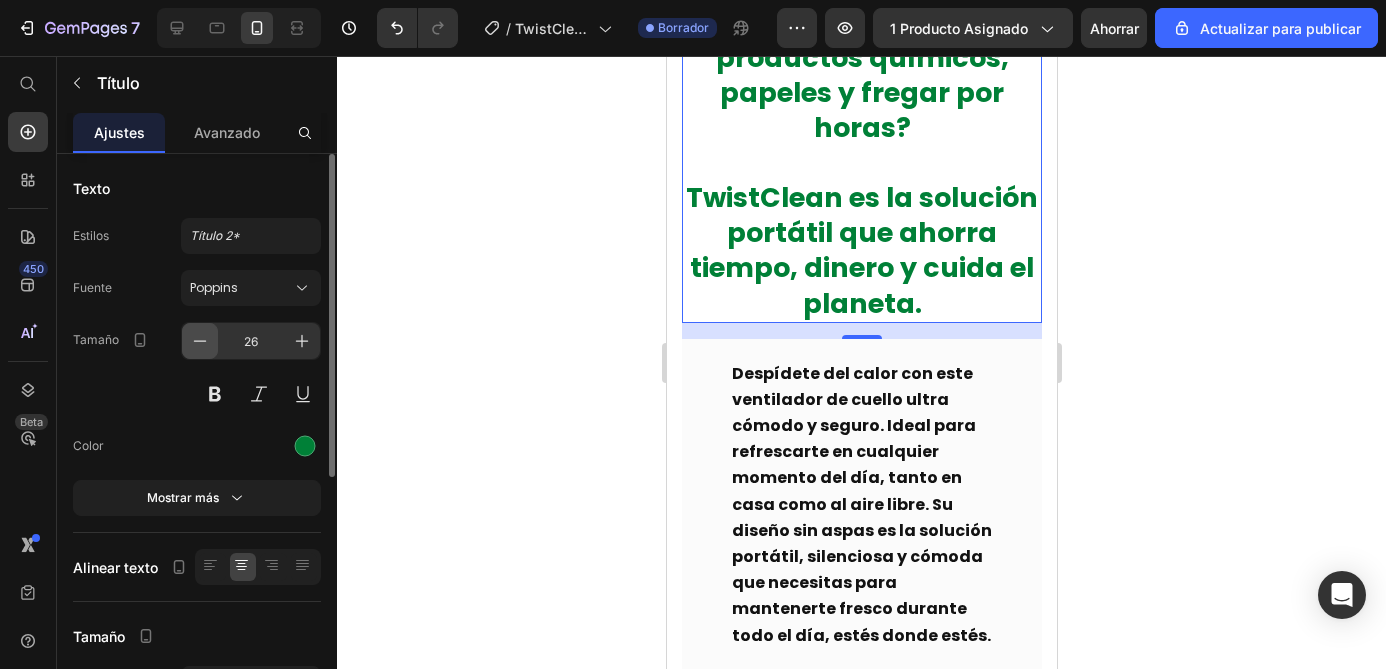 click 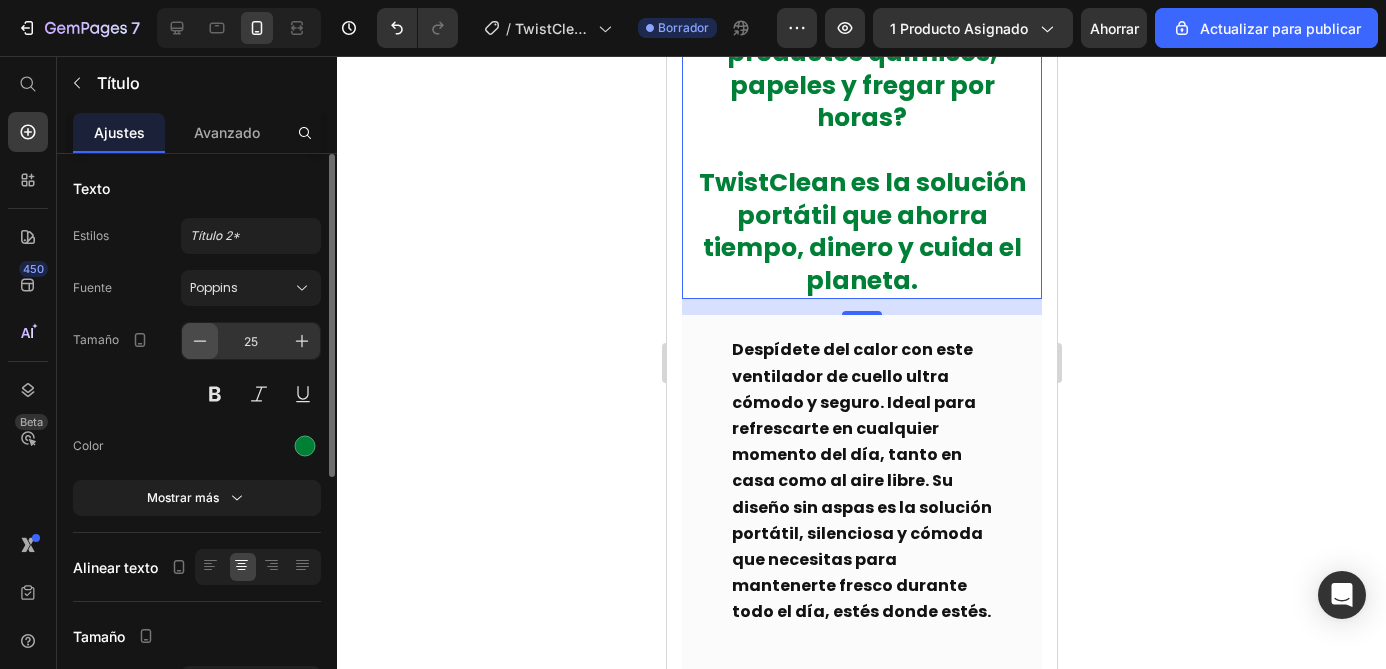 click 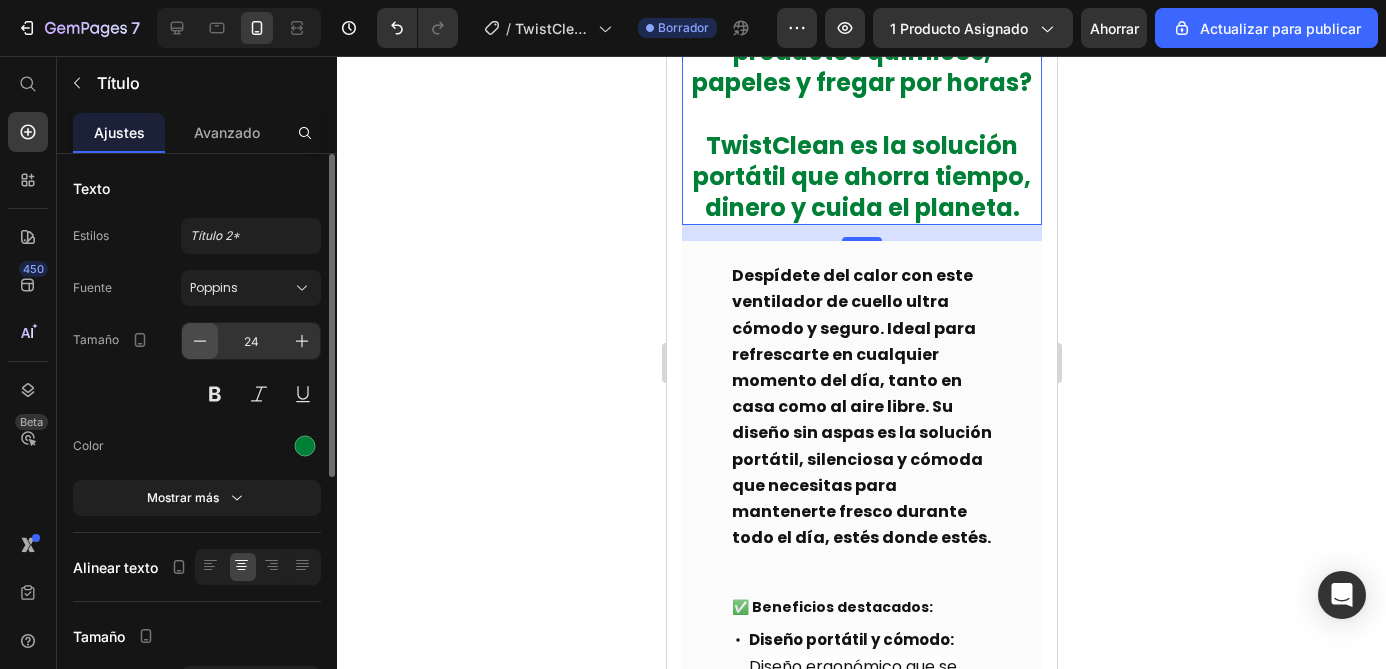 click 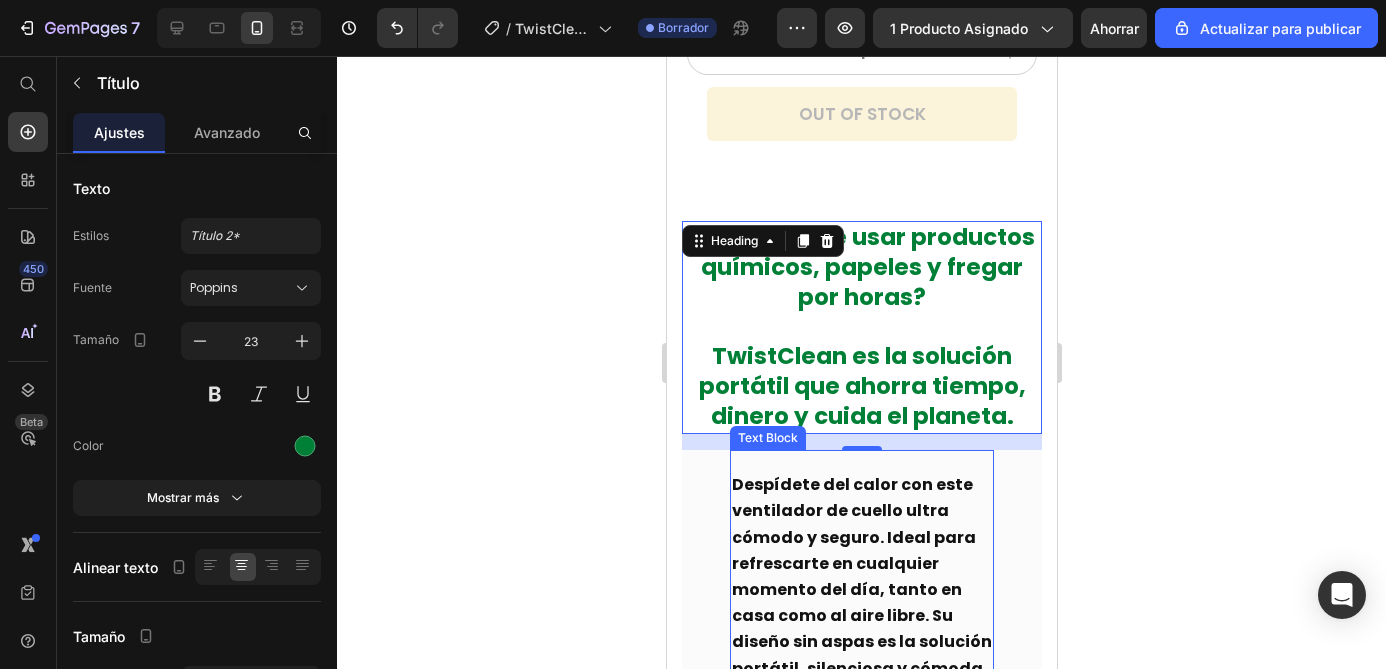 scroll, scrollTop: 712, scrollLeft: 0, axis: vertical 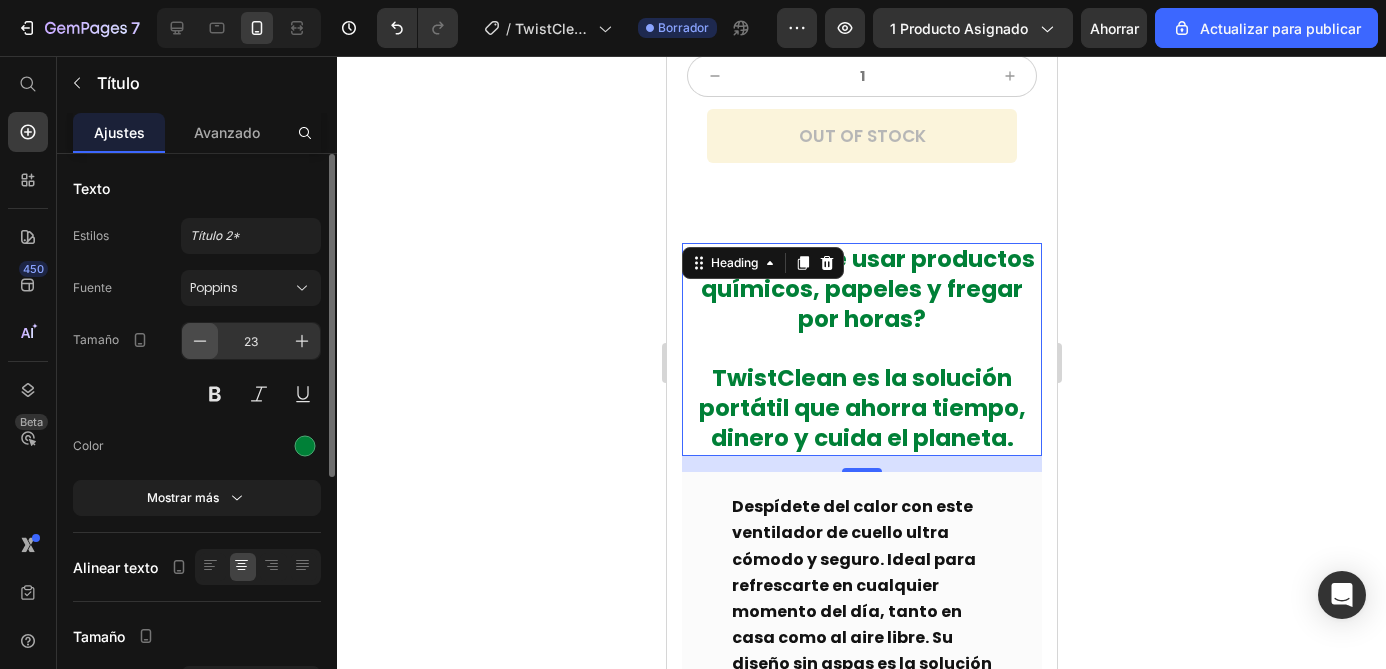 click 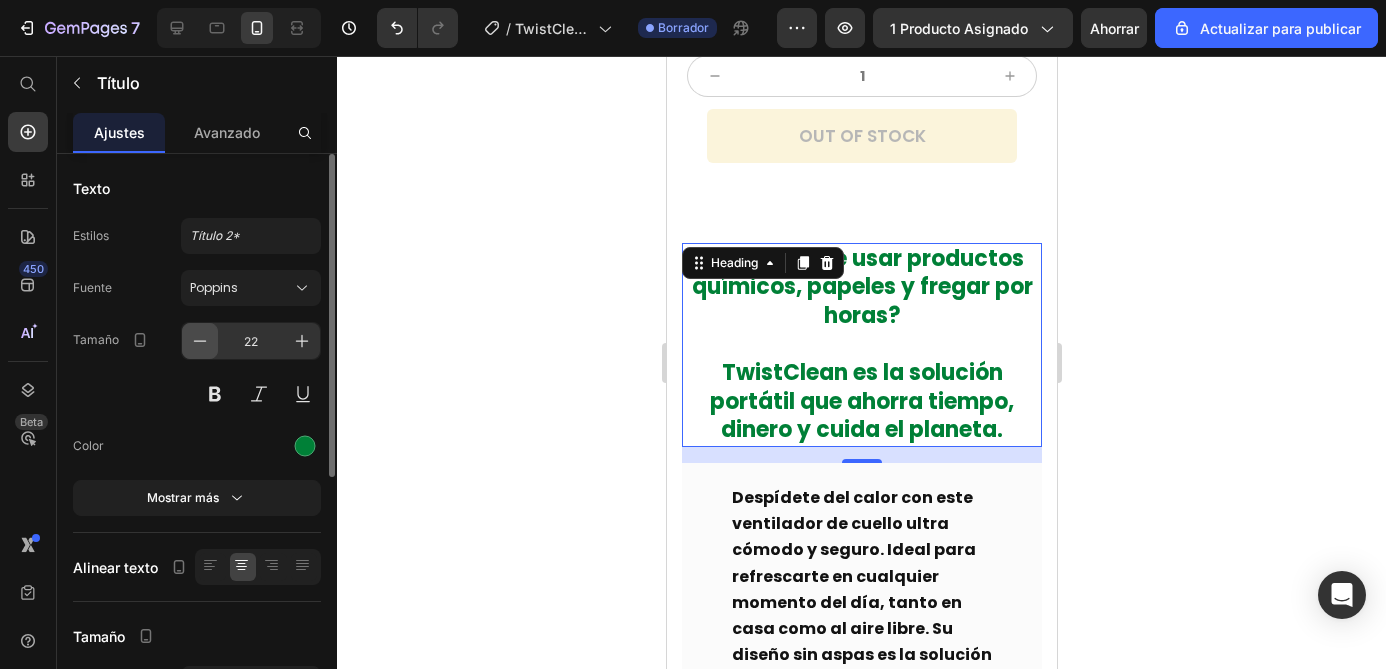 click 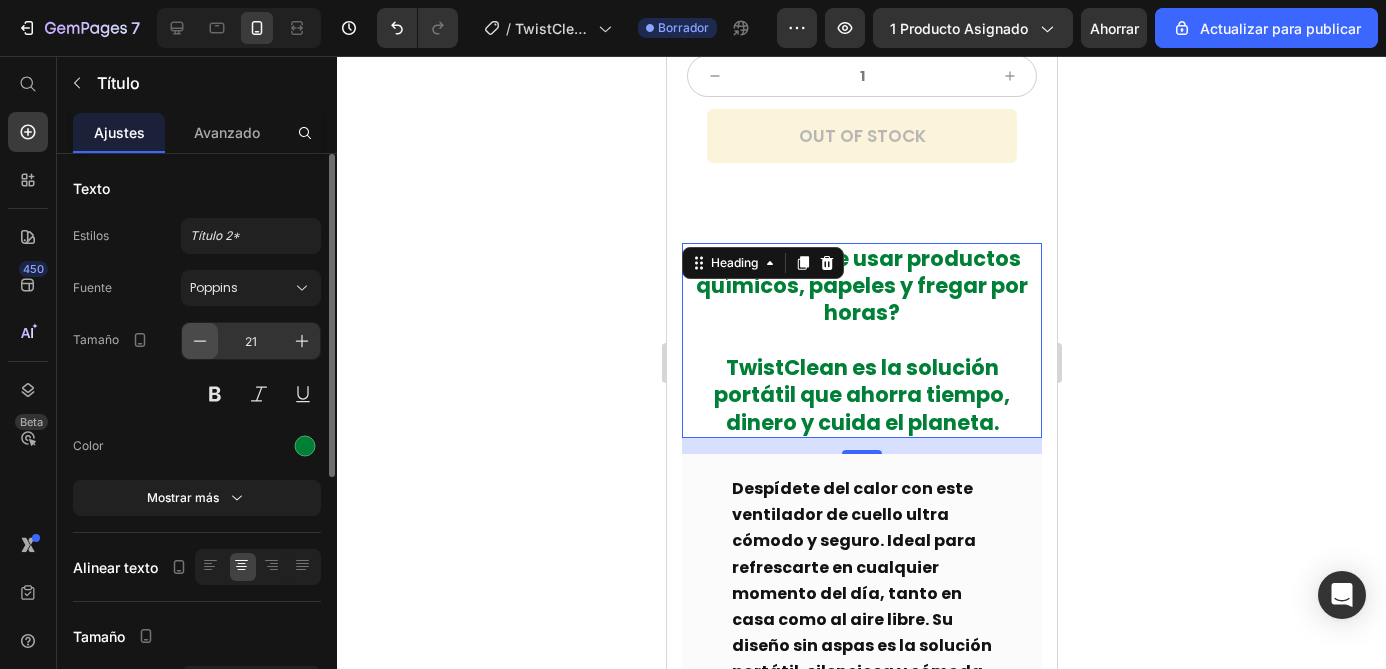 click 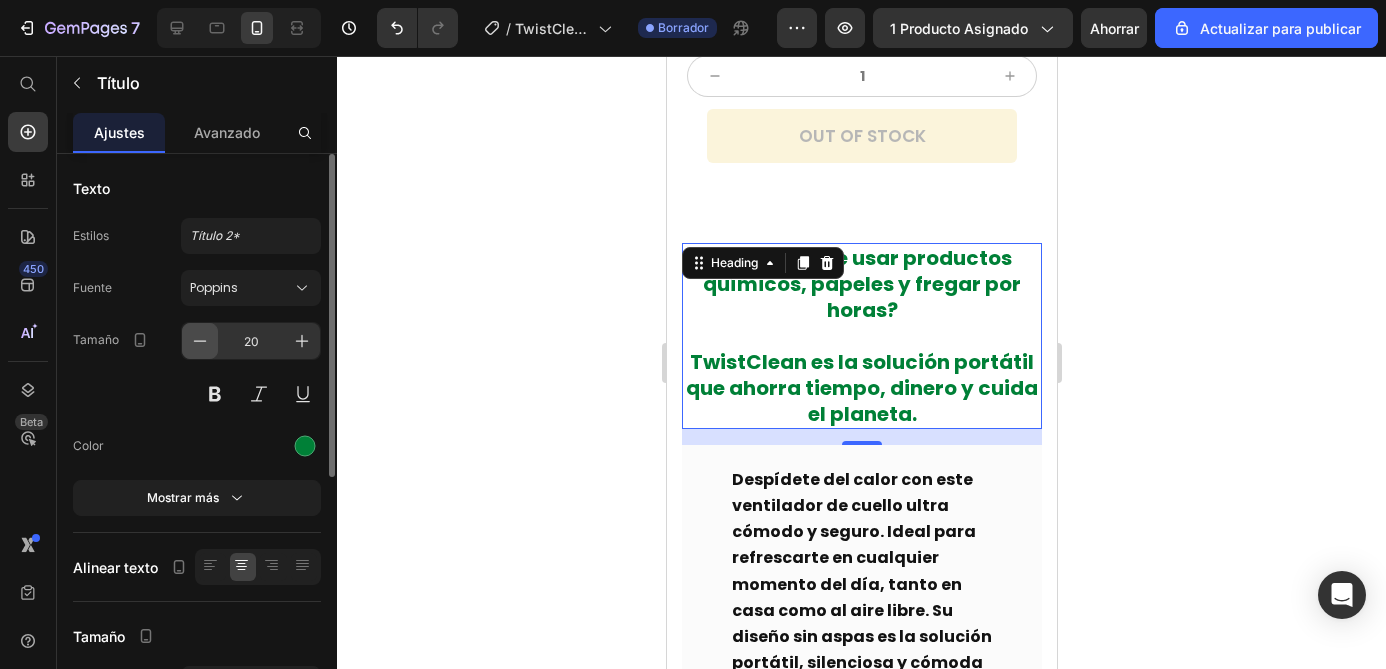 click 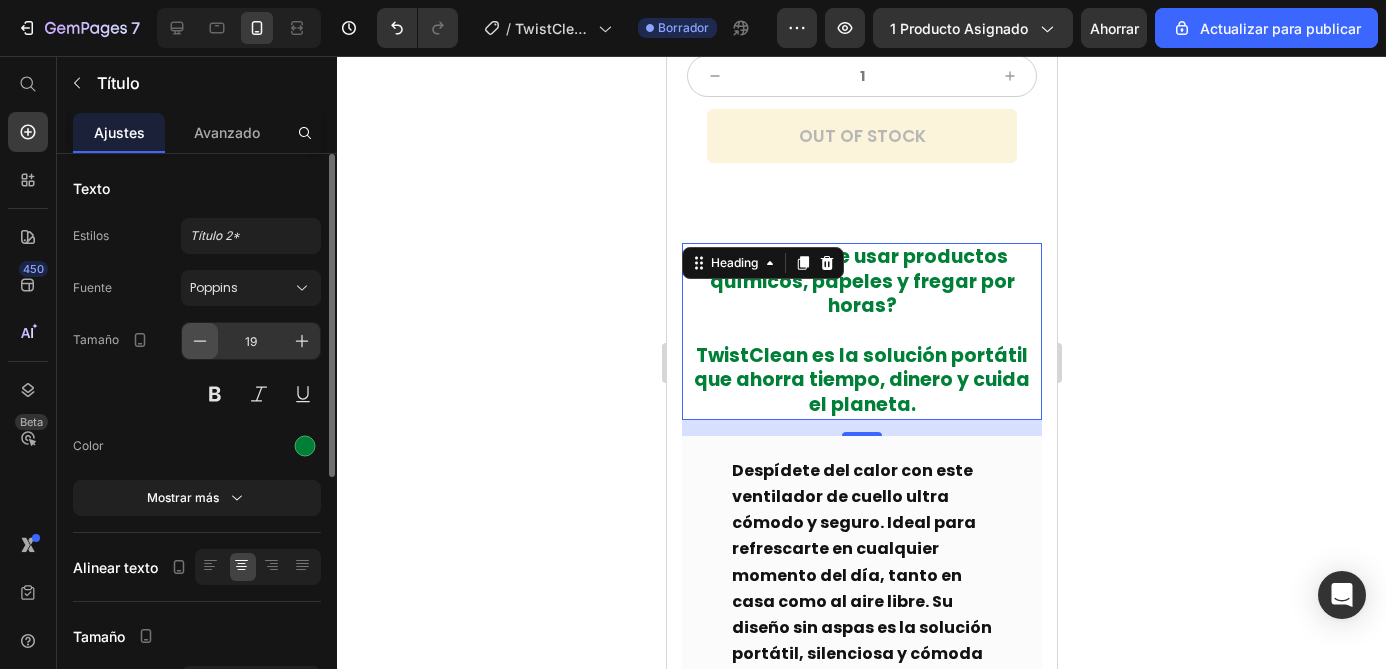 click 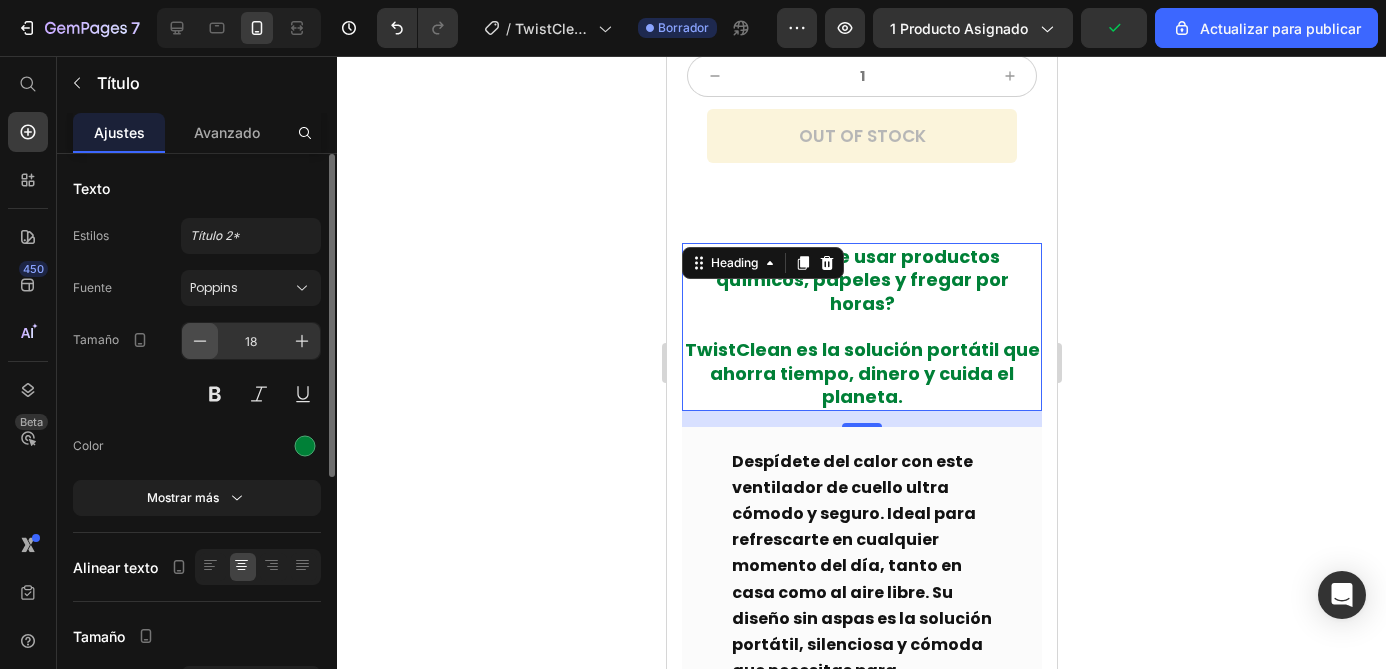click 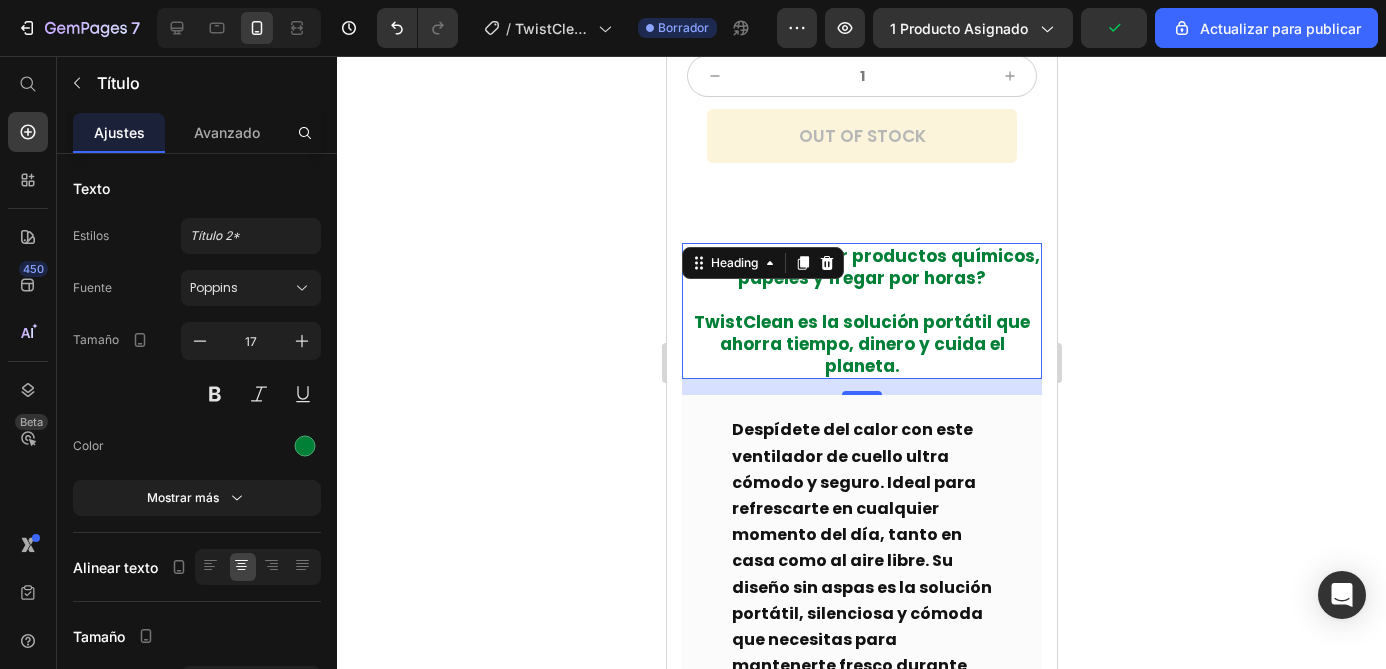 click 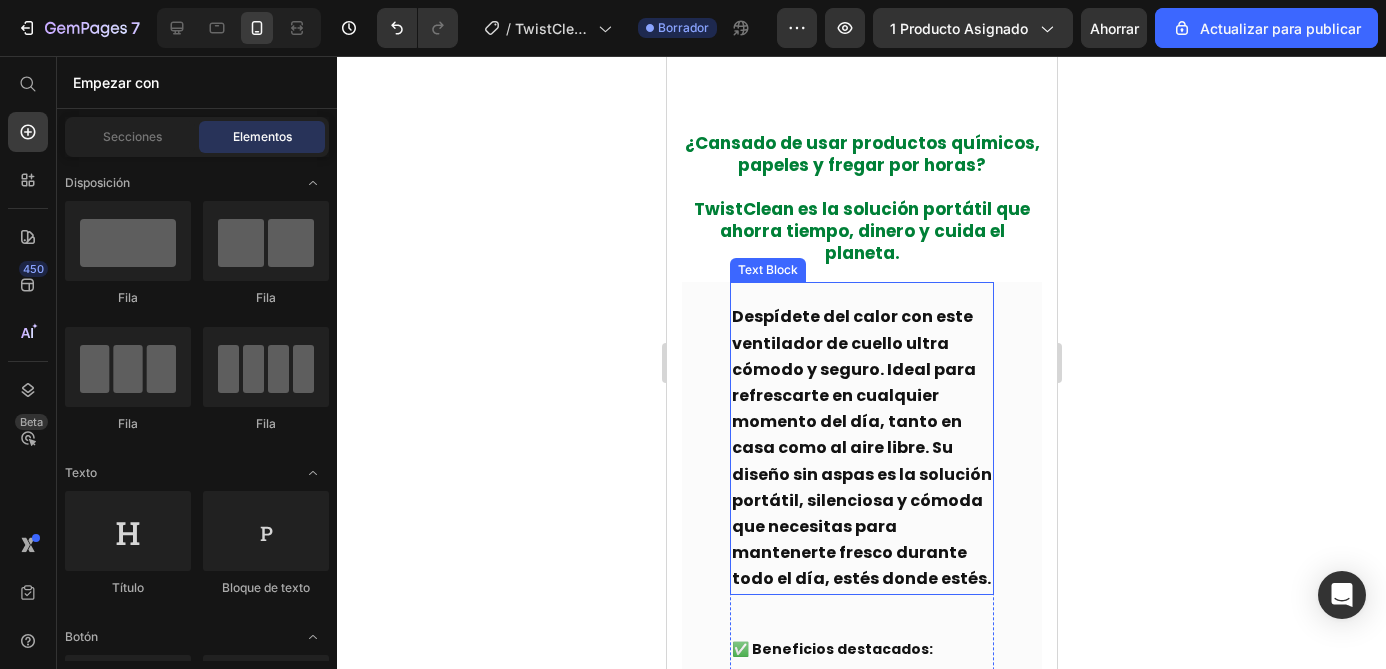scroll, scrollTop: 834, scrollLeft: 0, axis: vertical 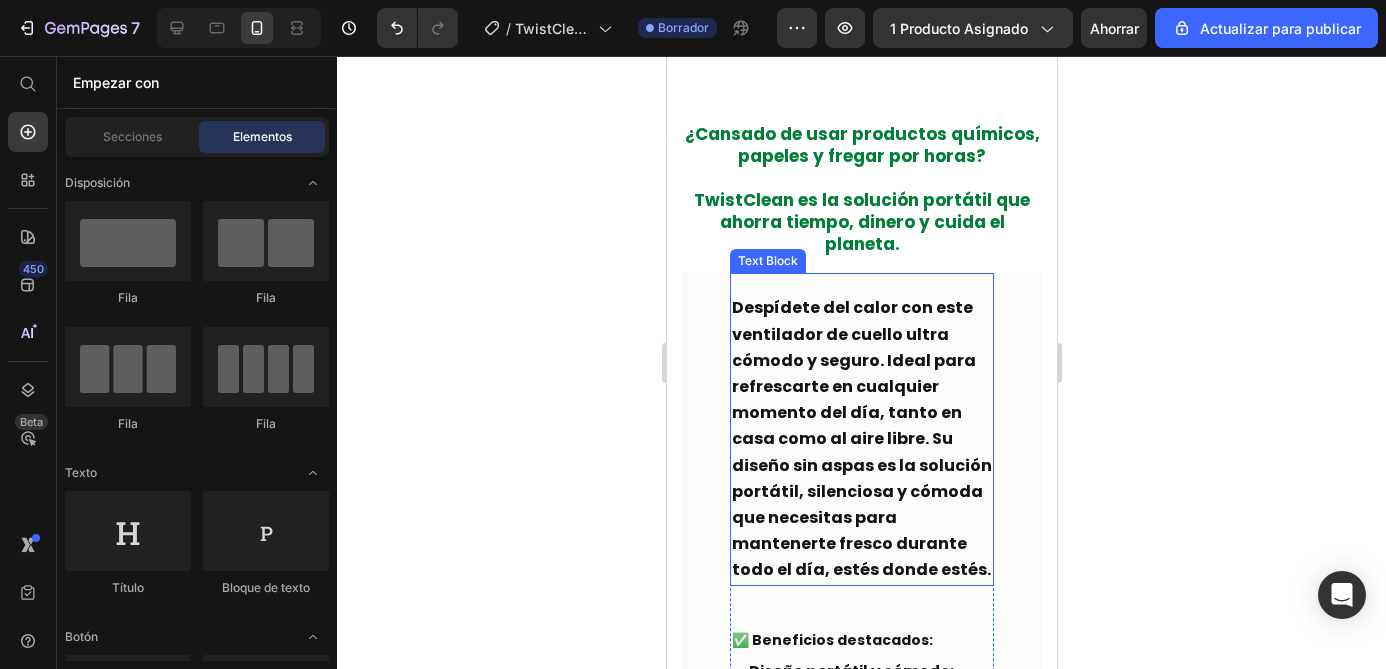 click on "Despídete del calor con este ventilador de cuello ultra cómodo y seguro. Ideal para refrescarte en cualquier momento del día, tanto en casa como al aire libre. Su diseño sin aspas es la solución portátil, silenciosa y cómoda que necesitas para mantenerte fresco durante todo el día, estés donde estés. Text Block" at bounding box center (861, 429) 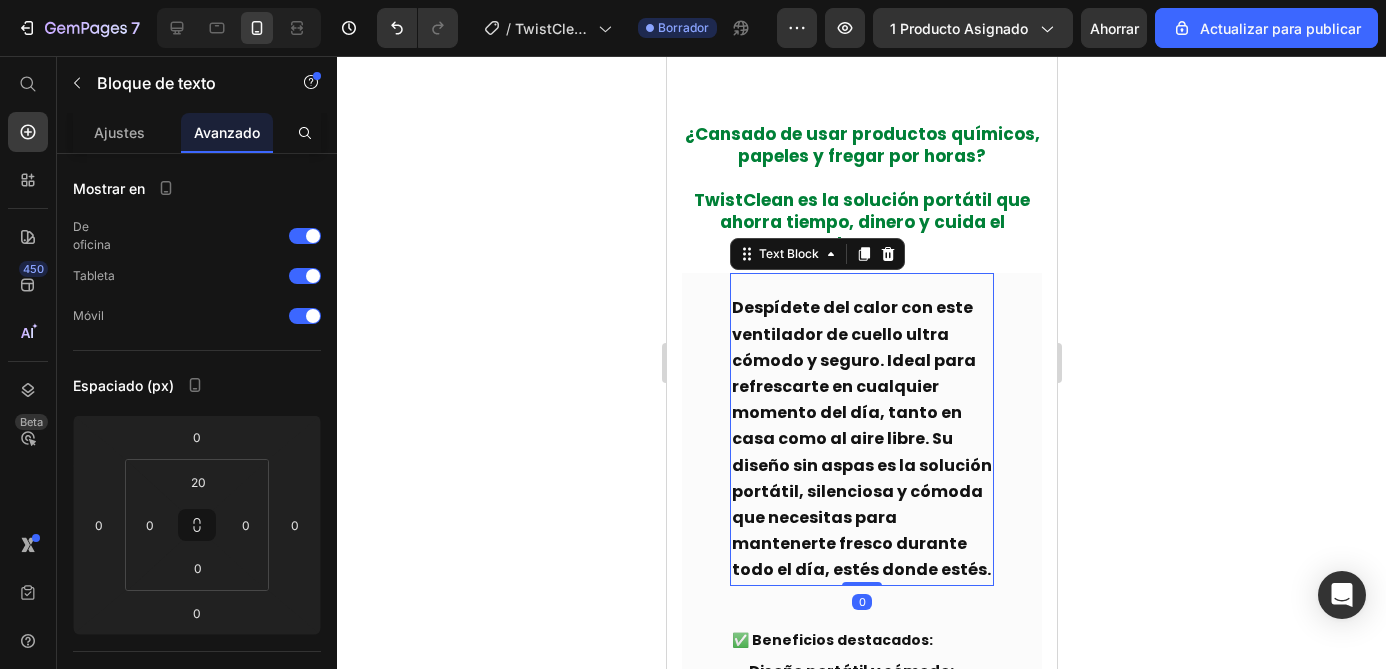 click on "Despídete del calor con este ventilador de cuello ultra cómodo y seguro. Ideal para refrescarte en cualquier momento del día, tanto en casa como al aire libre. Su diseño sin aspas es la solución portátil, silenciosa y cómoda que necesitas para mantenerte fresco durante todo el día, estés donde estés." at bounding box center [861, 438] 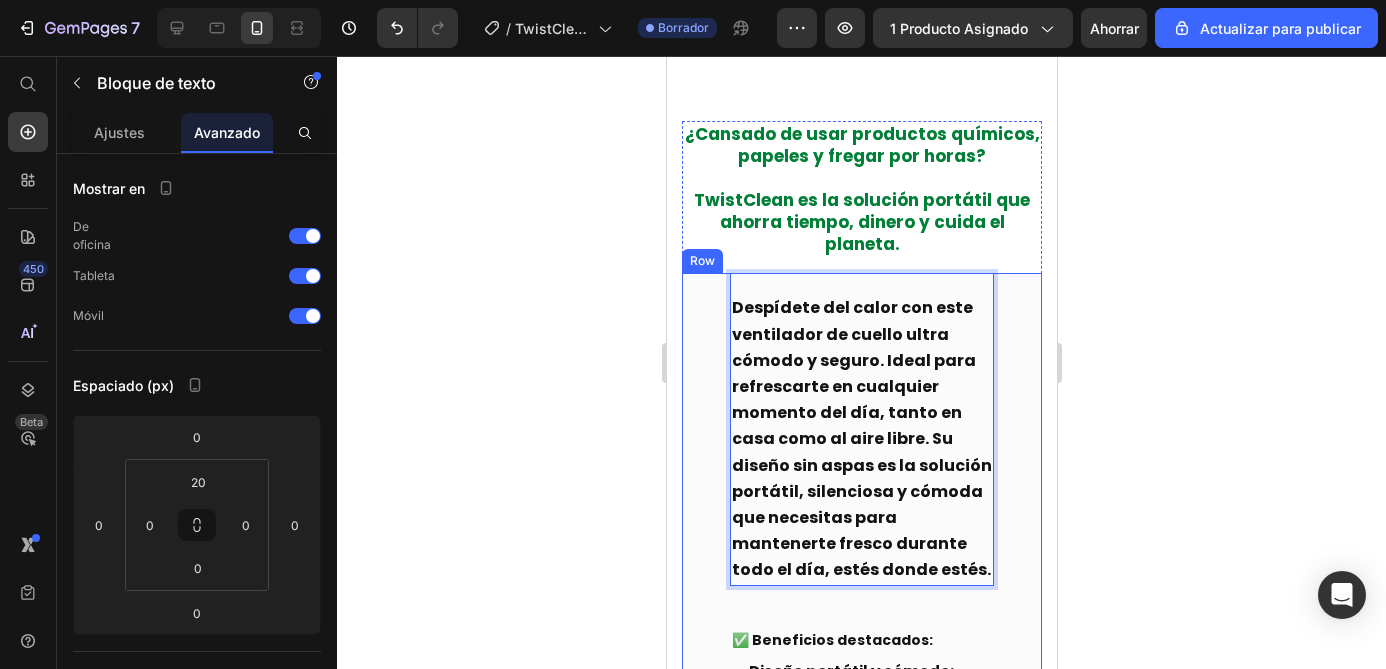 click 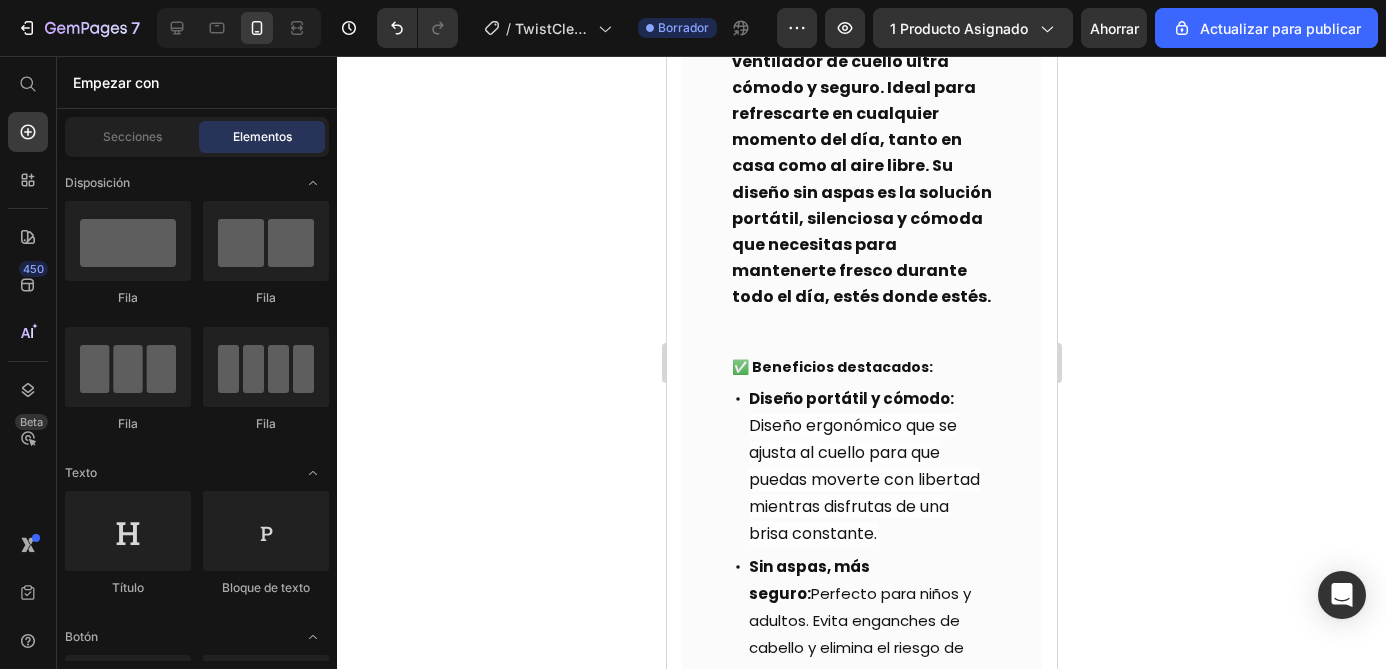 scroll, scrollTop: 0, scrollLeft: 0, axis: both 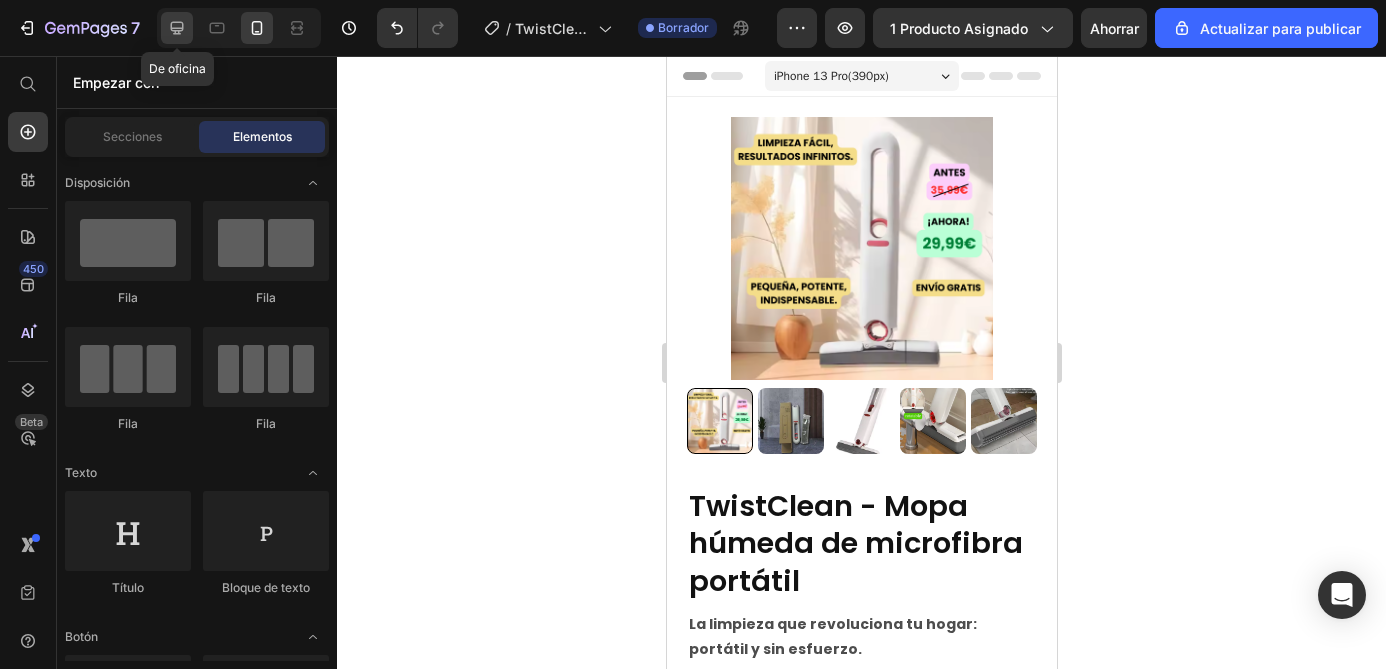 click 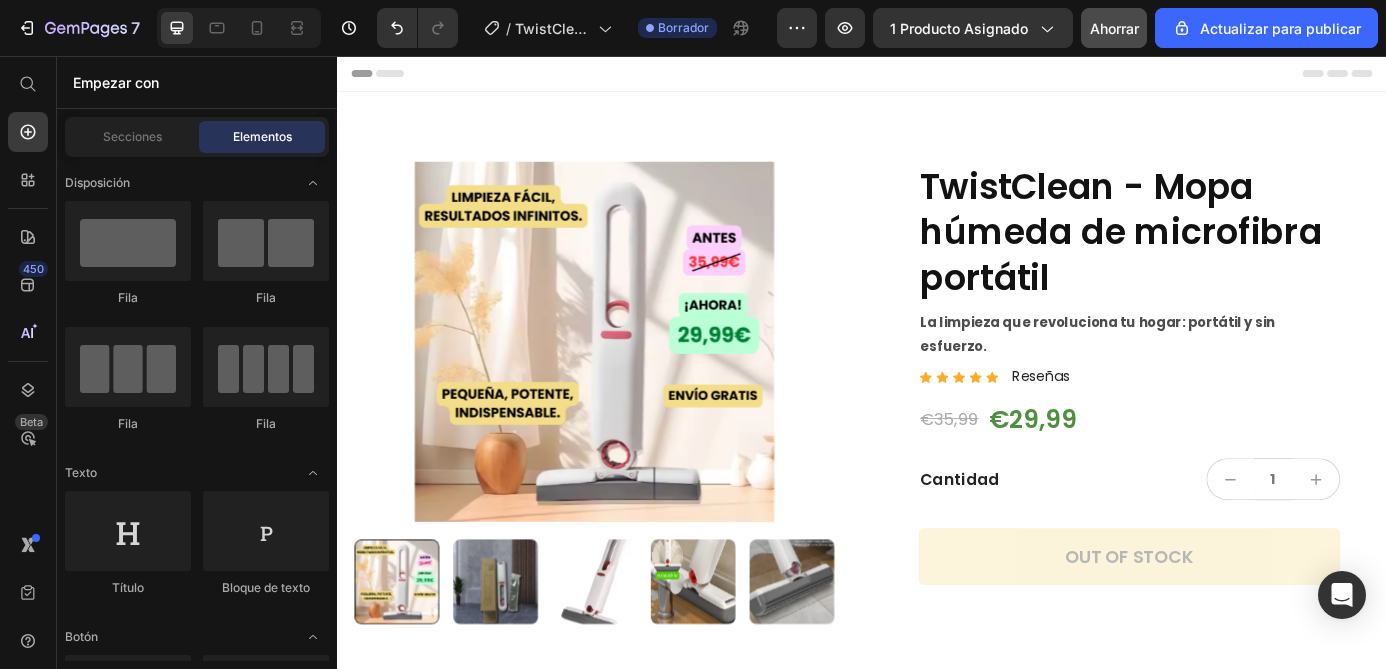 click on "Ahorrar" at bounding box center [1114, 28] 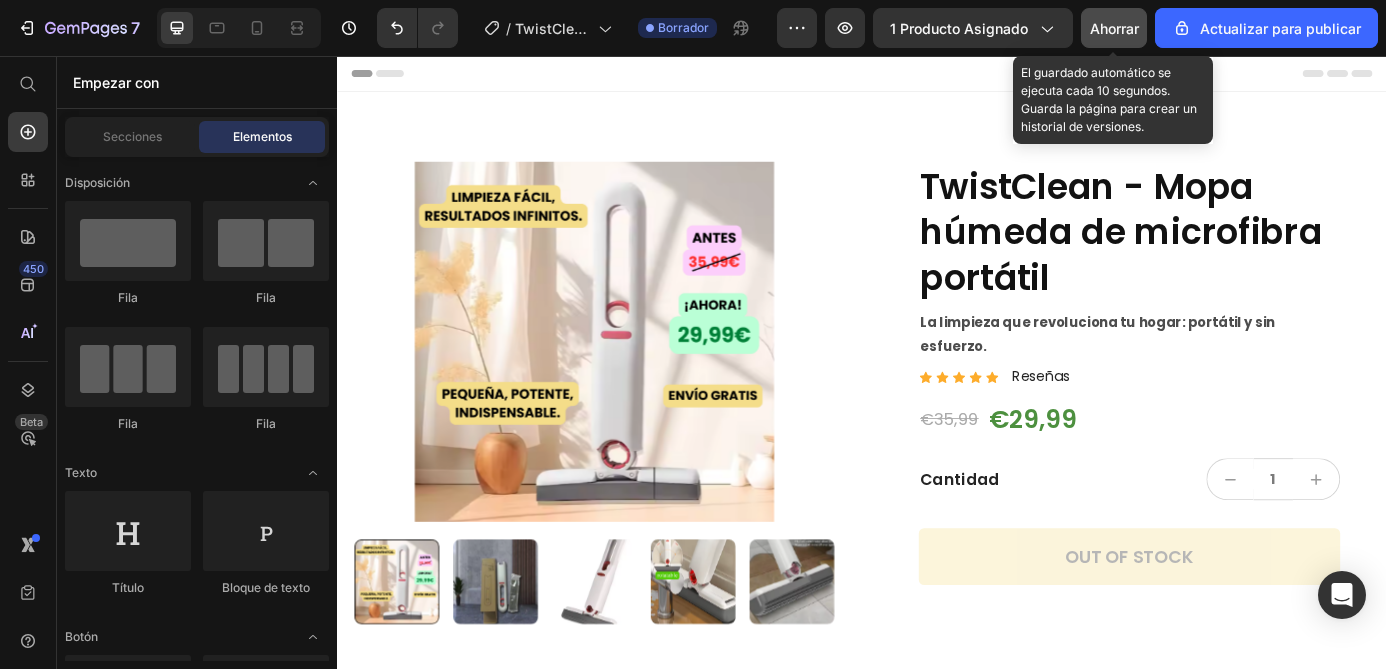 click on "Ahorrar" 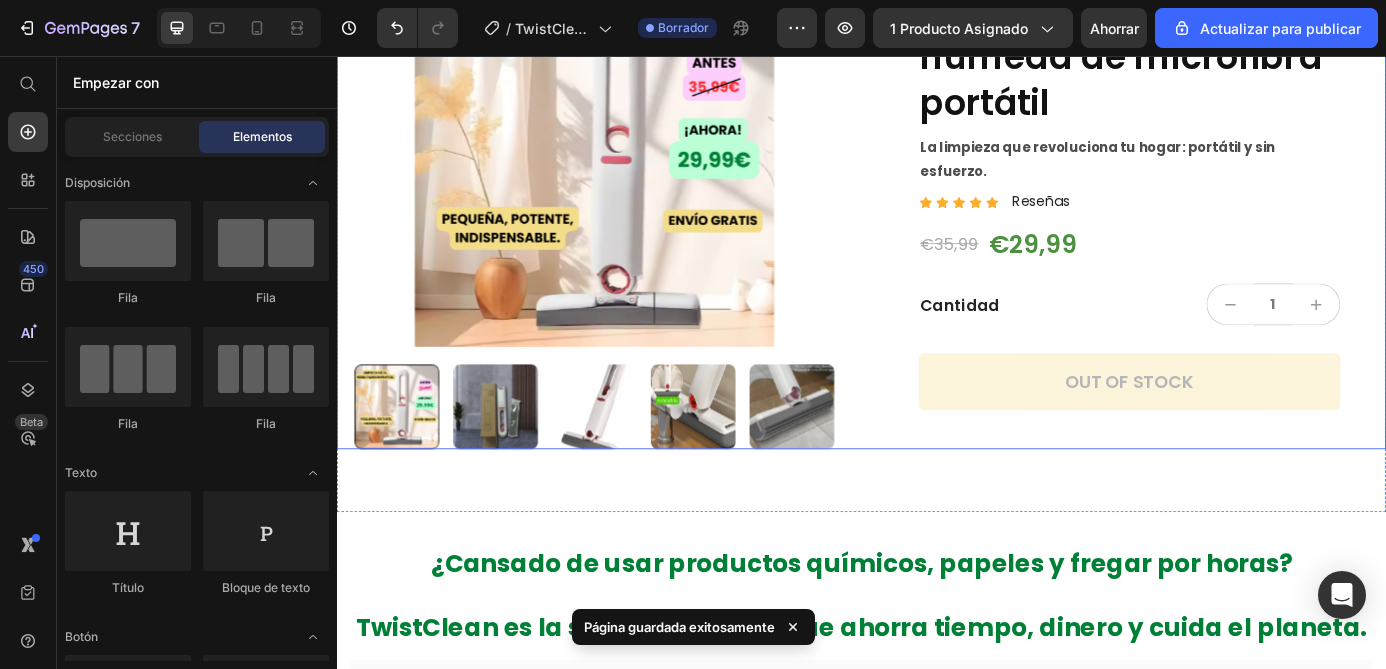 scroll, scrollTop: 233, scrollLeft: 0, axis: vertical 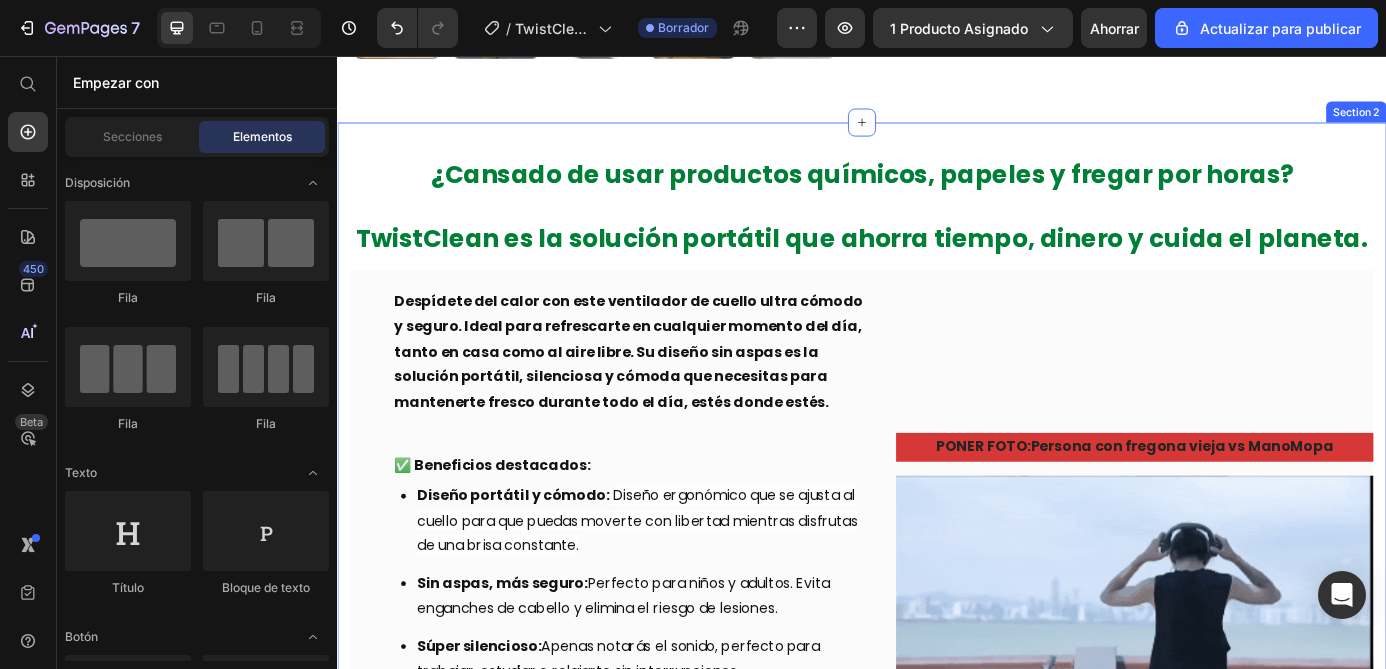 click on "¿Cansado de usar productos químicos, papeles y fregar por horas? TwistClean es la solución portátil que ahorra tiempo, dinero y cuida el planeta. Heading Despídete del calor con este ventilador de cuello ultra cómodo y seguro. Ideal para refrescarte en cualquier momento del día, tanto en casa como al aire libre. Su diseño sin aspas es la solución portátil, silenciosa y cómoda que necesitas para mantenerte fresco durante todo el día, estés donde estés. Text Block ✅ Beneficios destacados: Text Block
Diseño portátil y cómodo:   Diseño ergonómico que se ajusta al cuello para que puedas moverte con libertad mientras disfrutas de una brisa constante.
Sin aspas, más seguro:  Perfecto para niños y adultos. Evita enganches de cabello y elimina el riesgo de lesiones.
Súper silencioso:  Apenas notarás el sonido, perfecto para trabajar, estudiar o relajarte sin interrupciones.
3 velocidades ajustables:
Item List :" at bounding box center (937, 601) 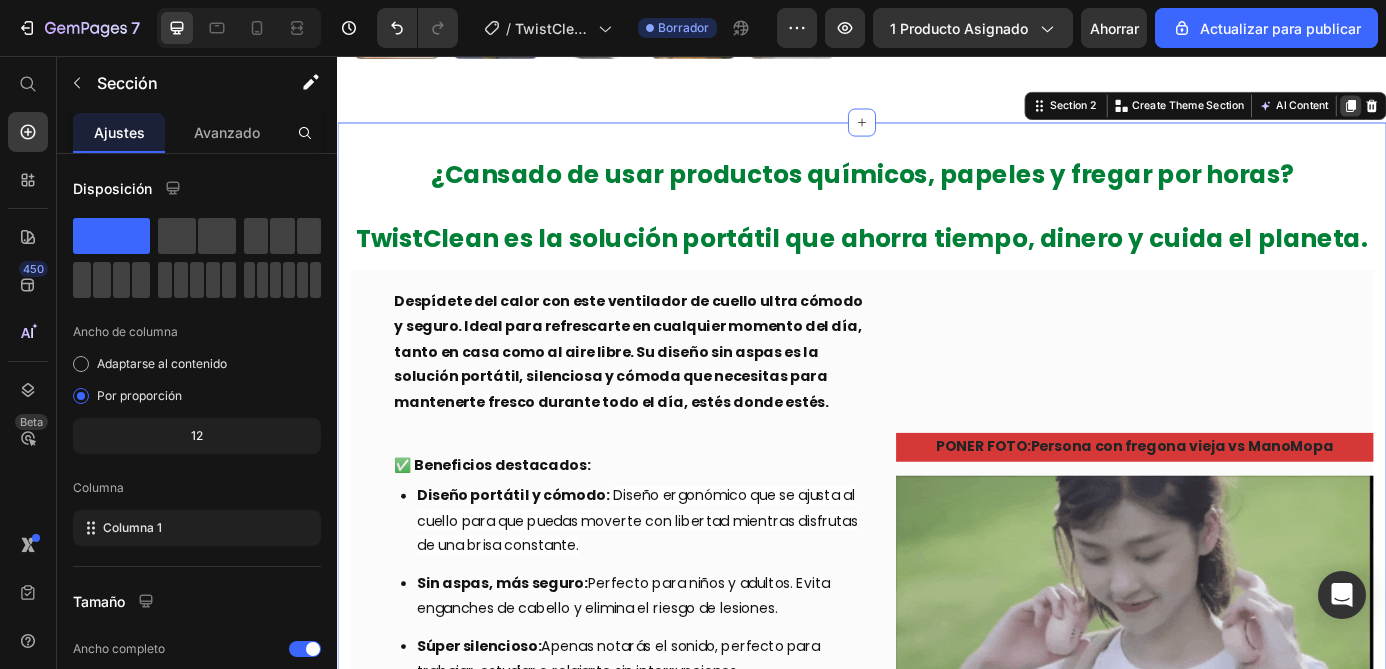 click 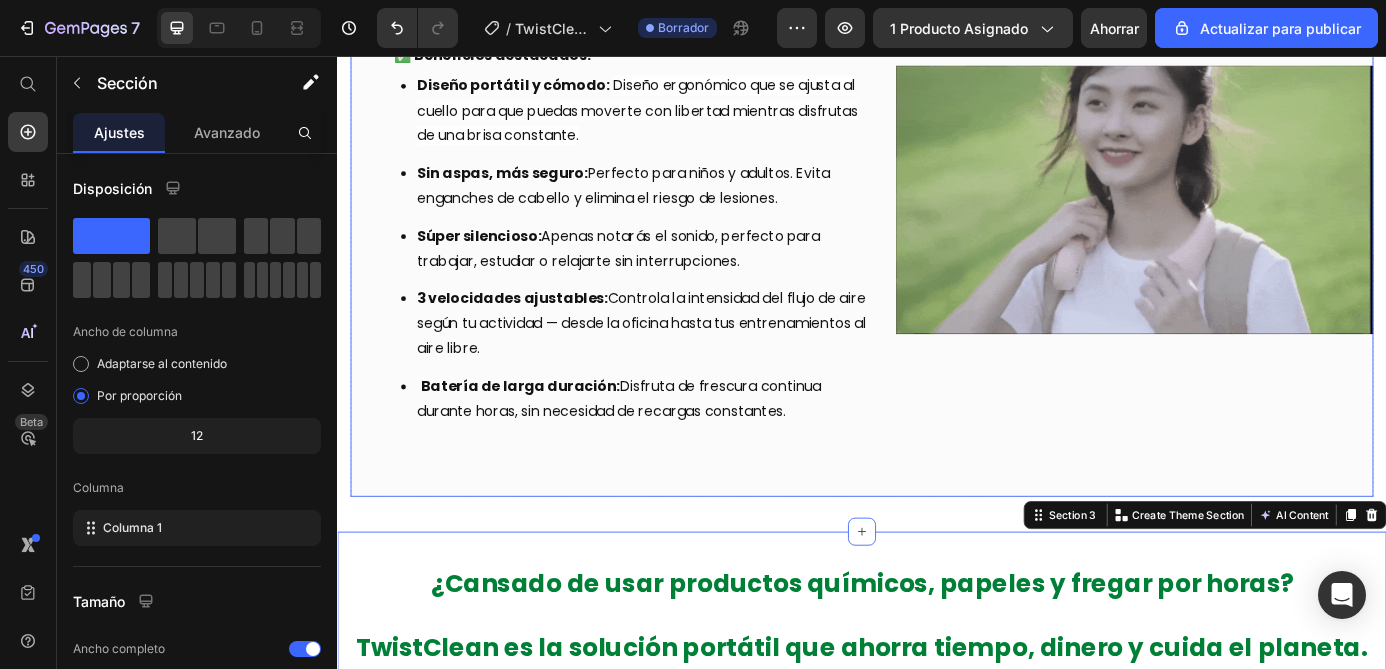 scroll, scrollTop: 1589, scrollLeft: 0, axis: vertical 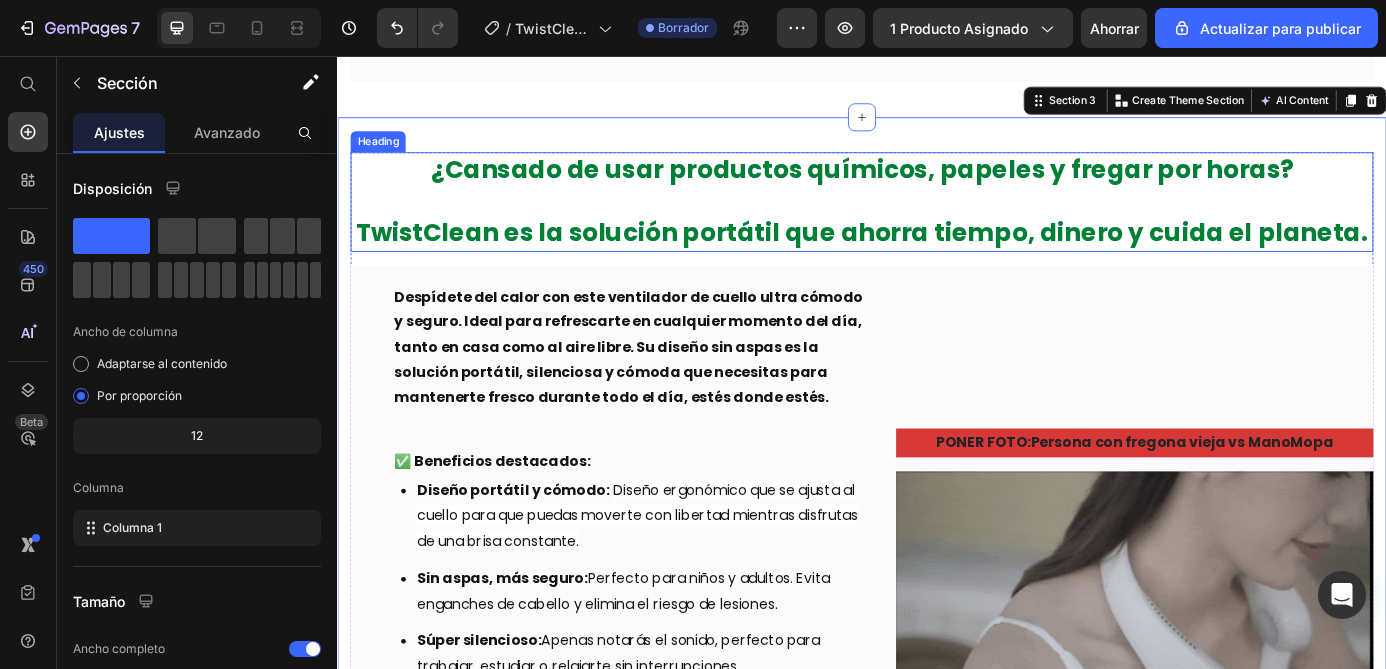 click on "TwistClean es la solución portátil que ahorra tiempo, dinero y cuida el planeta." at bounding box center (937, 258) 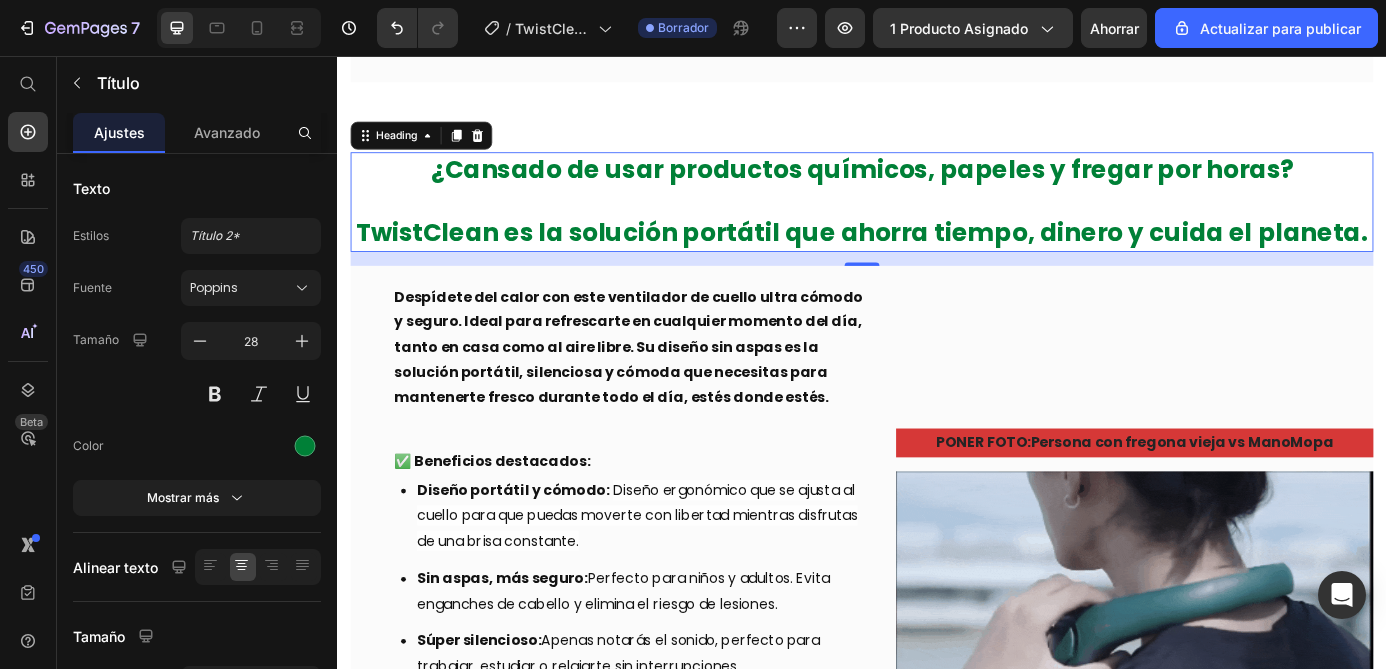 click on "¿Cansado de usar productos químicos, papeles y fregar por horas? TwistClean es la solución portátil que ahorra tiempo, dinero y cuida el planeta." at bounding box center [937, 222] 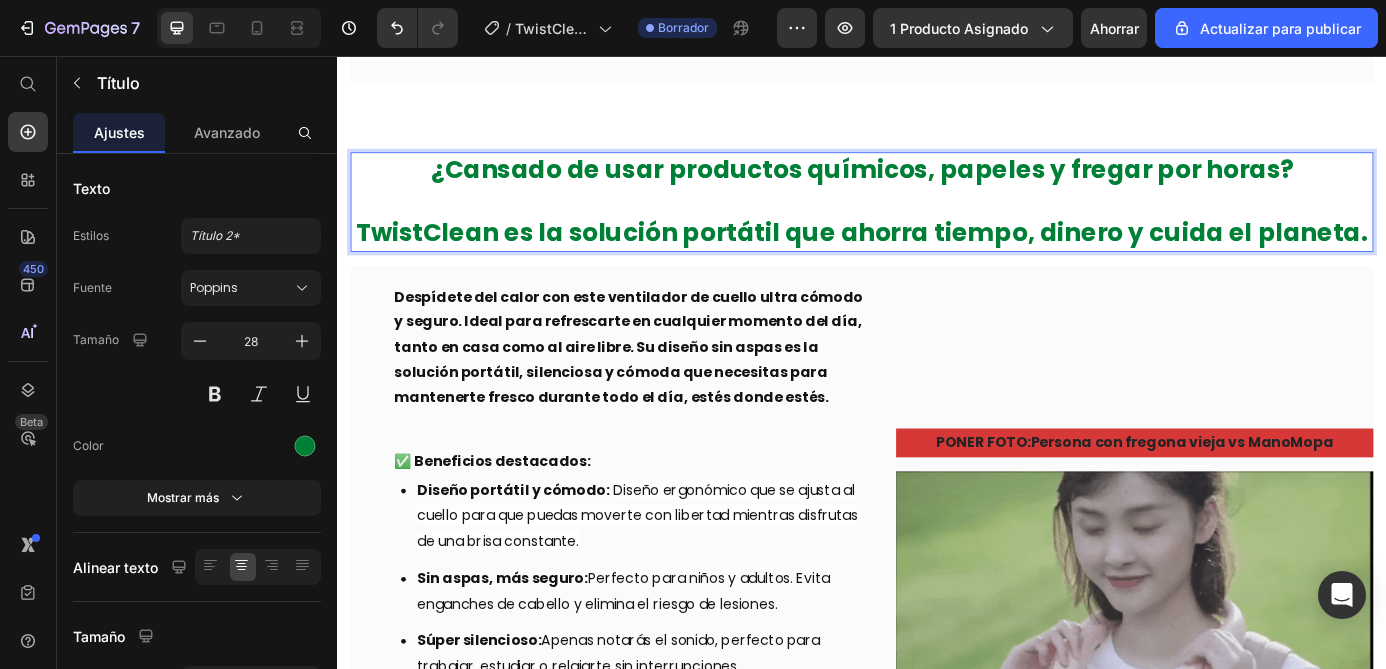 click on "¿Cansado de usar productos químicos, papeles y fregar por horas? ⁠⁠⁠⁠⁠⁠⁠ TwistClean es la solución portátil que ahorra tiempo, dinero y cuida el planeta." at bounding box center [937, 222] 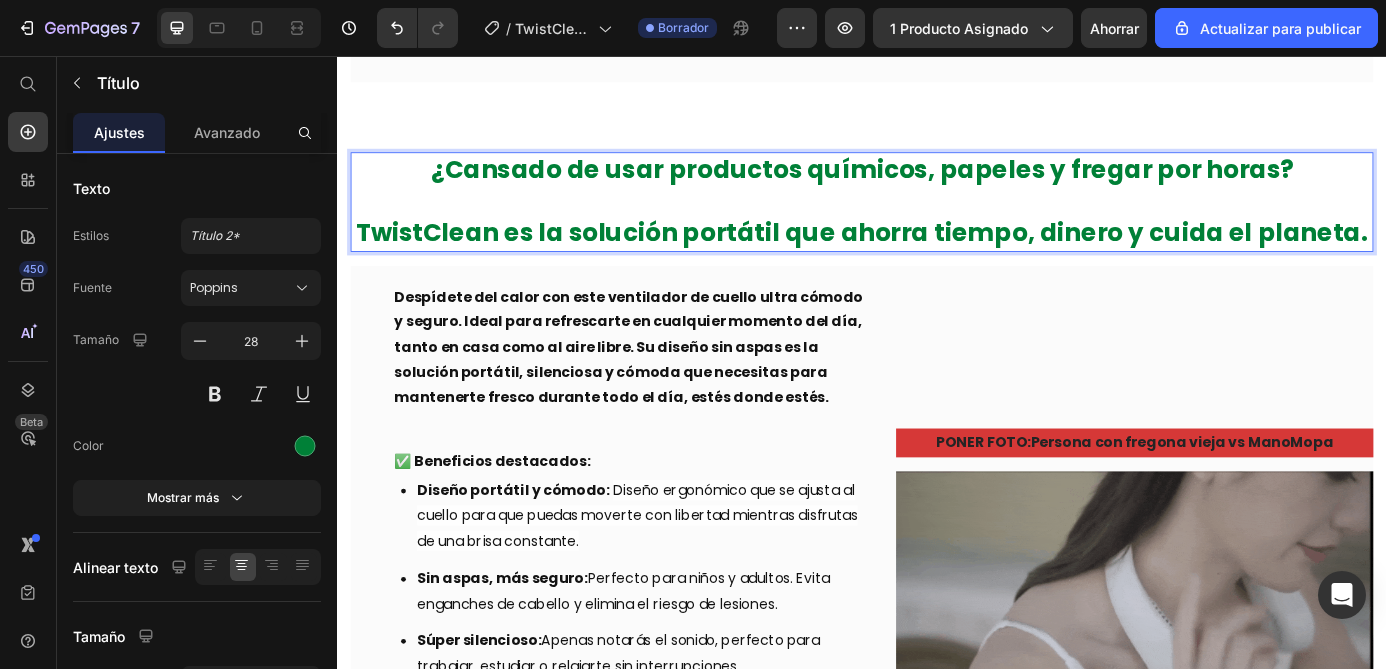 click on "¿Cansado de usar productos químicos, papeles y fregar por horas? ⁠⁠⁠⁠⁠⁠⁠ TwistClean es la solución portátil que ahorra tiempo, dinero y cuida el planeta." at bounding box center (937, 222) 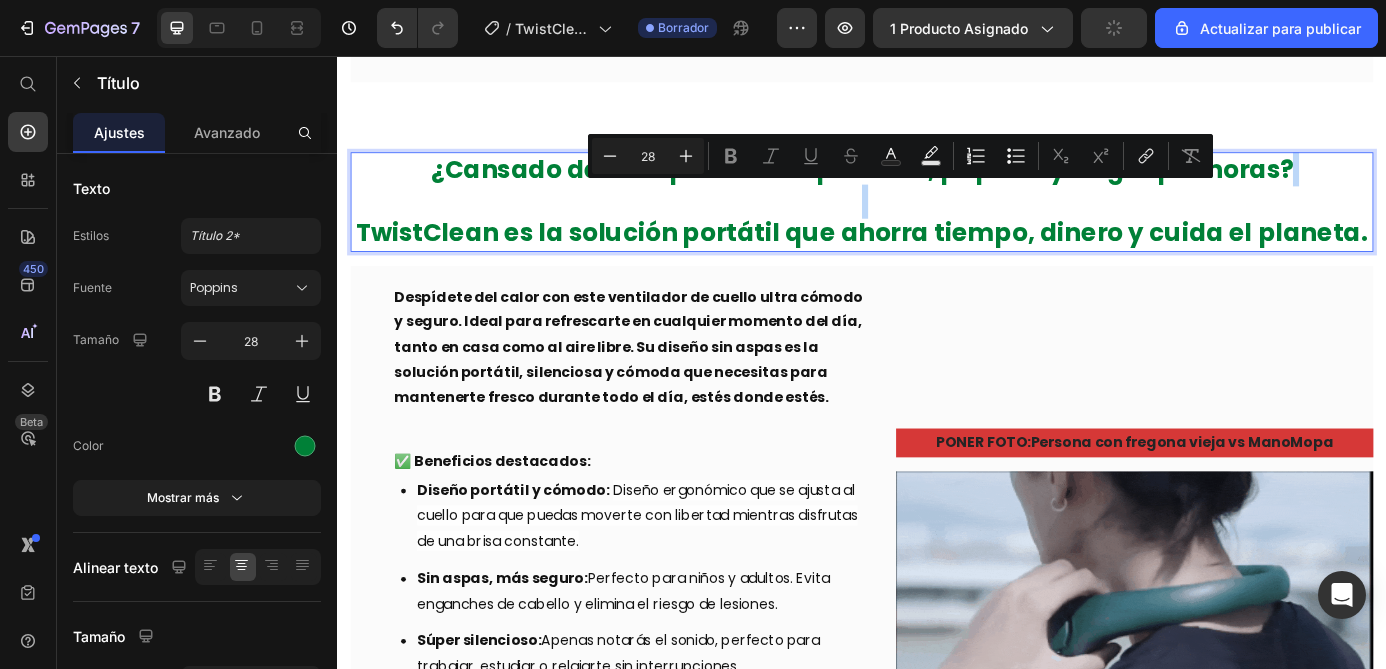 click on "TwistClean es la solución portátil que ahorra tiempo, dinero y cuida el planeta." at bounding box center [937, 258] 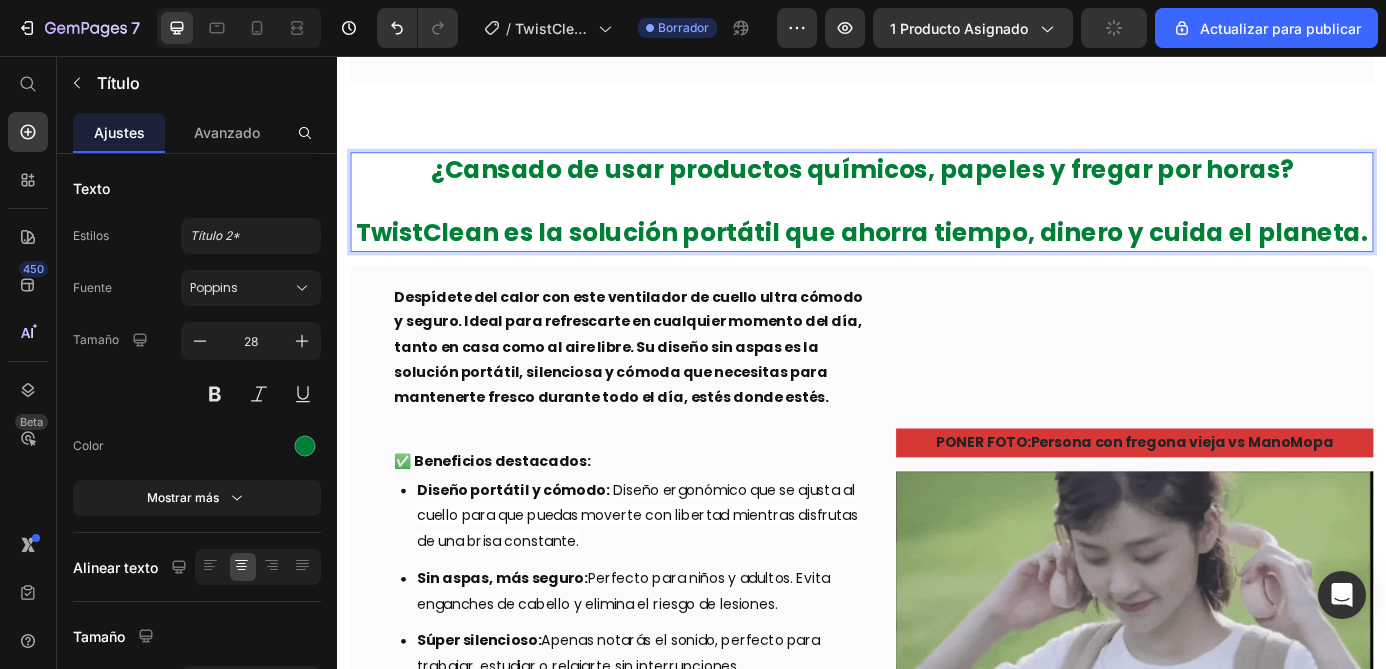 click on "TwistClean es la solución portátil que ahorra tiempo, dinero y cuida el planeta." at bounding box center (937, 258) 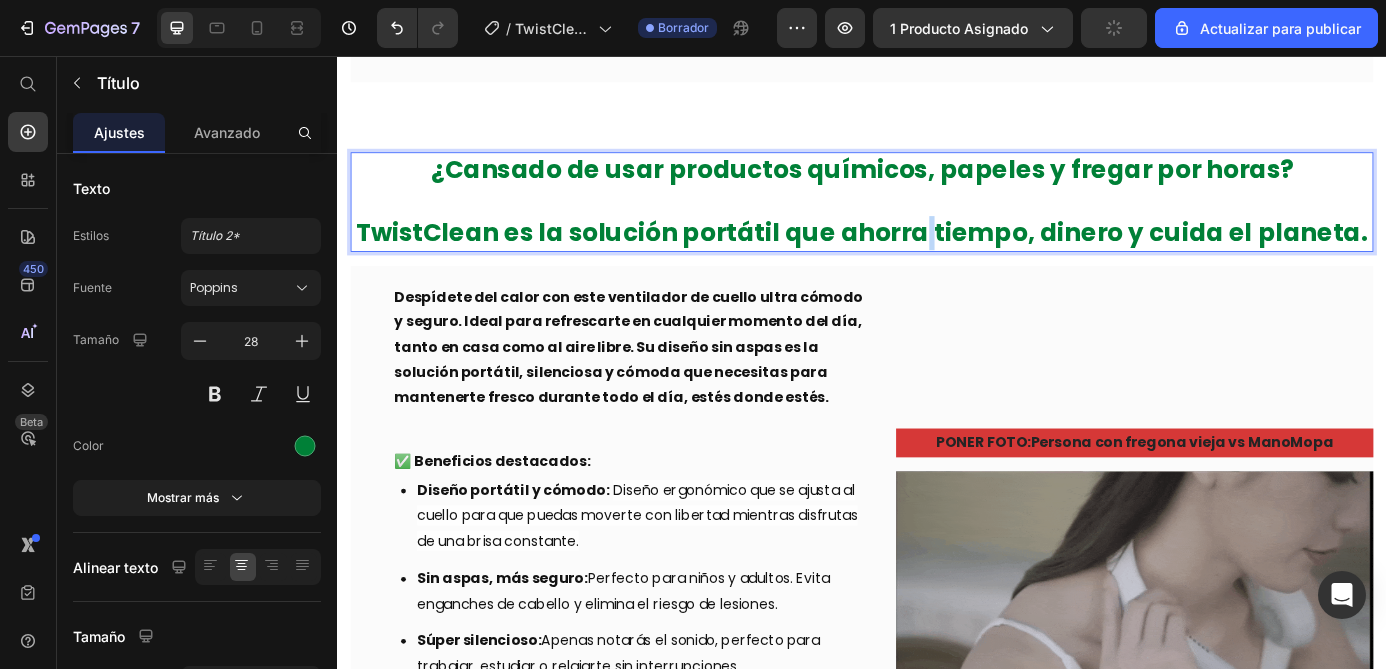 click on "TwistClean es la solución portátil que ahorra tiempo, dinero y cuida el planeta." at bounding box center [937, 258] 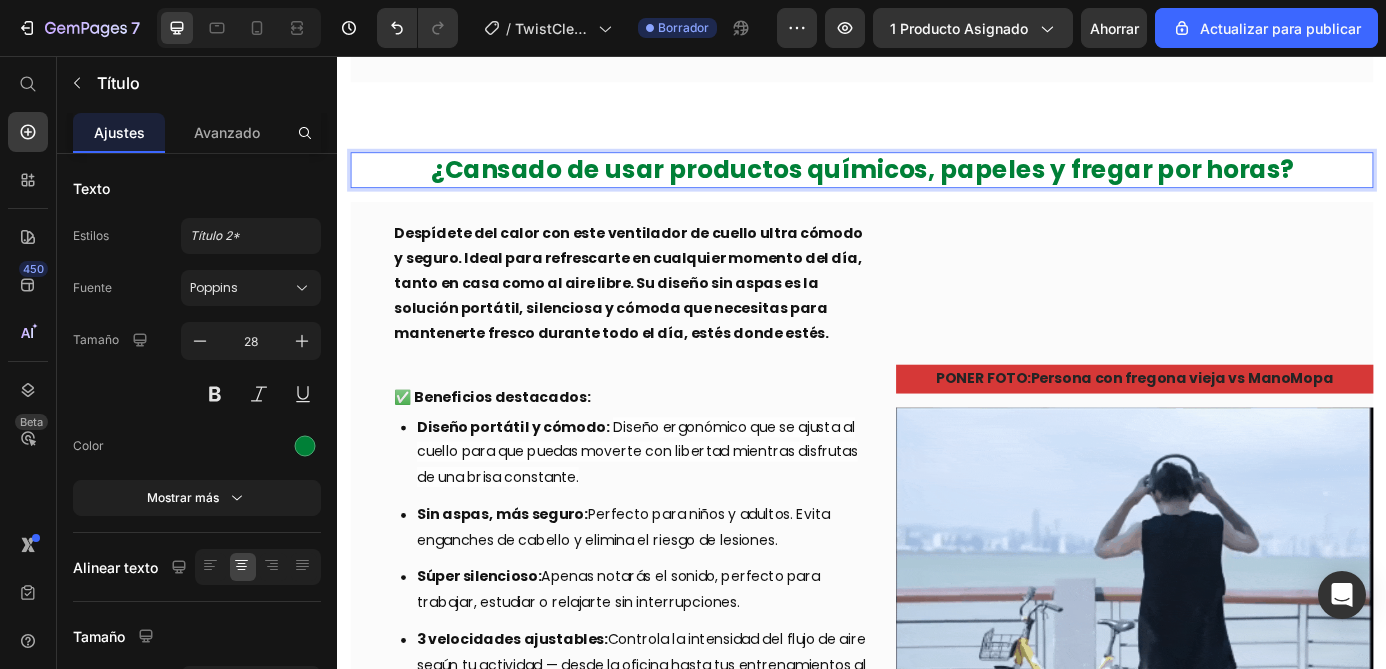 click on "¿Cansado de usar productos químicos, papeles y fregar por horas?" at bounding box center [937, 185] 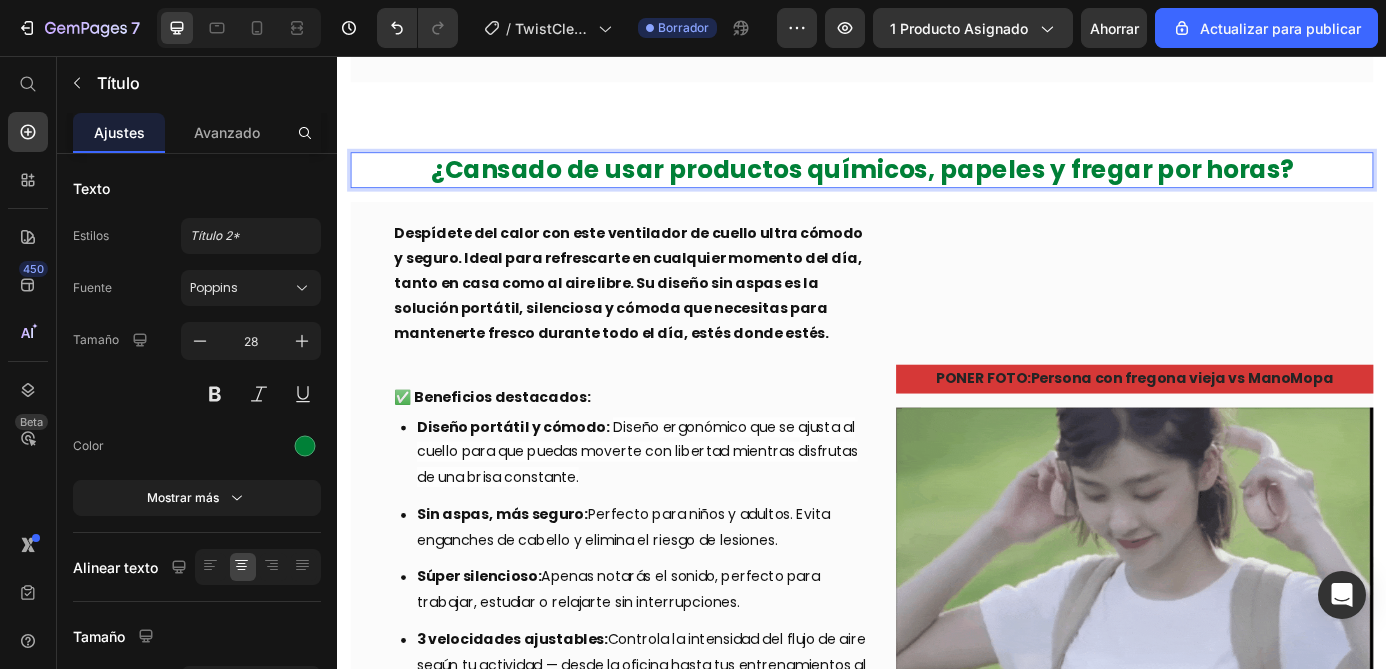 click on "¿Cansado de usar productos químicos, papeles y fregar por horas?" at bounding box center [937, 185] 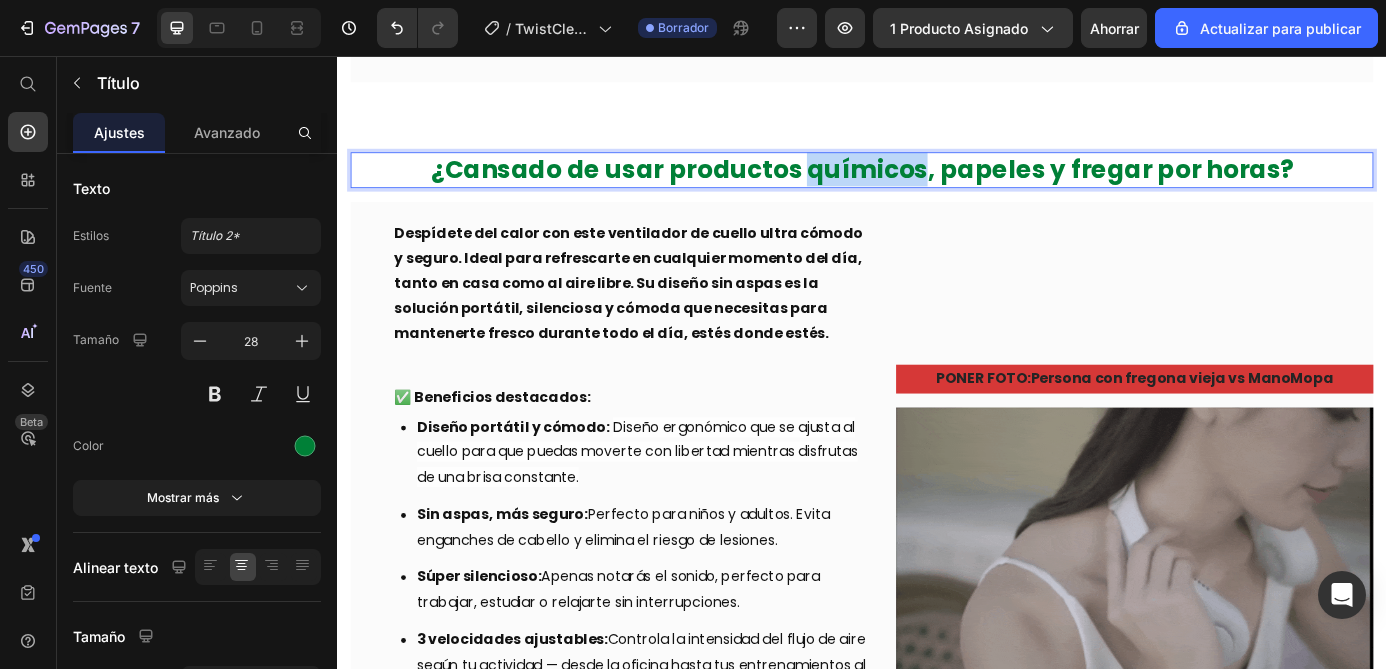 click on "¿Cansado de usar productos químicos, papeles y fregar por horas?" at bounding box center [937, 185] 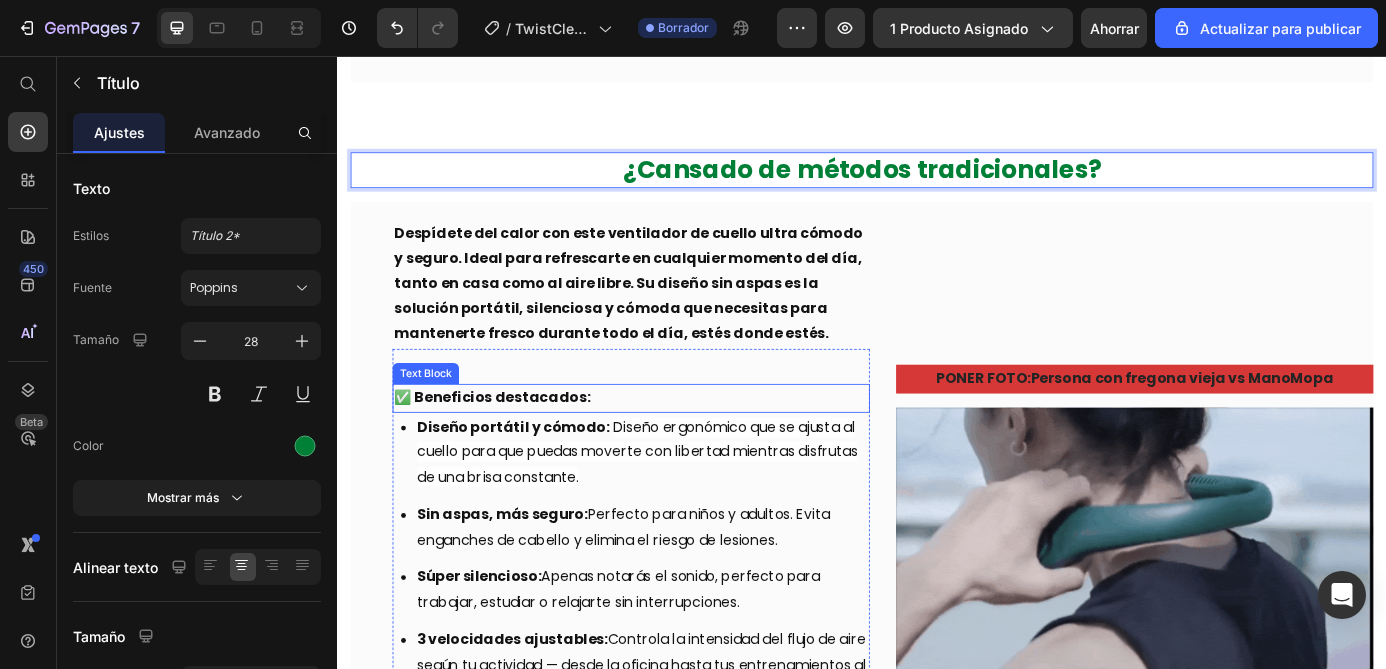 click on "✅ Beneficios destacados:" at bounding box center [673, 447] 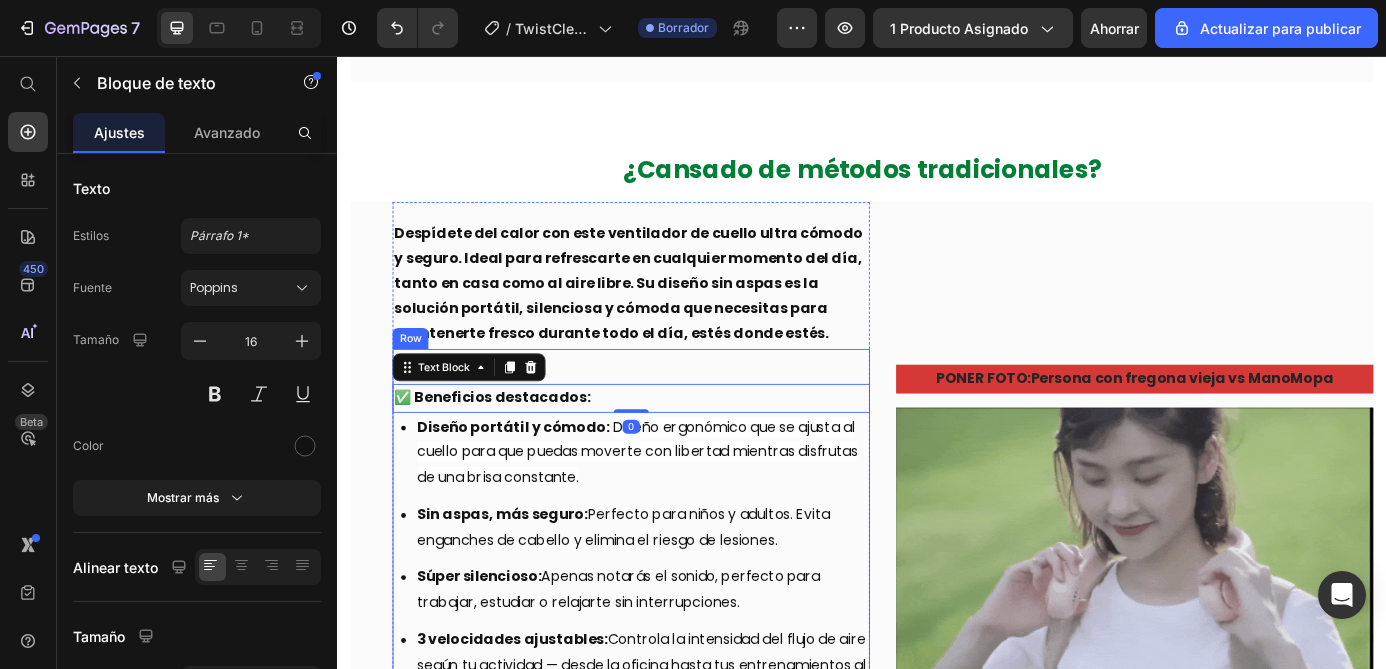 click on "✅ Beneficios destacados: Text Block   0
Diseño portátil y cómodo:   Diseño ergonómico que se ajusta al cuello para que puedas moverte con libertad mientras disfrutas de una brisa constante.
Sin aspas, más seguro:  Perfecto para niños y adultos. Evita enganches de cabello y elimina el riesgo de lesiones.
Súper silencioso:  Apenas notarás el sonido, perfecto para trabajar, estudiar o relajarte sin interrupciones.
3 velocidades ajustables:  Controla la intensidad del flujo de aire según tu actividad — desde la oficina hasta tus entrenamientos al aire libre.
Batería de larga duración:  Disfruta de frescura continua durante horas, sin necesidad de recargas constantes. Item List" at bounding box center [673, 631] 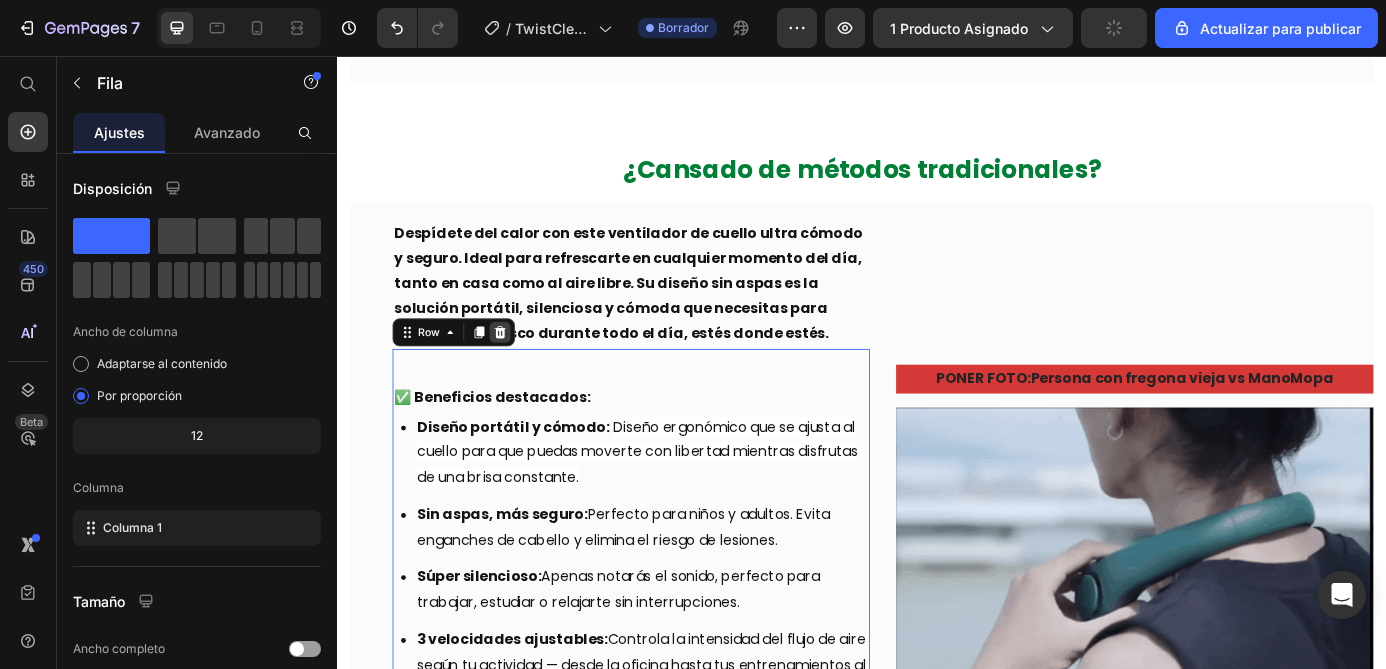 click 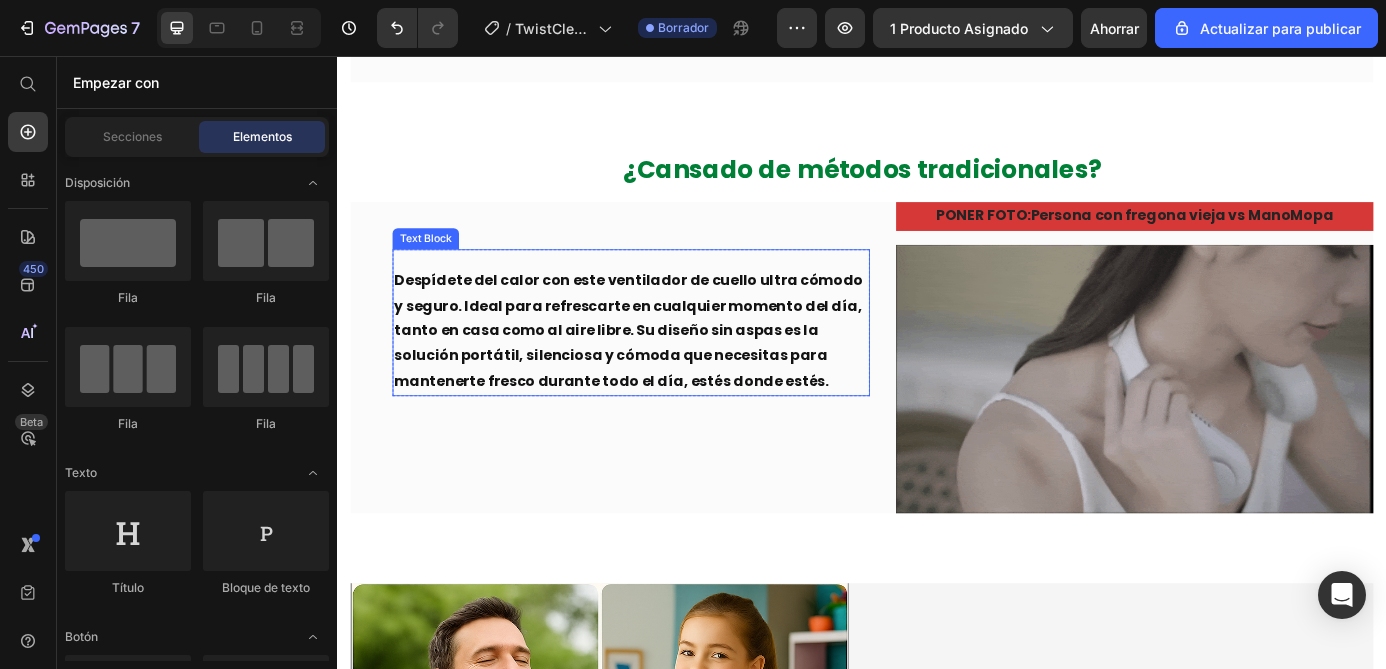 click on "Despídete del calor con este ventilador de cuello ultra cómodo y seguro. Ideal para refrescarte en cualquier momento del día, tanto en casa como al aire libre. Su diseño sin aspas es la solución portátil, silenciosa y cómoda que necesitas para mantenerte fresco durante todo el día, estés donde estés." at bounding box center (673, 371) 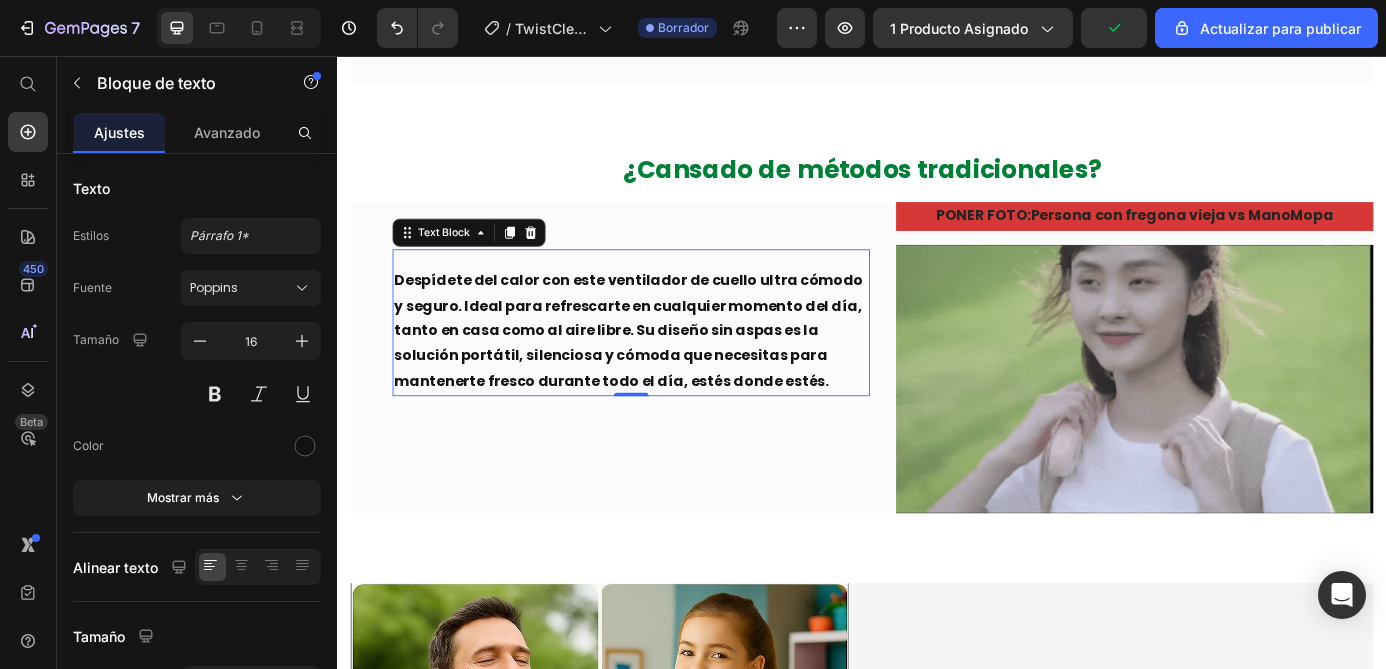 click on "Despídete del calor con este ventilador de cuello ultra cómodo y seguro. Ideal para refrescarte en cualquier momento del día, tanto en casa como al aire libre. Su diseño sin aspas es la solución portátil, silenciosa y cómoda que necesitas para mantenerte fresco durante todo el día, estés donde estés." at bounding box center [670, 370] 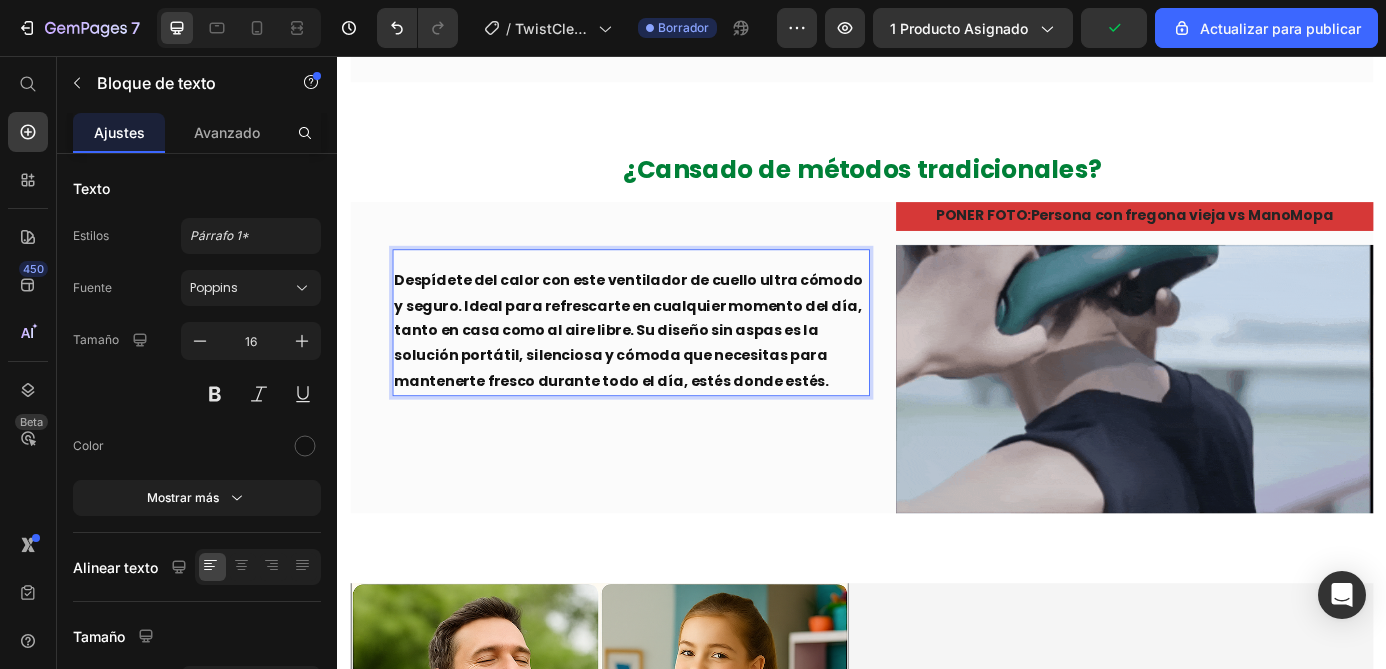 click on "Despídete del calor con este ventilador de cuello ultra cómodo y seguro. Ideal para refrescarte en cualquier momento del día, tanto en casa como al aire libre. Su diseño sin aspas es la solución portátil, silenciosa y cómoda que necesitas para mantenerte fresco durante todo el día, estés donde estés." at bounding box center (670, 370) 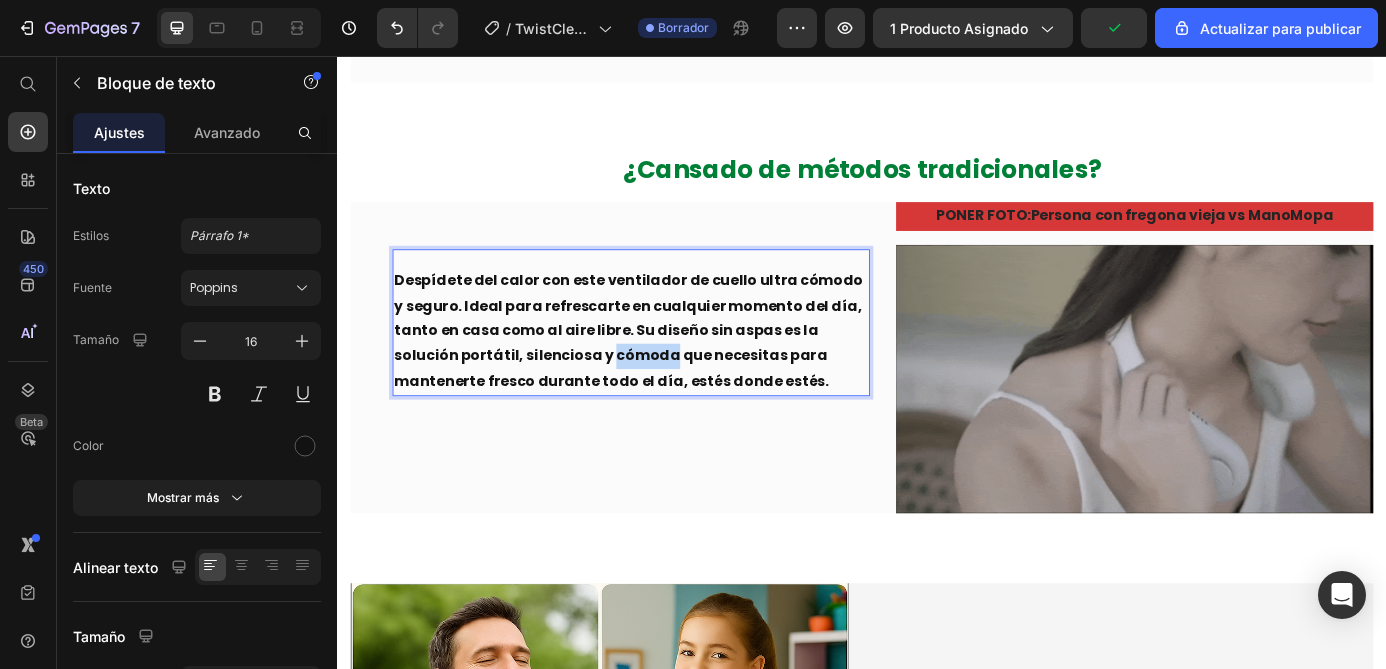 click on "Despídete del calor con este ventilador de cuello ultra cómodo y seguro. Ideal para refrescarte en cualquier momento del día, tanto en casa como al aire libre. Su diseño sin aspas es la solución portátil, silenciosa y cómoda que necesitas para mantenerte fresco durante todo el día, estés donde estés." at bounding box center [670, 370] 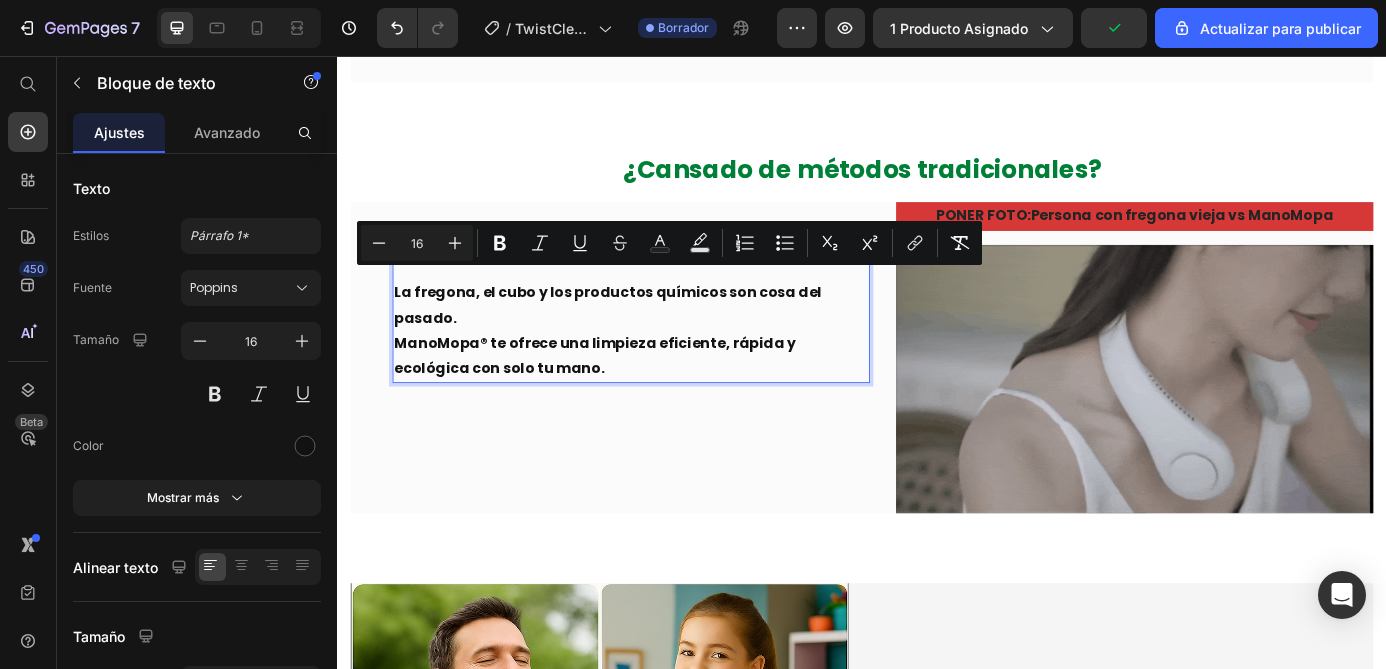 scroll, scrollTop: 1618, scrollLeft: 0, axis: vertical 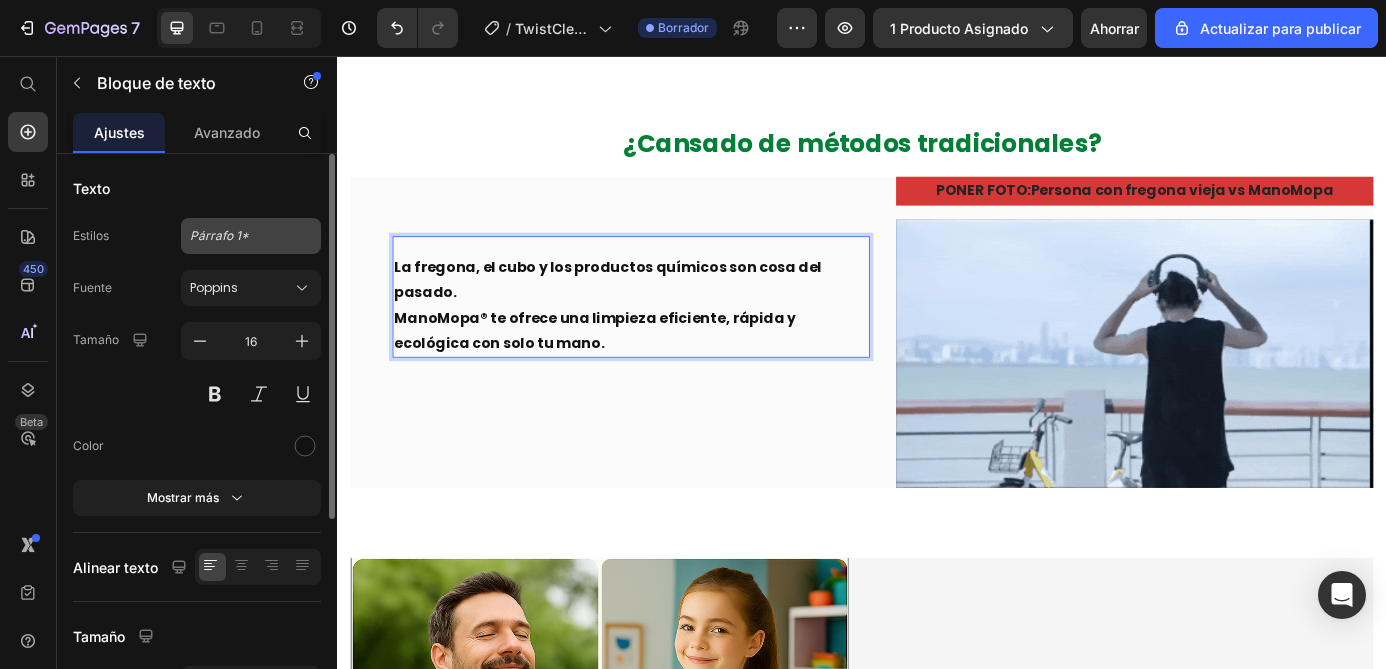 click on "Párrafo 1*" at bounding box center [219, 235] 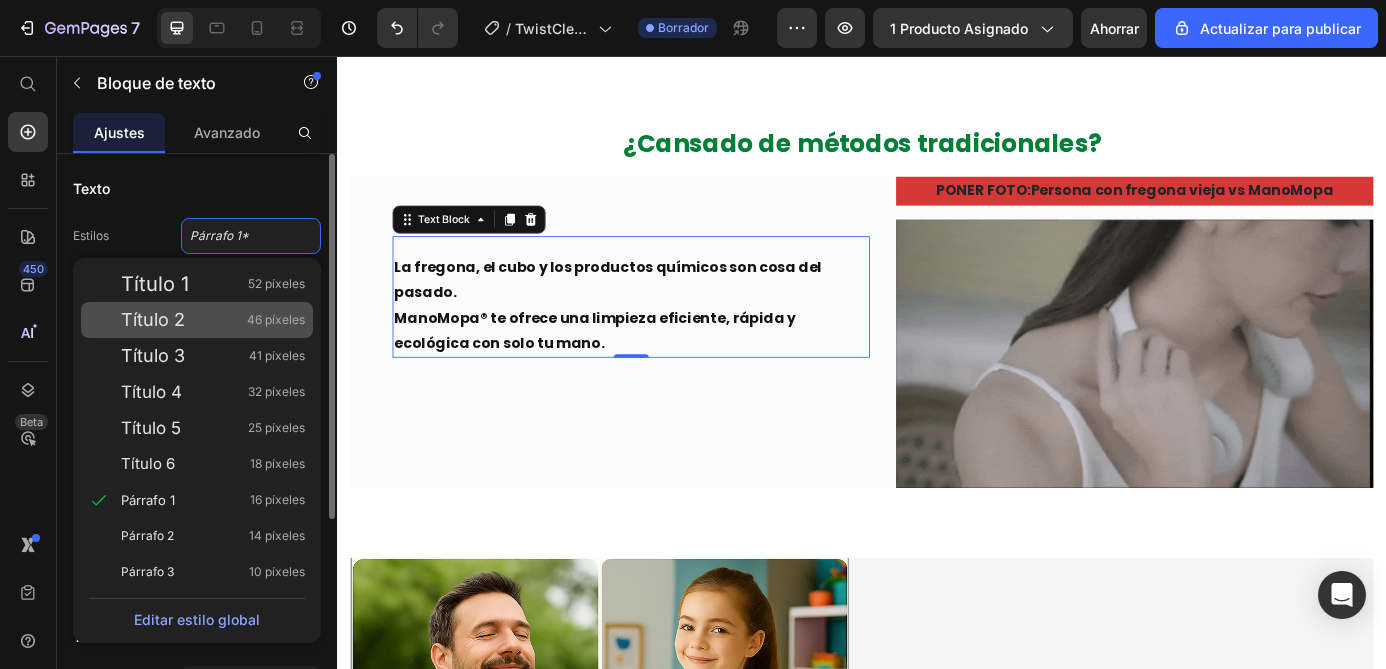 click on "Título 2" at bounding box center [153, 319] 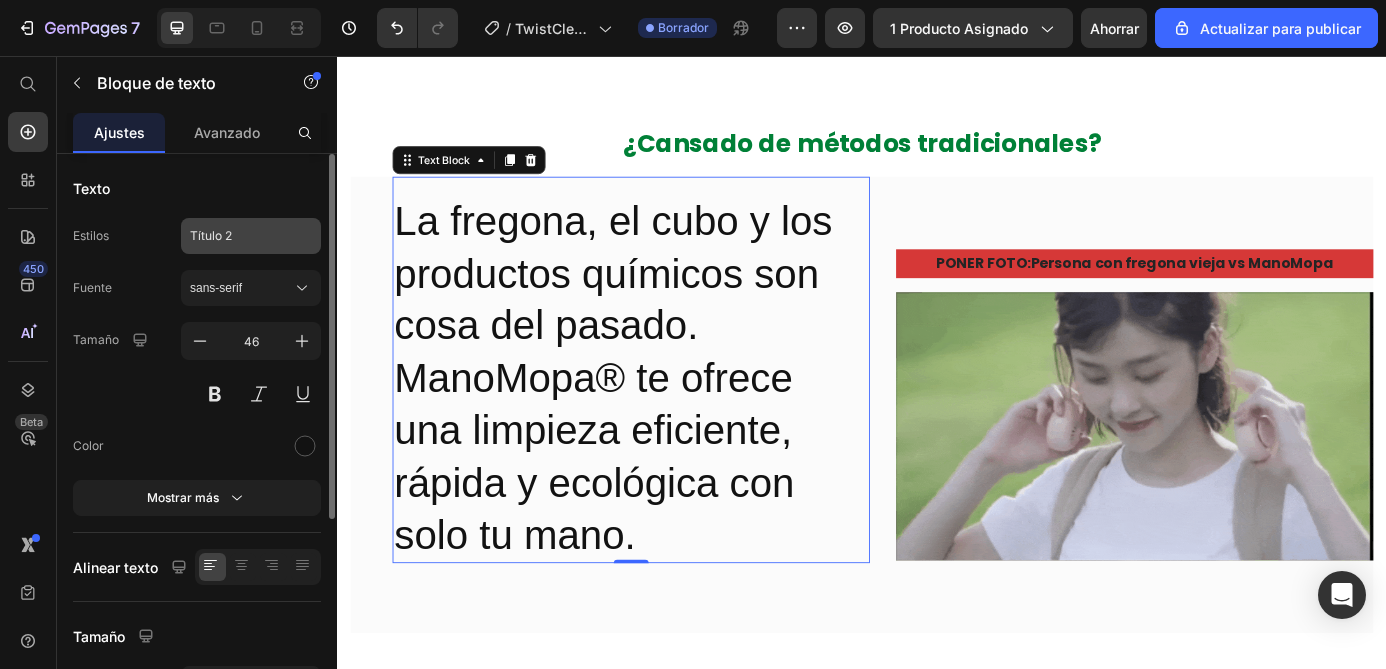 click on "Título 2" 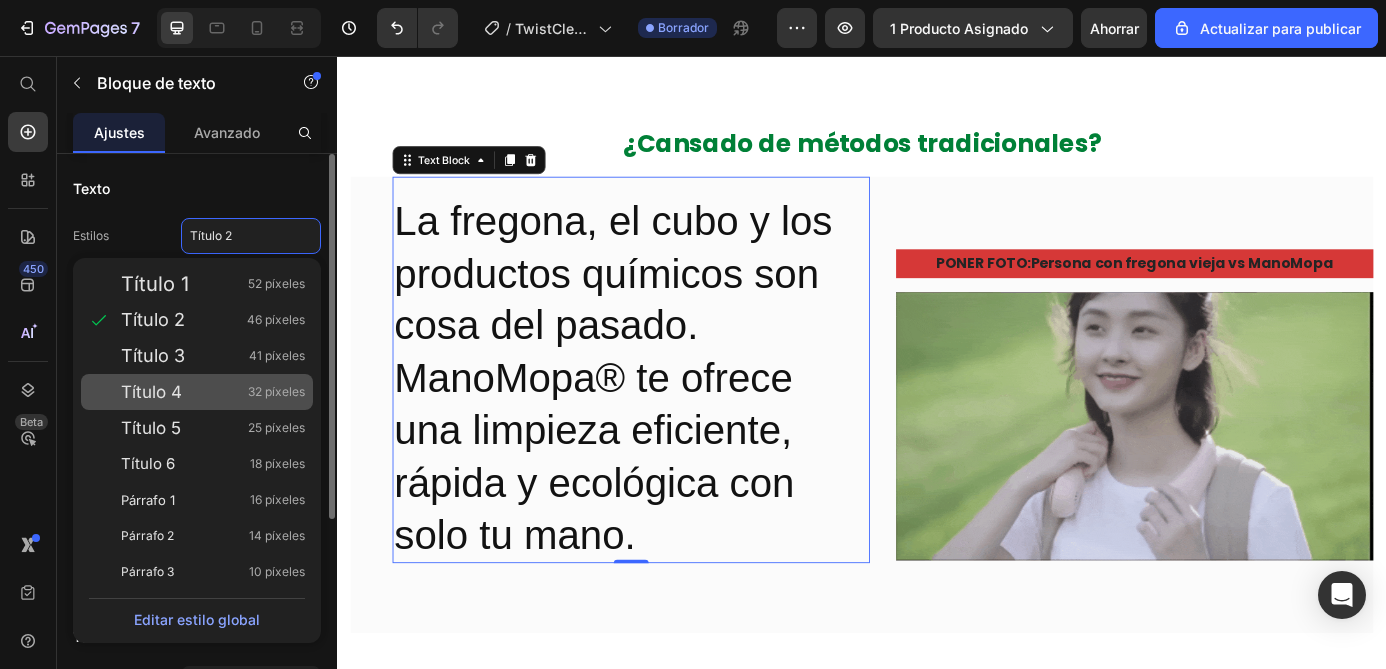 click on "Título 4 32 píxeles" at bounding box center [213, 392] 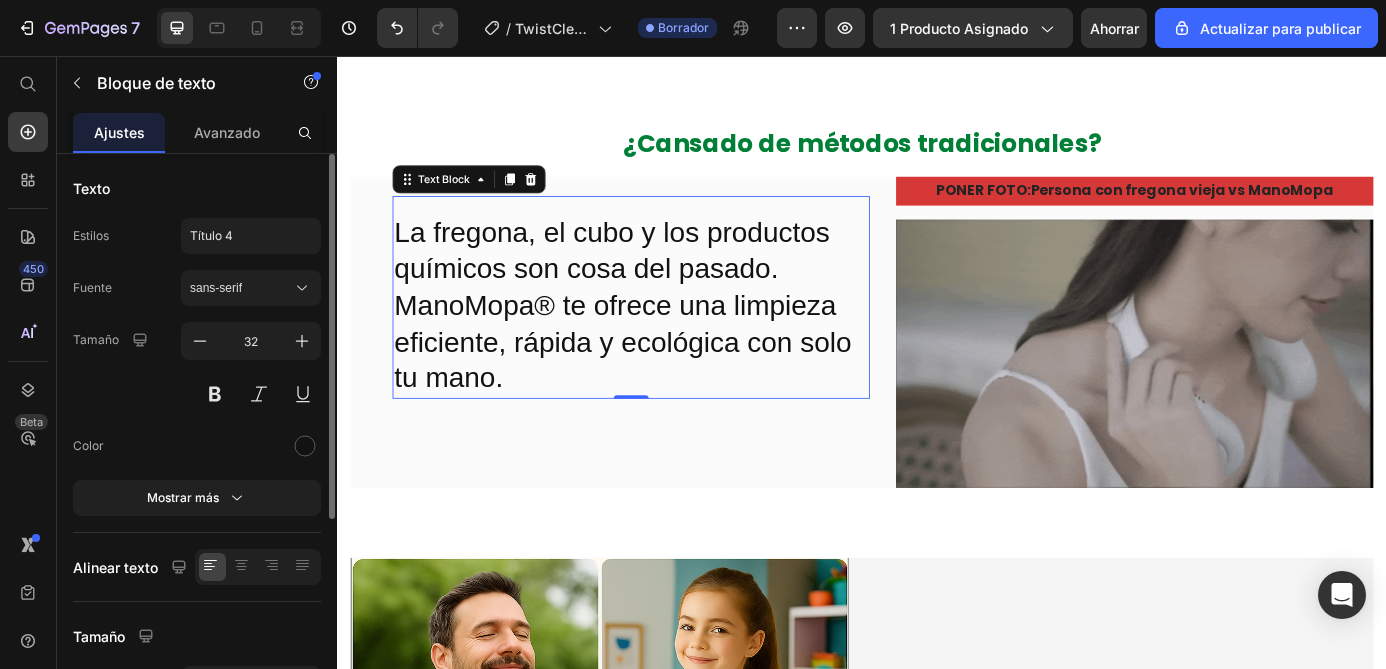 click on "La fregona, el cubo y los productos químicos son cosa del pasado. ManoMopa® te ofrece una limpieza eficiente, rápida y ecológica con solo tu mano." at bounding box center [673, 342] 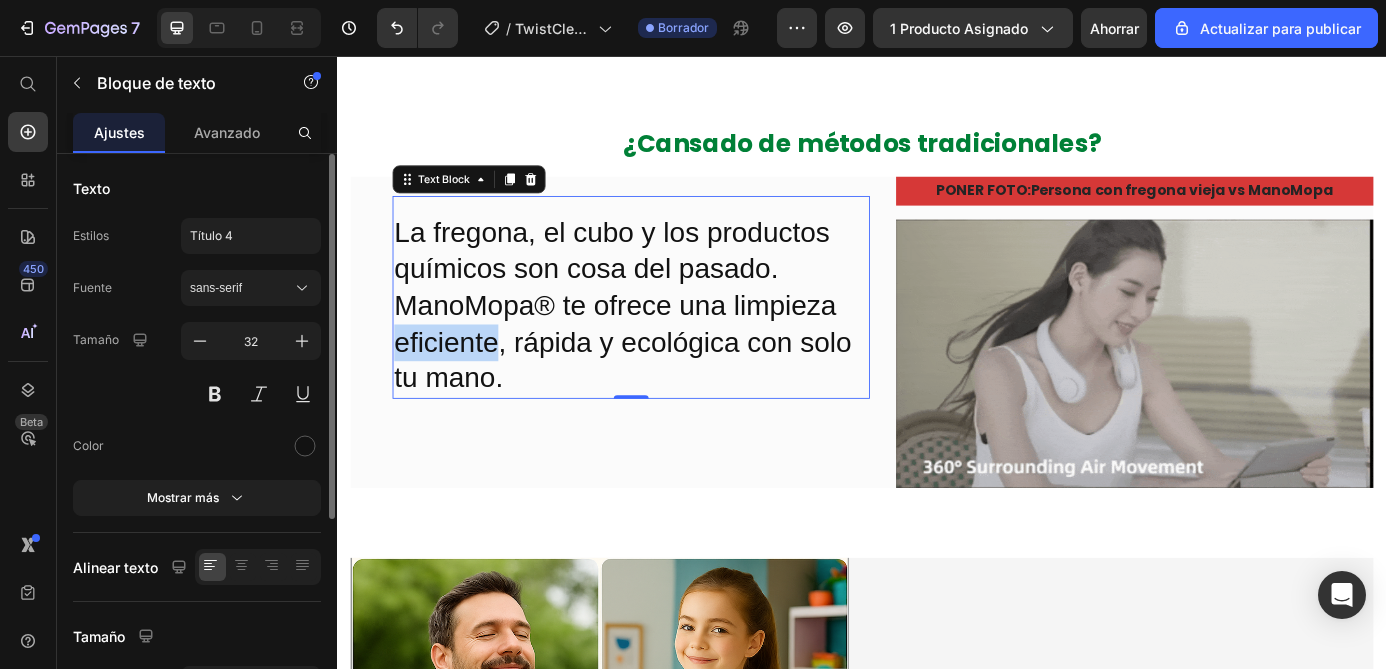 click on "La fregona, el cubo y los productos químicos son cosa del pasado. ManoMopa® te ofrece una limpieza eficiente, rápida y ecológica con solo tu mano." at bounding box center (673, 342) 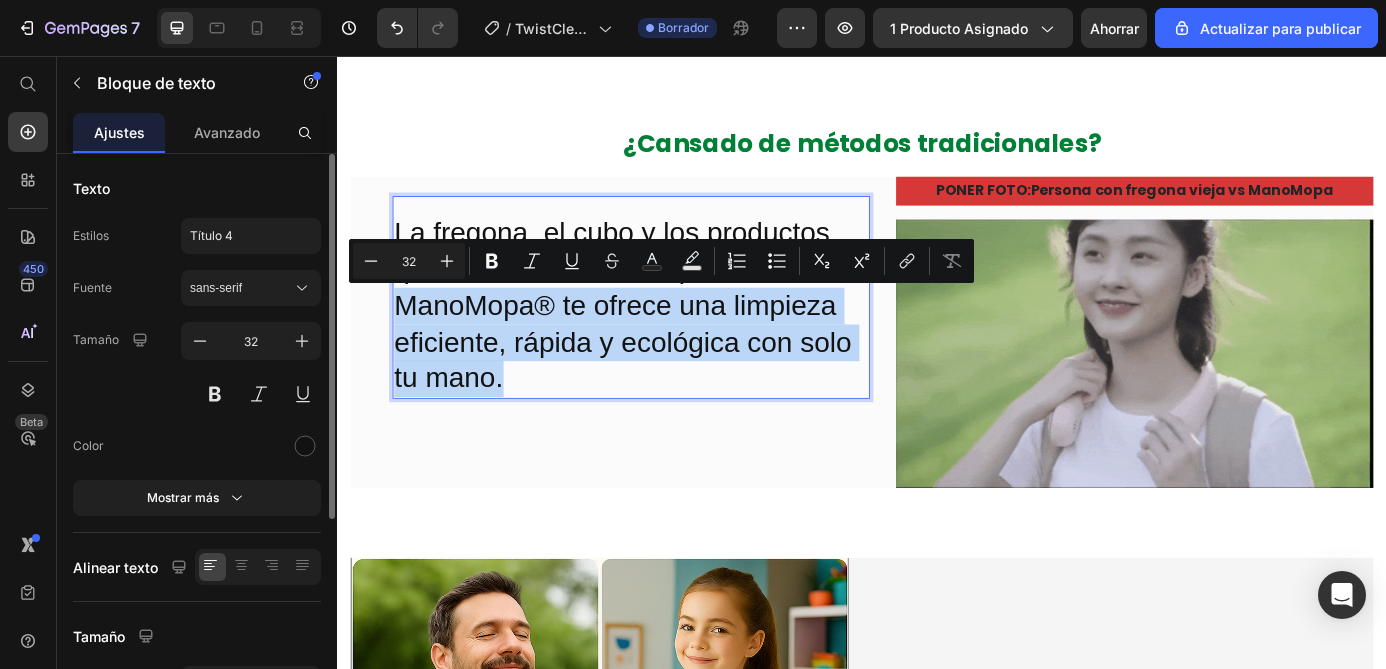 click on "La fregona, el cubo y los productos químicos son cosa del pasado. ManoMopa® te ofrece una limpieza eficiente, rápida y ecológica con solo tu mano." at bounding box center [673, 342] 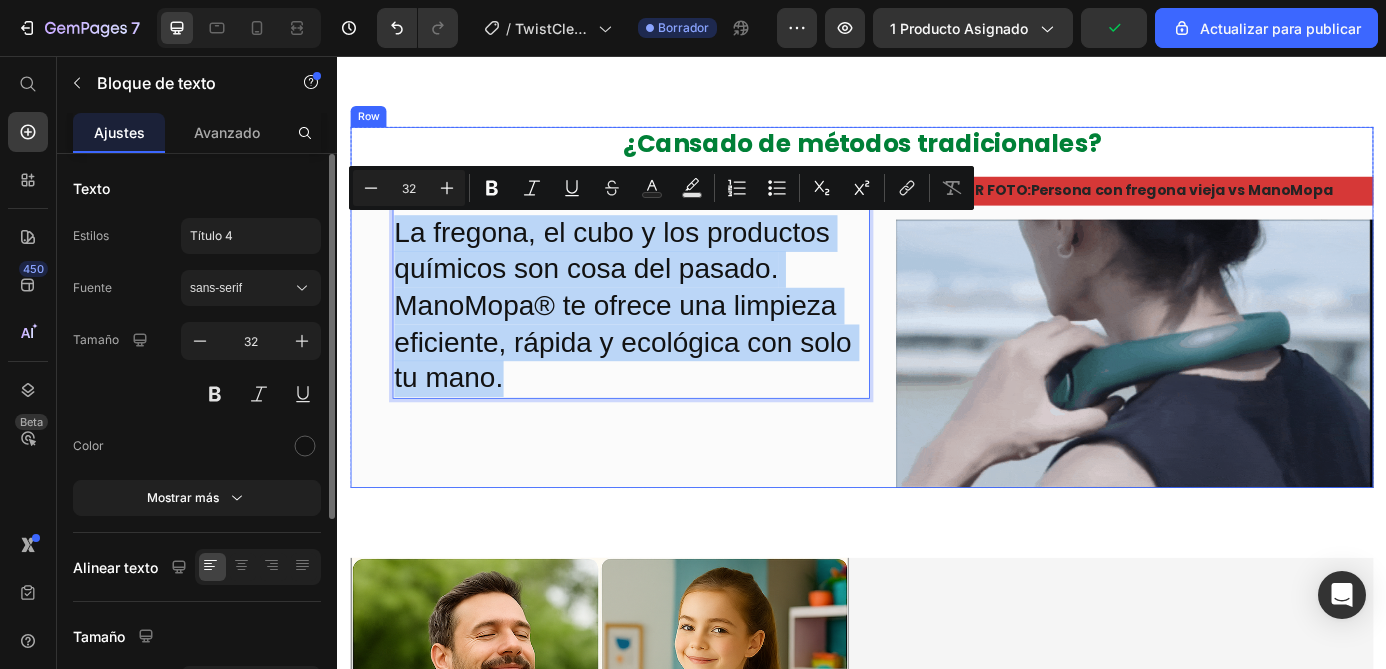 drag, startPoint x: 587, startPoint y: 420, endPoint x: 386, endPoint y: 220, distance: 283.5507 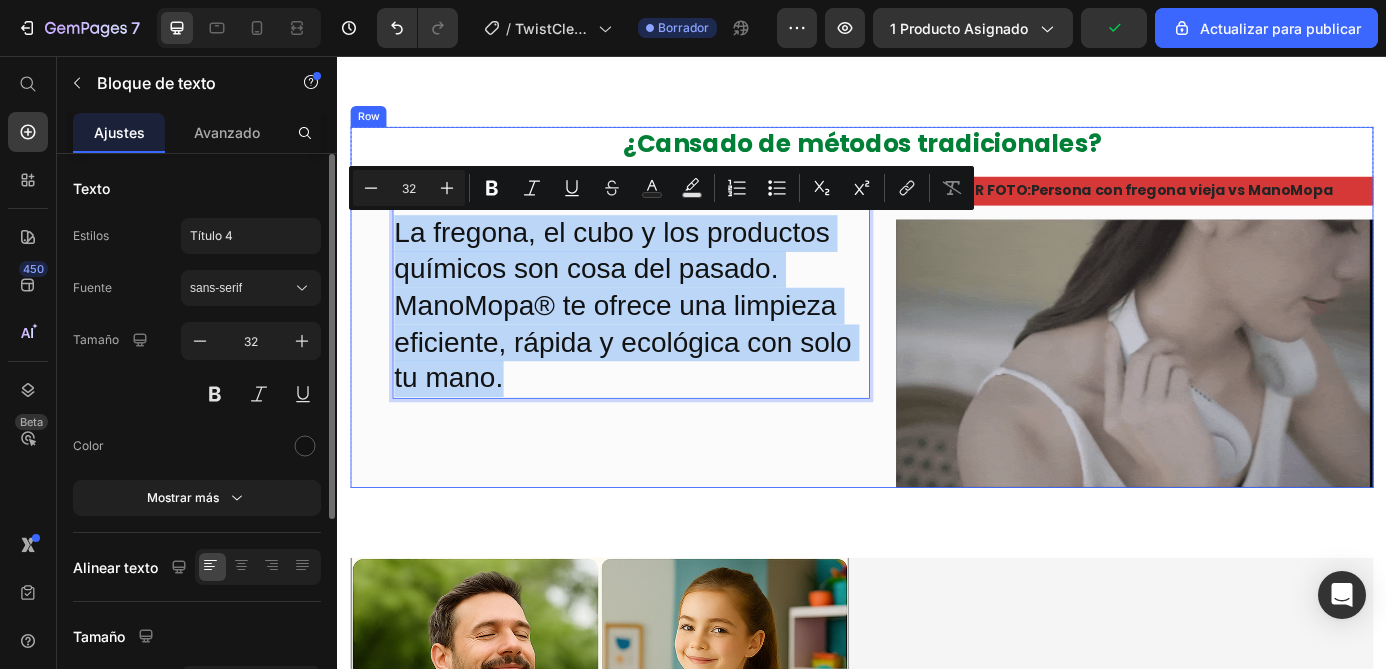 click on "La fregona, el cubo y los productos químicos son cosa del pasado. ManoMopa® te ofrece una limpieza eficiente, rápida y ecológica con solo tu mano. Text Block   0 Row Row Row Row PONER FOTO :  Persona con fregona vieja vs ManoMopa Text Block Image Row" at bounding box center (937, 372) 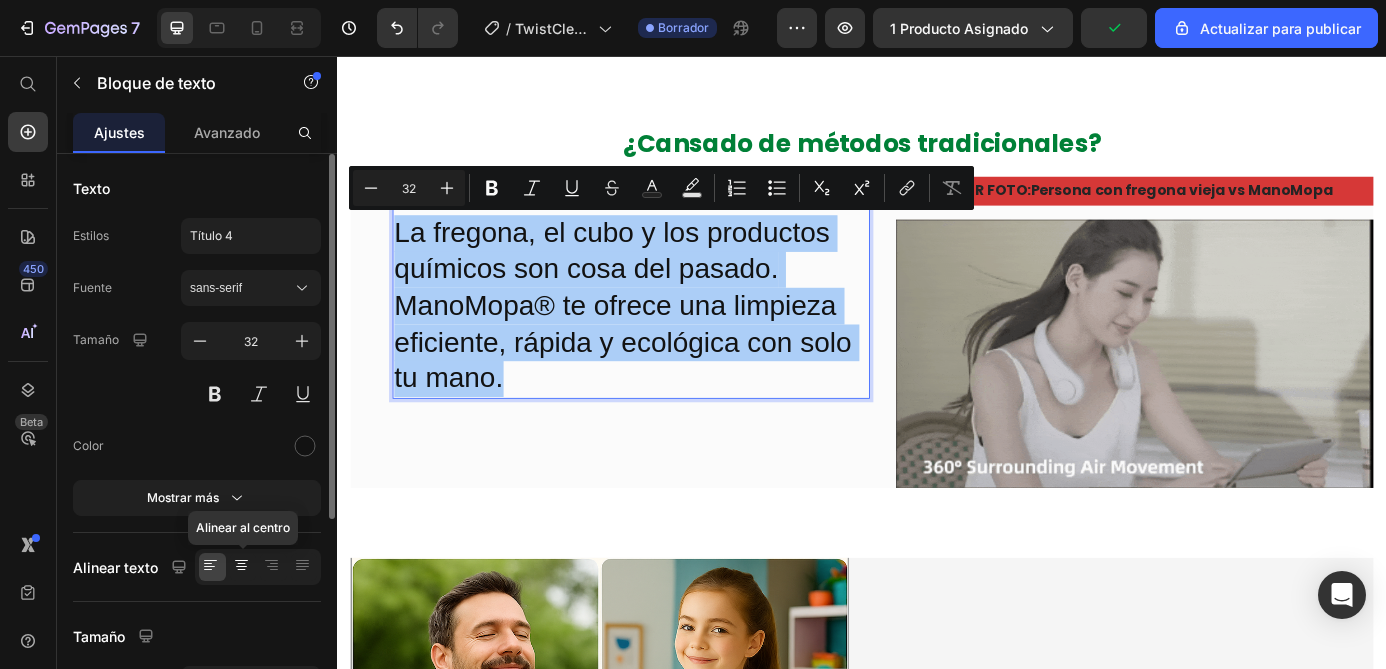 click 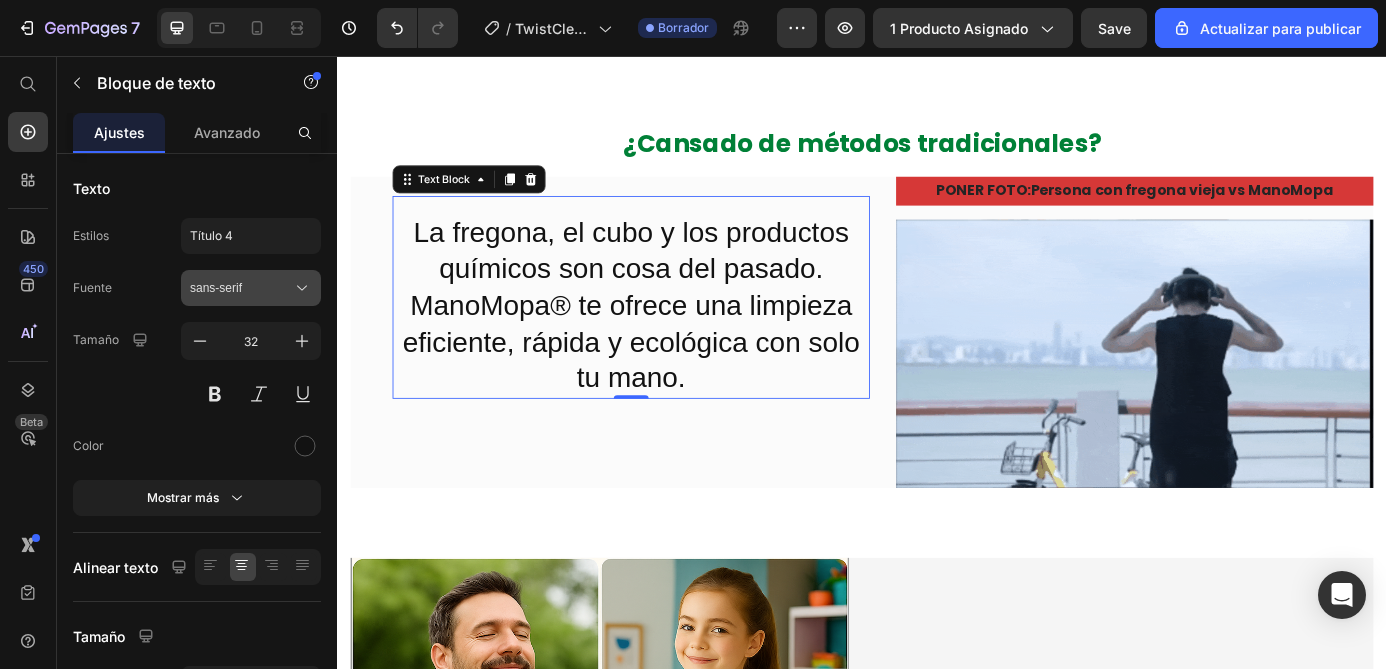 click on "sans-serif" at bounding box center (241, 288) 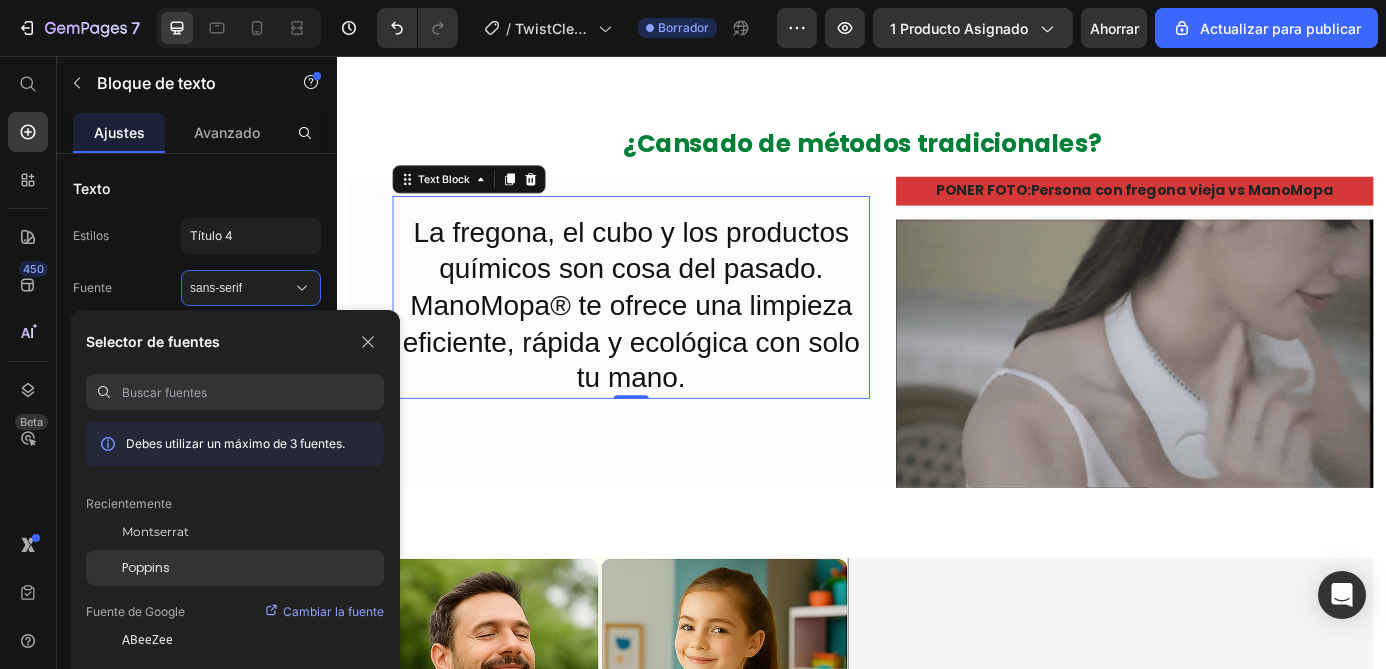 click on "Poppins" at bounding box center [146, 567] 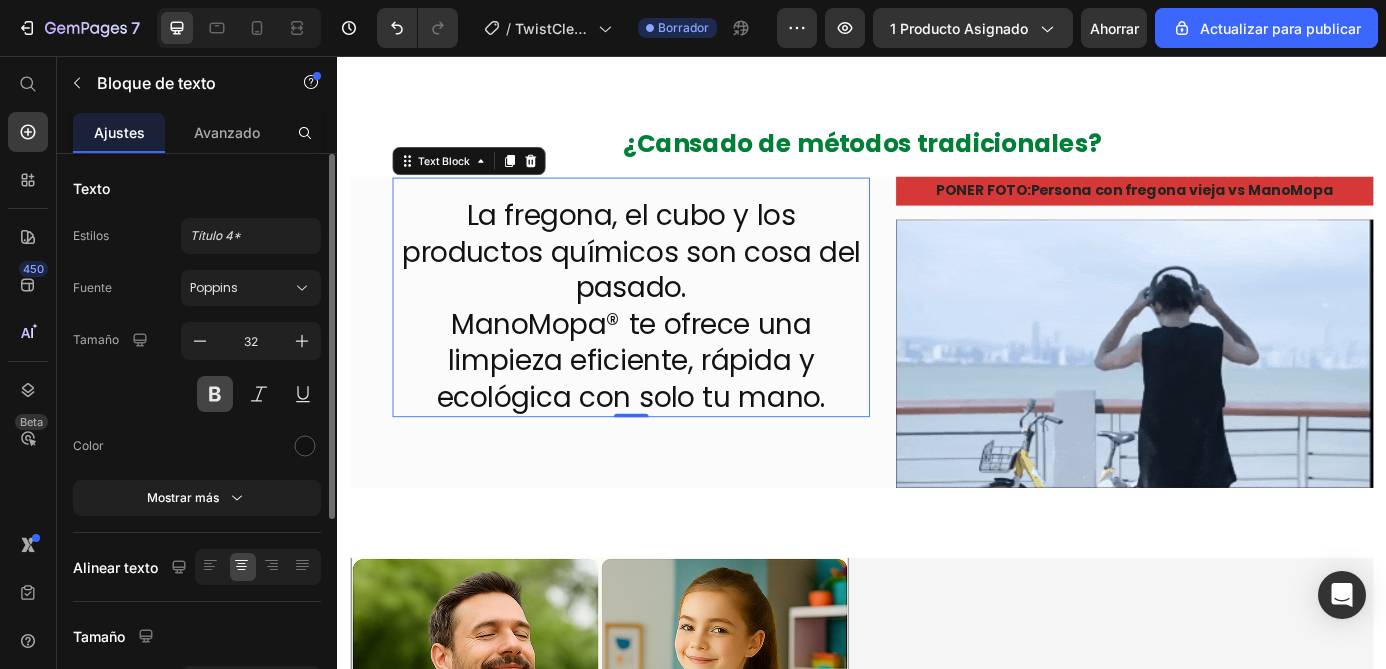 click at bounding box center [215, 394] 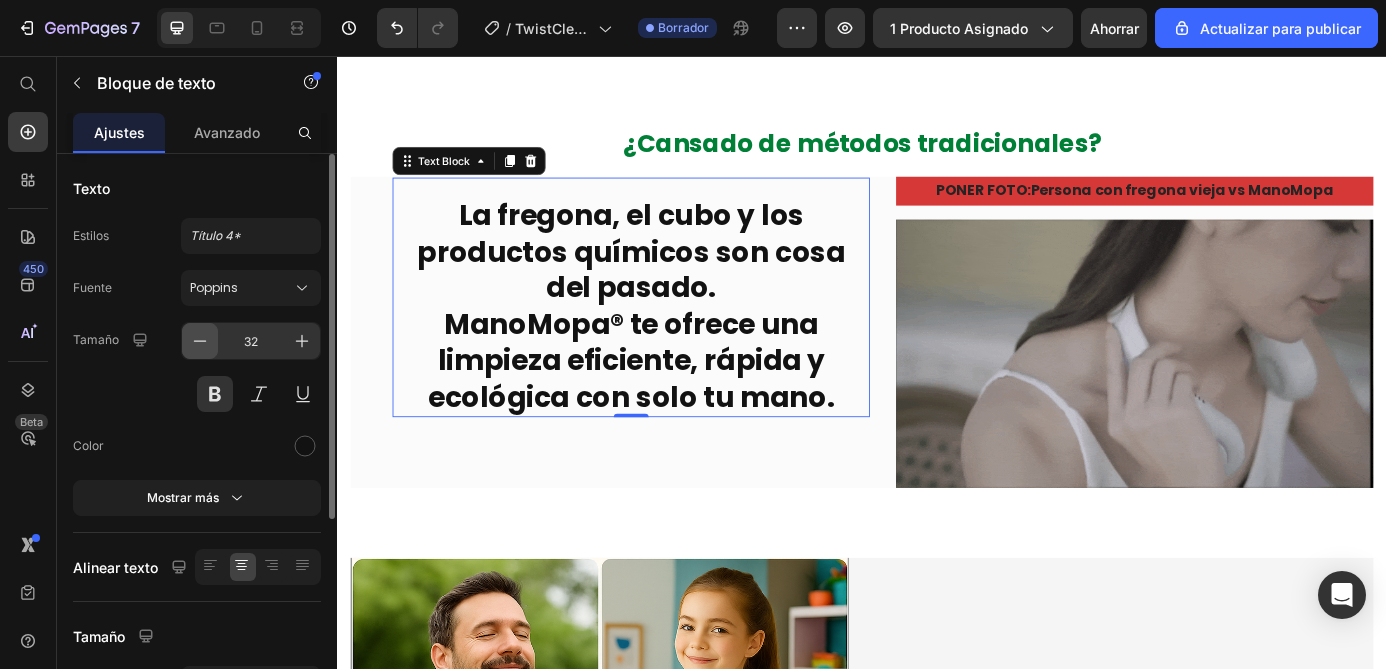 click 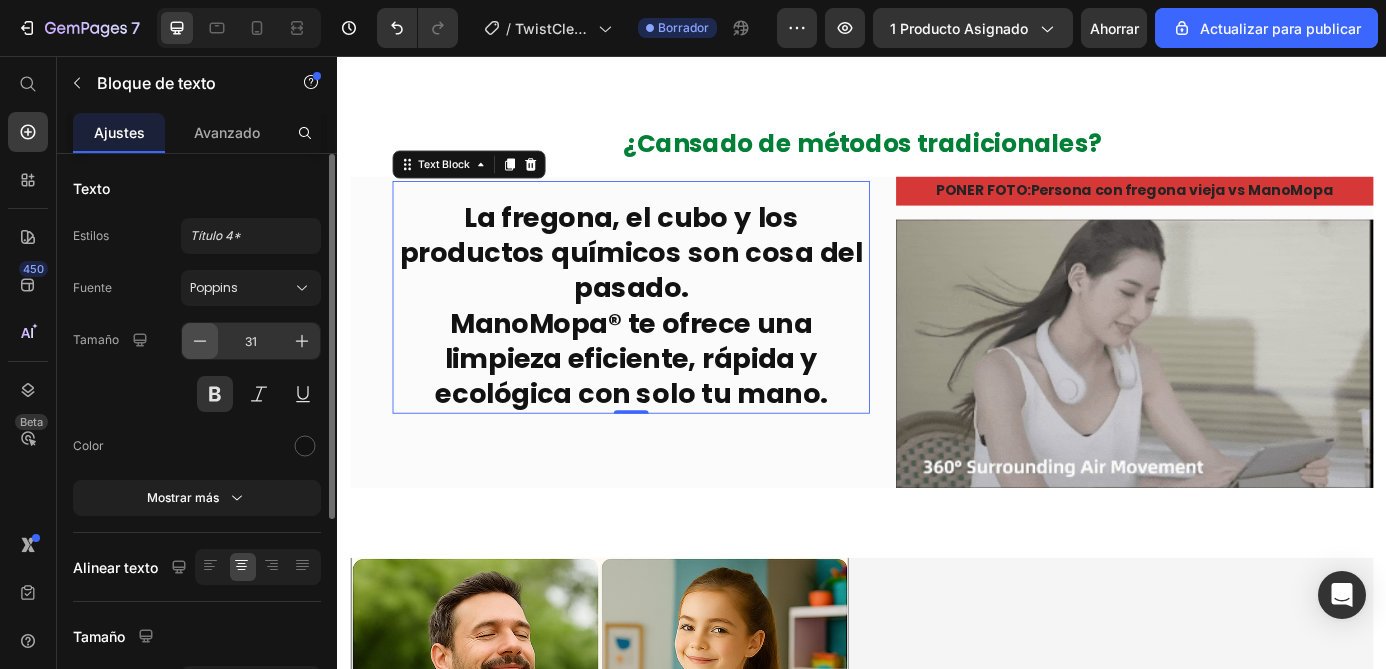 click 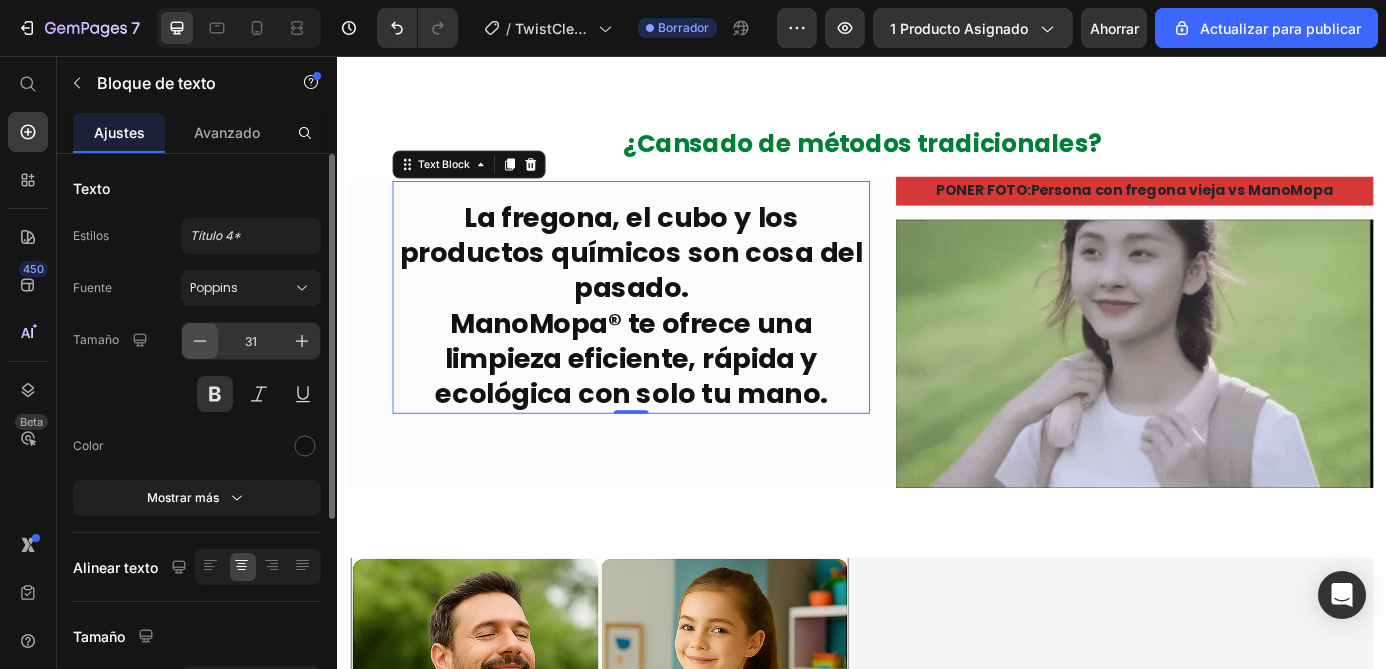 type on "30" 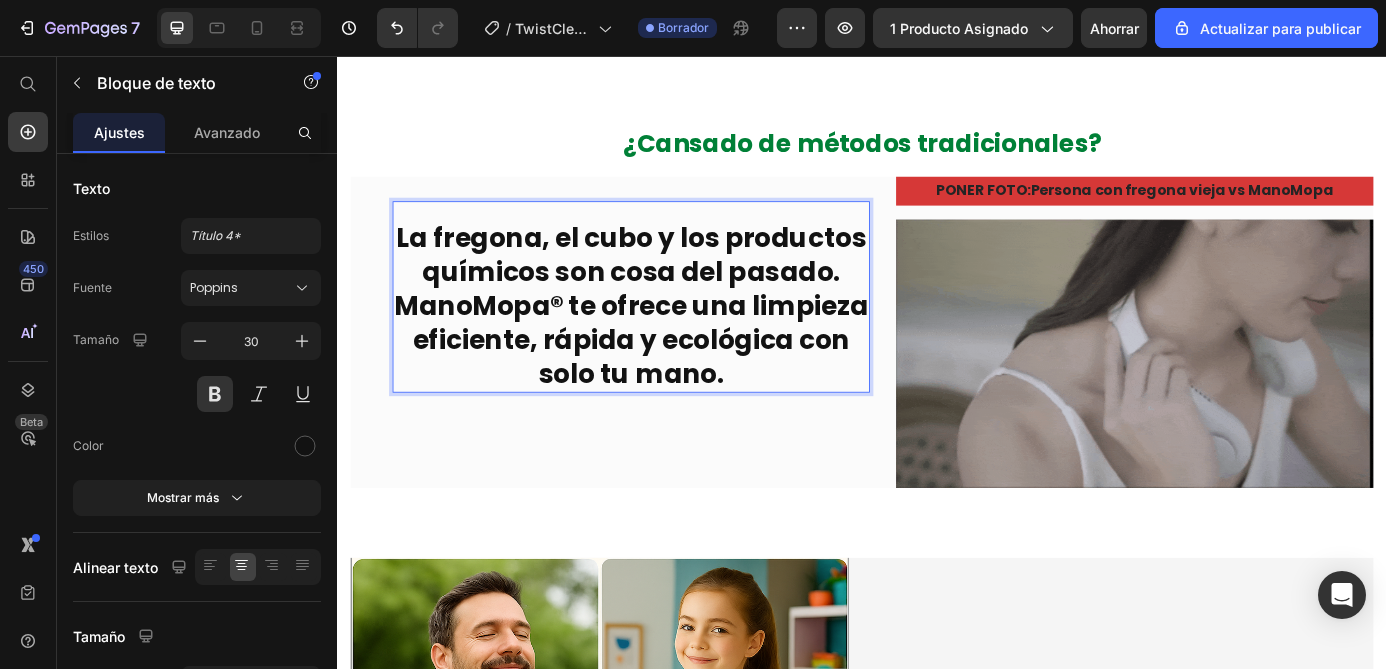scroll, scrollTop: 1599, scrollLeft: 0, axis: vertical 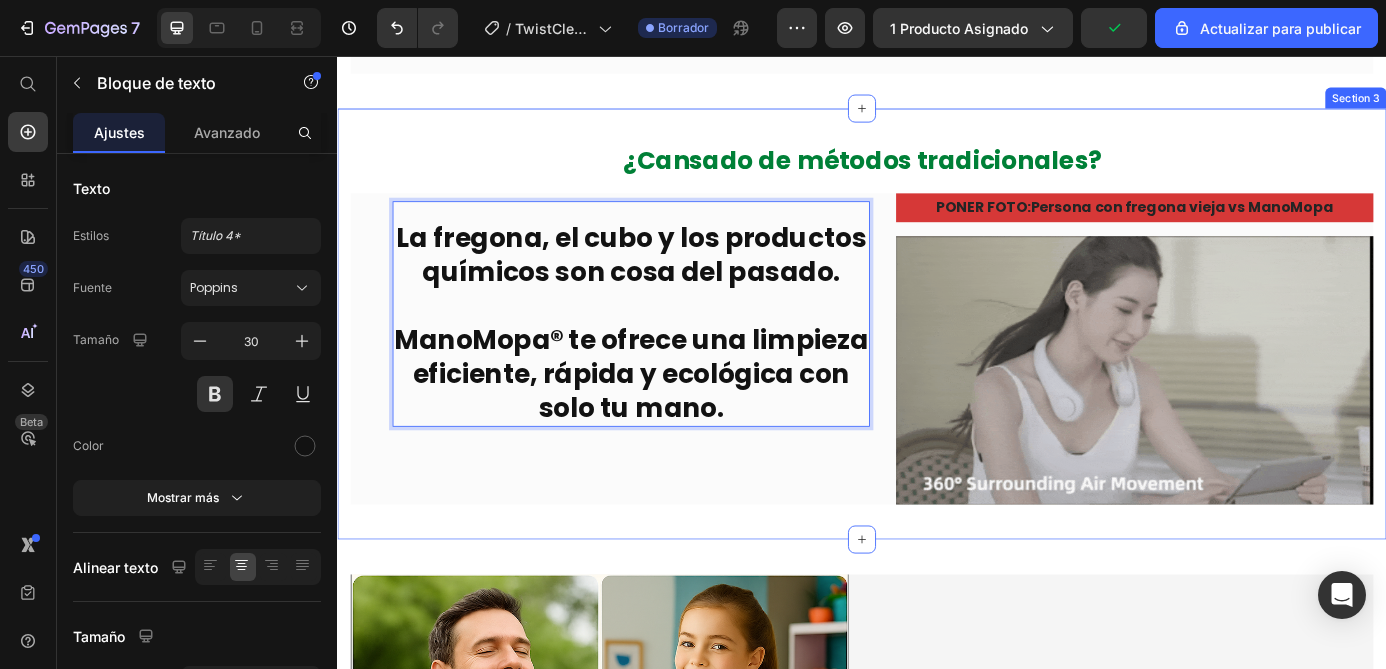 click on "⁠⁠⁠⁠⁠⁠⁠ ¿Cansado de métodos tradicionales? Heading La fregona, el cubo y los productos químicos son cosa del pasado. ⁠⁠⁠⁠⁠⁠⁠ ManoMopa® te ofrece una limpieza eficiente, rápida y ecológica con solo tu mano. Text Block   0 Row Row Row Row PONER FOTO :  Persona con fregona vieja vs ManoMopa Text Block Image Row Row Section 3" at bounding box center (937, 362) 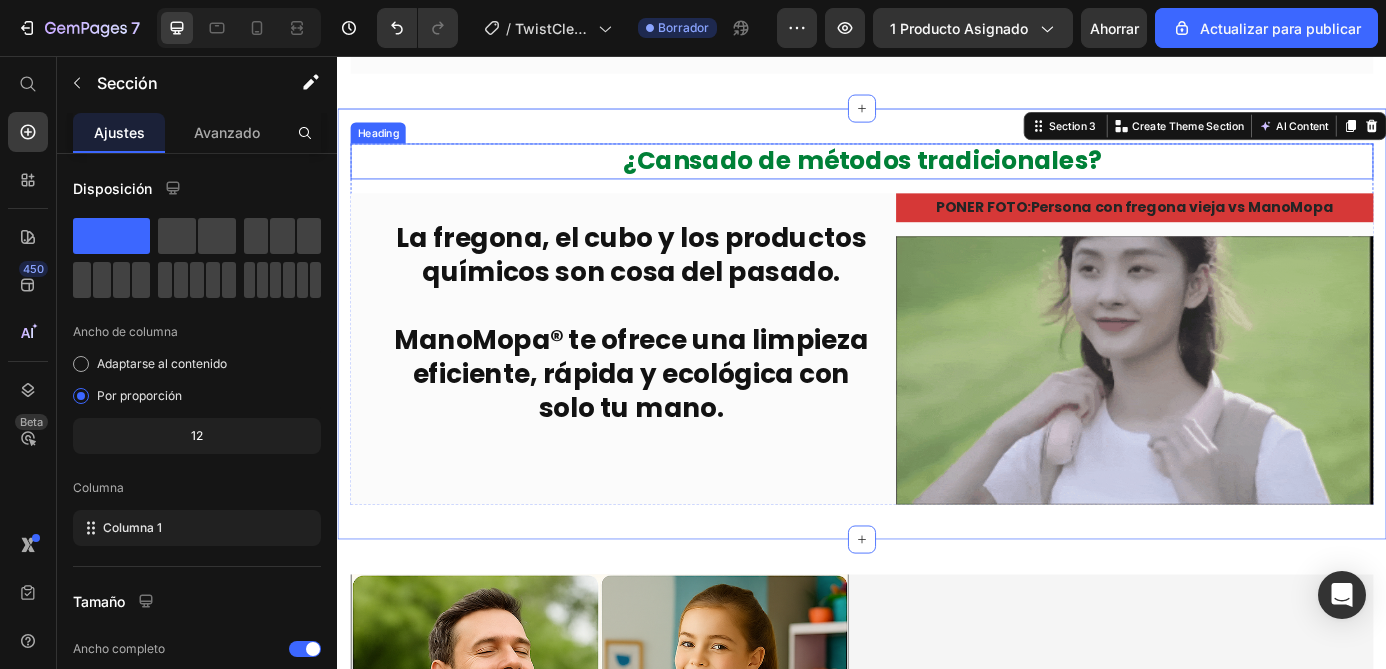 click on "¿Cansado de métodos tradicionales?" at bounding box center [937, 175] 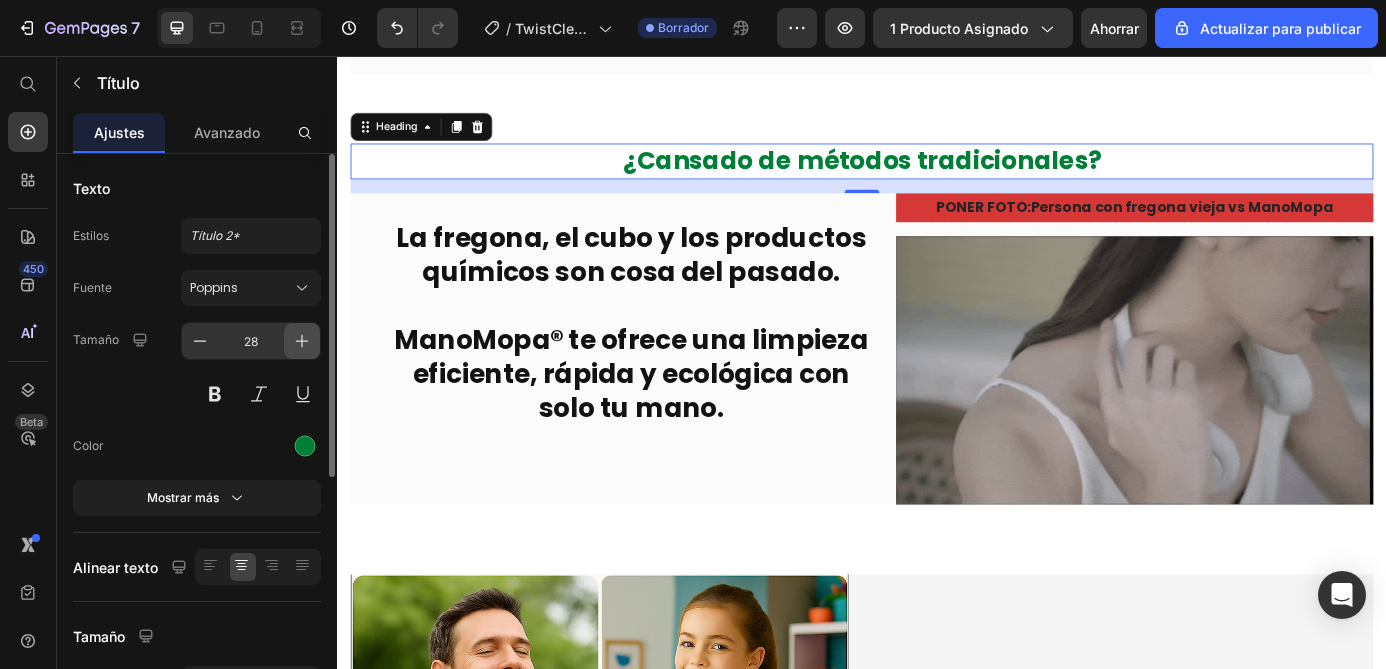 click 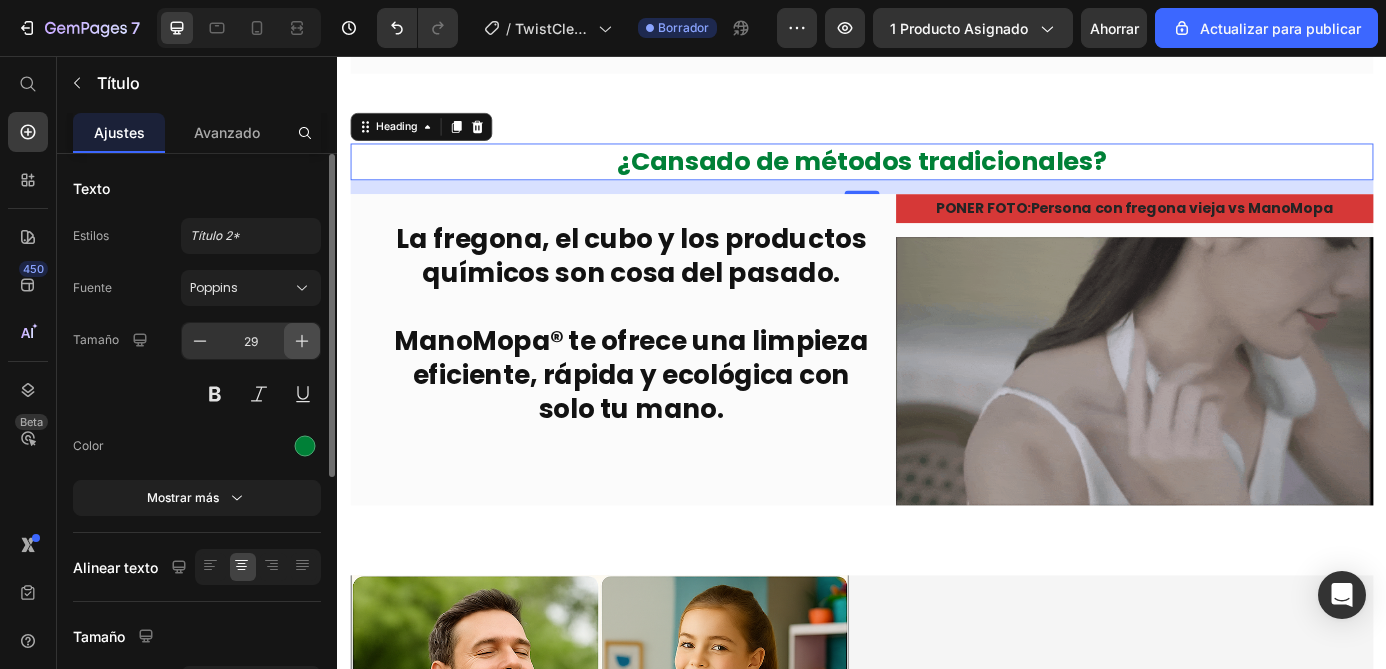 click 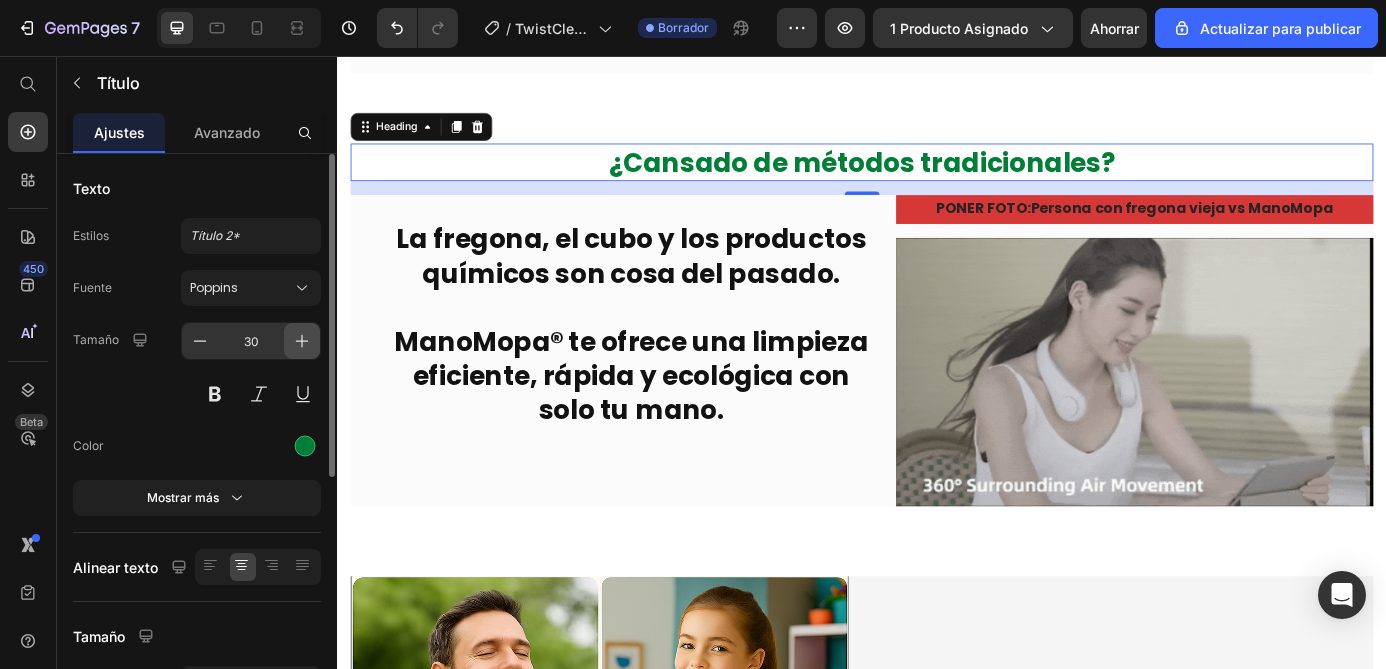 click 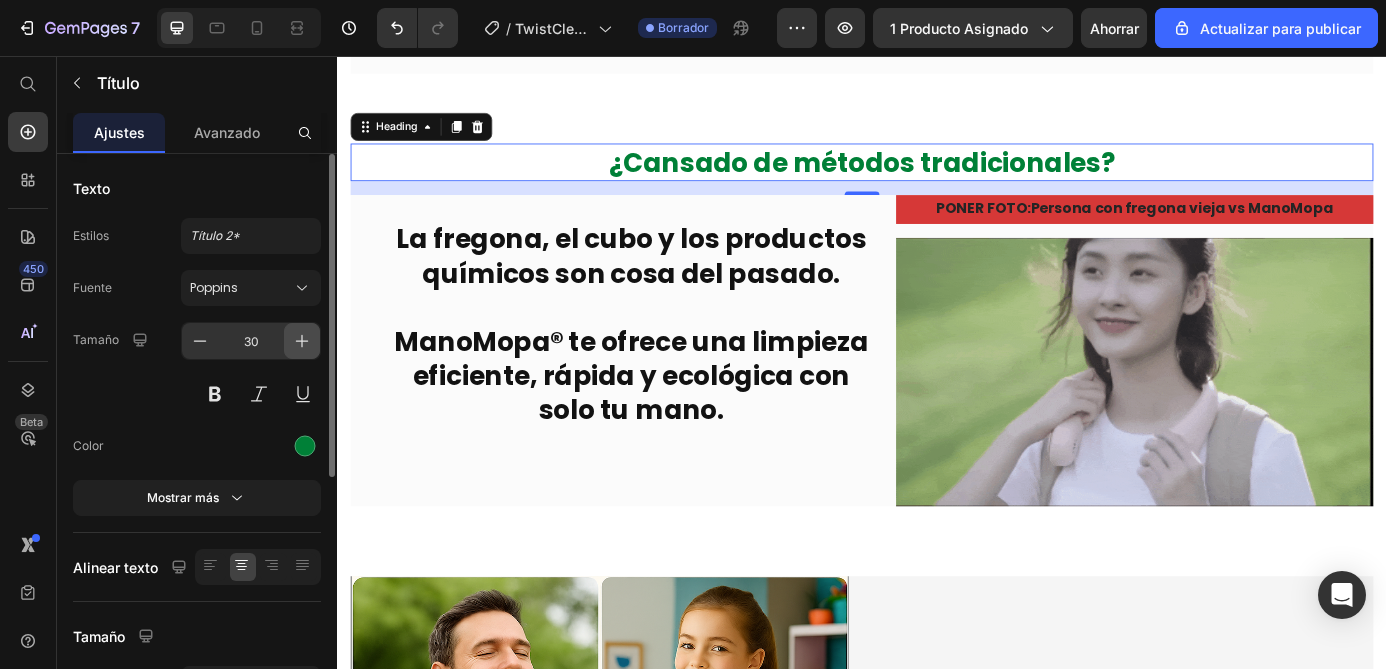 type on "31" 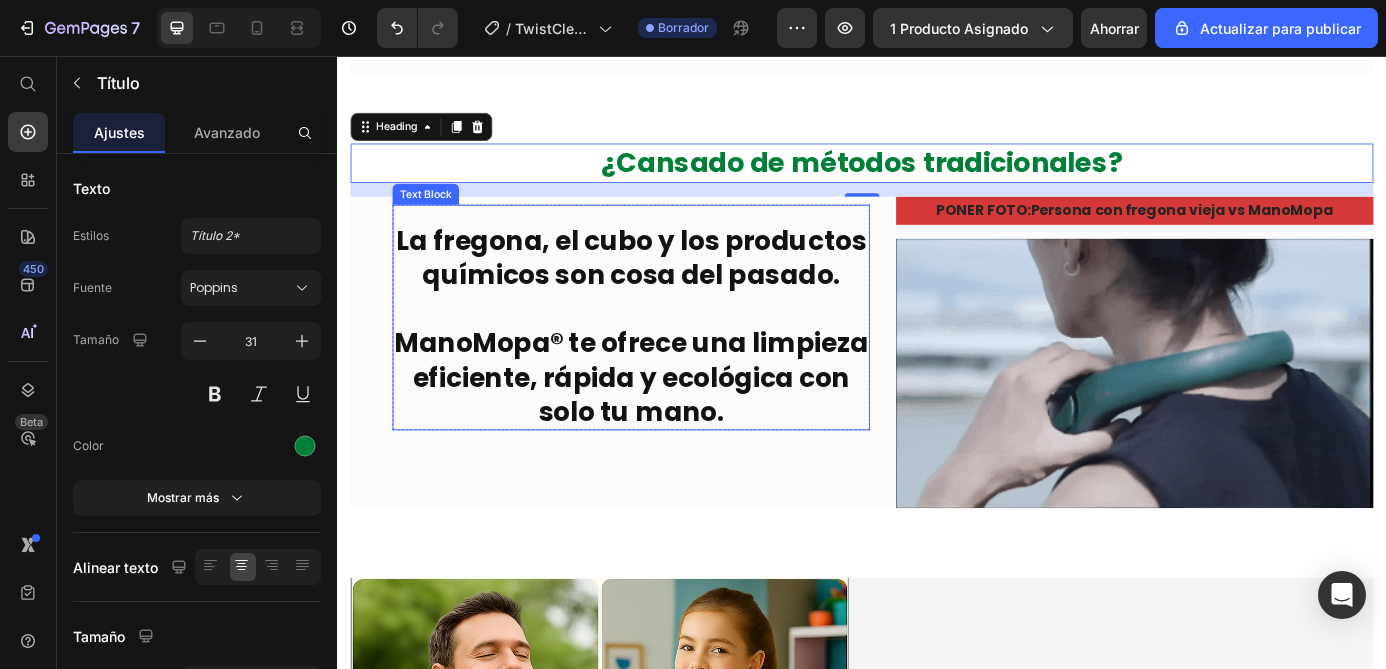 click on "La fregona, el cubo y los productos químicos son cosa del pasado." at bounding box center (673, 287) 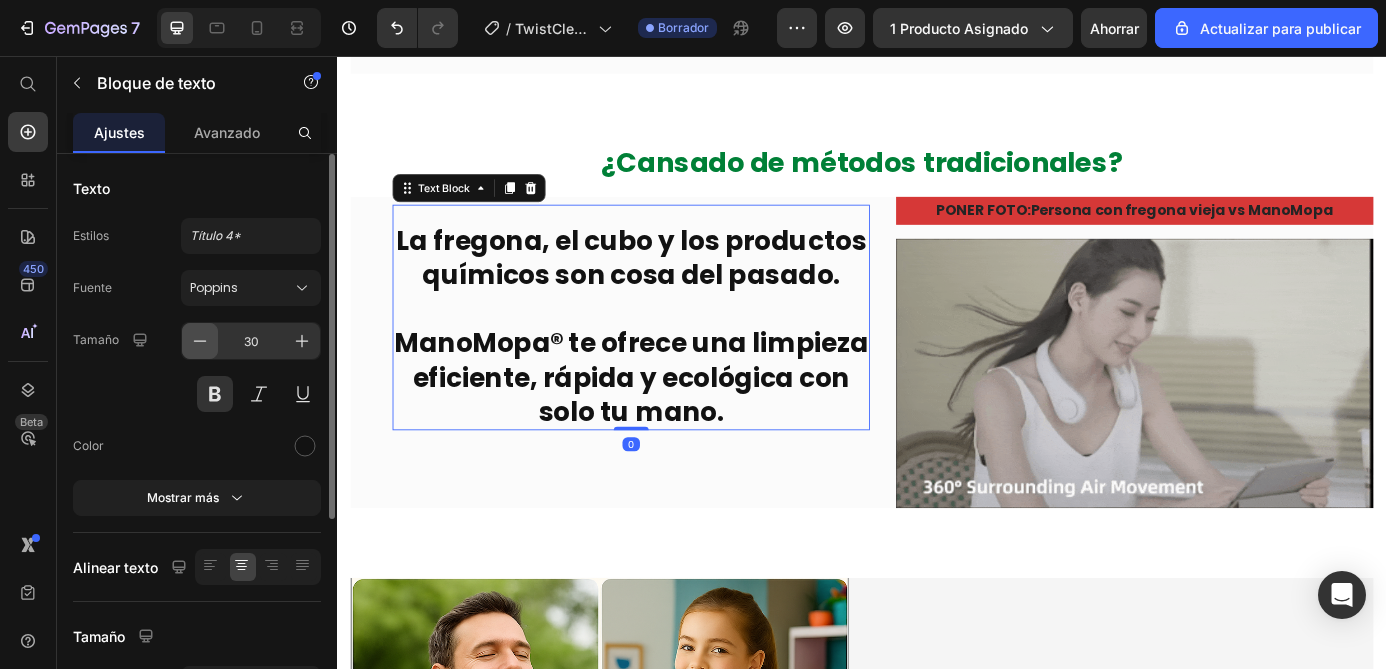 click at bounding box center [200, 341] 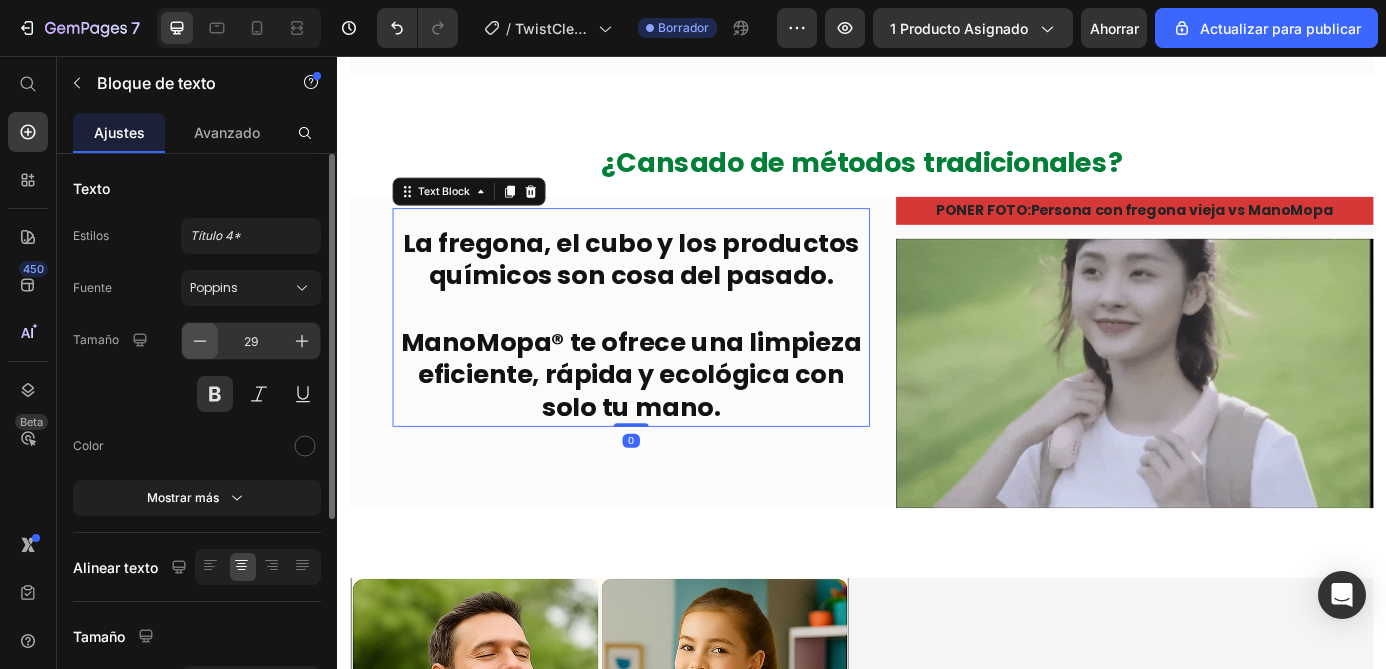 click at bounding box center (200, 341) 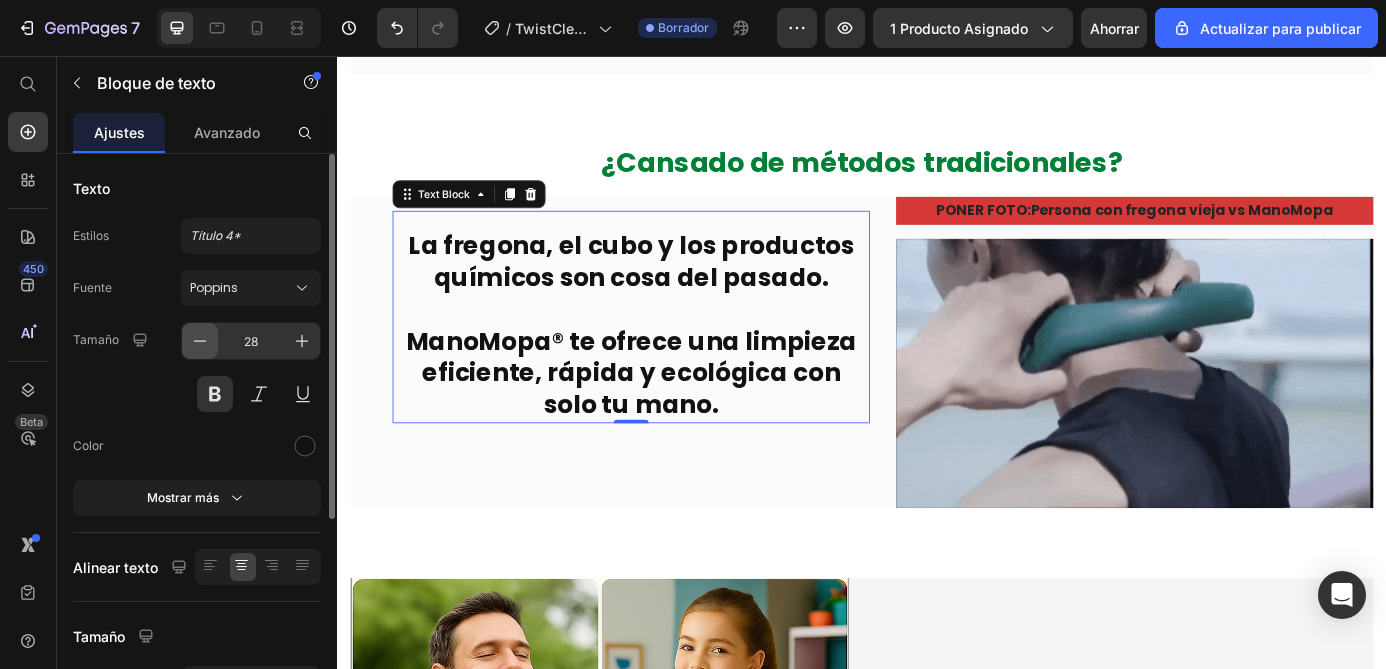 click at bounding box center (200, 341) 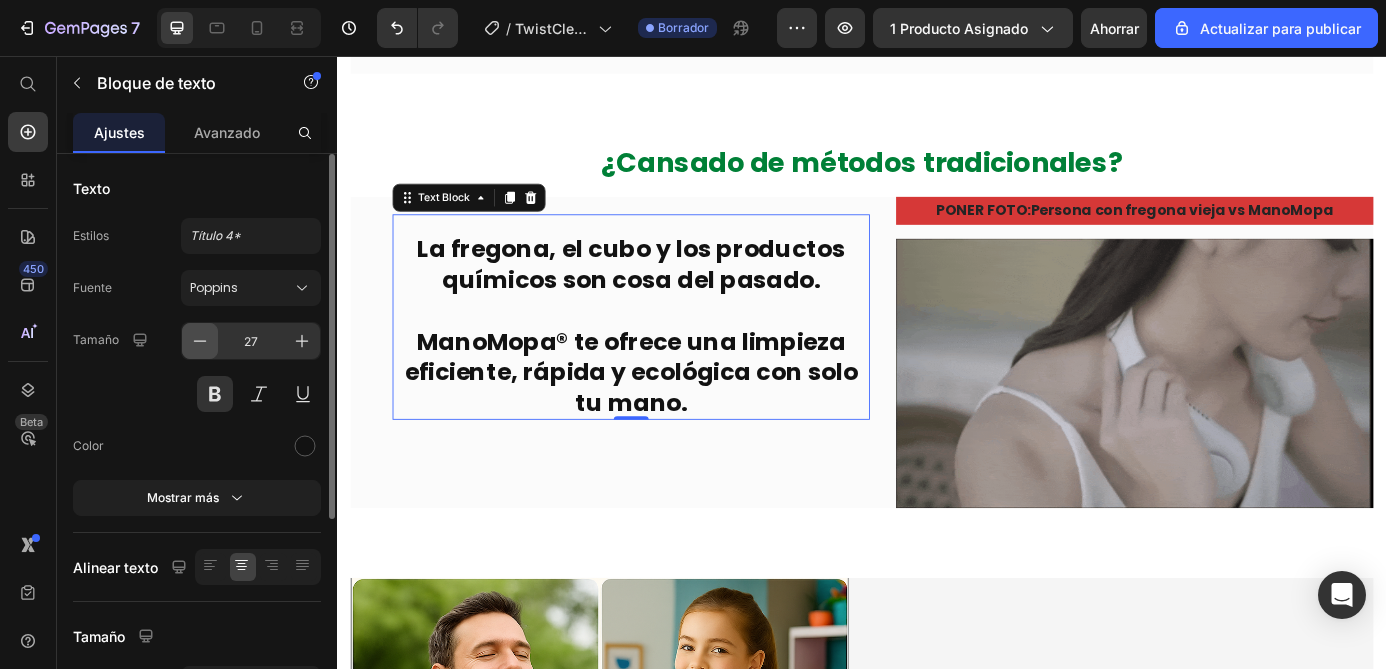 click at bounding box center (200, 341) 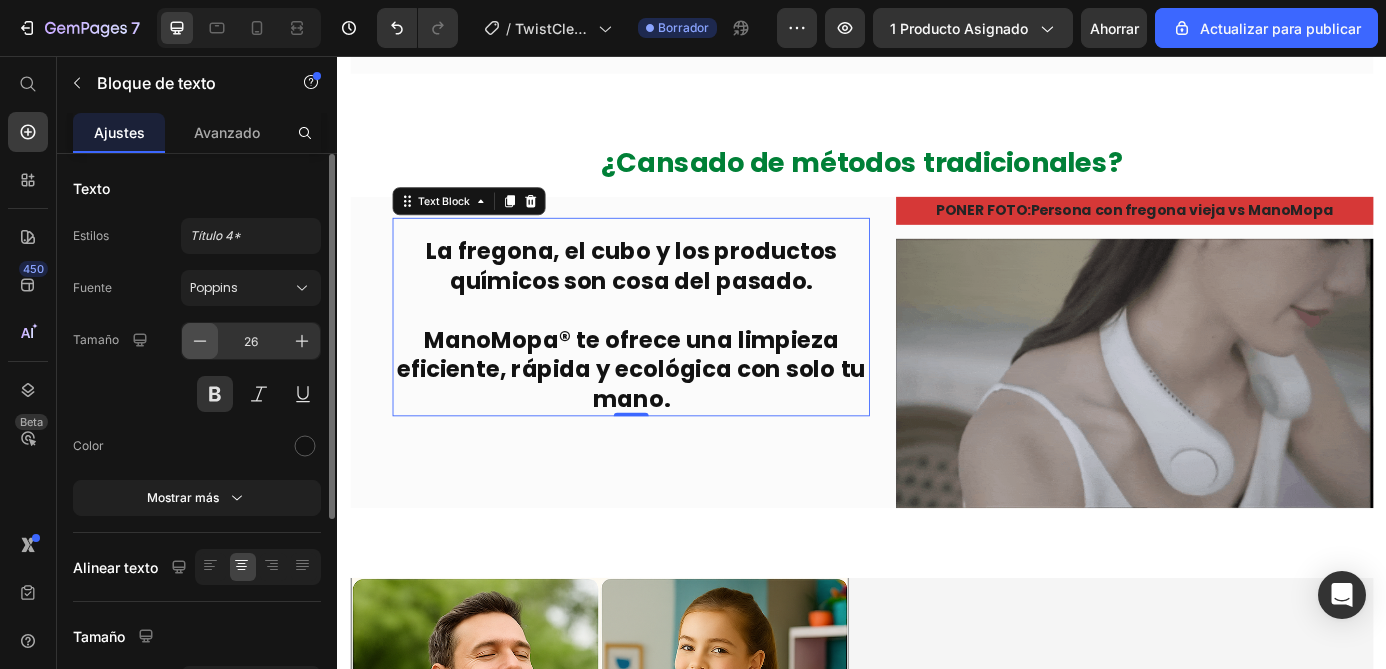 click at bounding box center [200, 341] 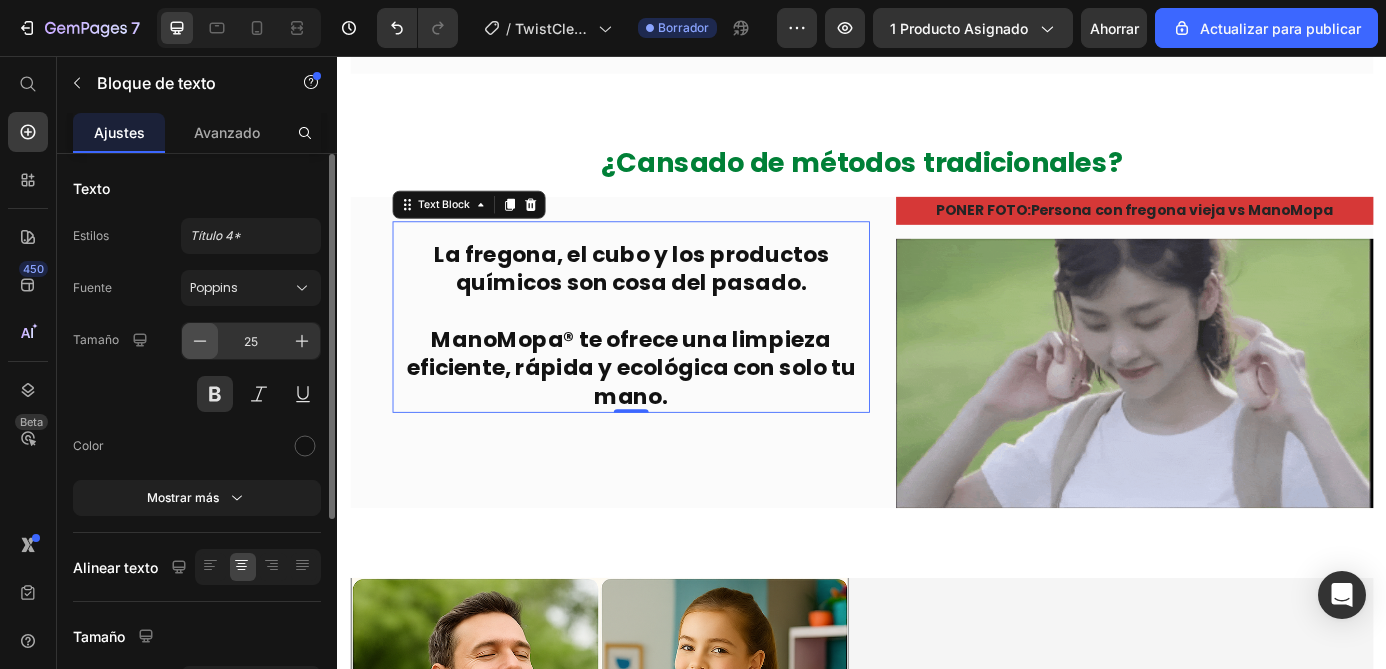 click at bounding box center [200, 341] 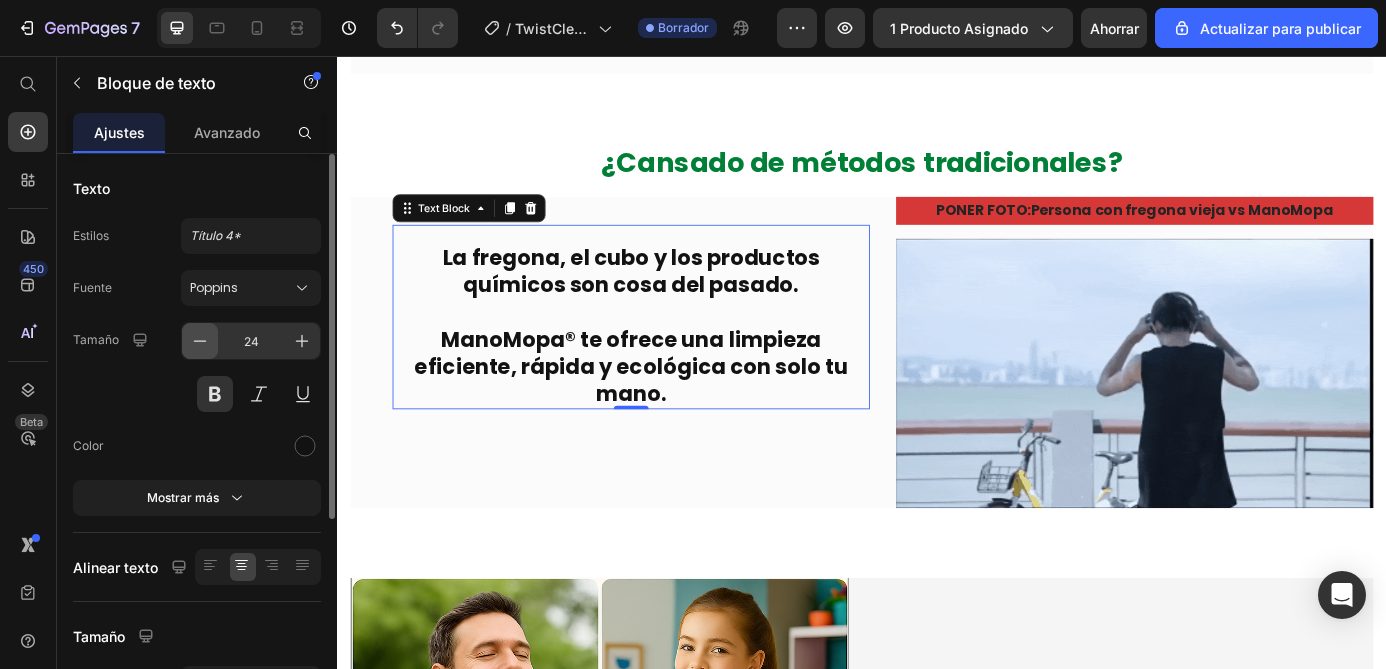click at bounding box center (200, 341) 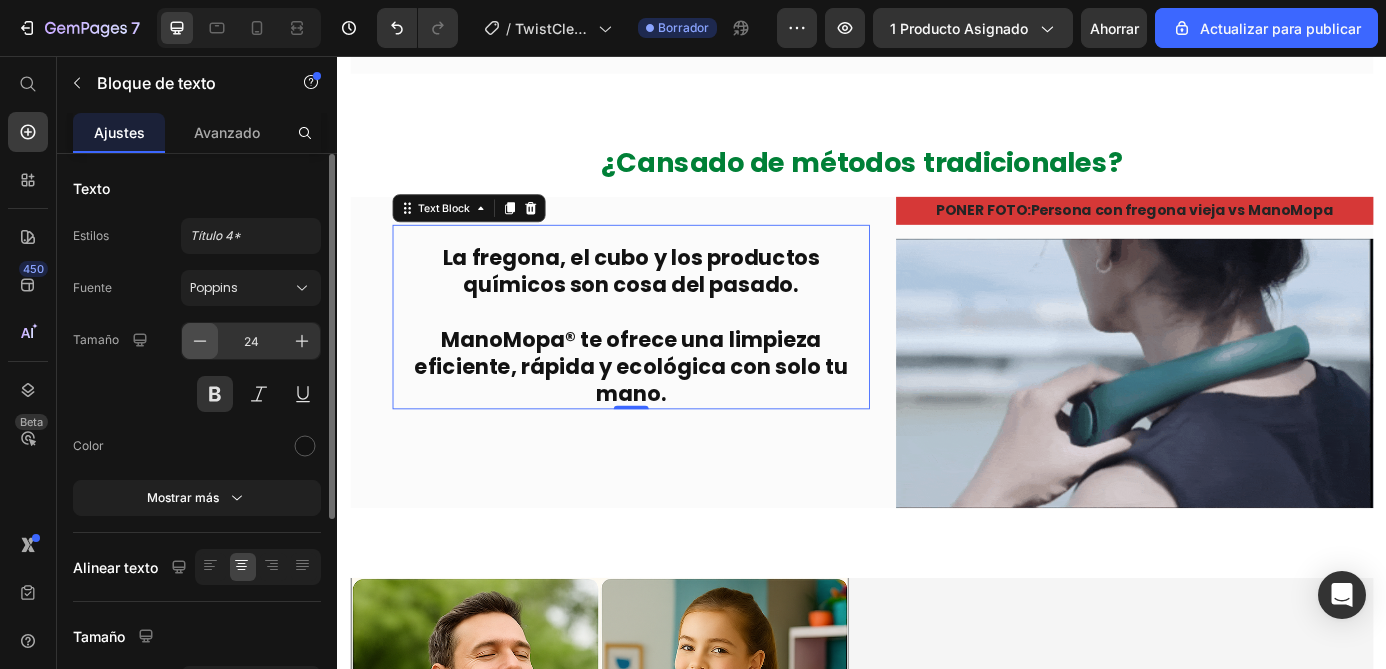 type on "23" 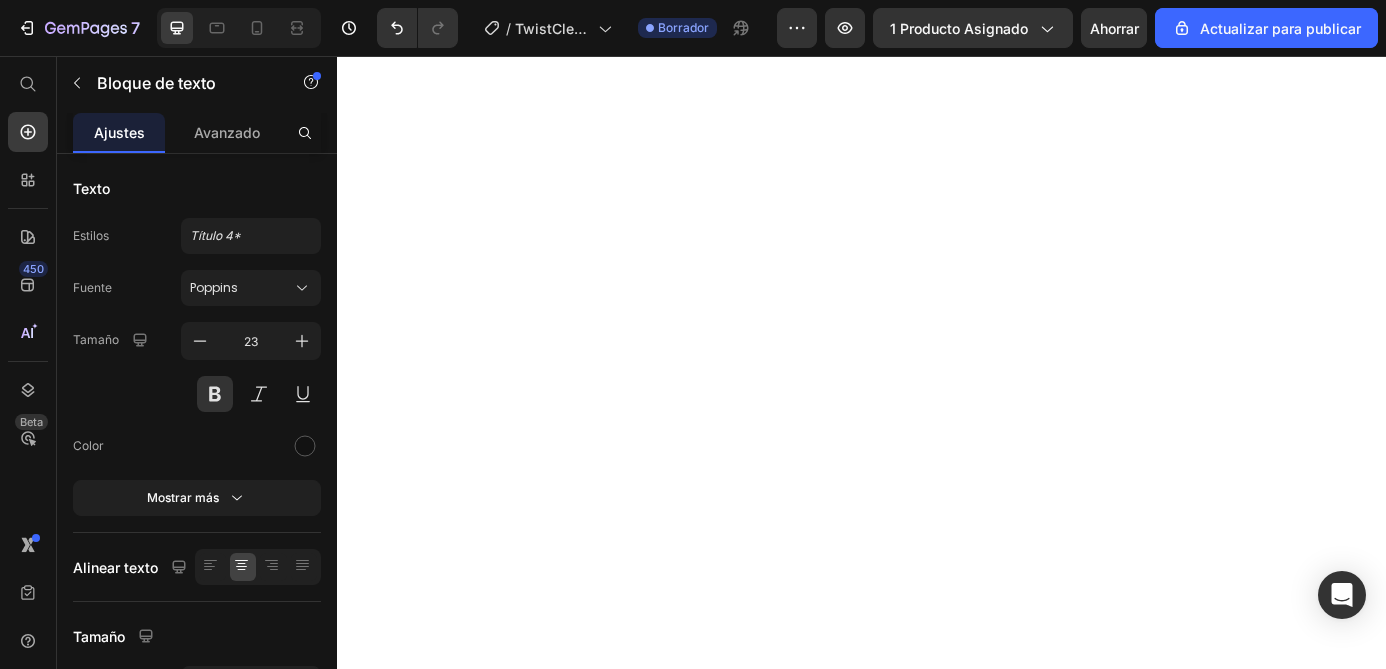 scroll, scrollTop: 0, scrollLeft: 0, axis: both 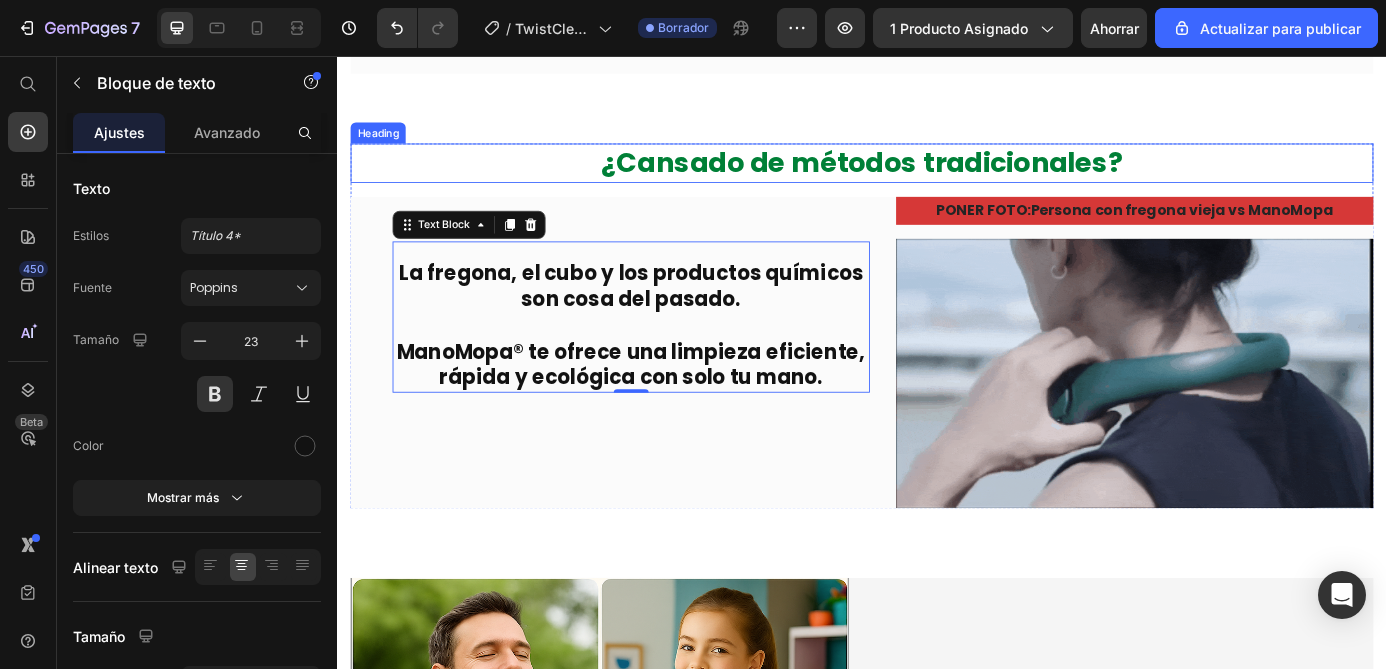 click on "¿Cansado de métodos tradicionales?" at bounding box center [937, 178] 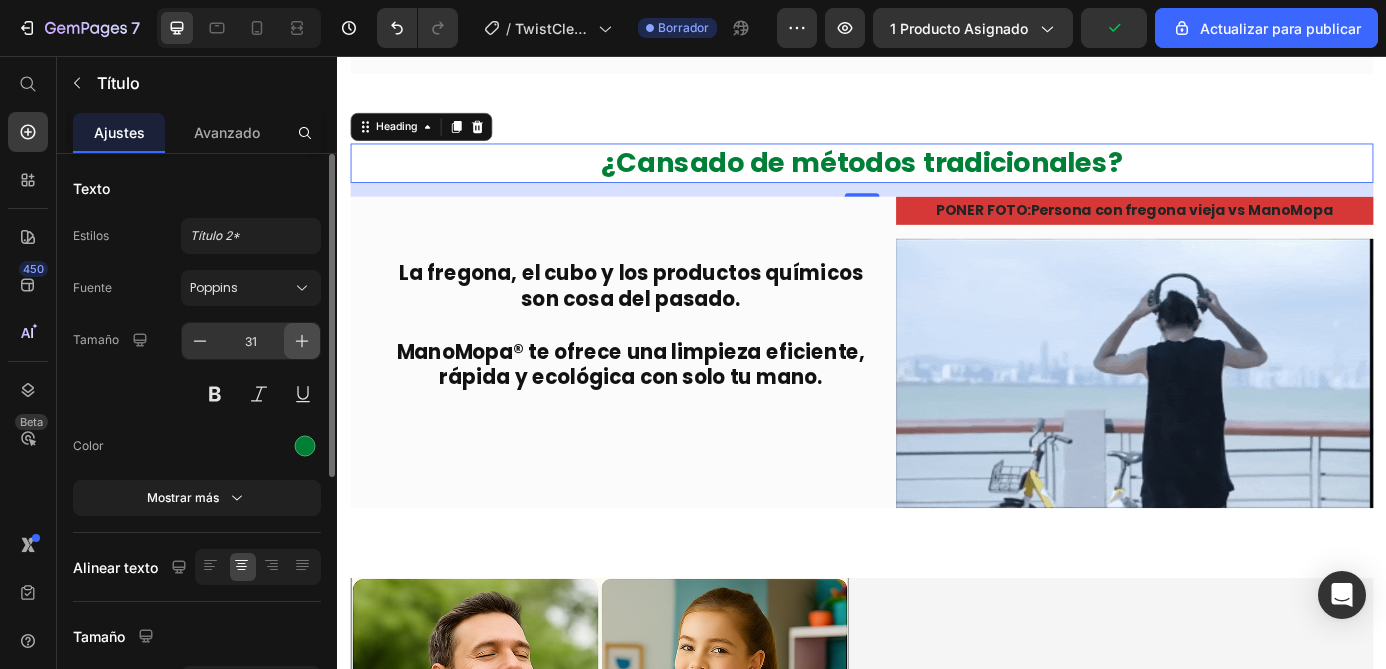 click 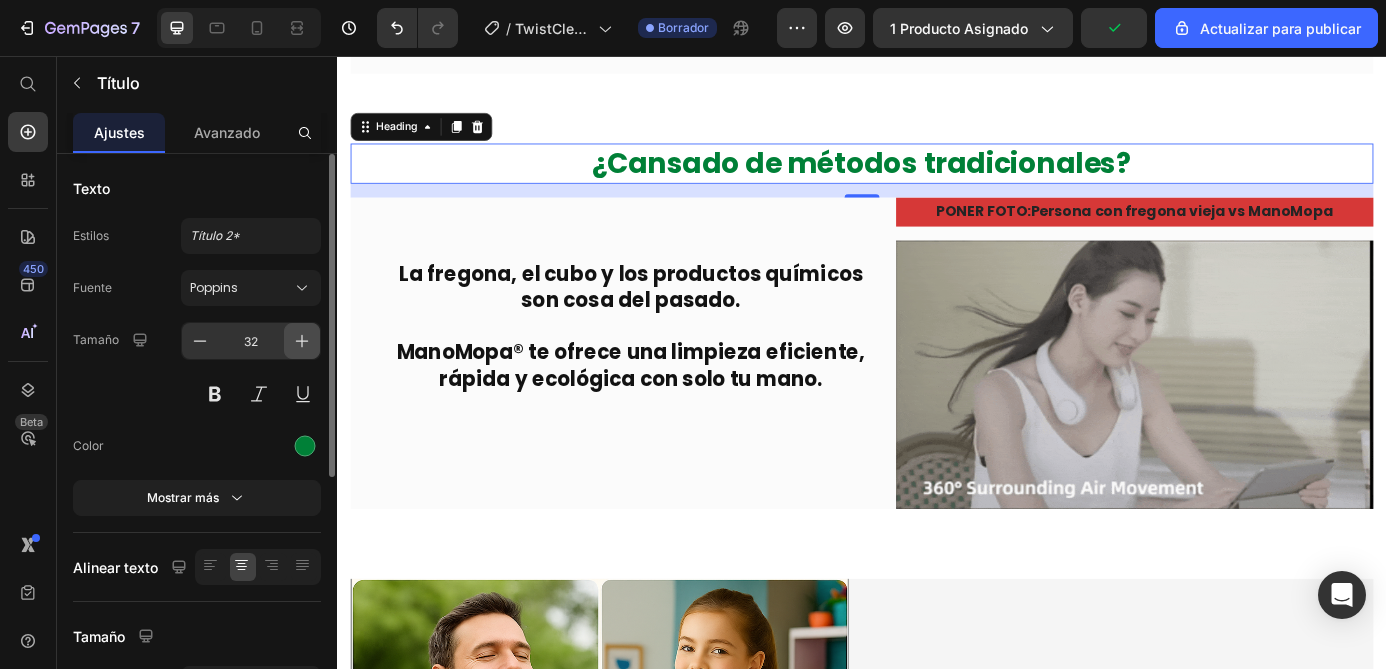 click 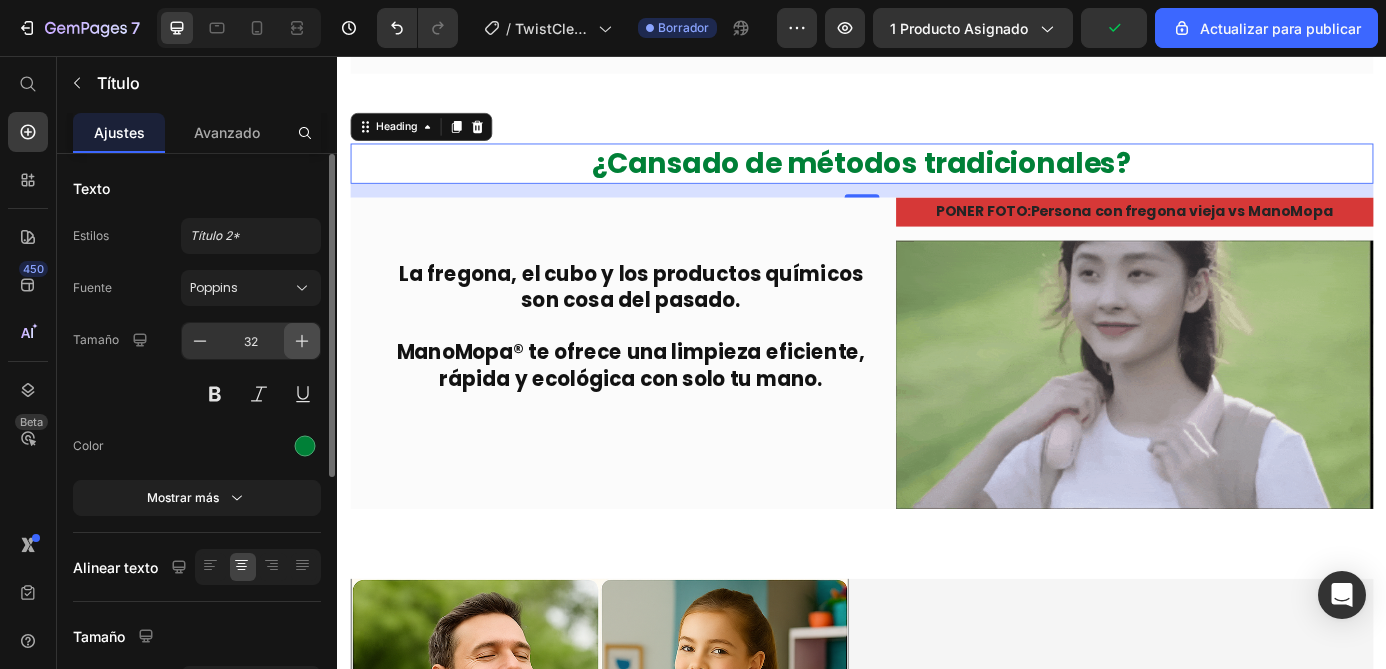 type on "33" 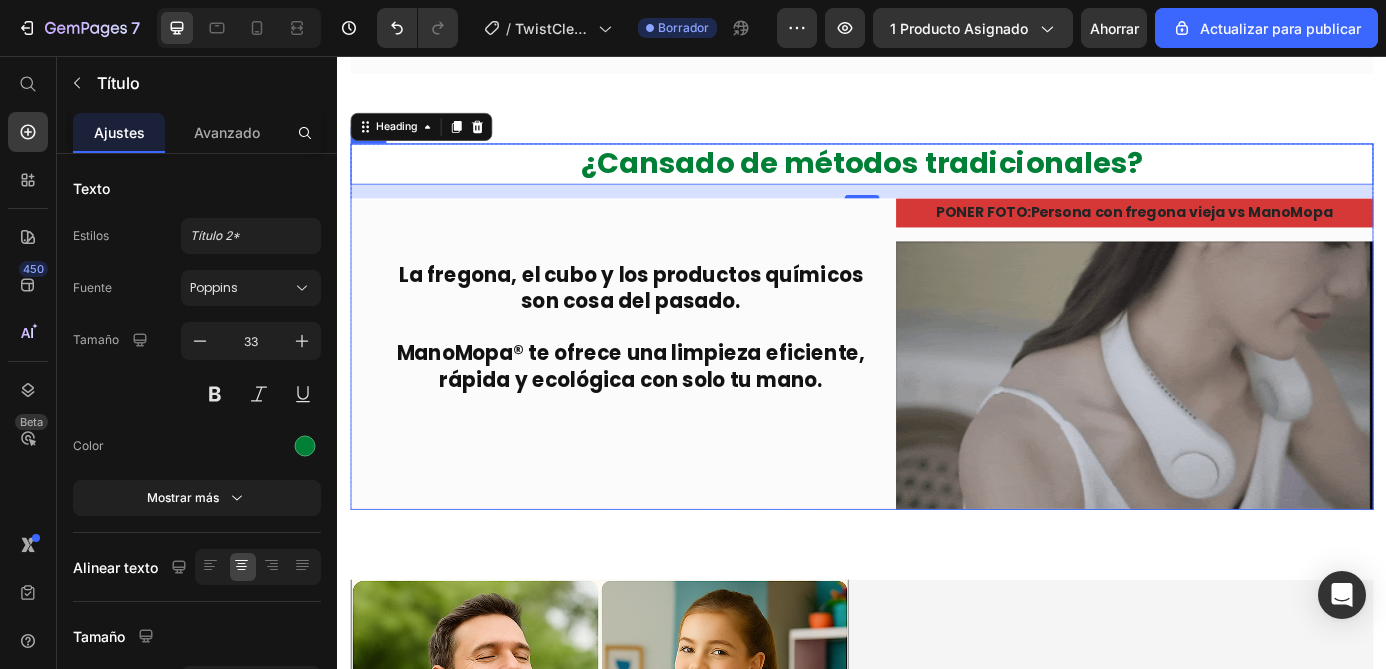 click on "La fregona, el cubo y los productos químicos son cosa del pasado. ⁠⁠⁠⁠⁠⁠⁠ ManoMopa® te ofrece una limpieza eficiente, rápida y ecológica con solo tu mano. Text Block Row Row Row Row PONER FOTO :  Persona con fregona vieja vs ManoMopa Text Block Image Row" at bounding box center [937, 397] 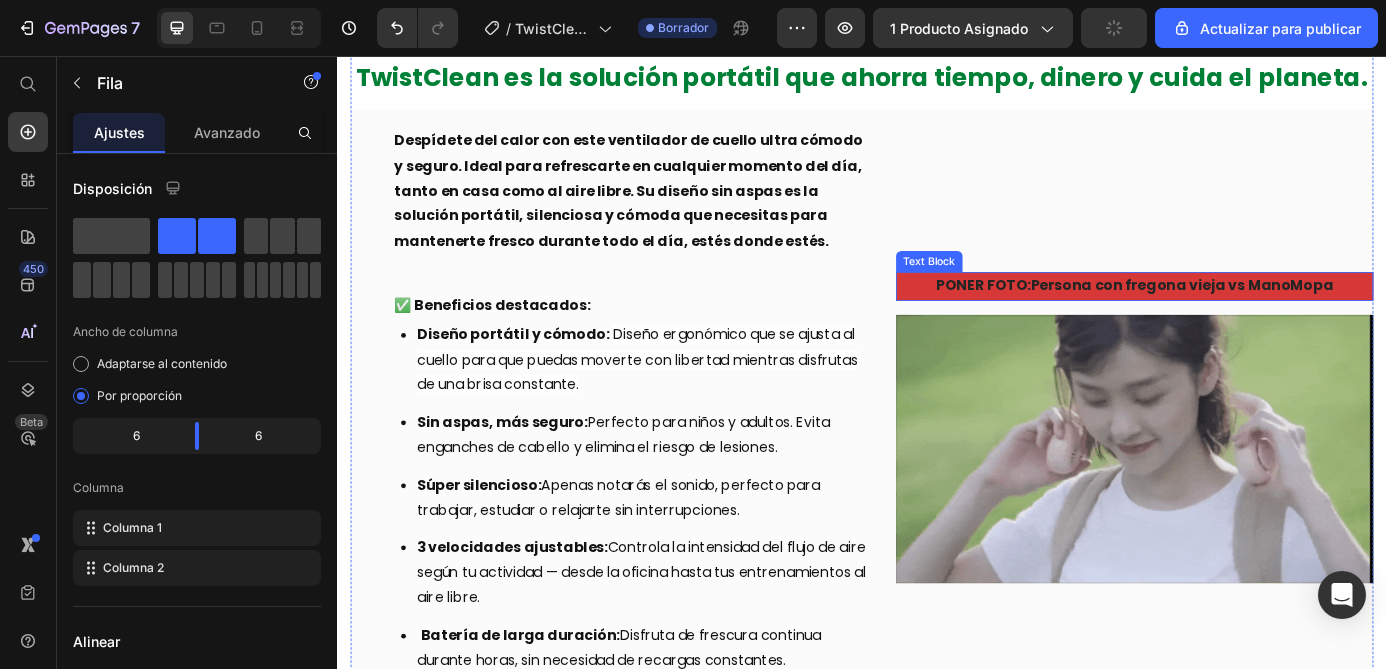 scroll, scrollTop: 793, scrollLeft: 0, axis: vertical 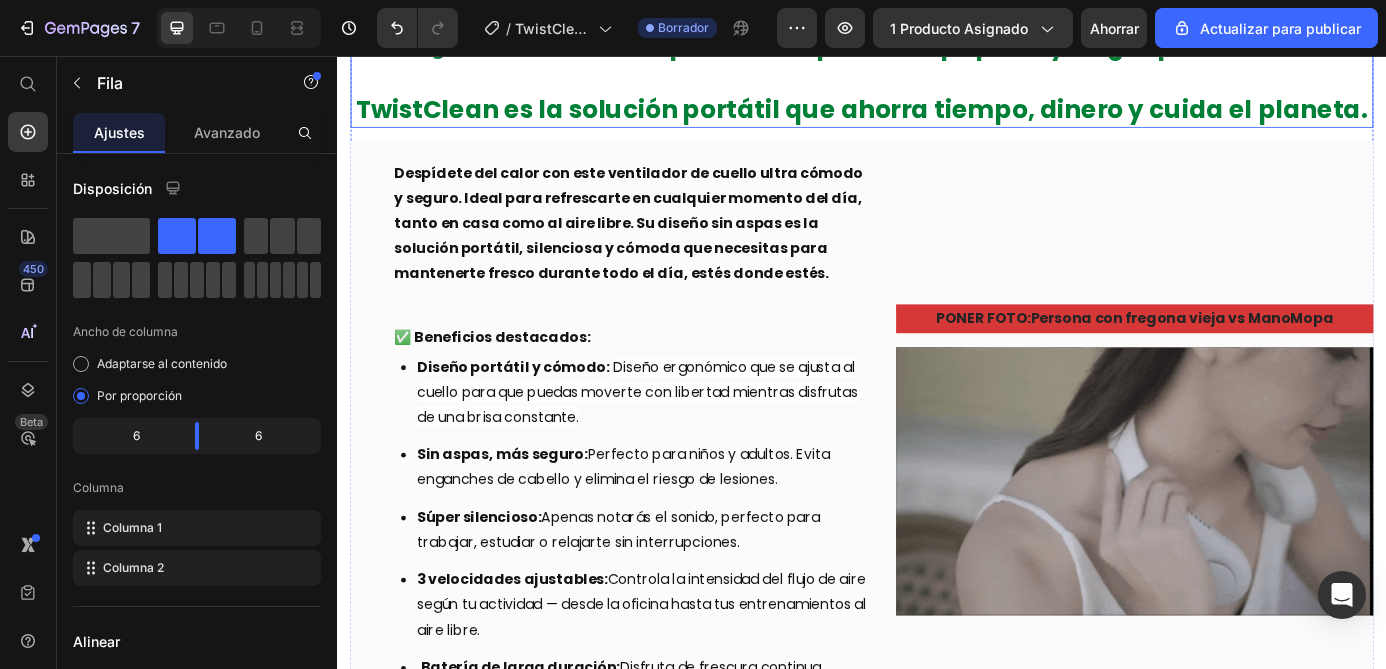 click on "TwistClean es la solución portátil que ahorra tiempo, dinero y cuida el planeta." at bounding box center (937, 117) 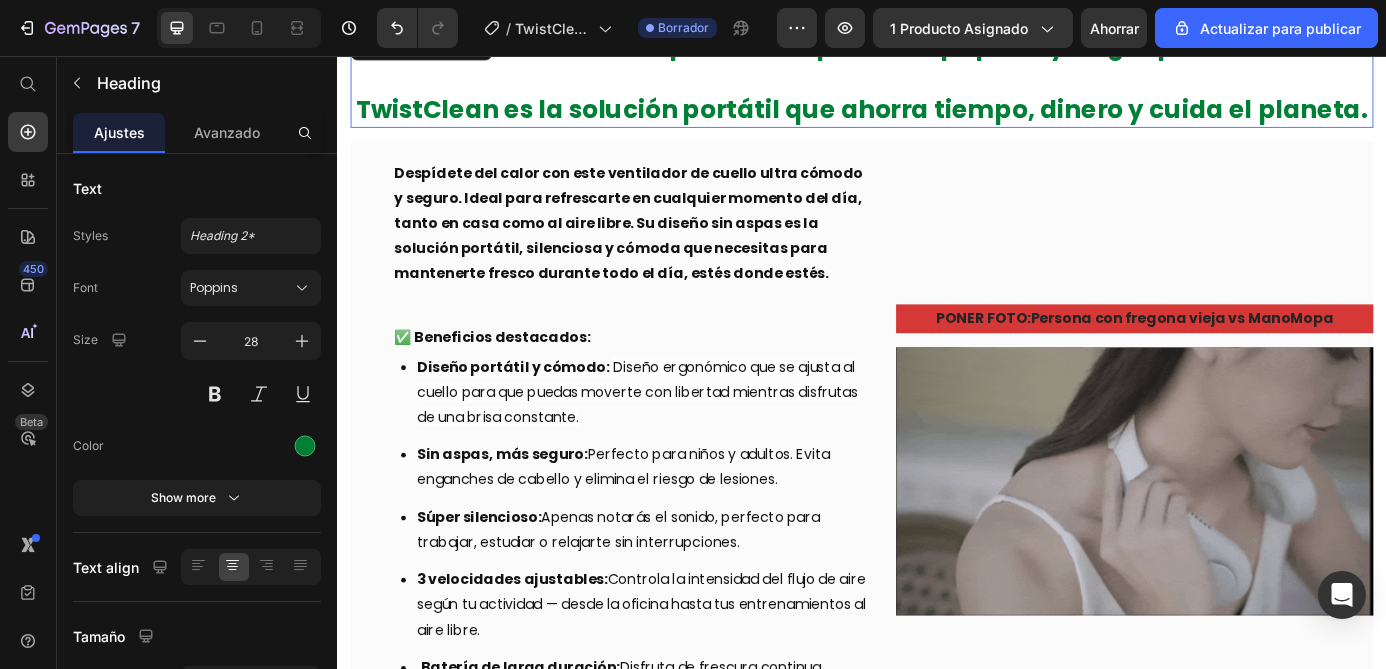 click on "TwistClean es la solución portátil que ahorra tiempo, dinero y cuida el planeta." at bounding box center (937, 117) 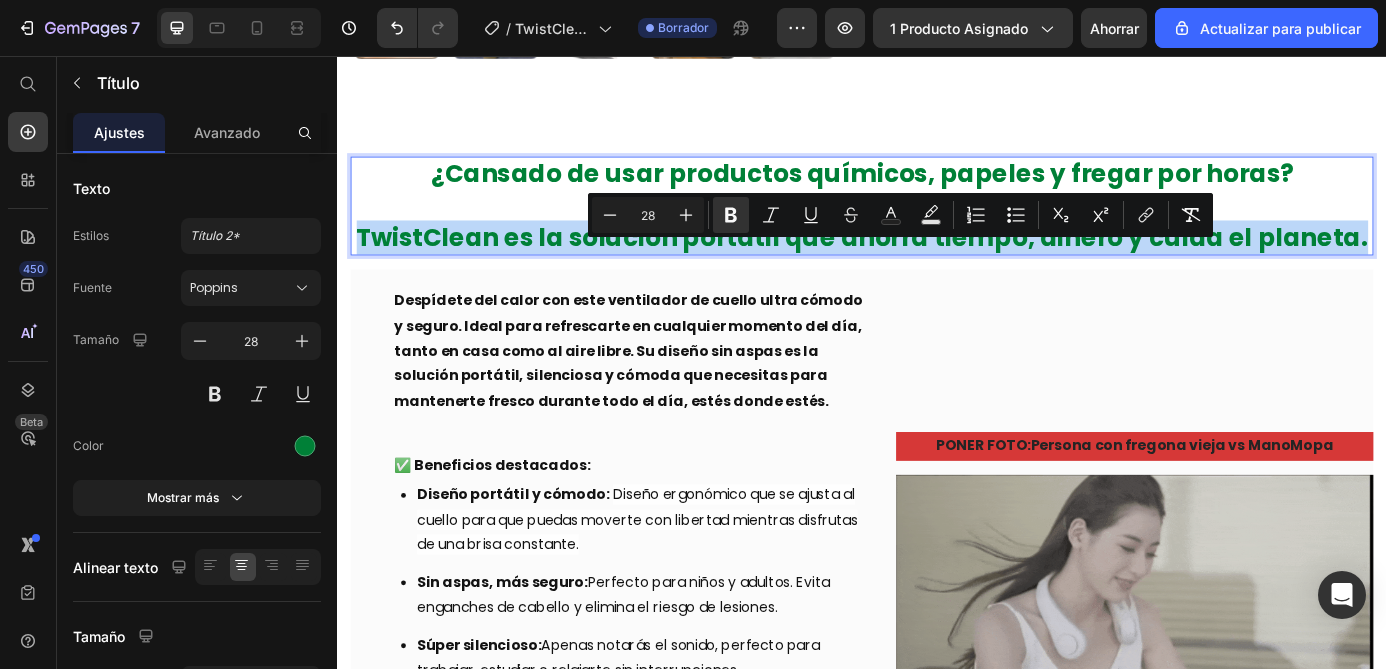 scroll, scrollTop: 621, scrollLeft: 0, axis: vertical 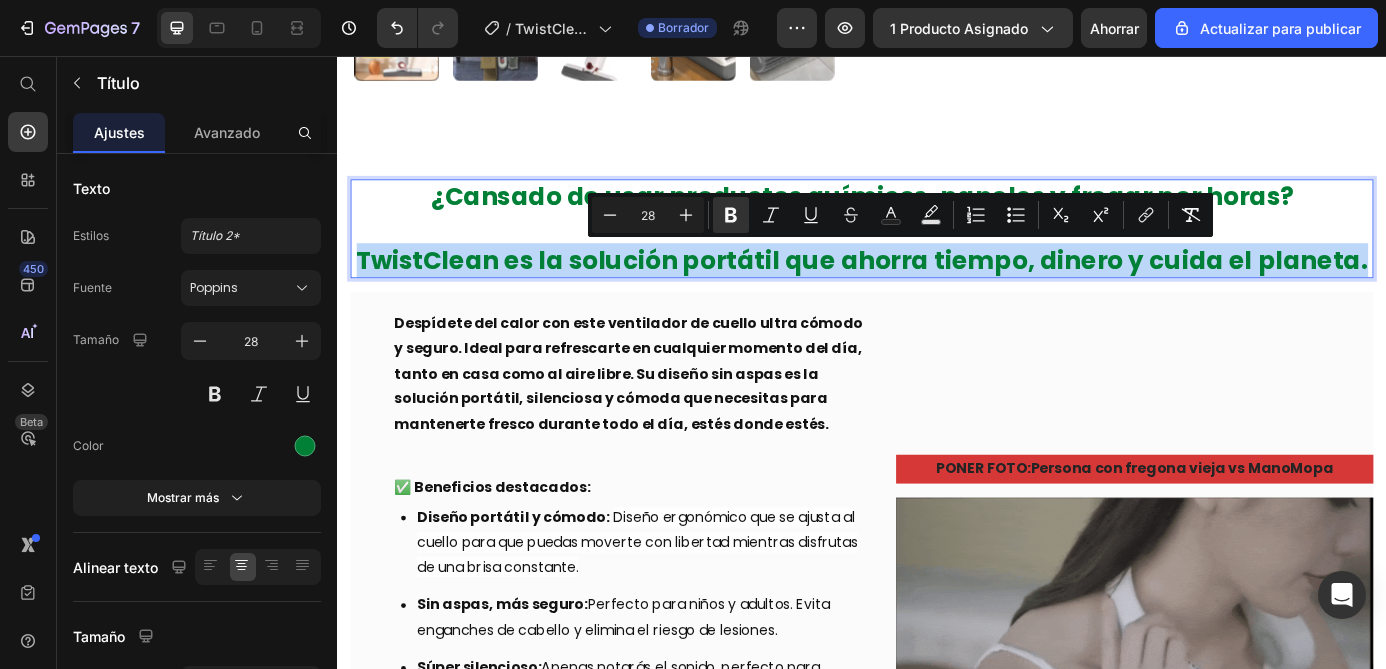 click on "¿Cansado de usar productos químicos, papeles y fregar por horas?" at bounding box center [937, 216] 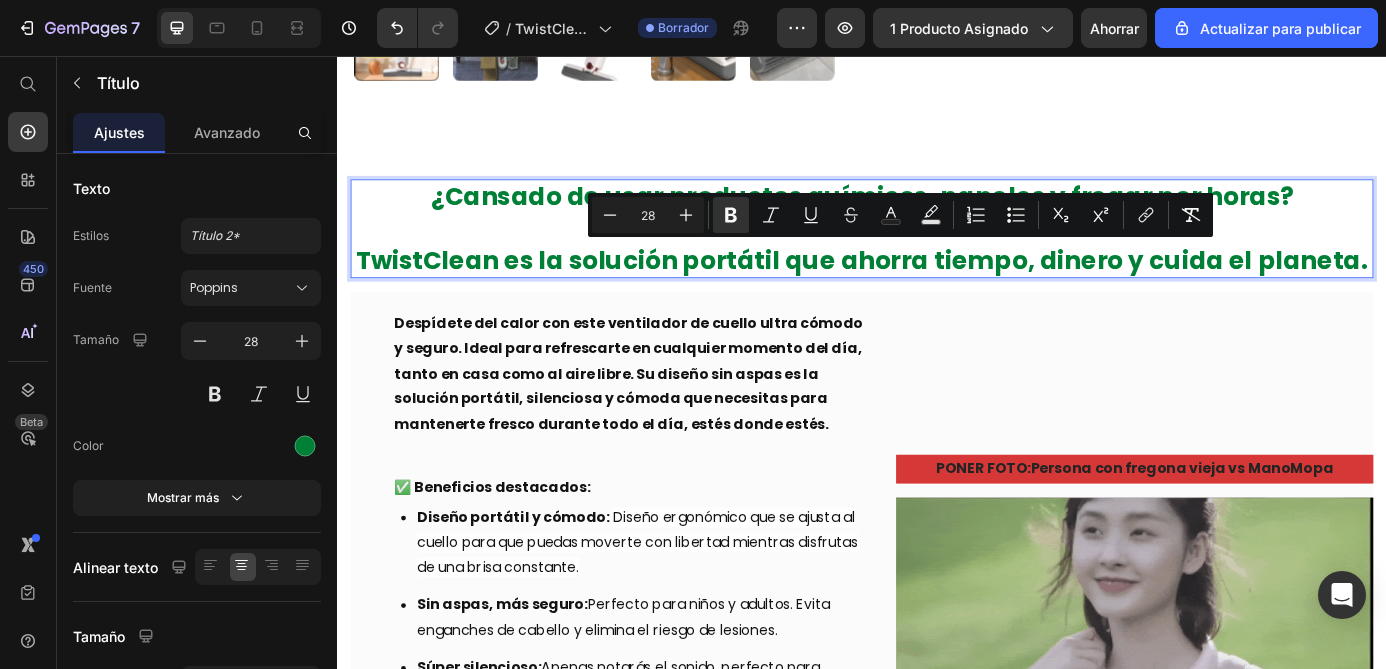 click on "¿Cansado de usar productos químicos, papeles y fregar por horas?" at bounding box center (937, 216) 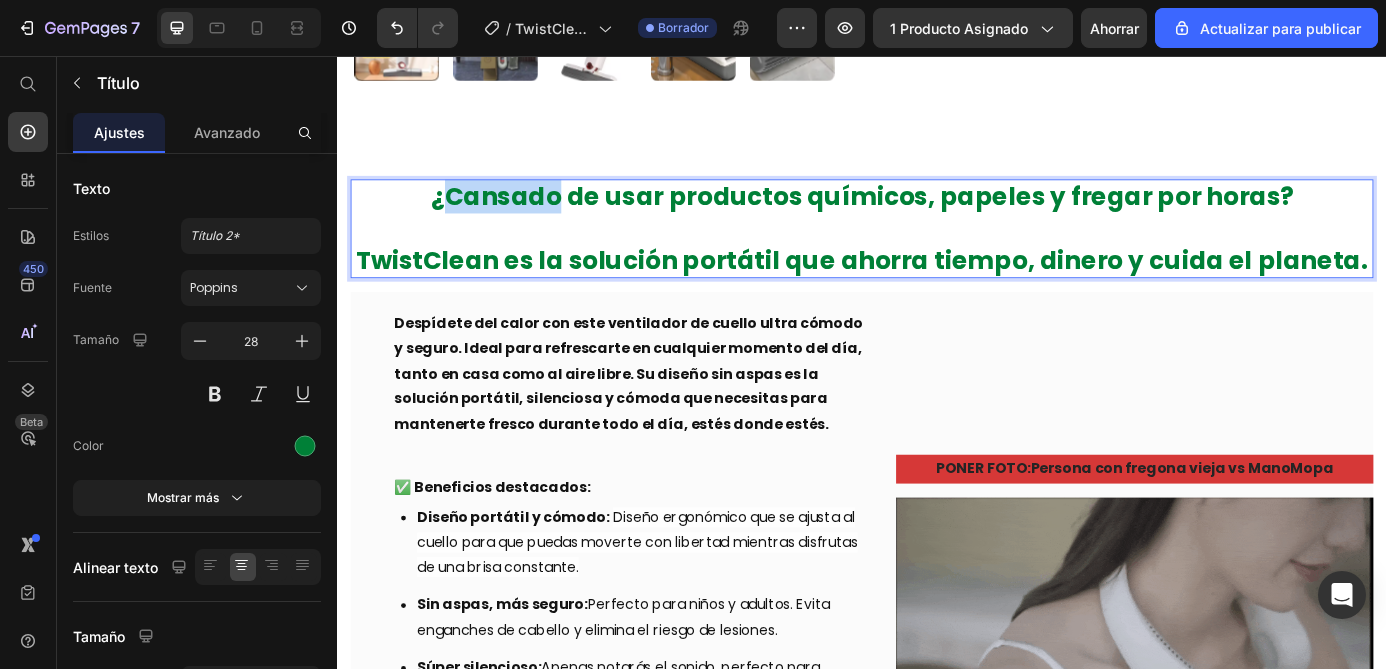 click on "¿Cansado de usar productos químicos, papeles y fregar por horas?" at bounding box center (937, 216) 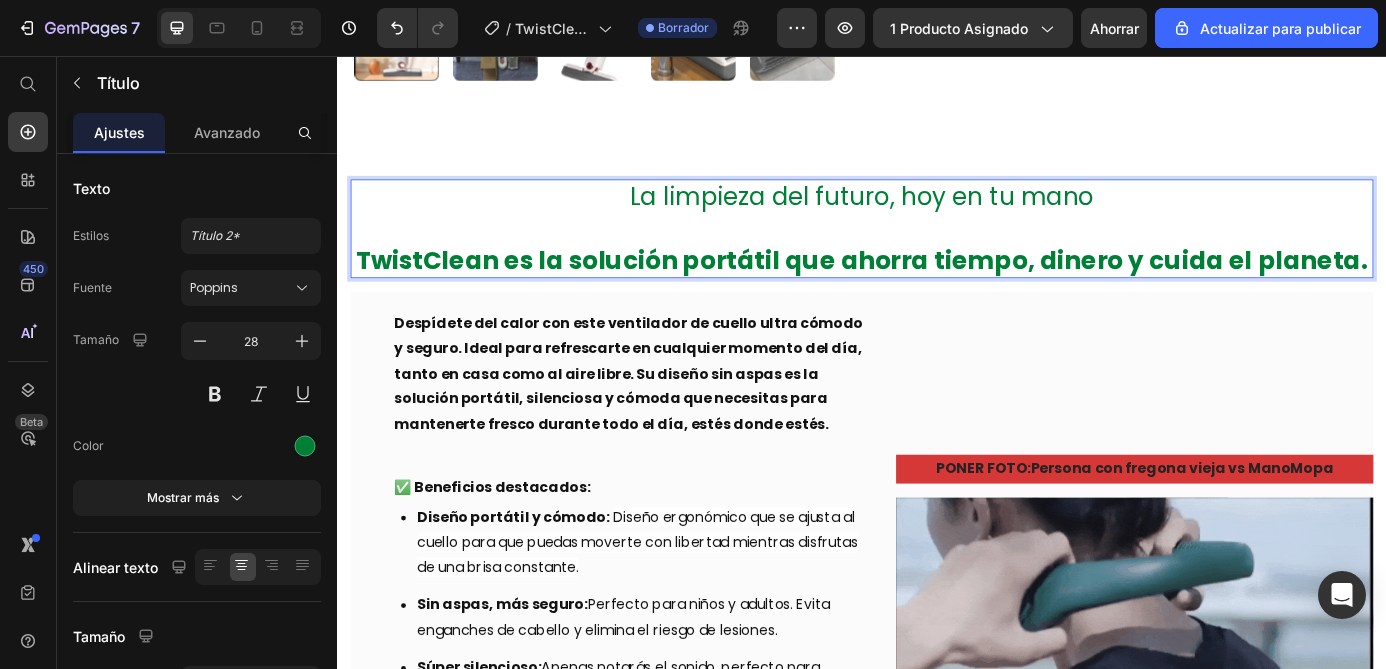 click on "TwistClean es la solución portátil que ahorra tiempo, dinero y cuida el planeta." at bounding box center [937, 289] 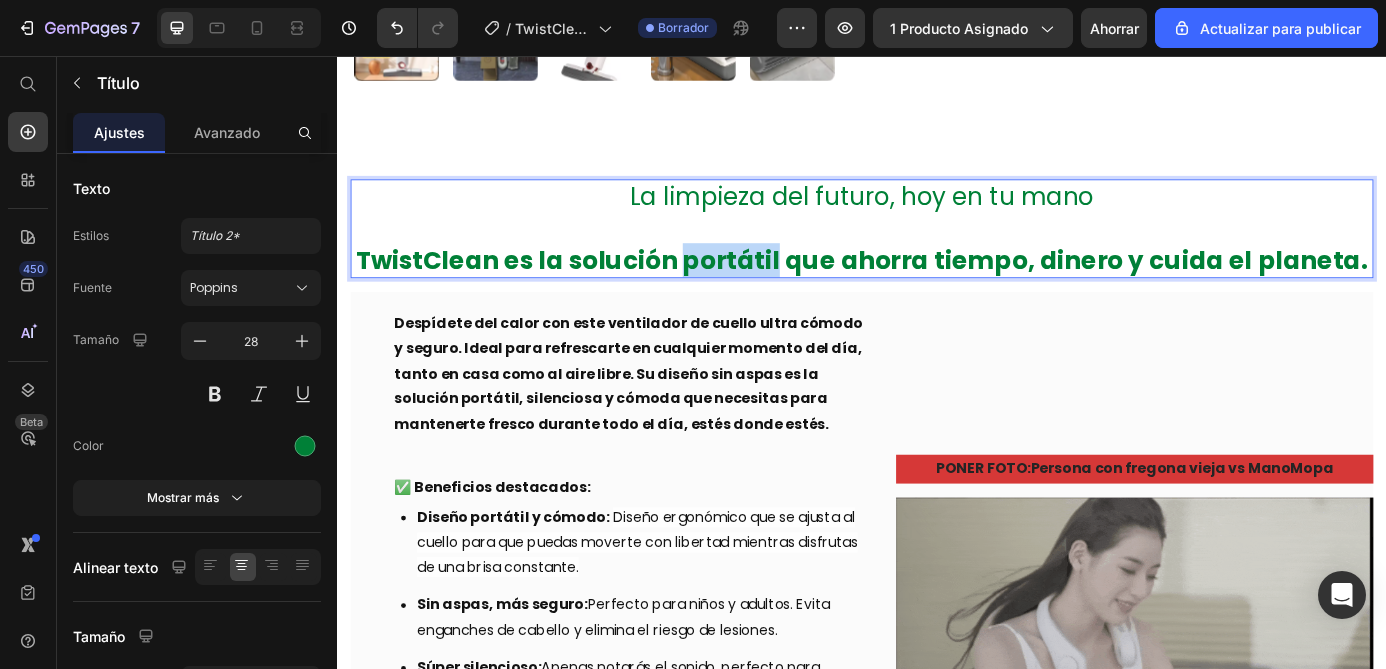 click on "TwistClean es la solución portátil que ahorra tiempo, dinero y cuida el planeta." at bounding box center [937, 289] 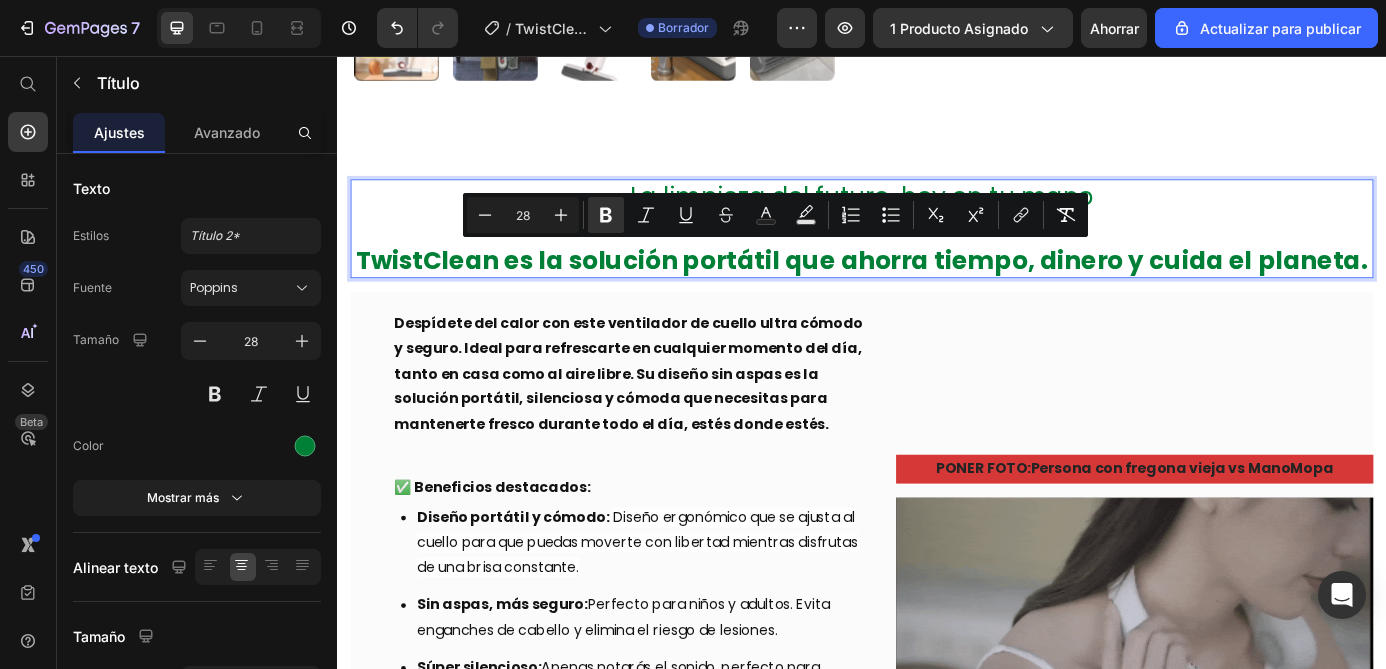 click on "TwistClean es la solución portátil que ahorra tiempo, dinero y cuida el planeta." at bounding box center [937, 289] 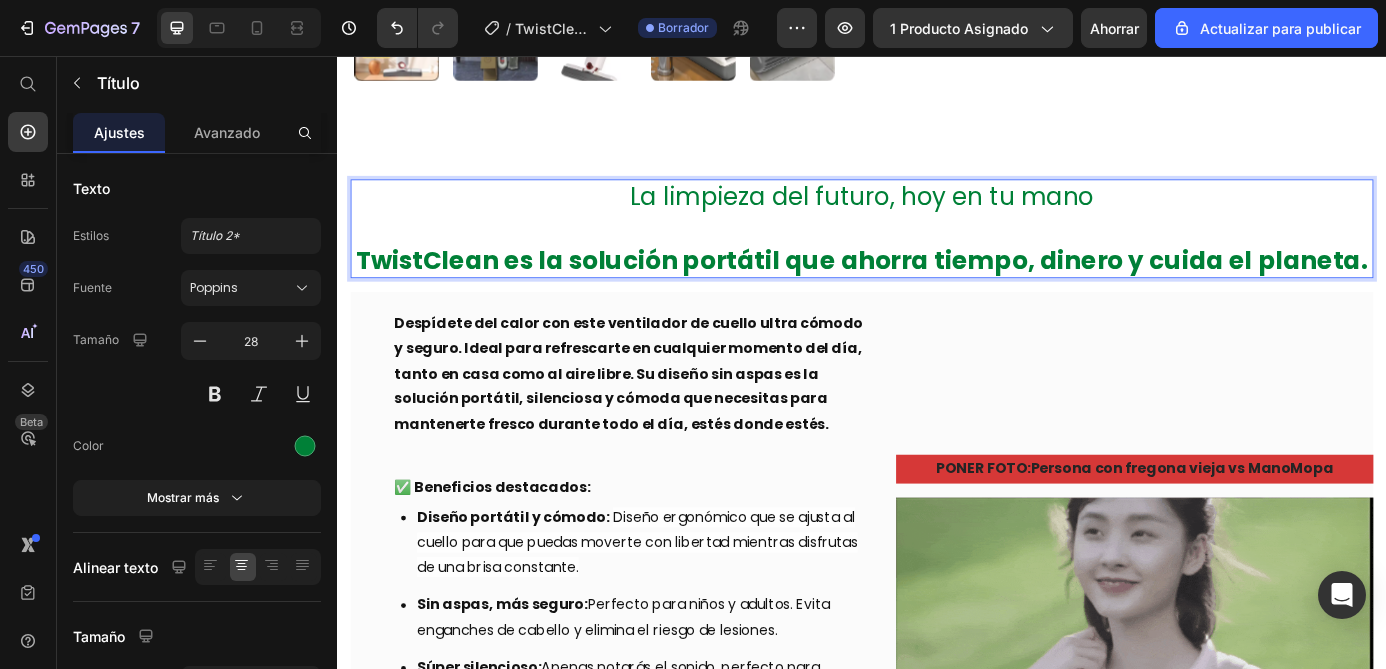 click on "La limpieza del futuro, hoy en tu mano TwistClean es la solución portátil que ahorra tiempo, dinero y cuida el planeta." at bounding box center (937, 253) 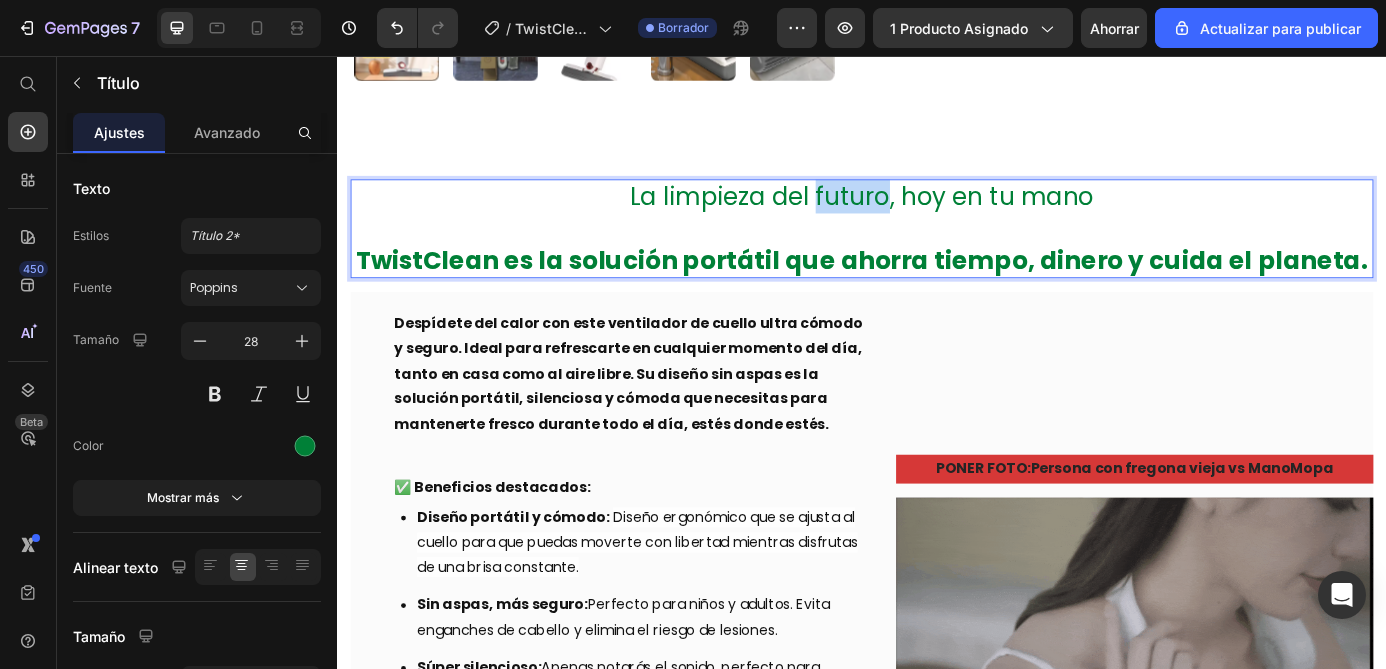 click on "La limpieza del futuro, hoy en tu mano TwistClean es la solución portátil que ahorra tiempo, dinero y cuida el planeta." at bounding box center (937, 253) 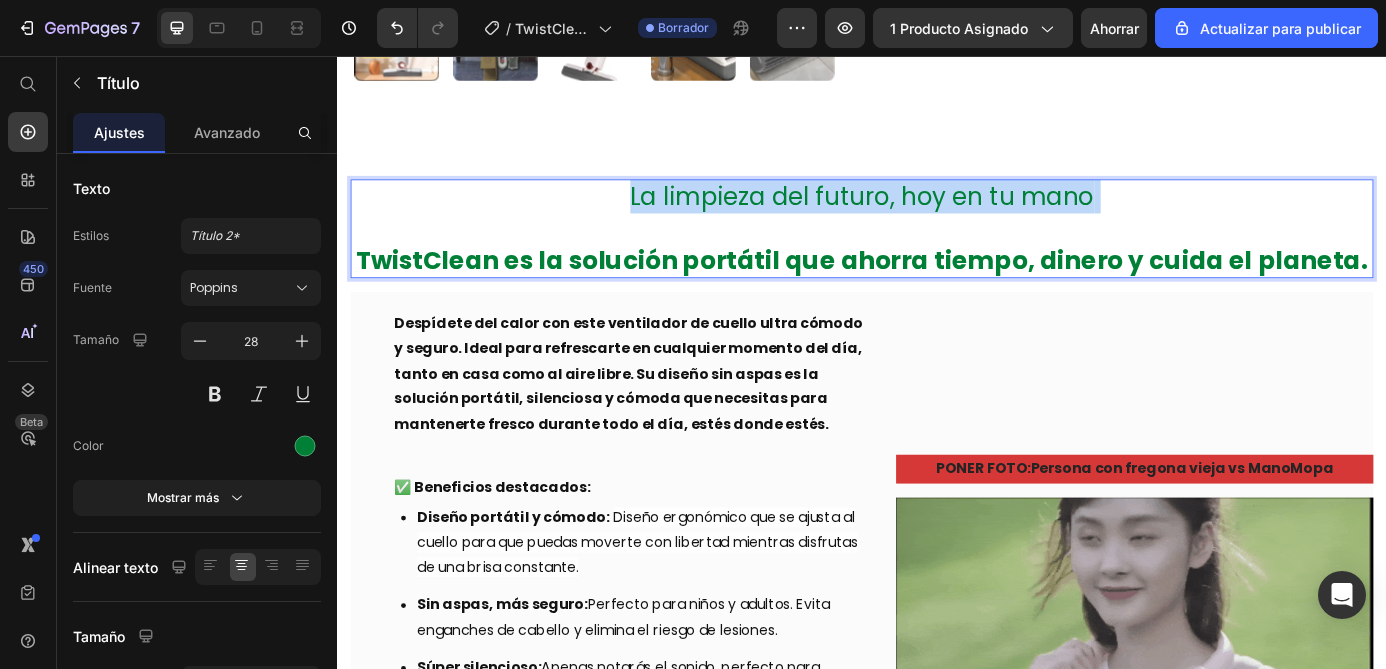 click on "La limpieza del futuro, hoy en tu mano TwistClean es la solución portátil que ahorra tiempo, dinero y cuida el planeta." at bounding box center (937, 253) 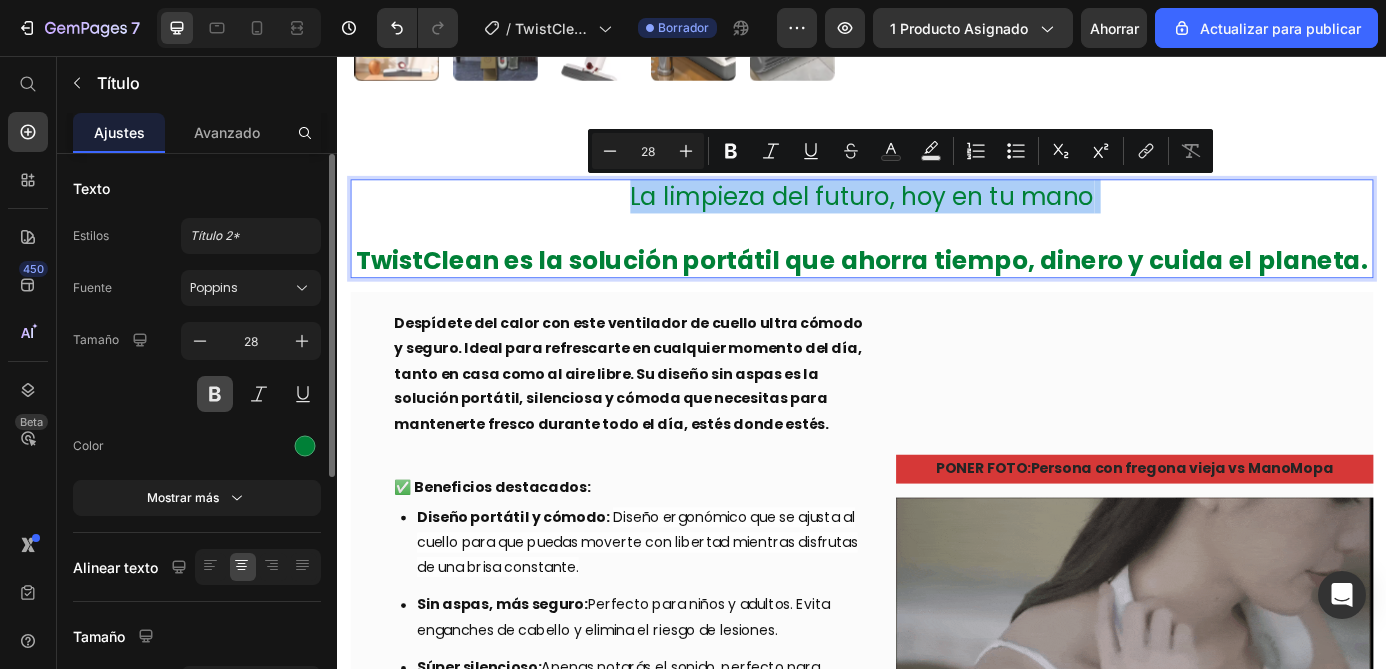 click at bounding box center [215, 394] 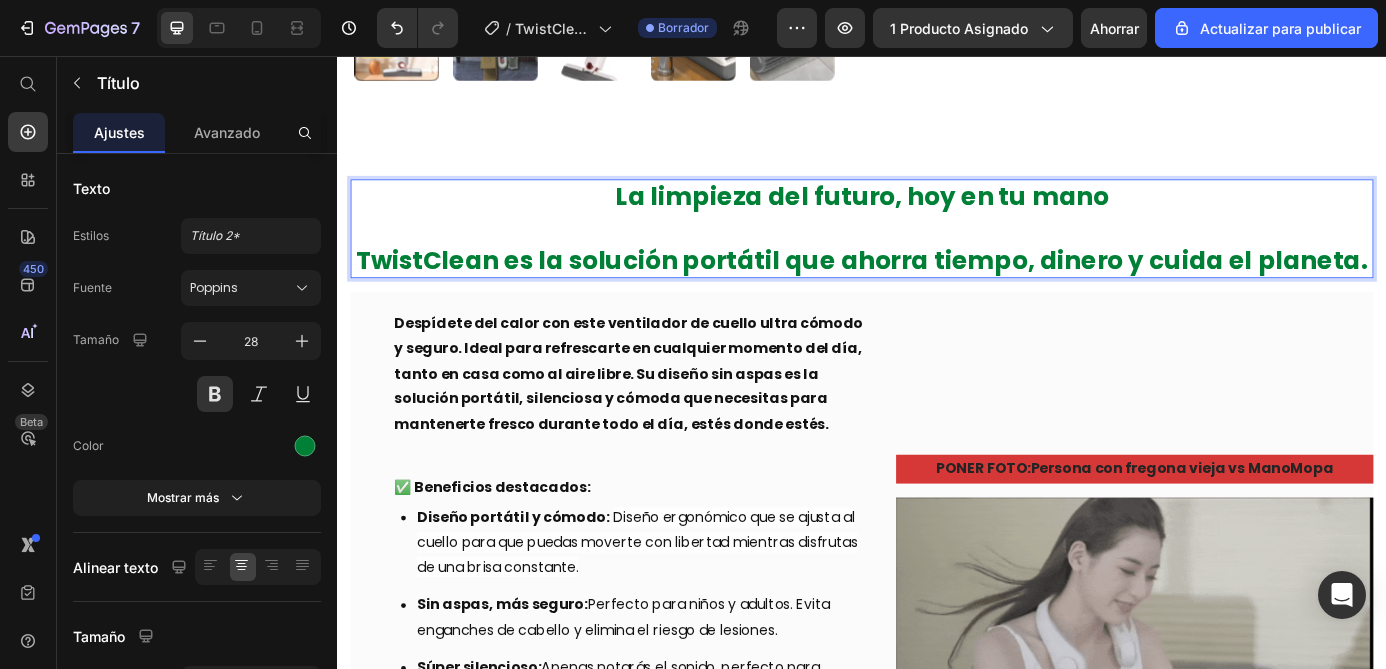 click on "La limpieza del futuro, hoy en tu mano TwistClean es la solución portátil que ahorra tiempo, dinero y cuida el planeta." at bounding box center (937, 253) 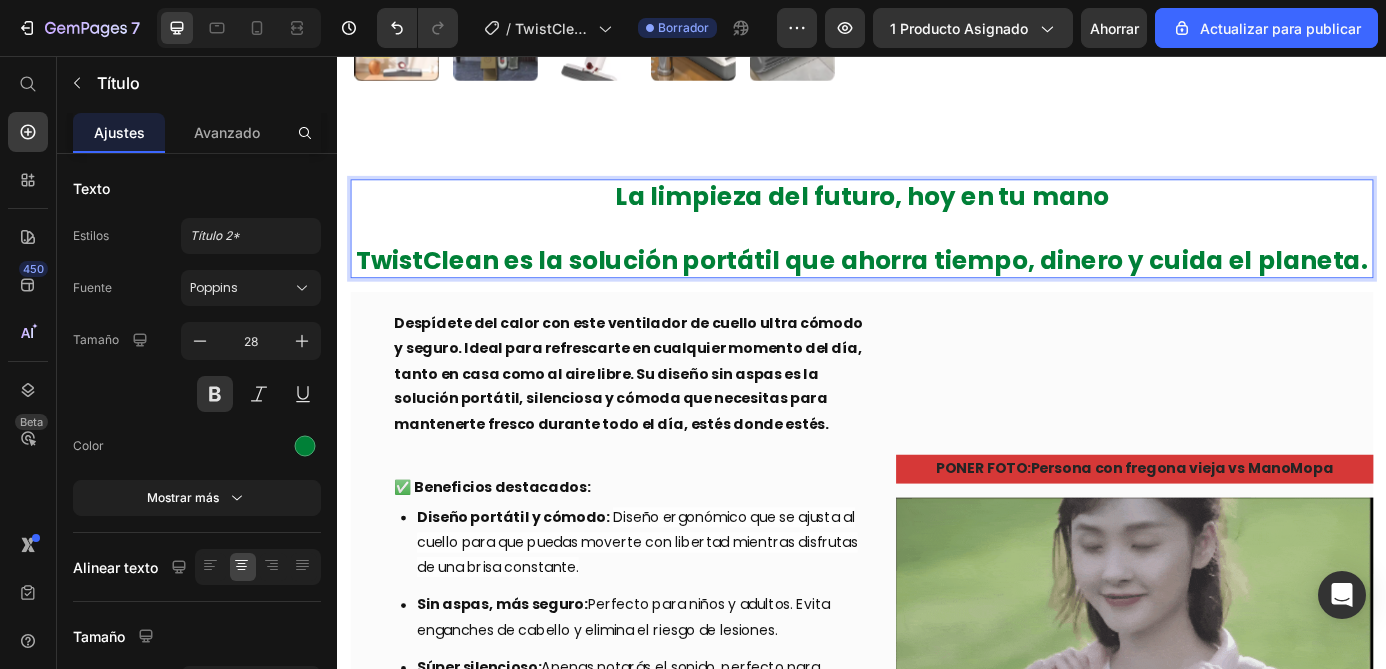 click on "La limpieza del futuro, hoy en tu mano ⁠⁠⁠⁠⁠⁠⁠ TwistClean es la solución portátil que ahorra tiempo, dinero y cuida el planeta." at bounding box center [937, 253] 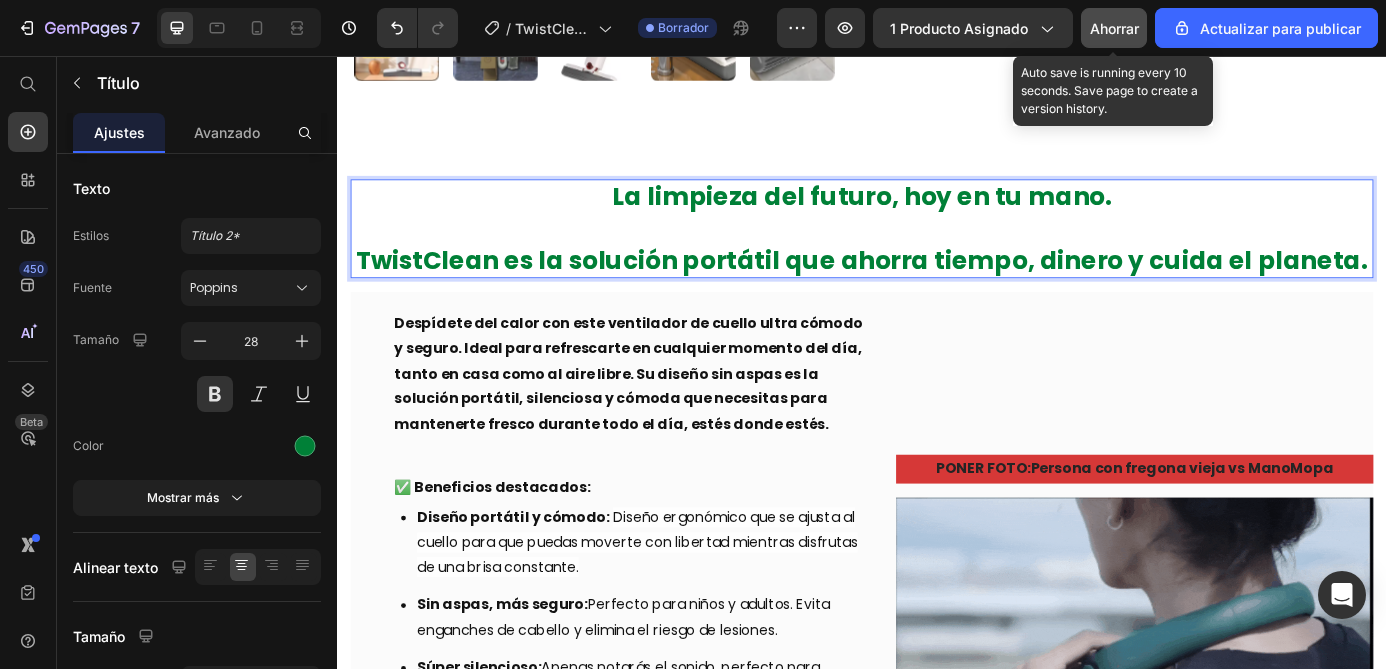 click on "Ahorrar" at bounding box center [1114, 28] 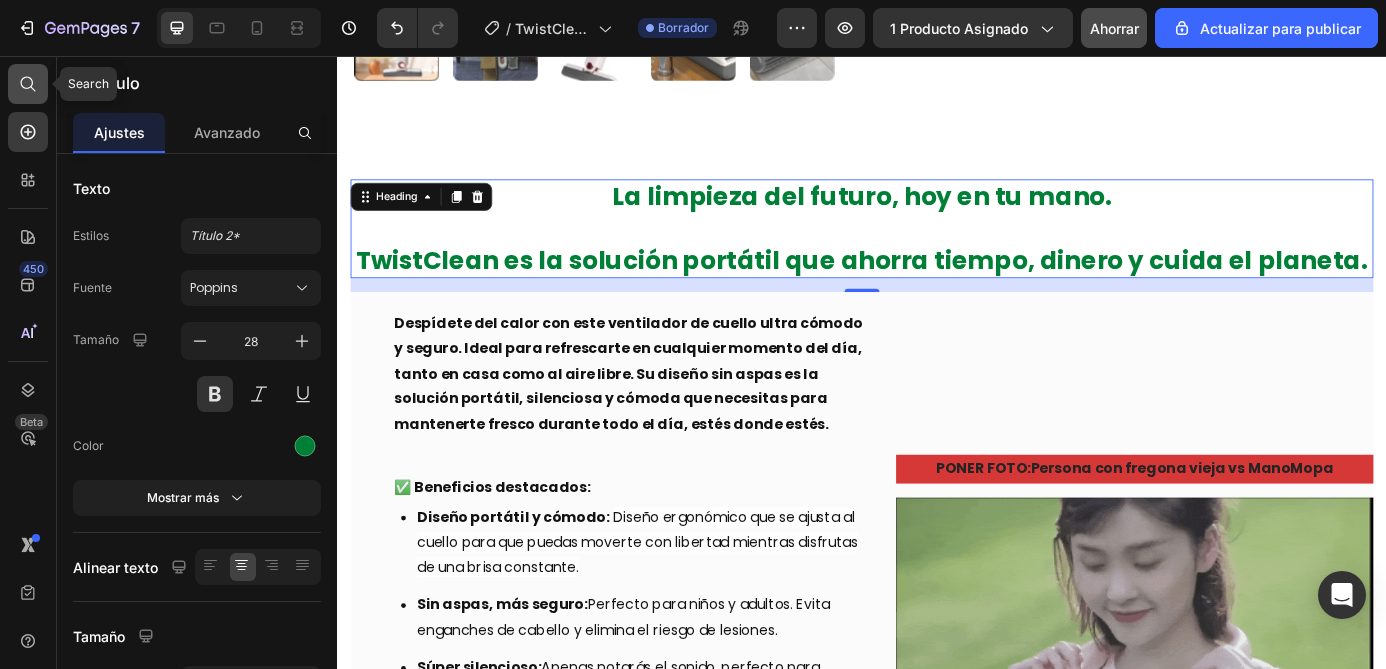 click 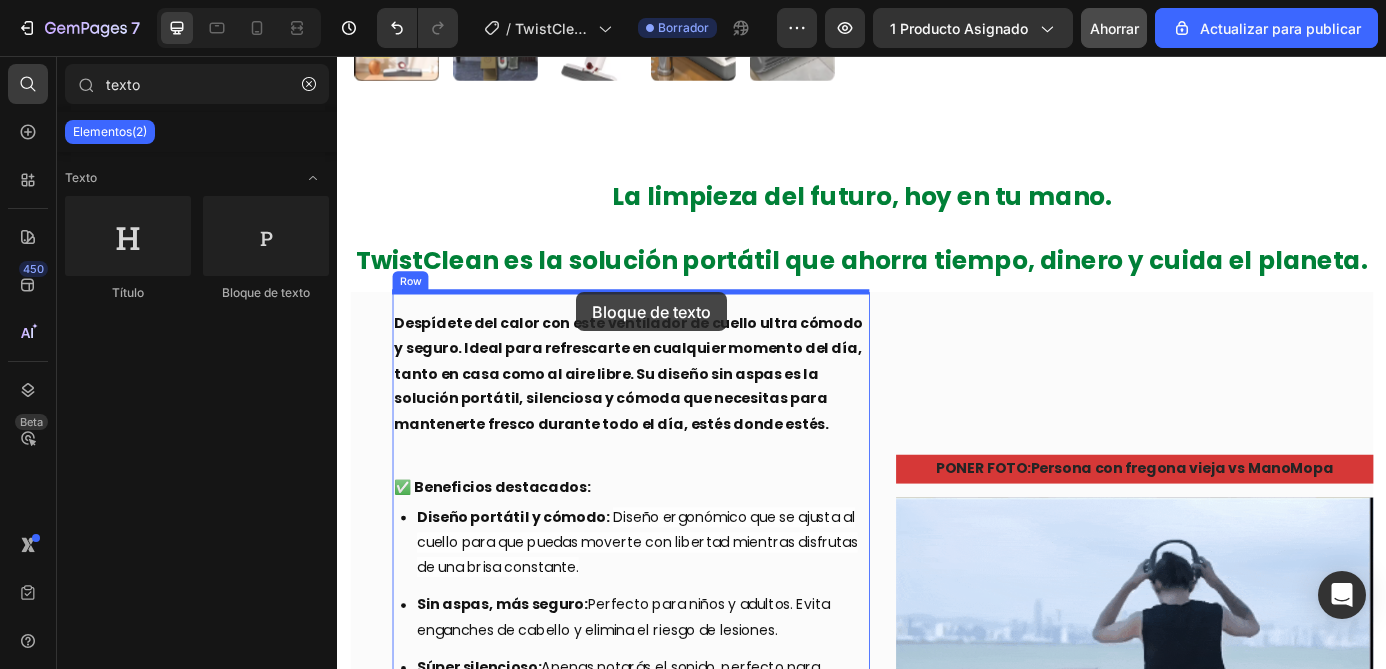 drag, startPoint x: 592, startPoint y: 303, endPoint x: 611, endPoint y: 326, distance: 29.832869 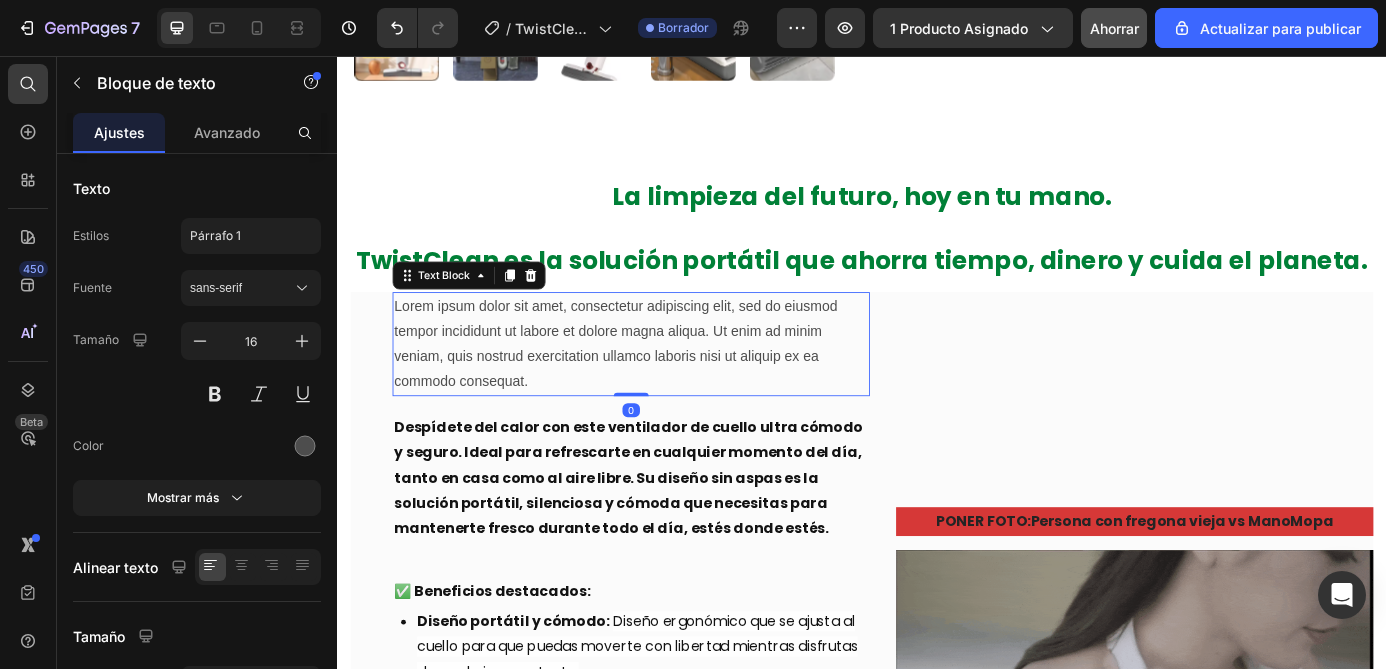 click on "Lorem ipsum dolor sit amet, consectetur adipiscing elit, sed do eiusmod tempor incididunt ut labore et dolore magna aliqua. Ut enim ad minim veniam, quis nostrud exercitation ullamco laboris nisi ut aliquip ex ea commodo consequat." at bounding box center (673, 385) 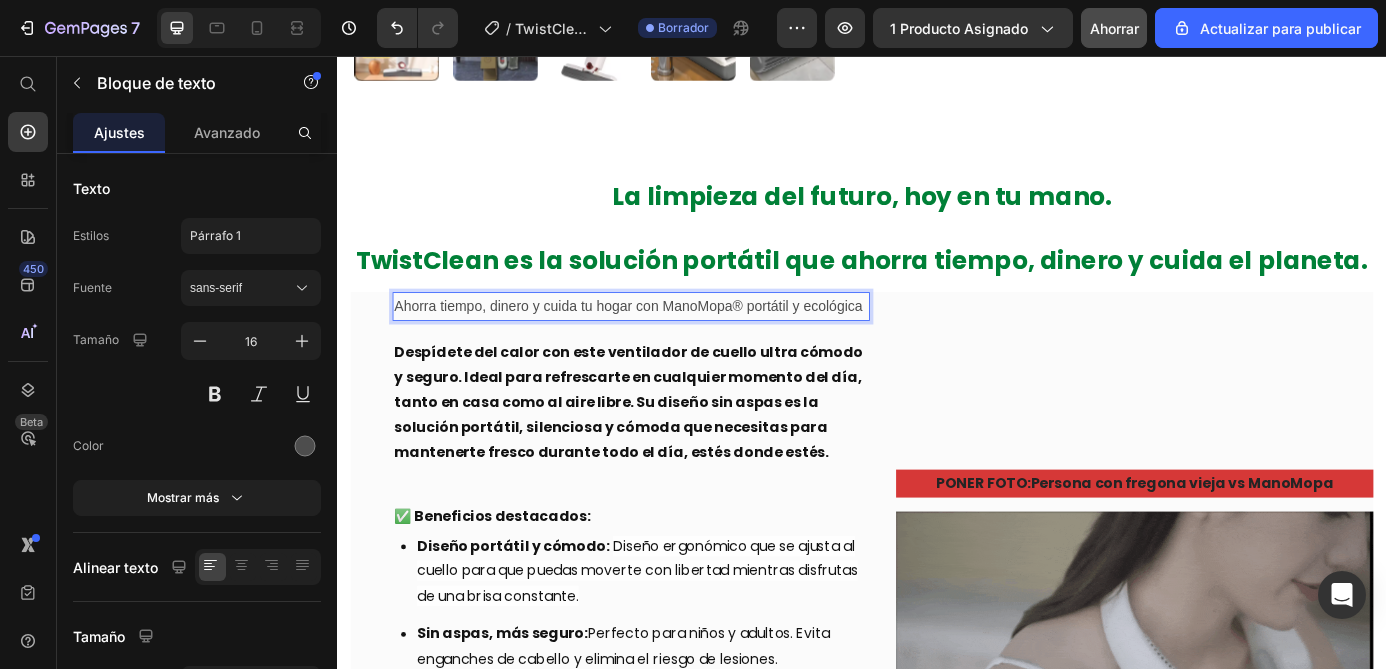 click on "Despídete del calor con este ventilador de cuello ultra cómodo y seguro. Ideal para refrescarte en cualquier momento del día, tanto en casa como al aire libre. Su diseño sin aspas es la solución portátil, silenciosa y cómoda que necesitas para mantenerte fresco durante todo el día, estés donde estés." at bounding box center (673, 453) 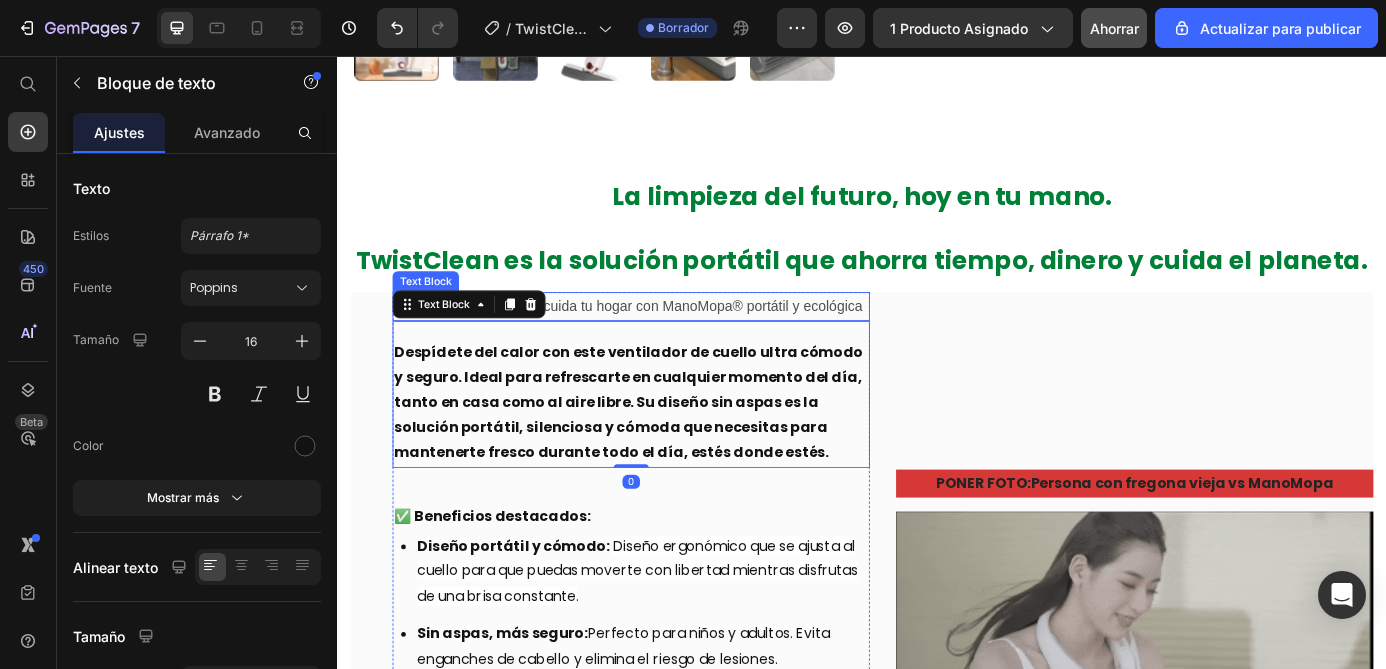 click on "Ahorra tiempo, dinero y cuida tu hogar con ManoMopa® portátil y ecológica" at bounding box center (673, 342) 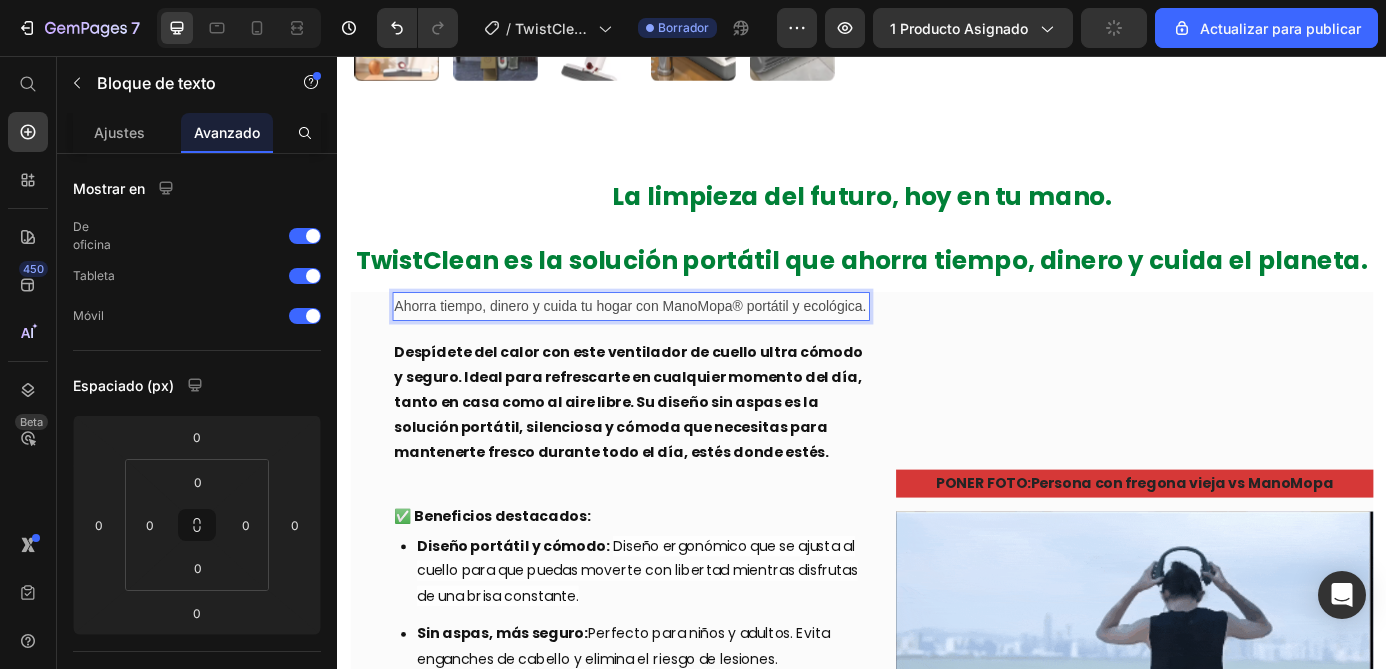 click on "Ahorra tiempo, dinero y cuida tu hogar con ManoMopa® portátil y ecológica." at bounding box center [673, 342] 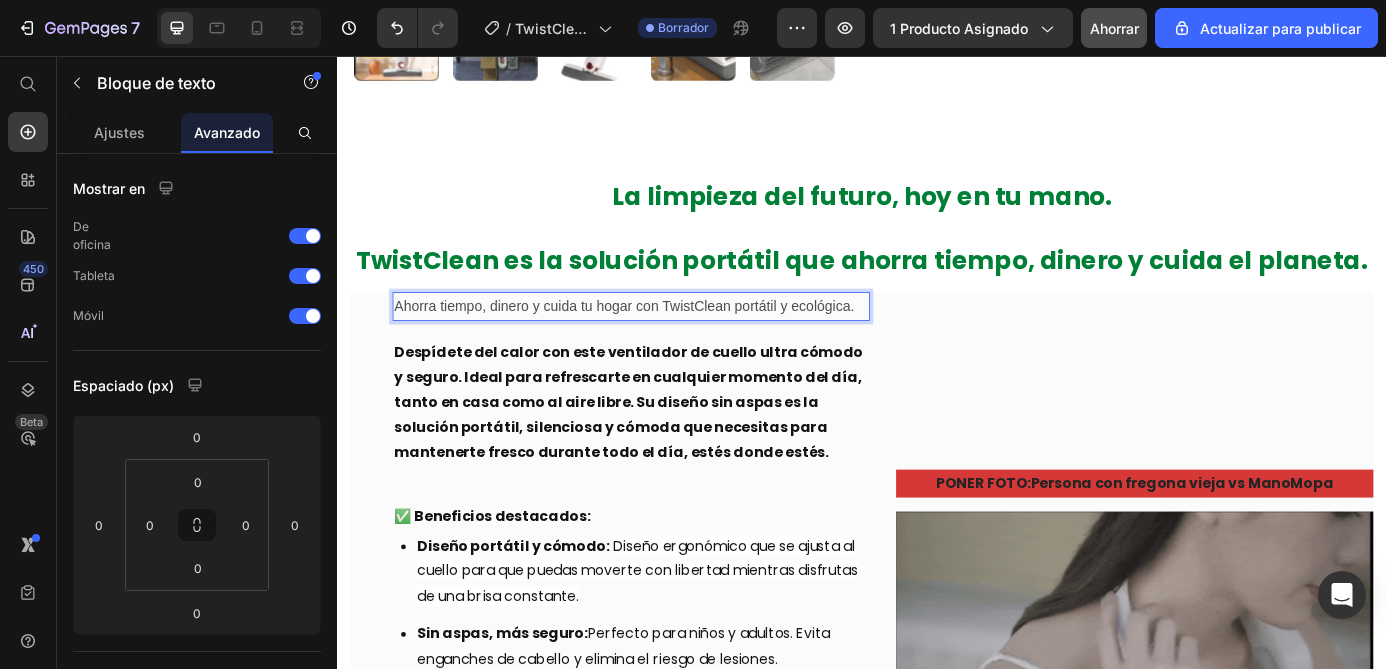 click on "Ahorra tiempo, dinero y cuida tu hogar con TwistClean portátil y ecológica." at bounding box center [673, 342] 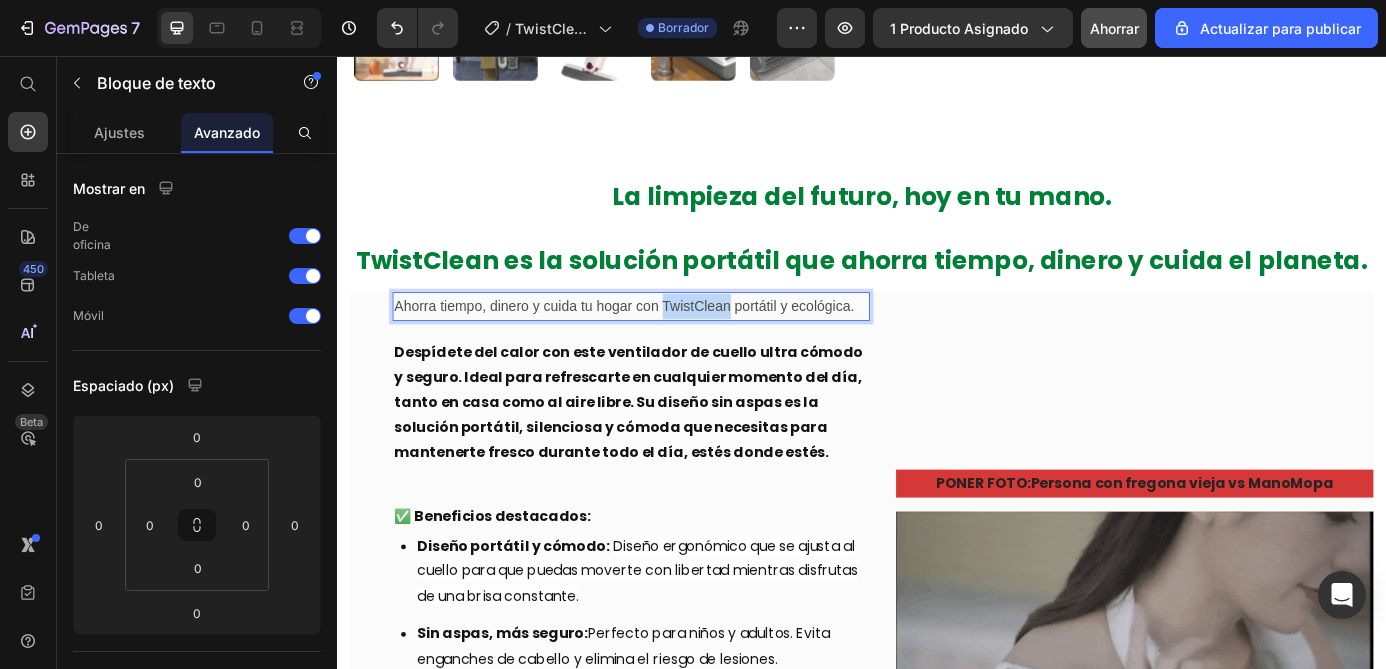 click on "Ahorra tiempo, dinero y cuida tu hogar con TwistClean portátil y ecológica." at bounding box center [673, 342] 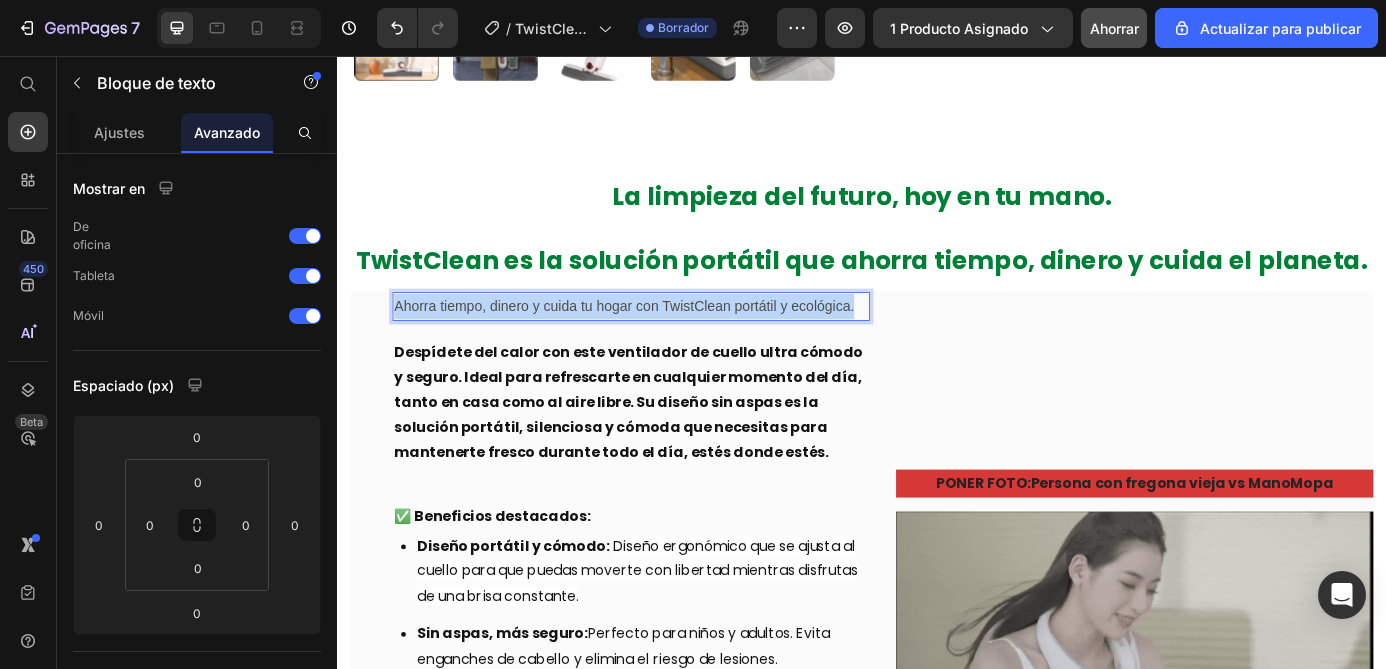 click on "Ahorra tiempo, dinero y cuida tu hogar con TwistClean portátil y ecológica." at bounding box center (673, 342) 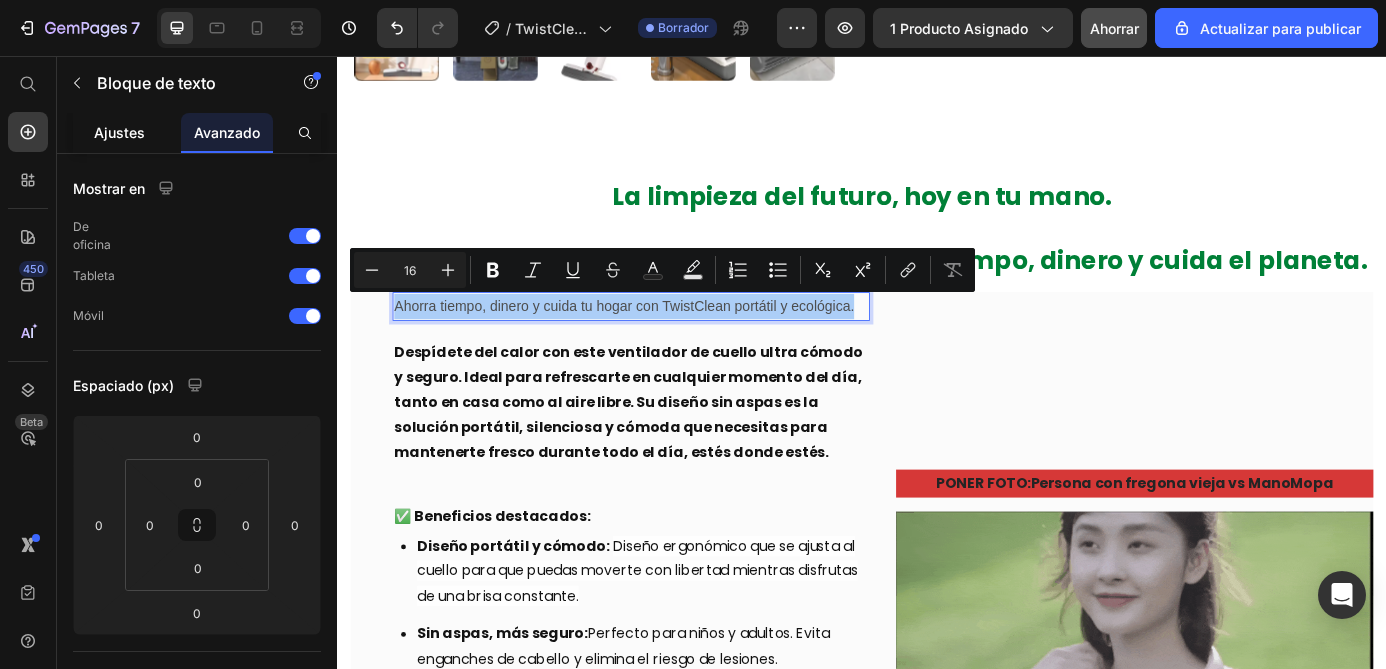 click on "Ajustes" 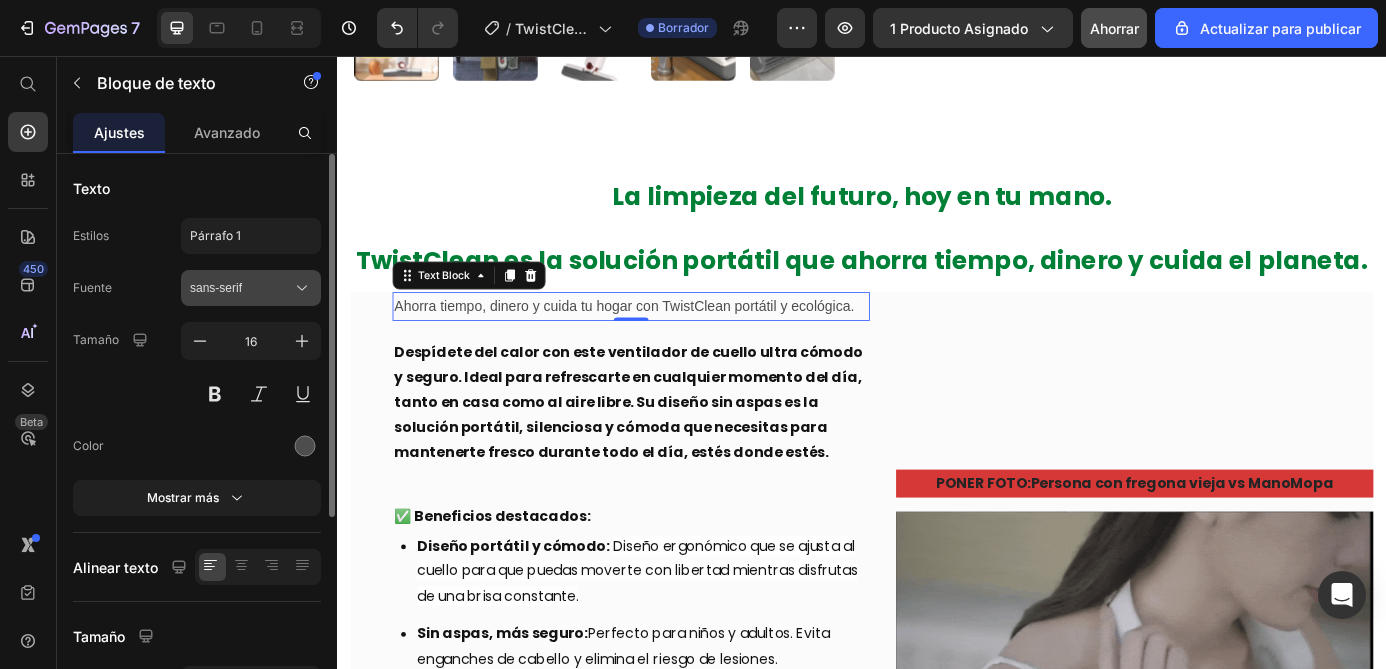 click on "sans-serif" at bounding box center (251, 288) 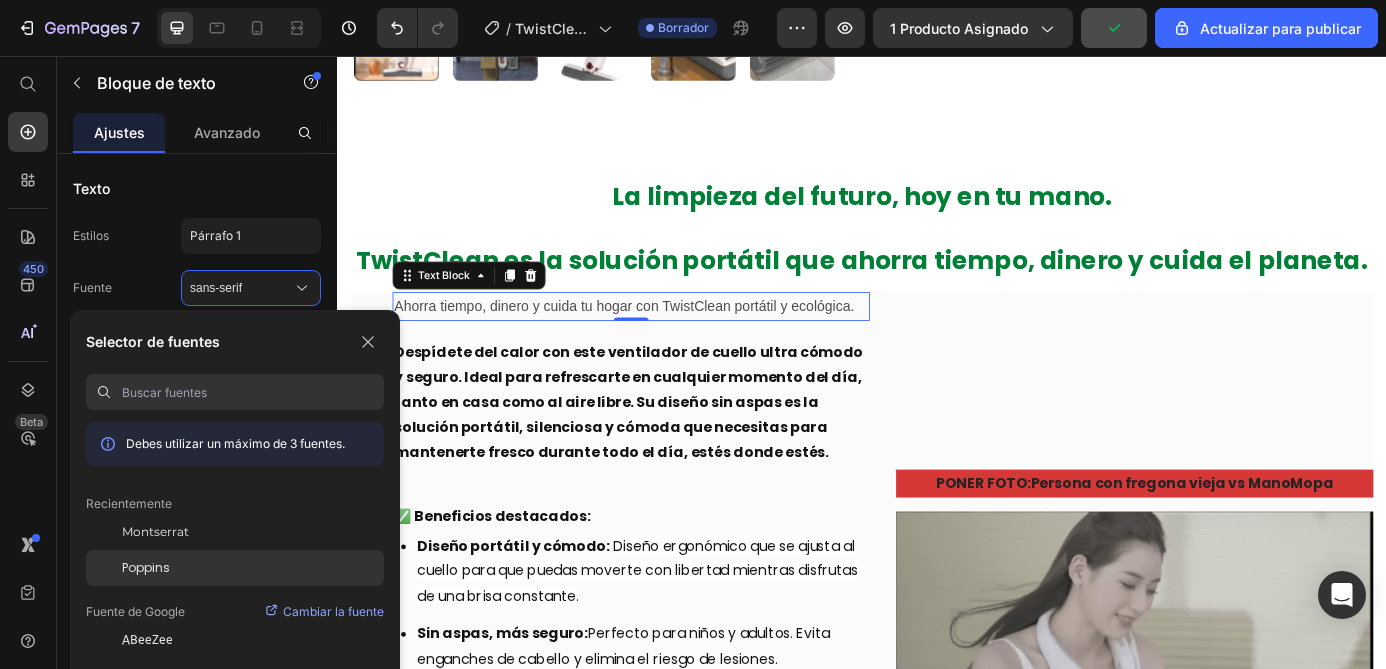 click on "Poppins" 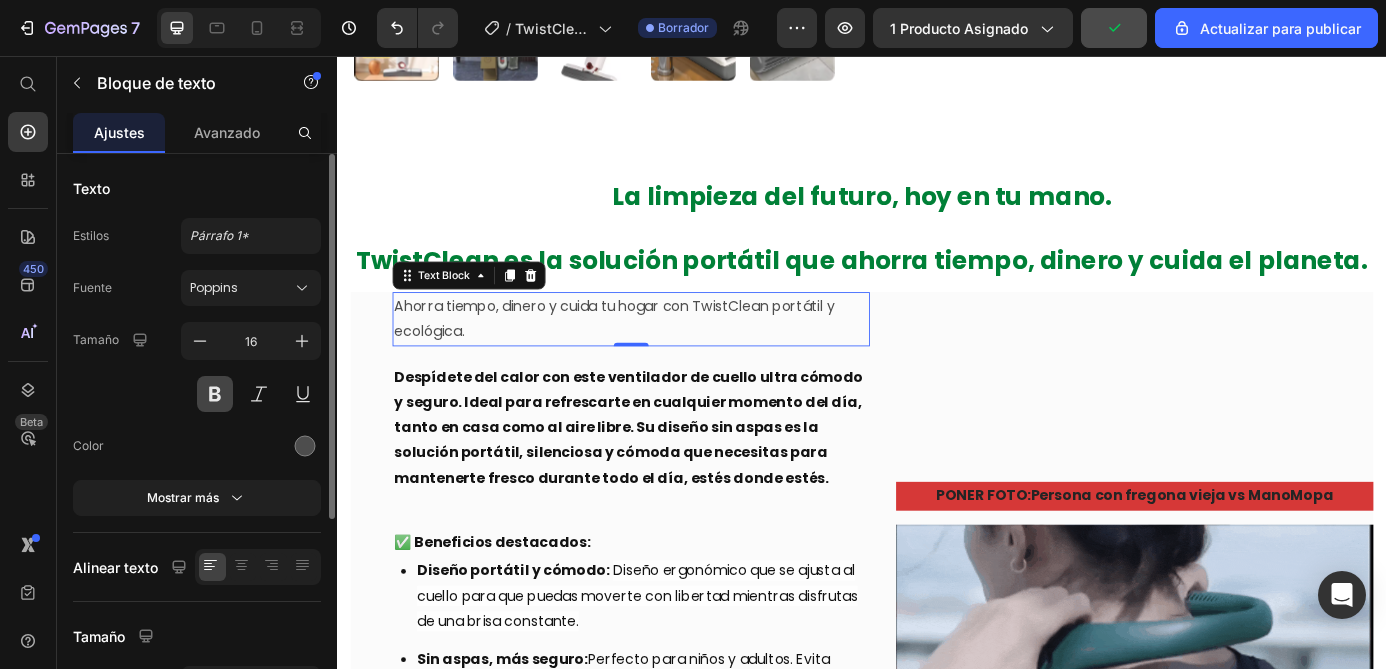 click at bounding box center (215, 394) 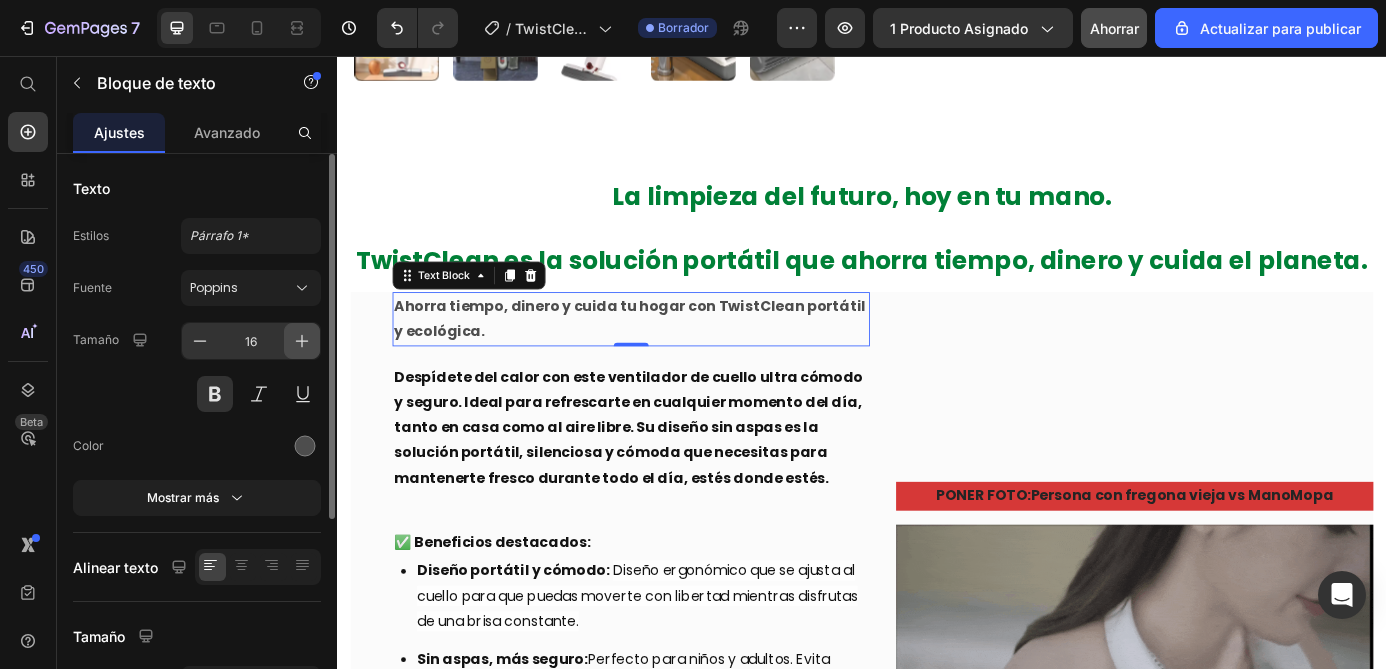 click 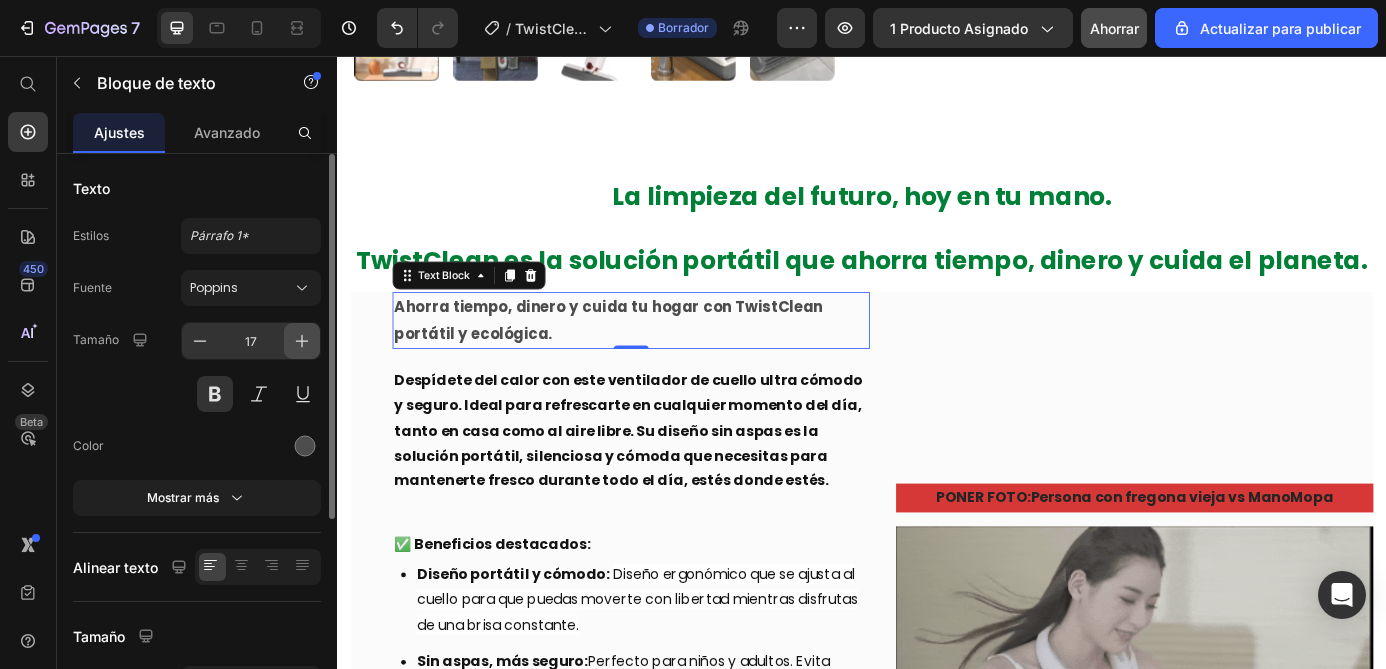 click 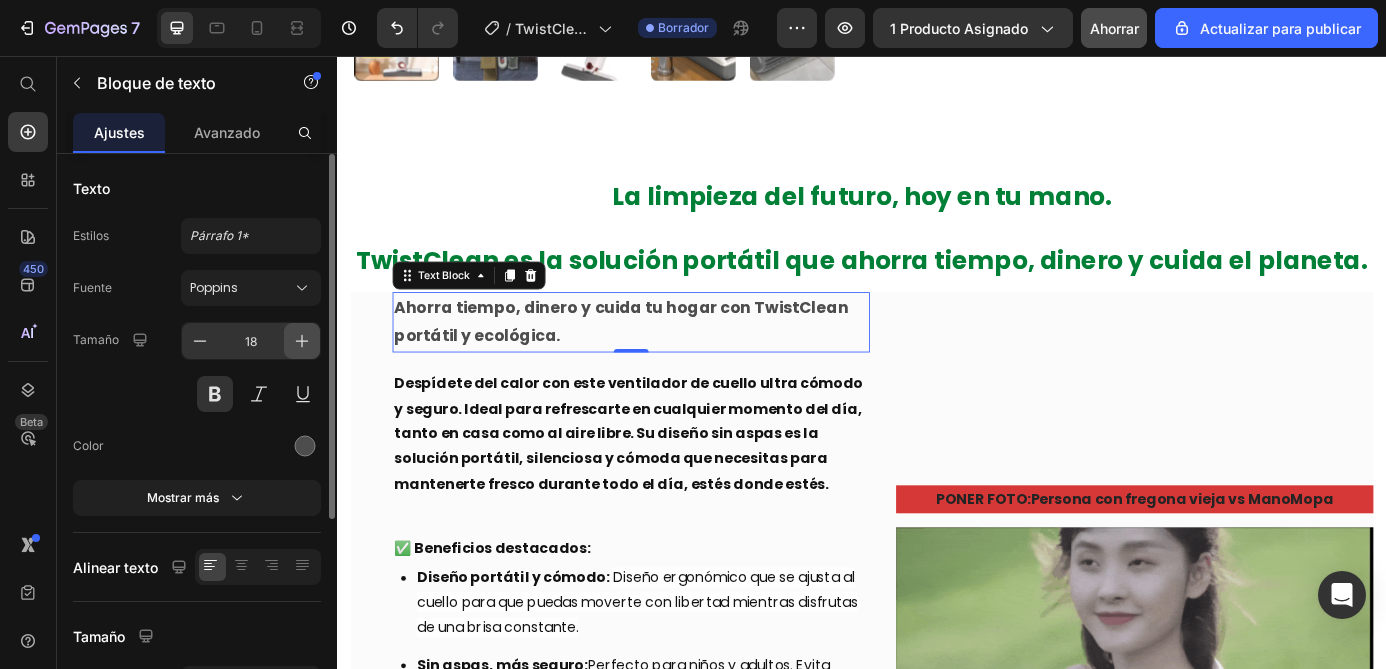click 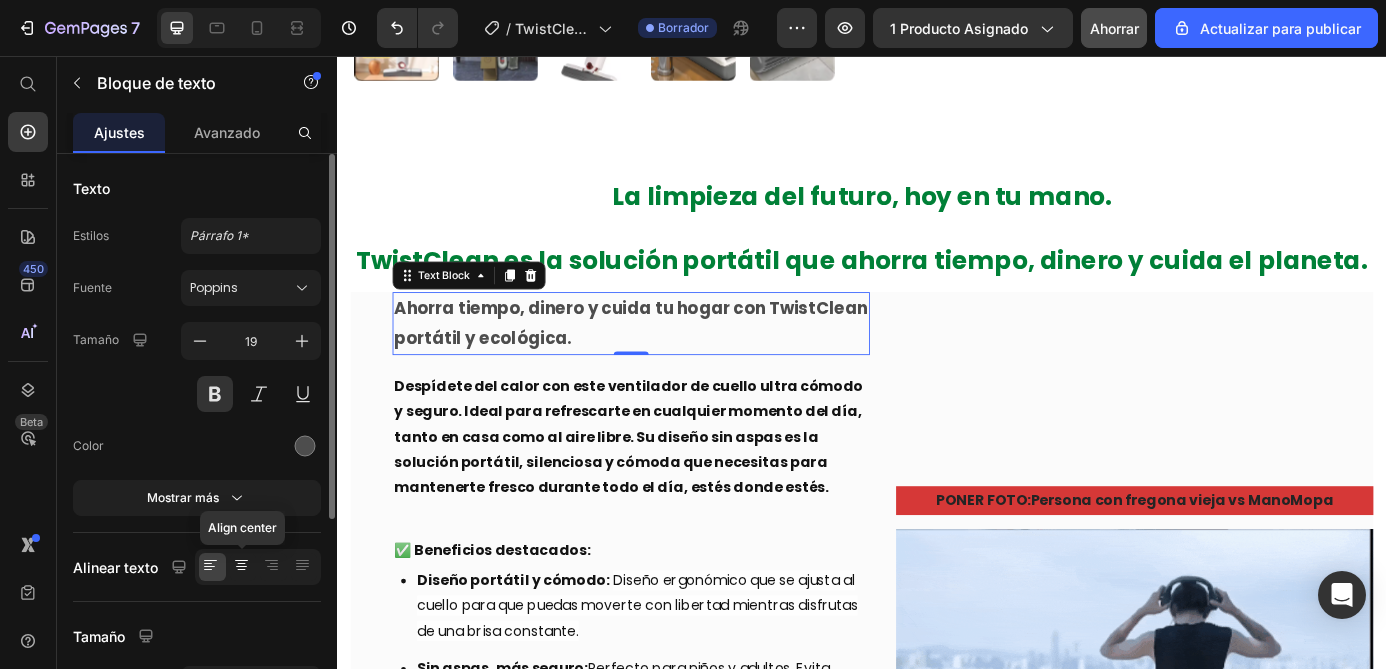 click 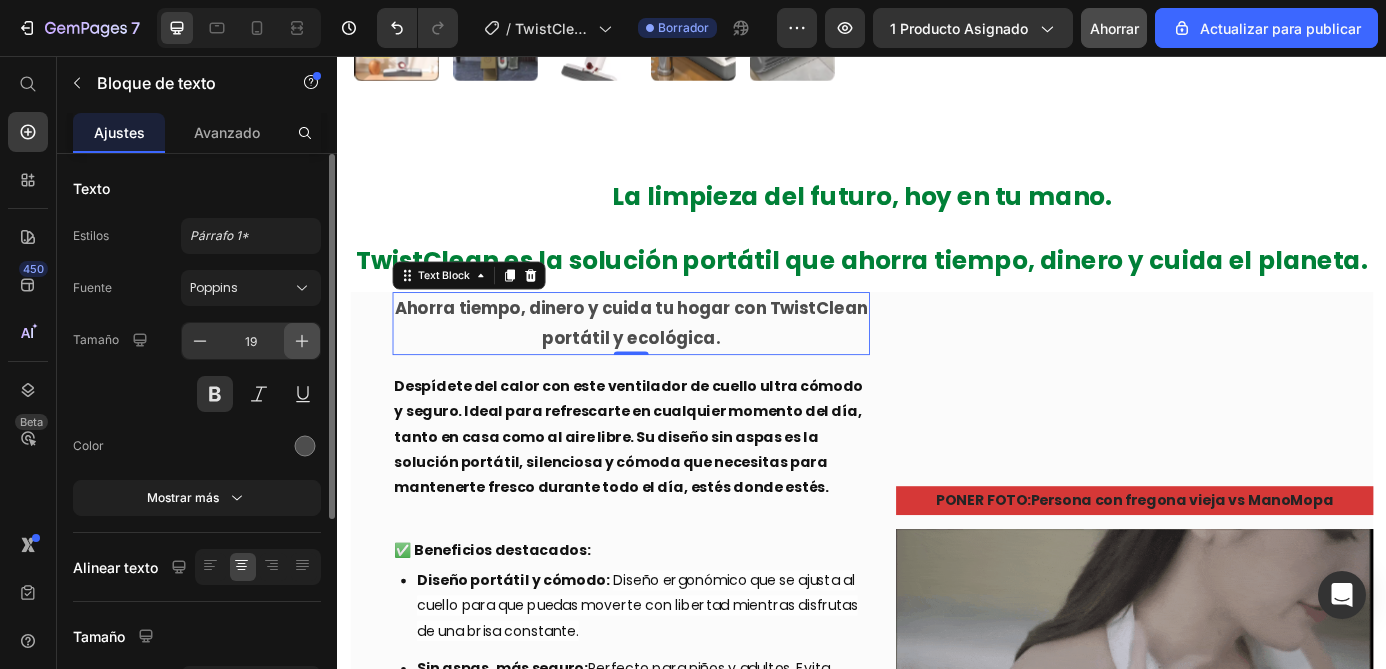 click 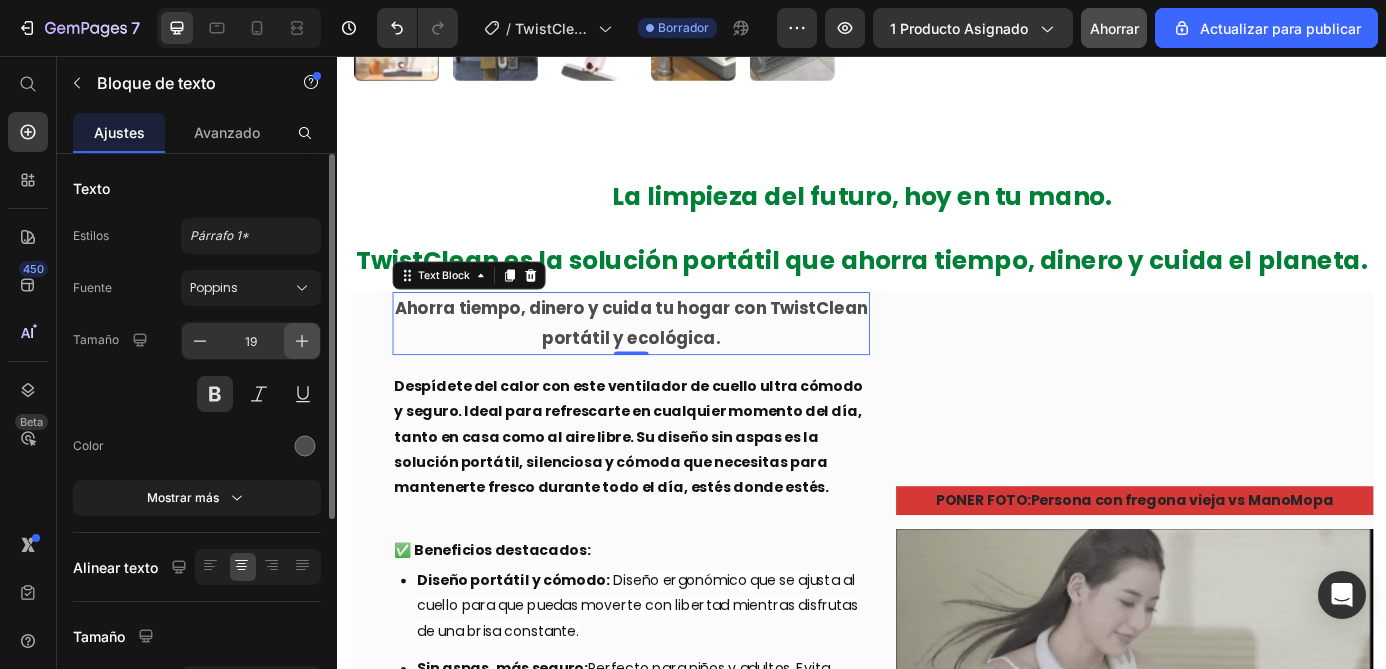 type on "20" 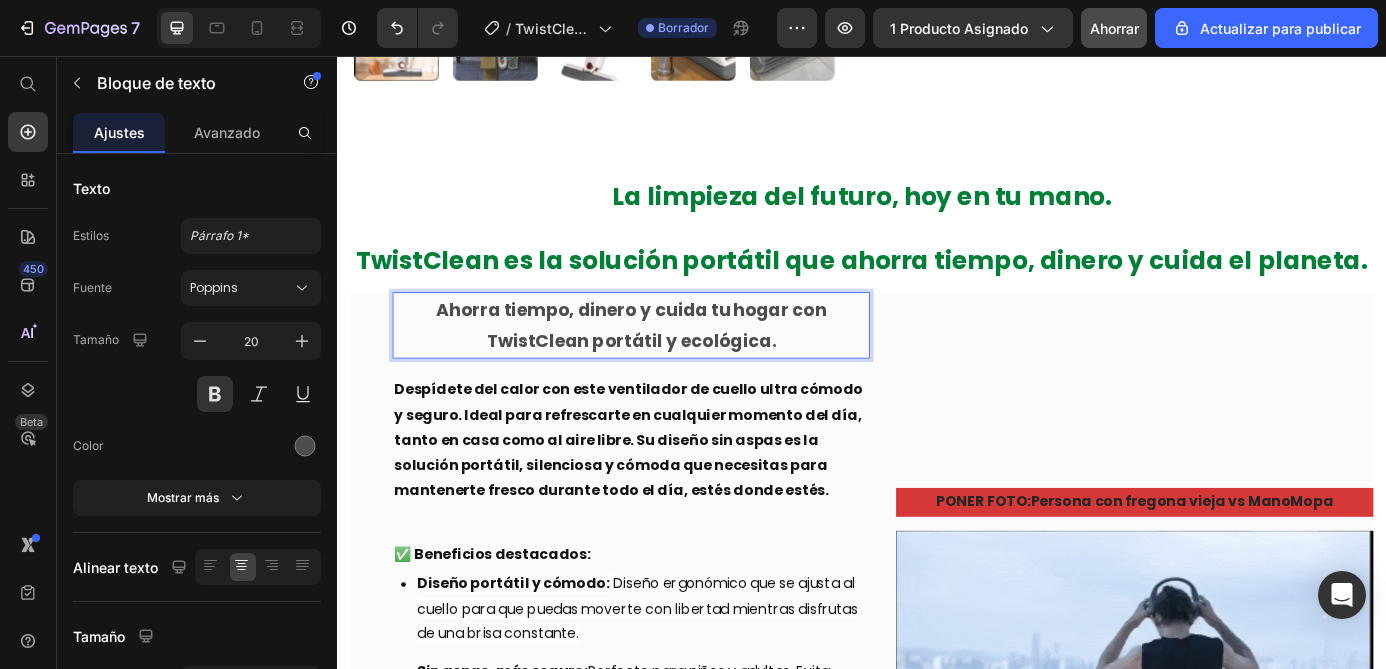 click on "Ahorra tiempo, dinero y cuida tu hogar con TwistClean portátil y ecológica." at bounding box center (673, 364) 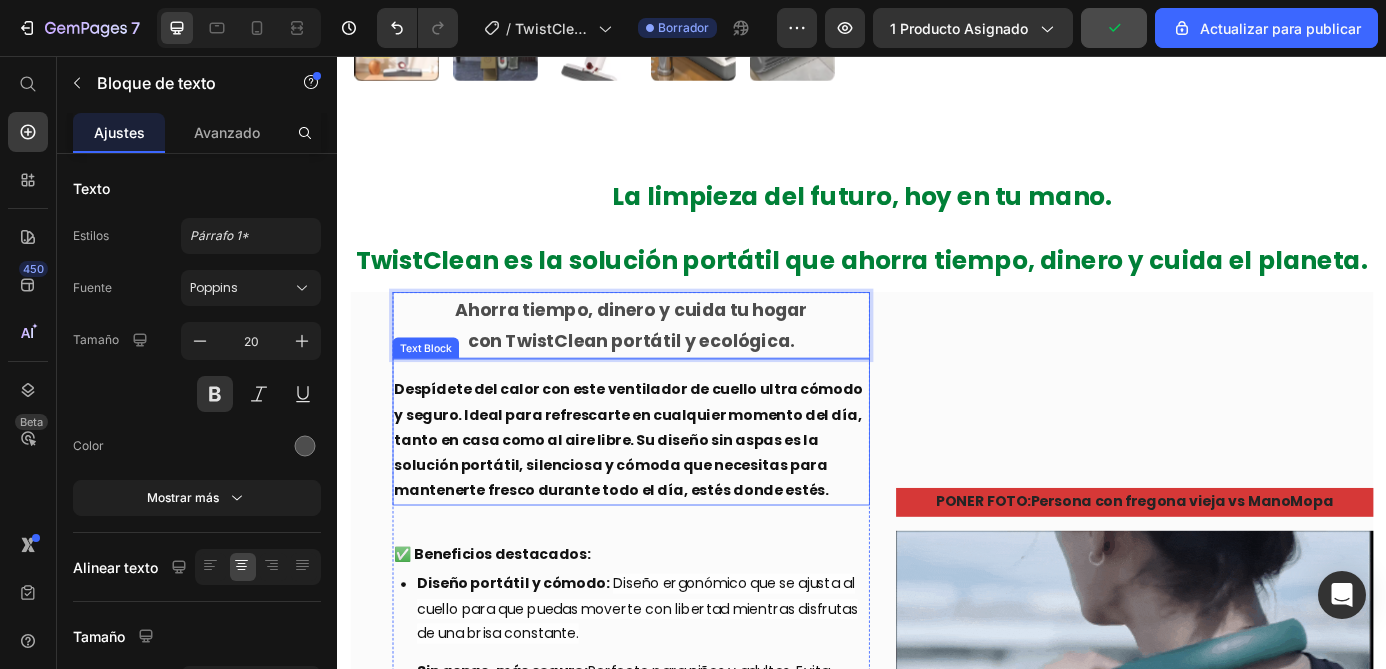 click on "Despídete del calor con este ventilador de cuello ultra cómodo y seguro. Ideal para refrescarte en cualquier momento del día, tanto en casa como al aire libre. Su diseño sin aspas es la solución portátil, silenciosa y cómoda que necesitas para mantenerte fresco durante todo el día, estés donde estés." at bounding box center (670, 495) 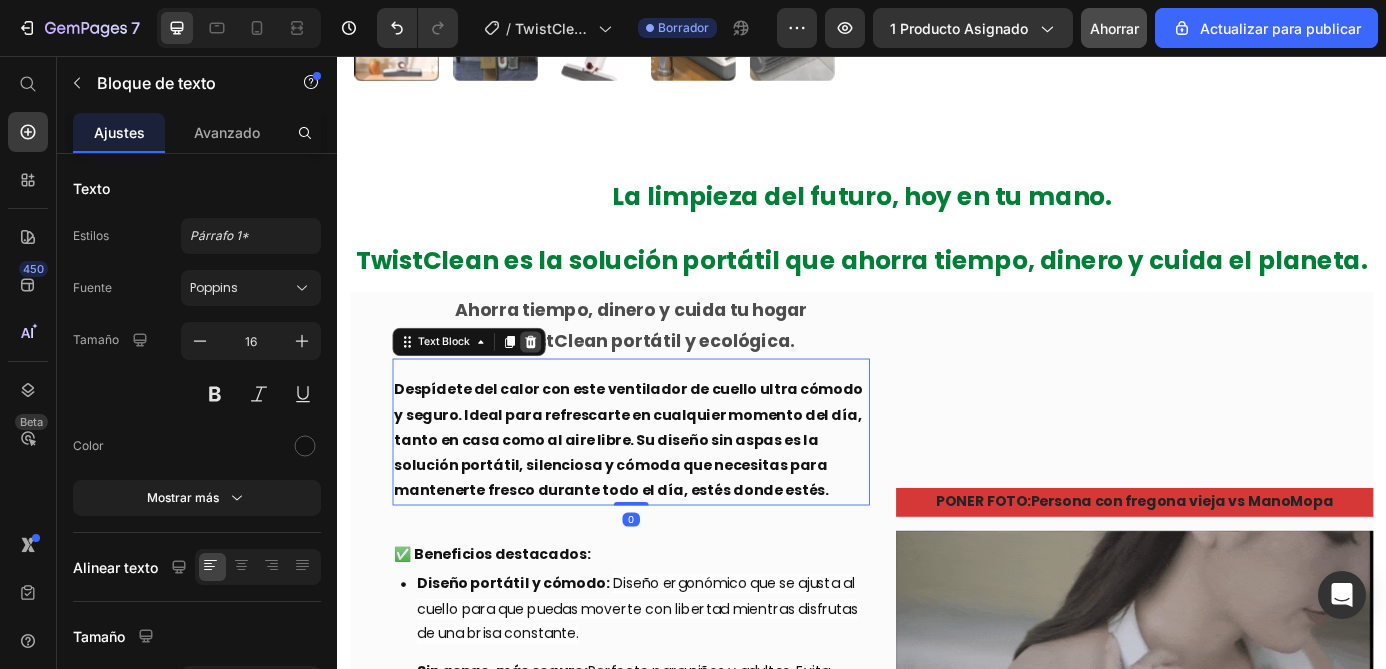 click 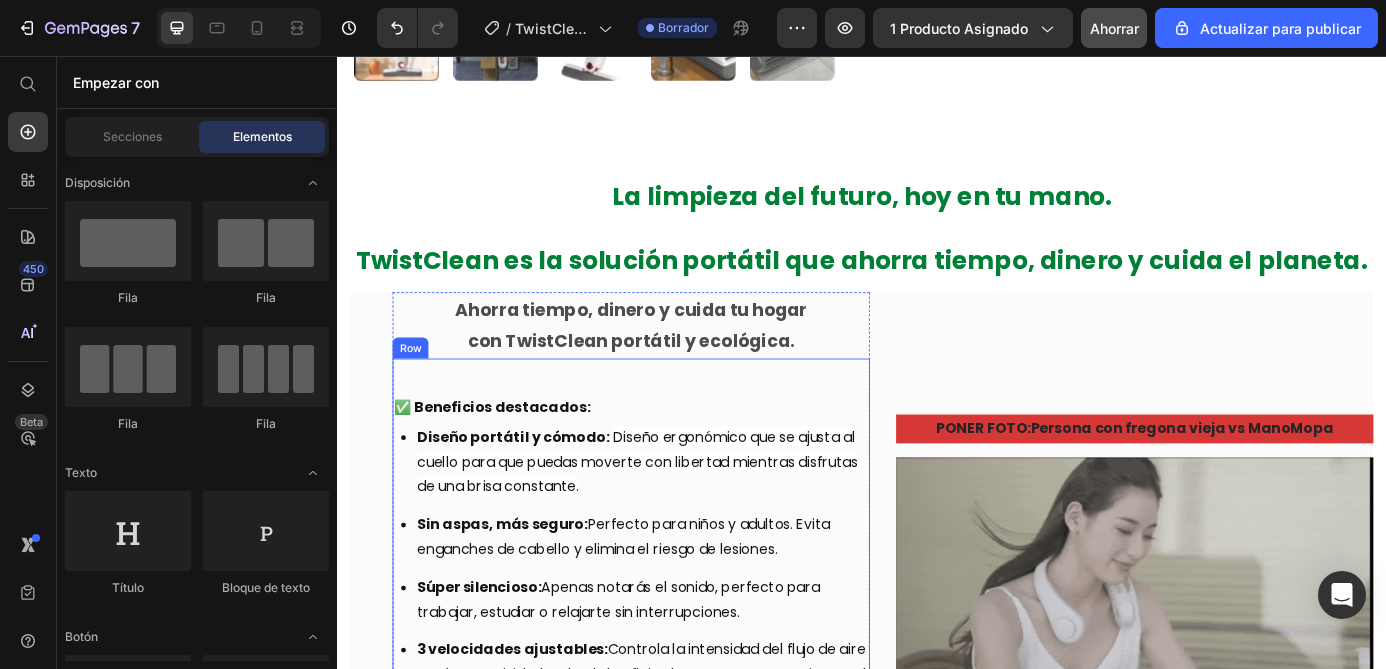 click on "✅ Beneficios destacados: Text Block
Diseño portátil y cómodo:   Diseño ergonómico que se ajusta al cuello para que puedas moverte con libertad mientras disfrutas de una brisa constante.
Sin aspas, más seguro:  Perfecto para niños y adultos. Evita enganches de cabello y elimina el riesgo de lesiones.
Súper silencioso:  Apenas notarás el sonido, perfecto para trabajar, estudiar o relajarte sin interrupciones.
3 velocidades ajustables:  Controla la intensidad del flujo de aire según tu actividad — desde la oficina hasta tus entrenamientos al aire libre.
Batería de larga duración:  Disfruta de frescura continua durante horas, sin necesidad de recargas constantes. Item List" at bounding box center (673, 642) 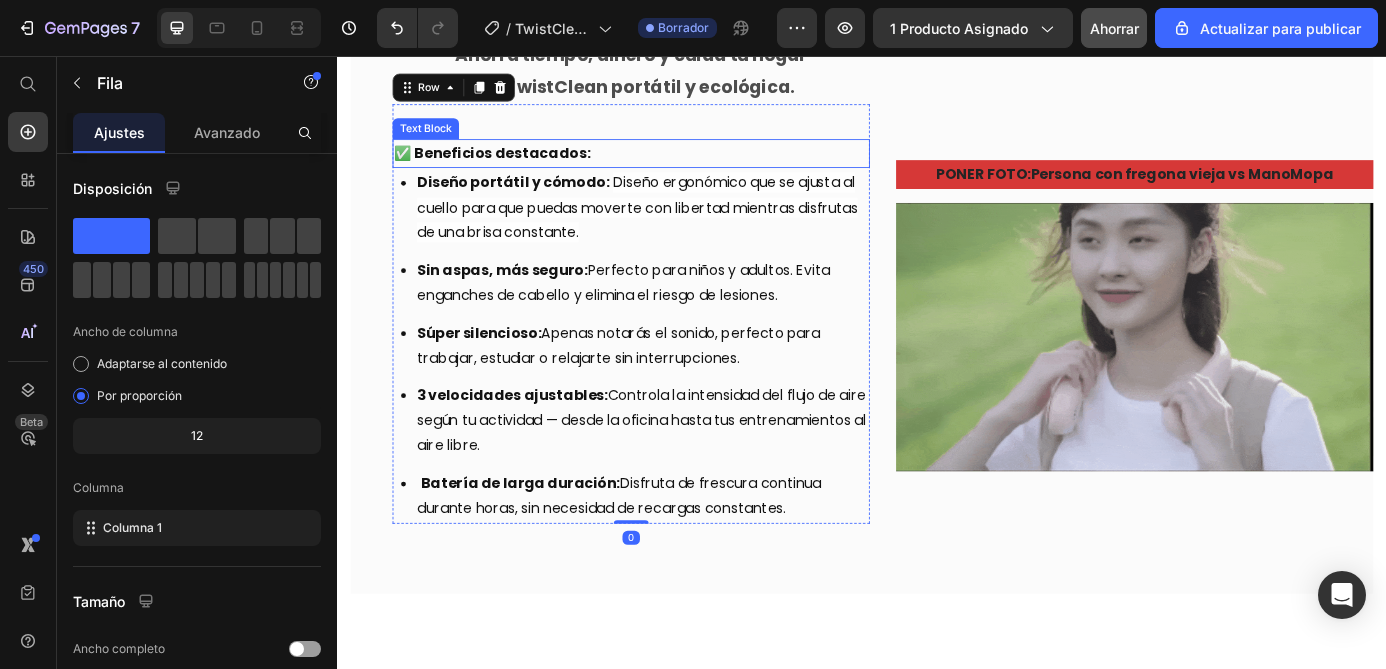 scroll, scrollTop: 911, scrollLeft: 0, axis: vertical 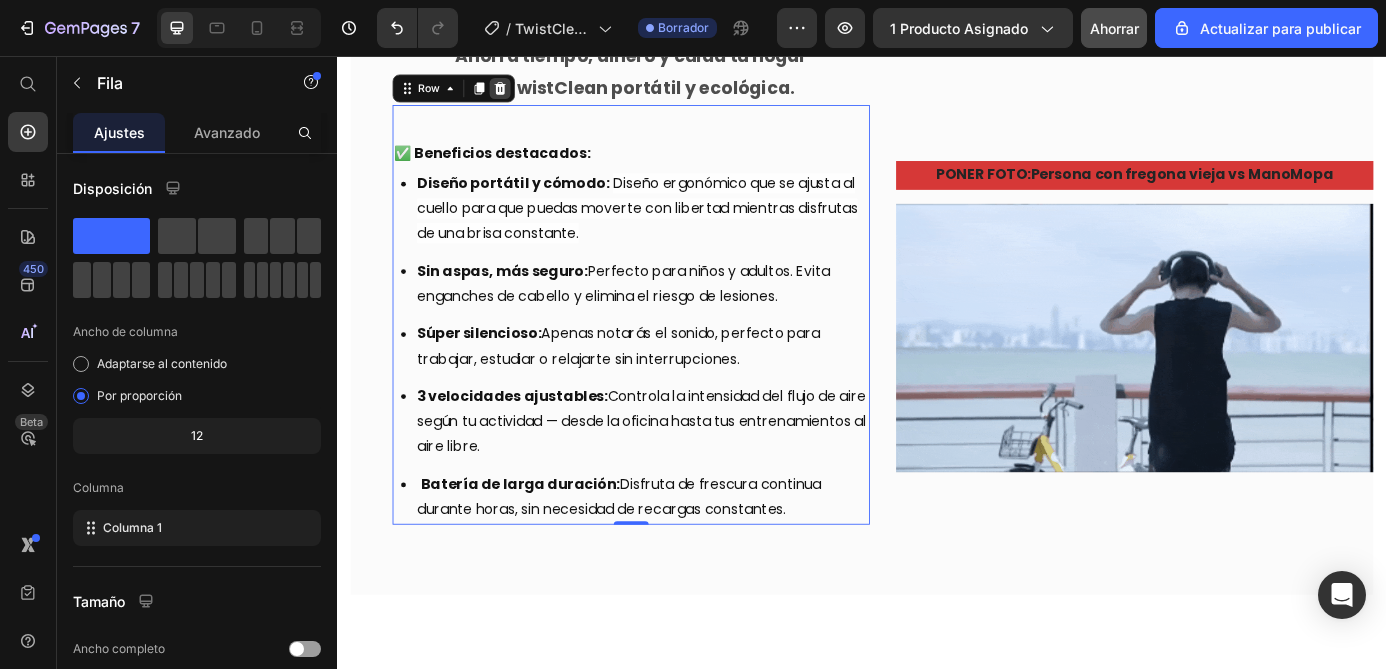 click 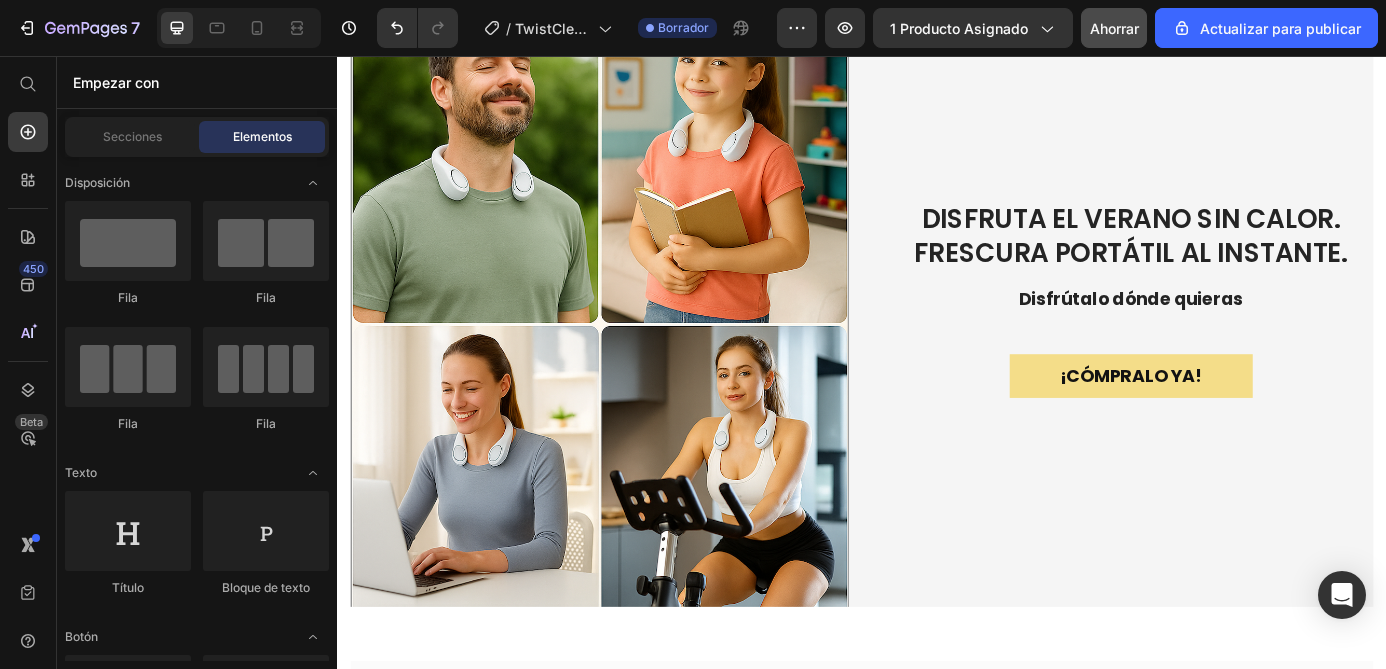 scroll, scrollTop: 1941, scrollLeft: 0, axis: vertical 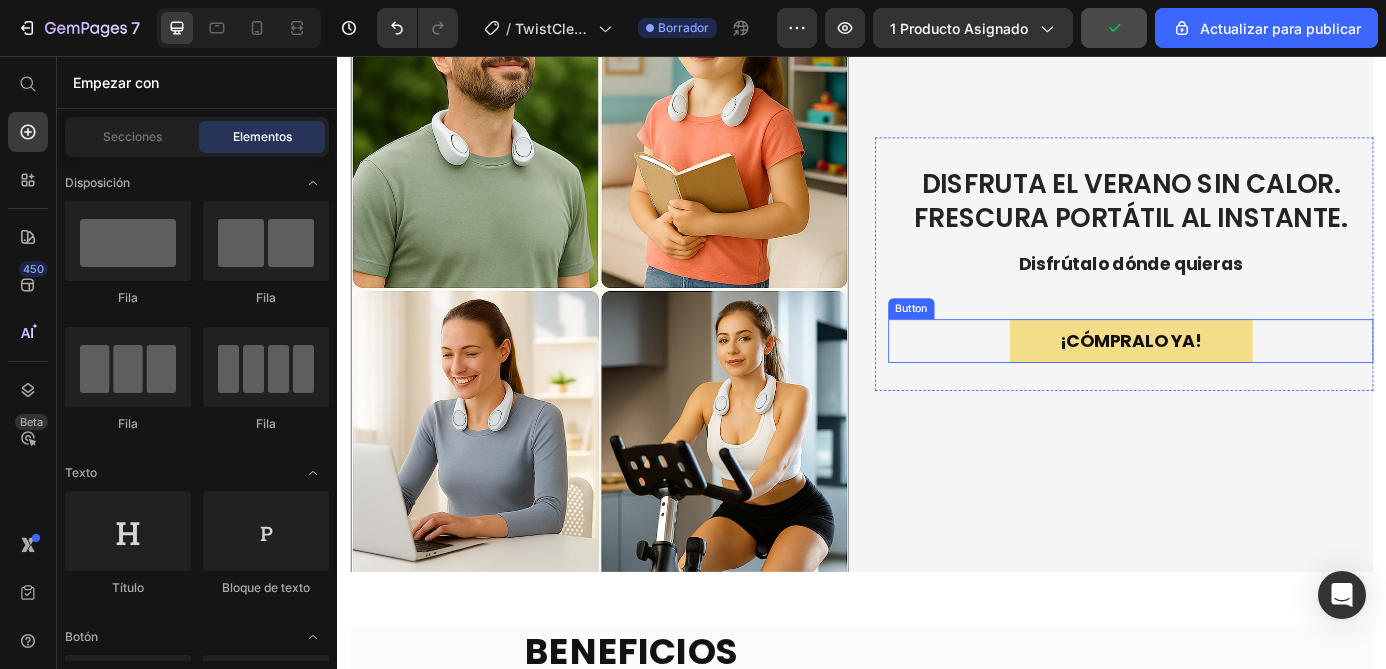 click on "¡CÓMPRALO YA! Button" at bounding box center (1244, 382) 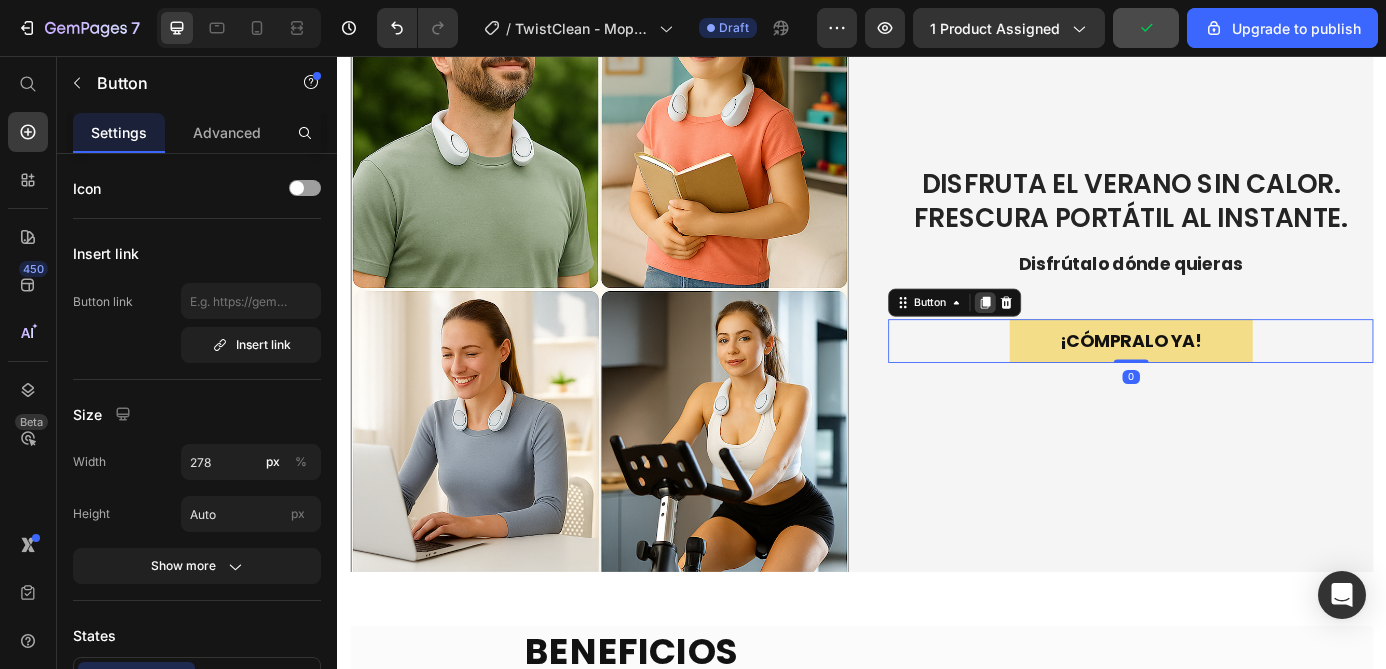 click 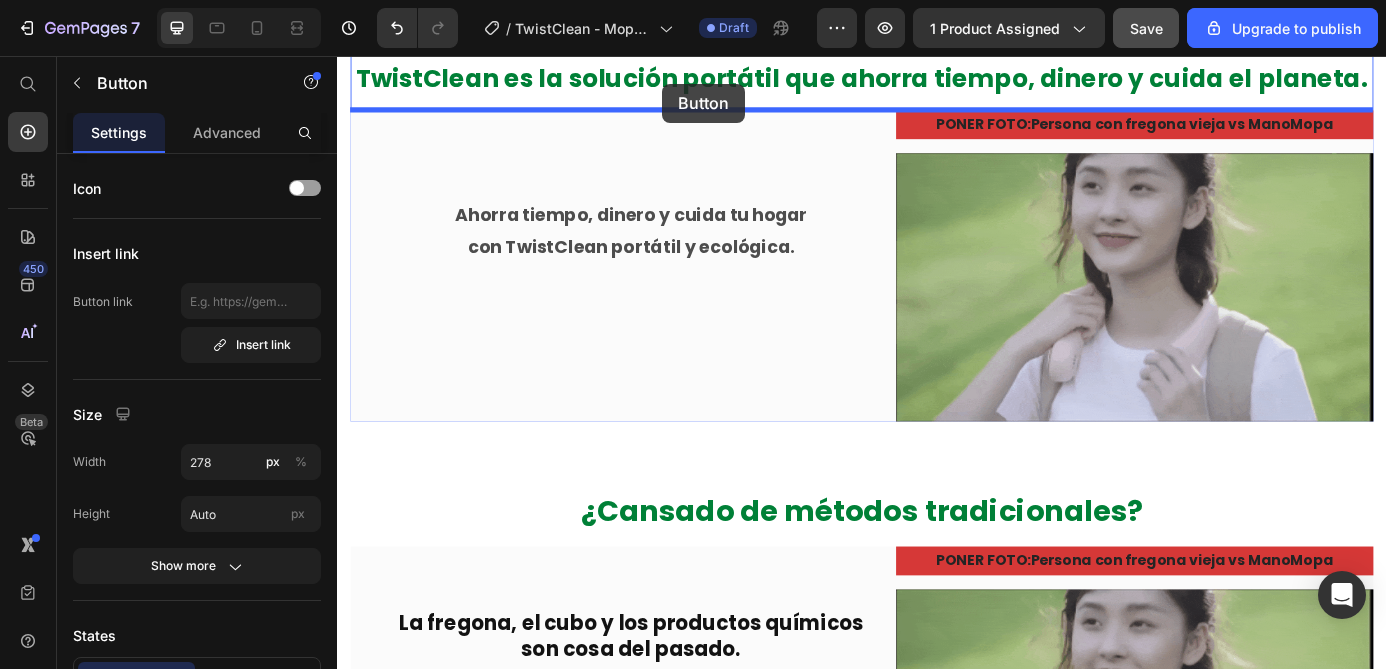 scroll, scrollTop: 793, scrollLeft: 0, axis: vertical 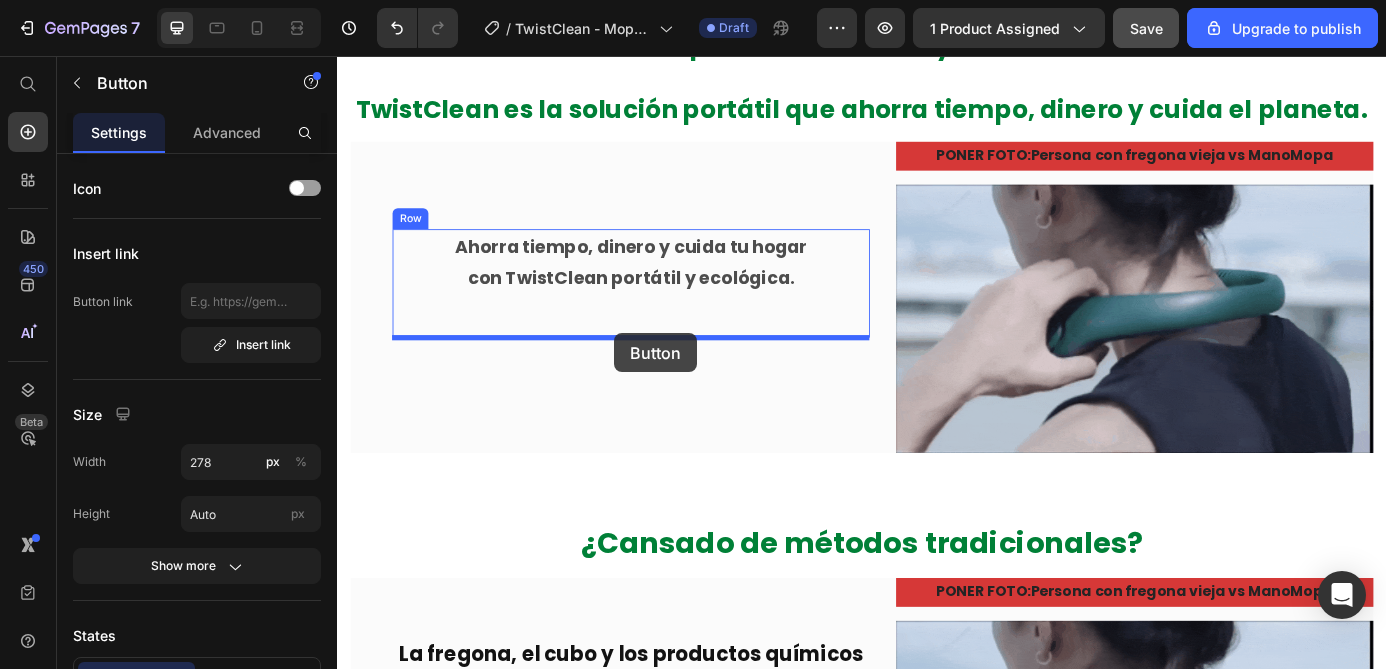 drag, startPoint x: 1067, startPoint y: 436, endPoint x: 654, endPoint y: 373, distance: 417.77747 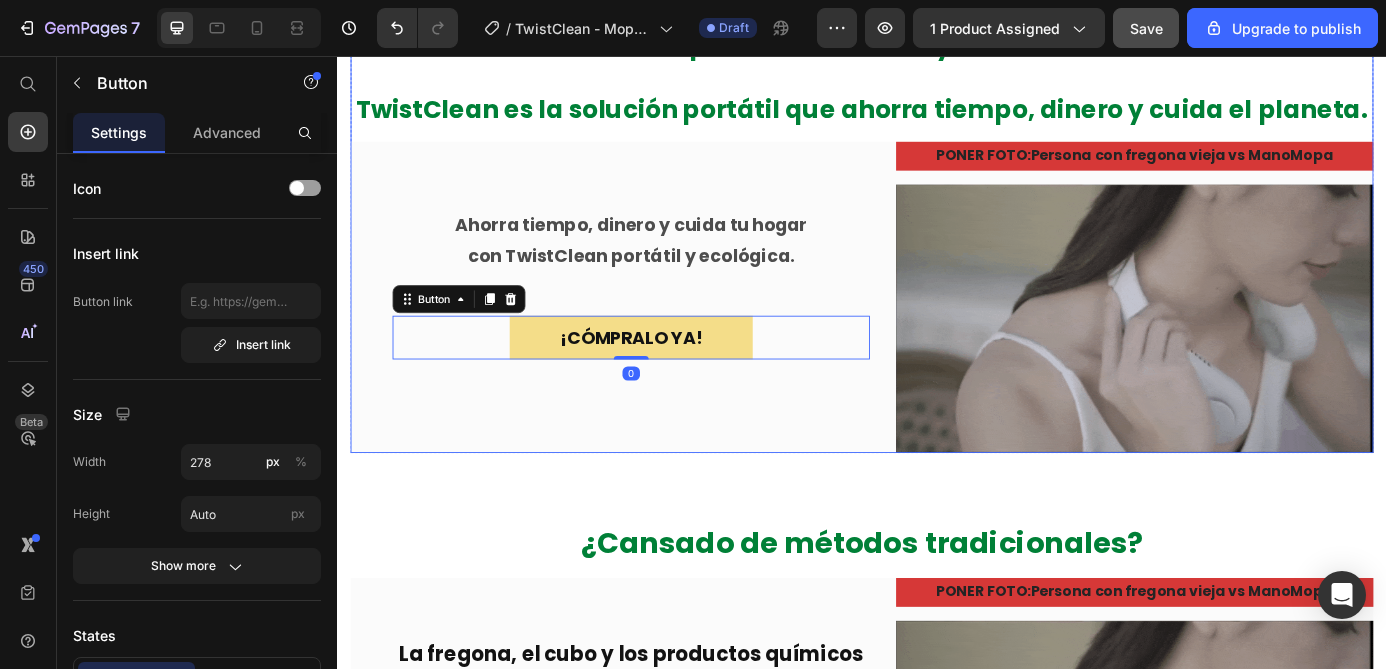 click on "Ahorra tiempo, dinero y cuida tu hogar  con TwistClean portátil y ecológica. Text Block Row ¡CÓMPRALO YA! Button   0 Row Row Row" at bounding box center (673, 332) 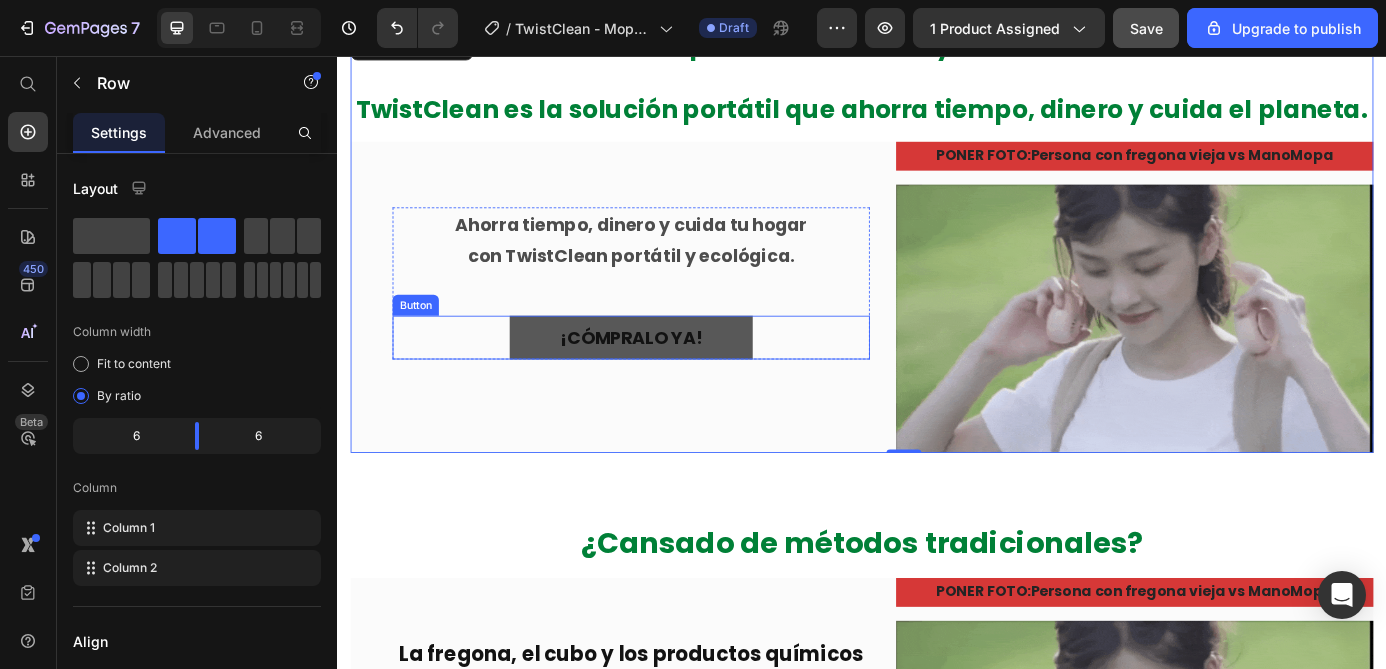 click on "¡CÓMPRALO YA!" at bounding box center [673, 378] 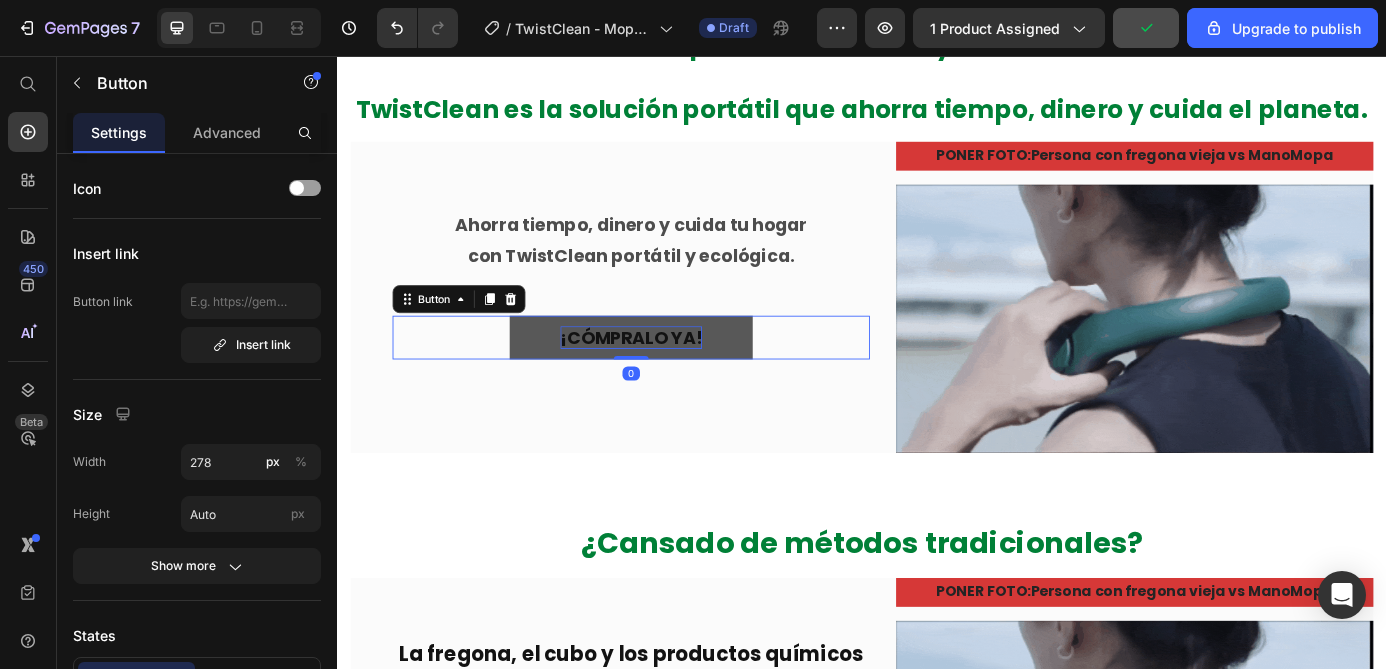 click on "¡CÓMPRALO YA!" at bounding box center [673, 378] 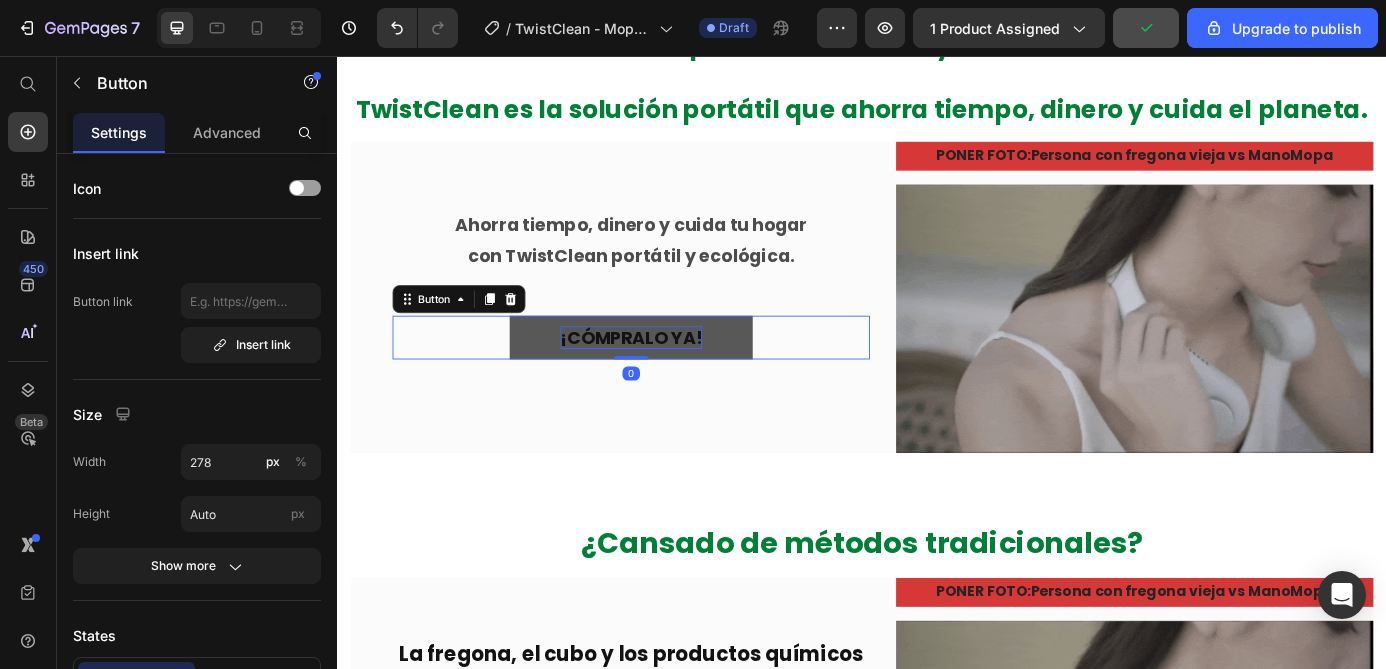 click on "¡CÓMPRALO YA!" at bounding box center [673, 378] 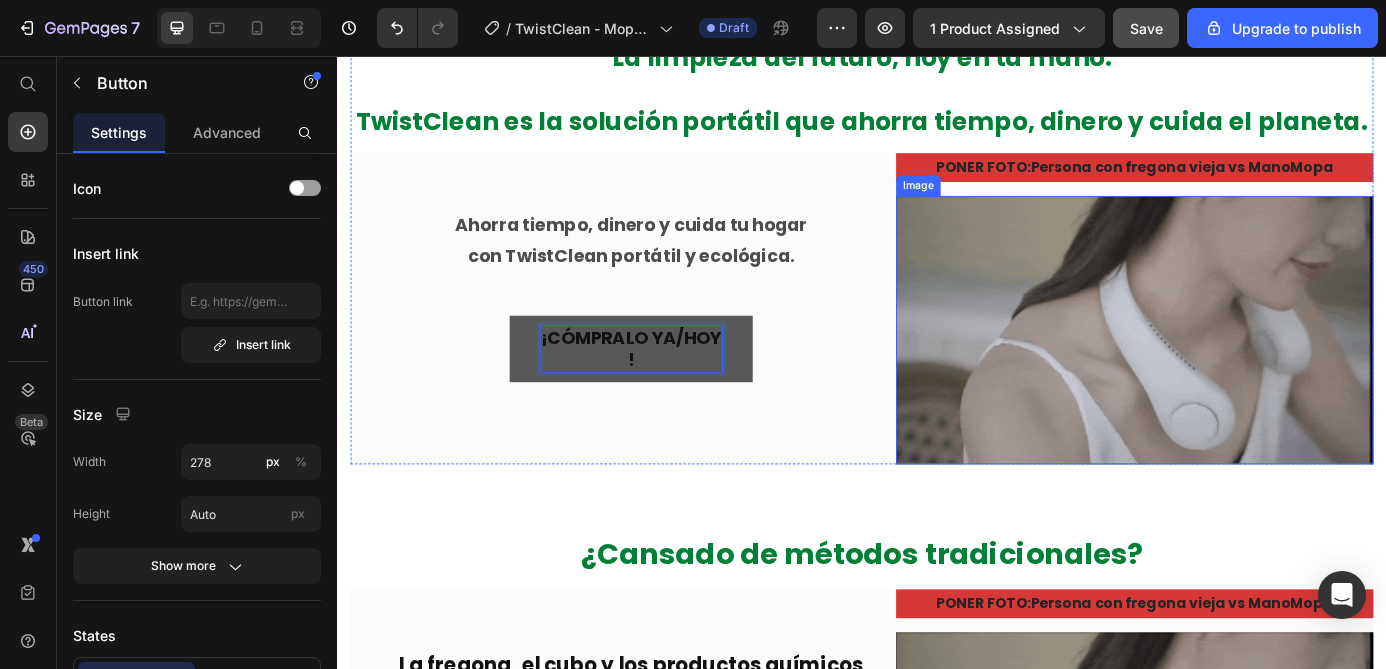 scroll, scrollTop: 793, scrollLeft: 0, axis: vertical 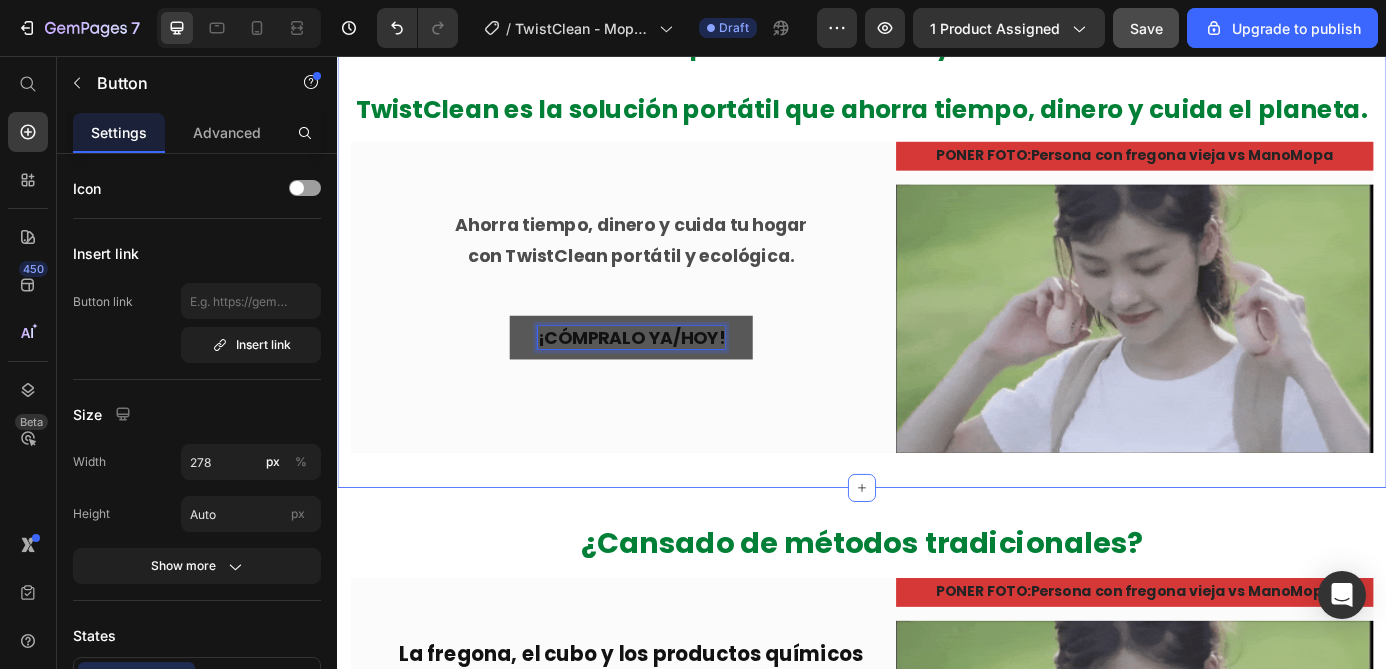 click on "La limpieza del futuro, hoy en tu mano. TwistClean es la solución portátil que ahorra tiempo, dinero y cuida el planeta. Heading Ahorra tiempo, dinero y cuida tu hogar  con TwistClean portátil y ecológica. Text Block Row ¡CÓMPRALO YA/hoy! Button   0 Row Row Row PONER FOTO :  Persona con fregona vieja vs ManoMopa Text Block Image Row Row Section 2" at bounding box center [937, 267] 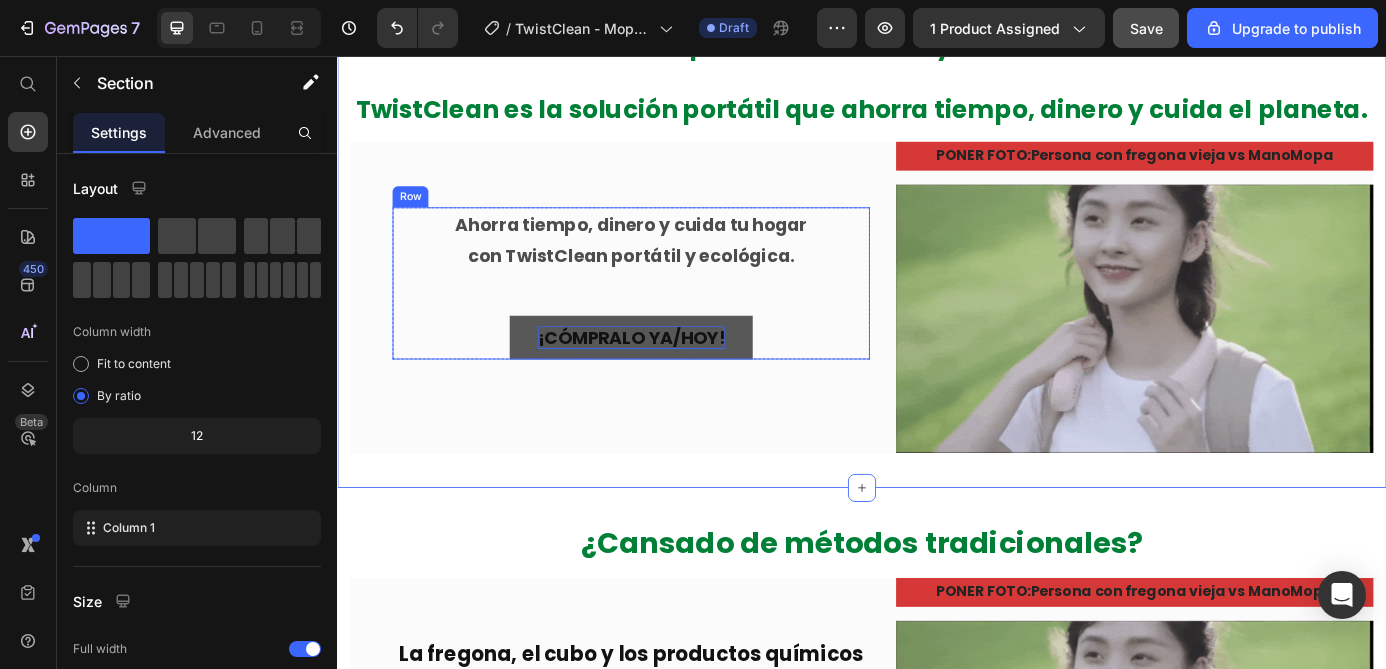 click on "Ahorra tiempo, dinero y cuida tu hogar  con TwistClean portátil y ecológica. Text Block Row ¡CÓMPRALO YA/hoy! Button" at bounding box center (673, 316) 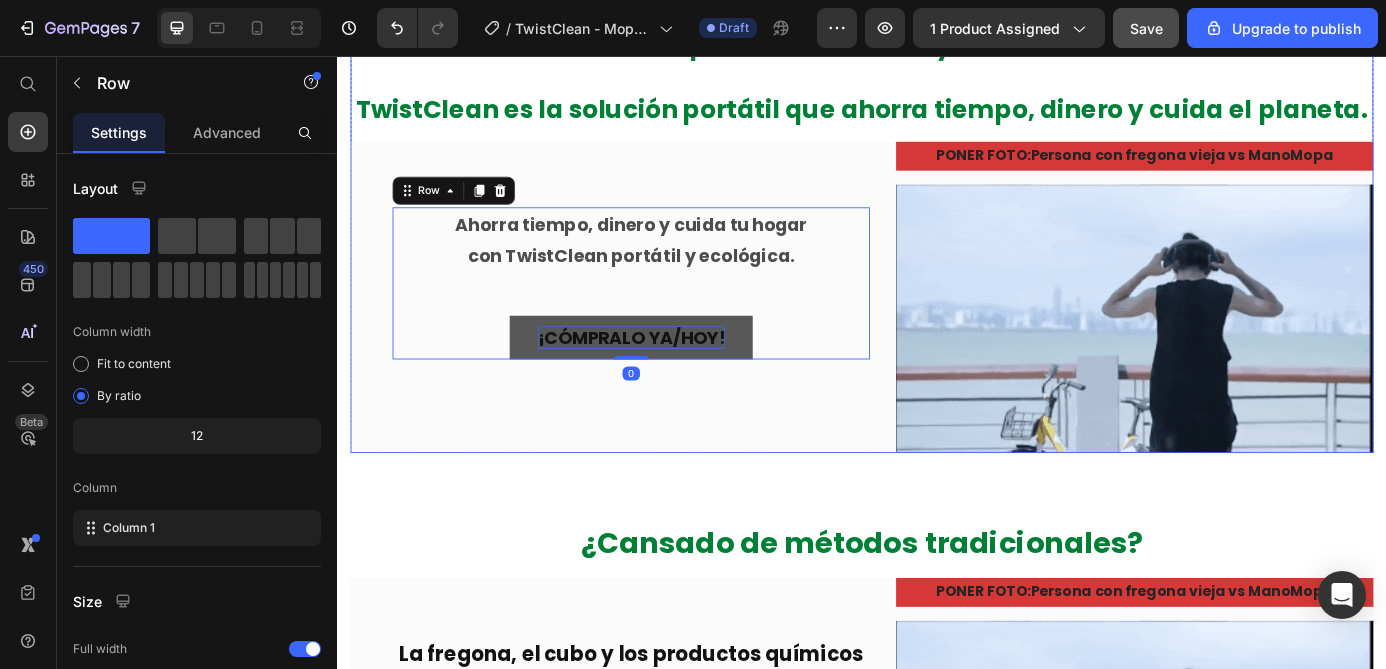click on "Ahorra tiempo, dinero y cuida tu hogar  con TwistClean portátil y ecológica. Text Block Row ¡CÓMPRALO YA/hoy! Button Row   0 Row Row" at bounding box center (673, 332) 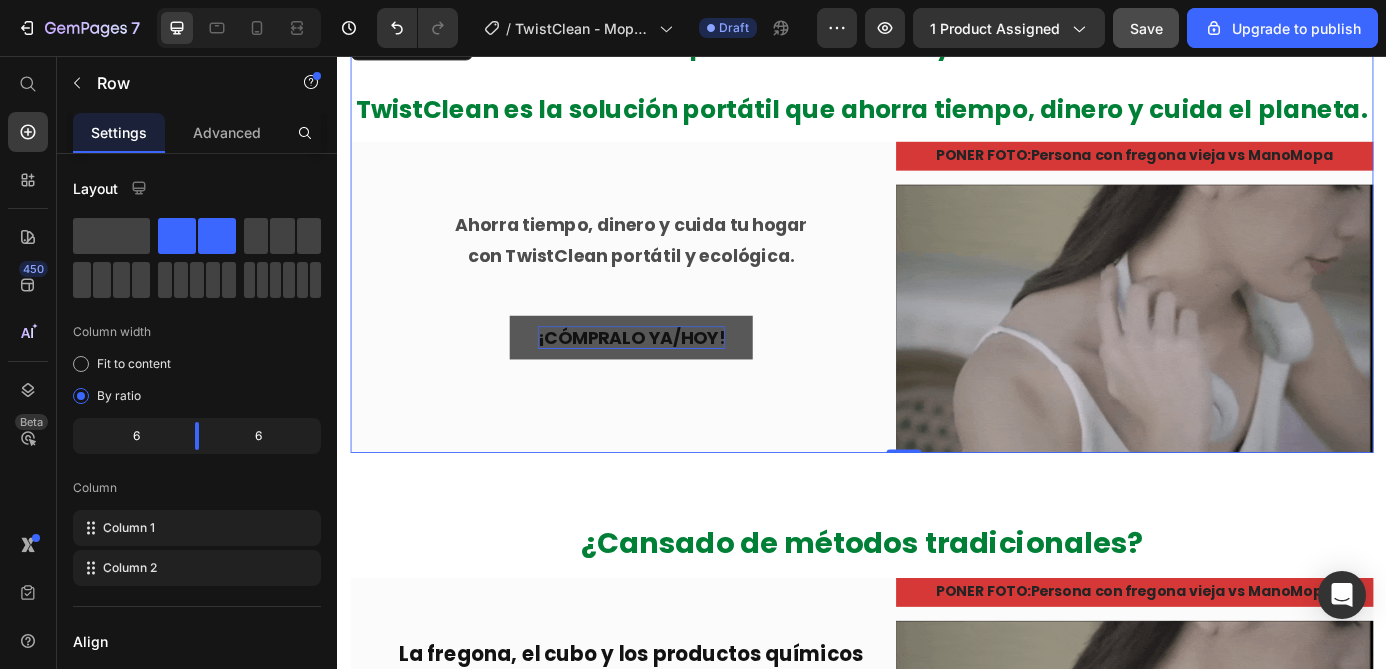click on "Ahorra tiempo, dinero y cuida tu hogar  con TwistClean portátil y ecológica. Text Block Row ¡CÓMPRALO YA/hoy! Button Row Row Row" at bounding box center [673, 332] 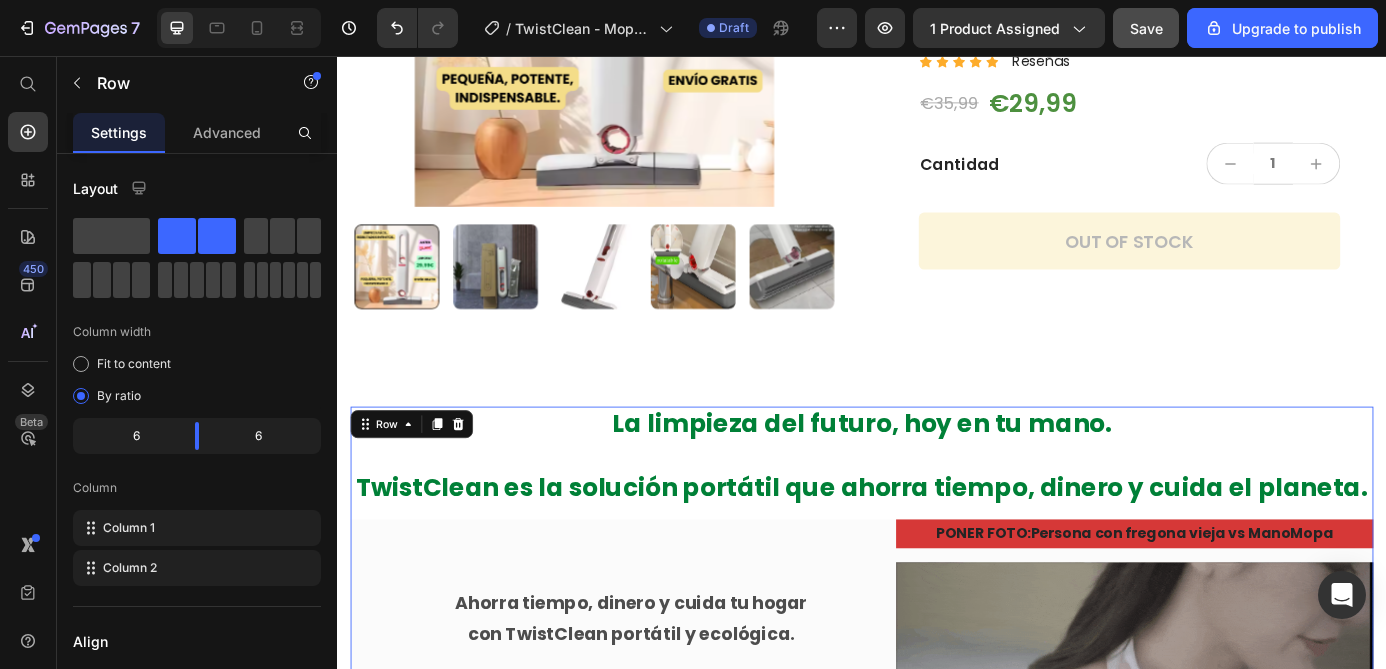scroll, scrollTop: 386, scrollLeft: 0, axis: vertical 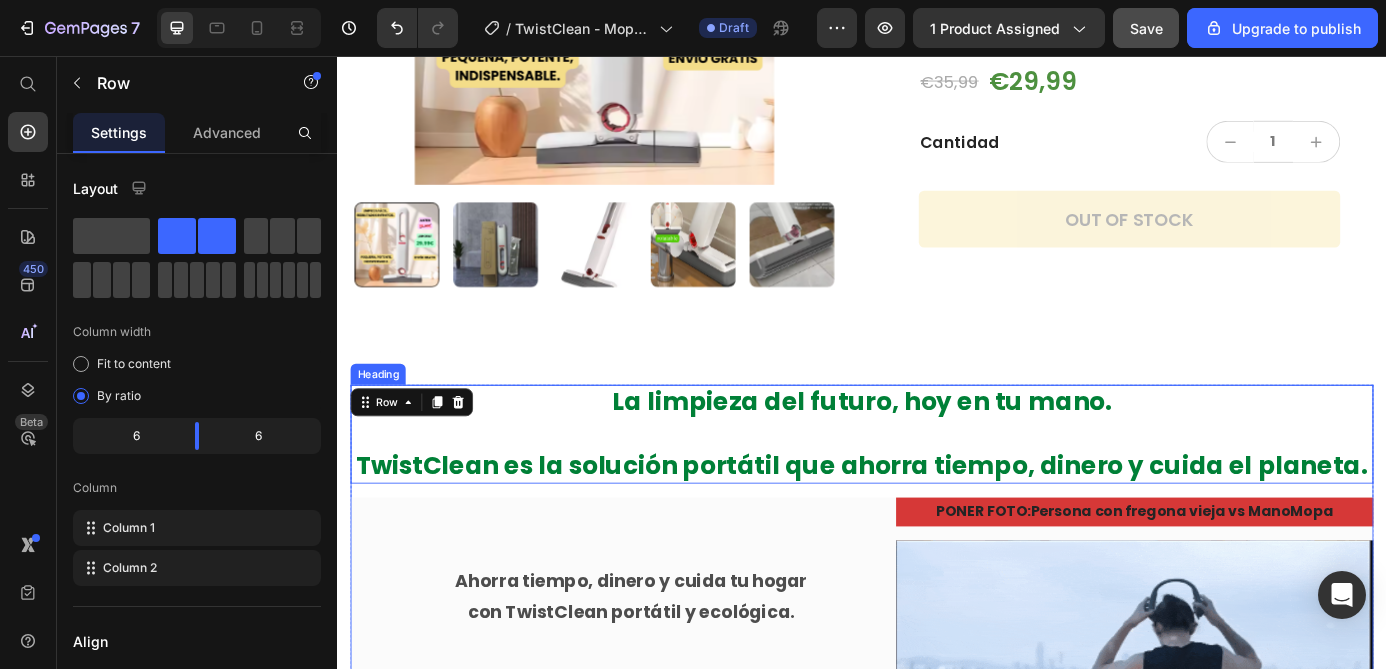 click on "La limpieza del futuro, hoy en tu mano. TwistClean es la solución portátil que ahorra tiempo, dinero y cuida el planeta." at bounding box center [937, 488] 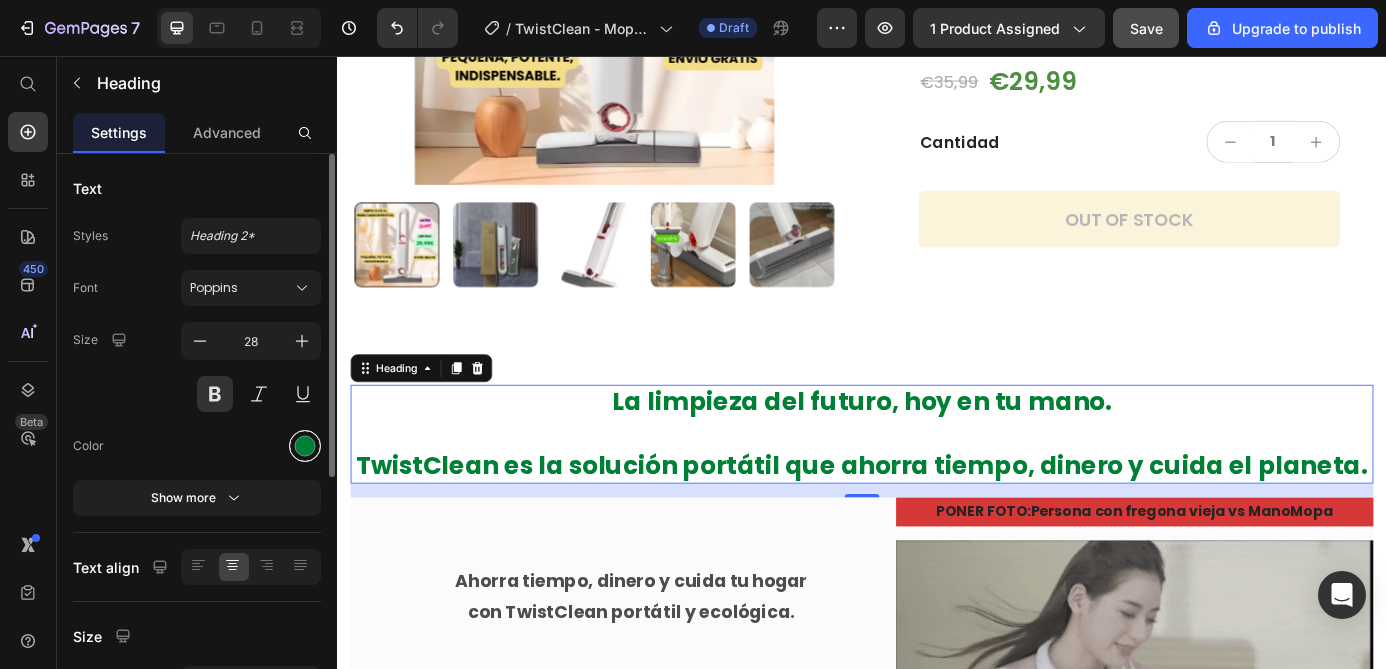 click at bounding box center [305, 446] 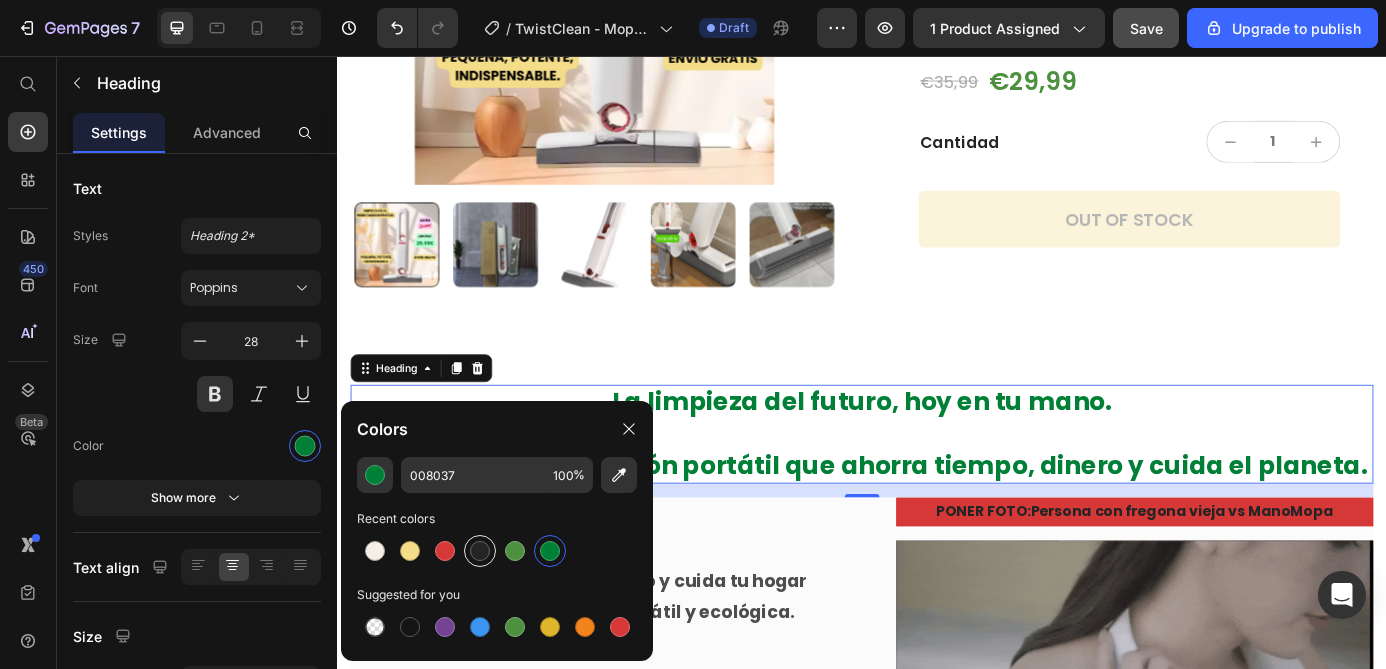 click at bounding box center (480, 551) 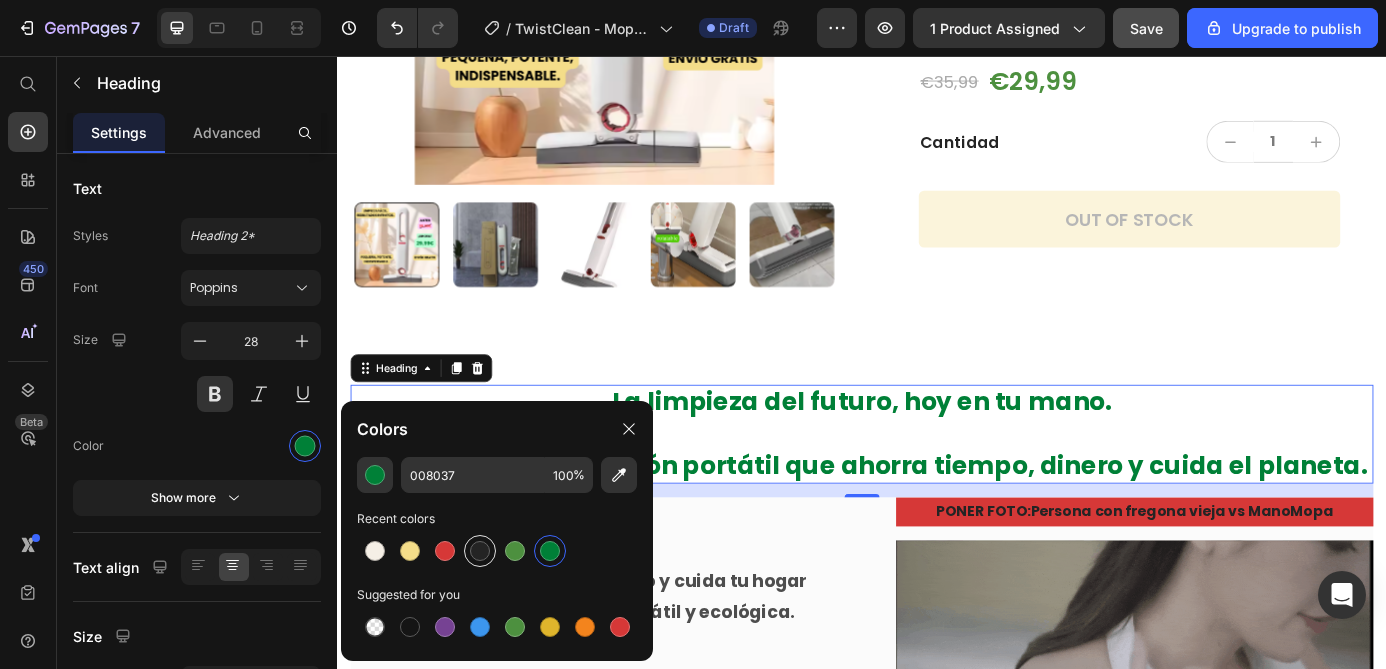 type on "242424" 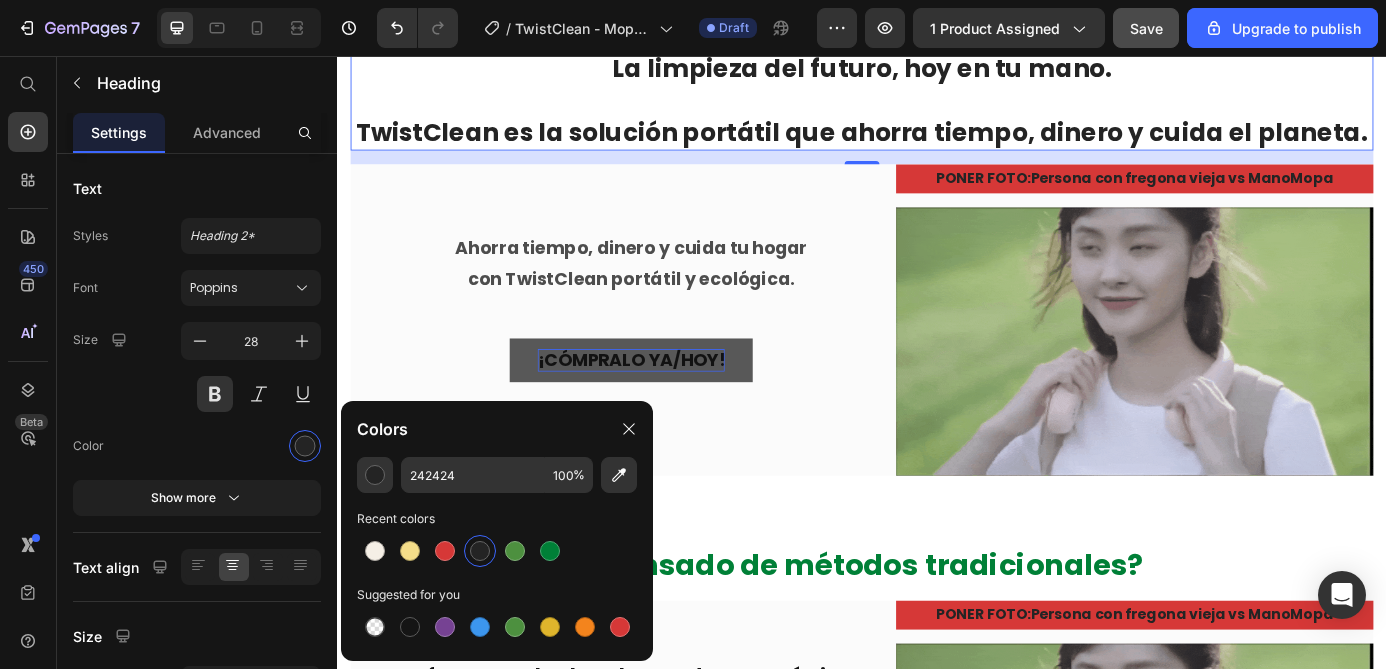 scroll, scrollTop: 798, scrollLeft: 0, axis: vertical 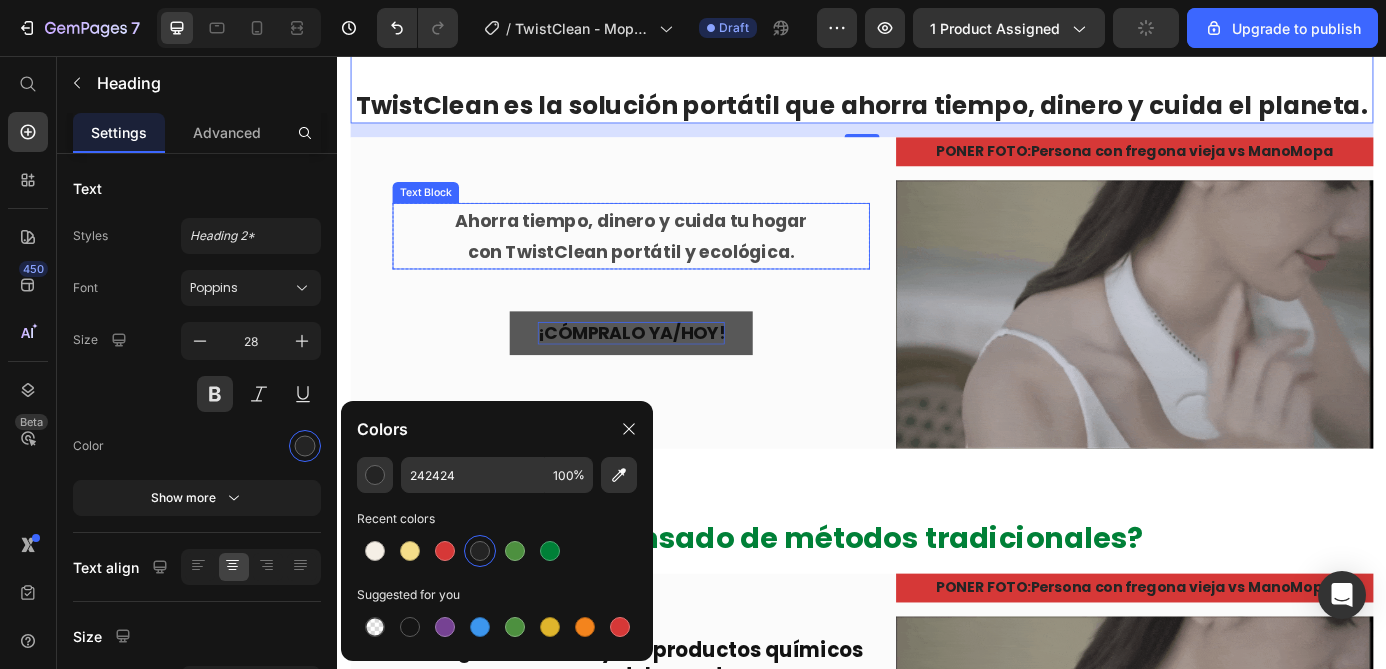 click on "Ahorra tiempo, dinero y cuida tu hogar" at bounding box center [673, 244] 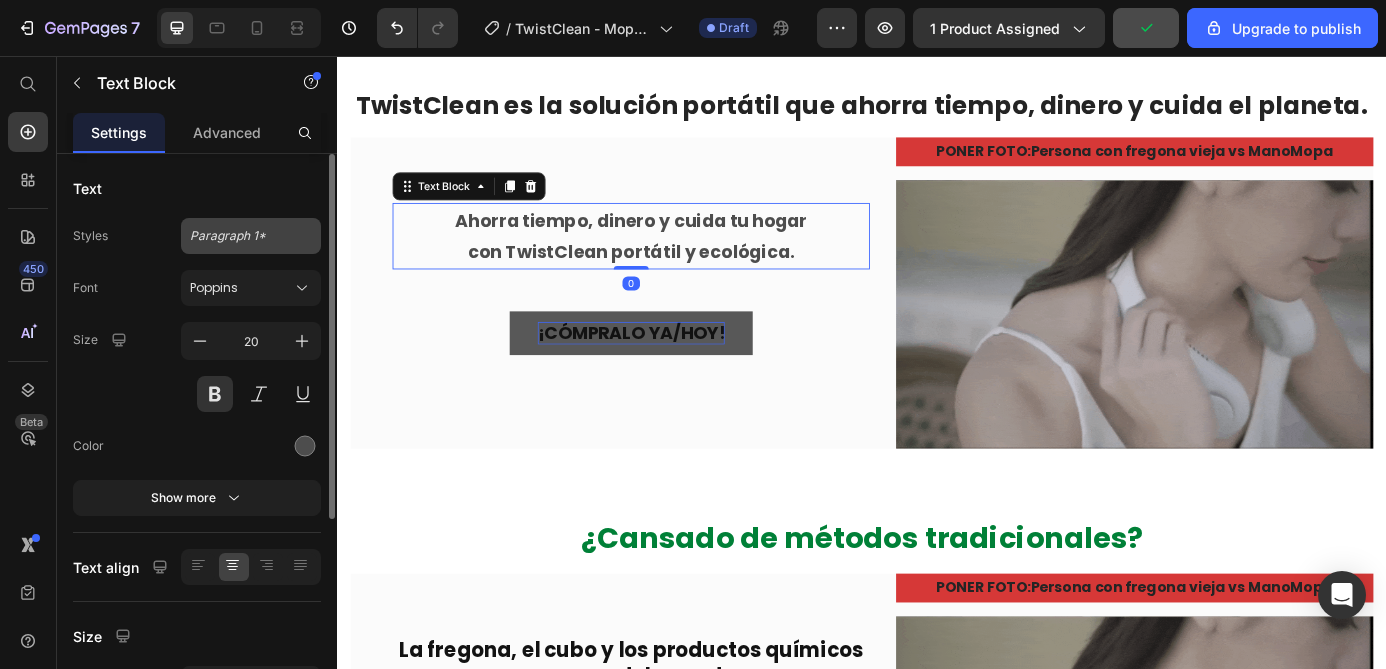 click on "Paragraph 1*" 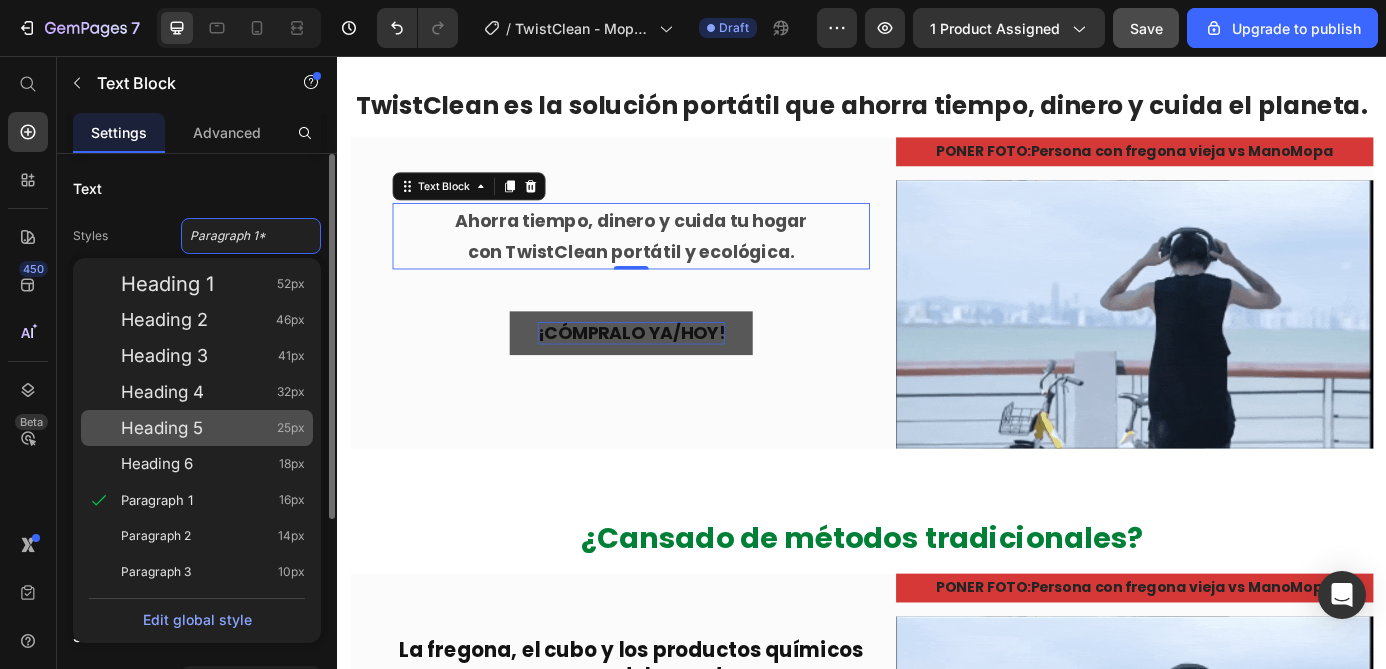 click on "Heading 5" at bounding box center (162, 428) 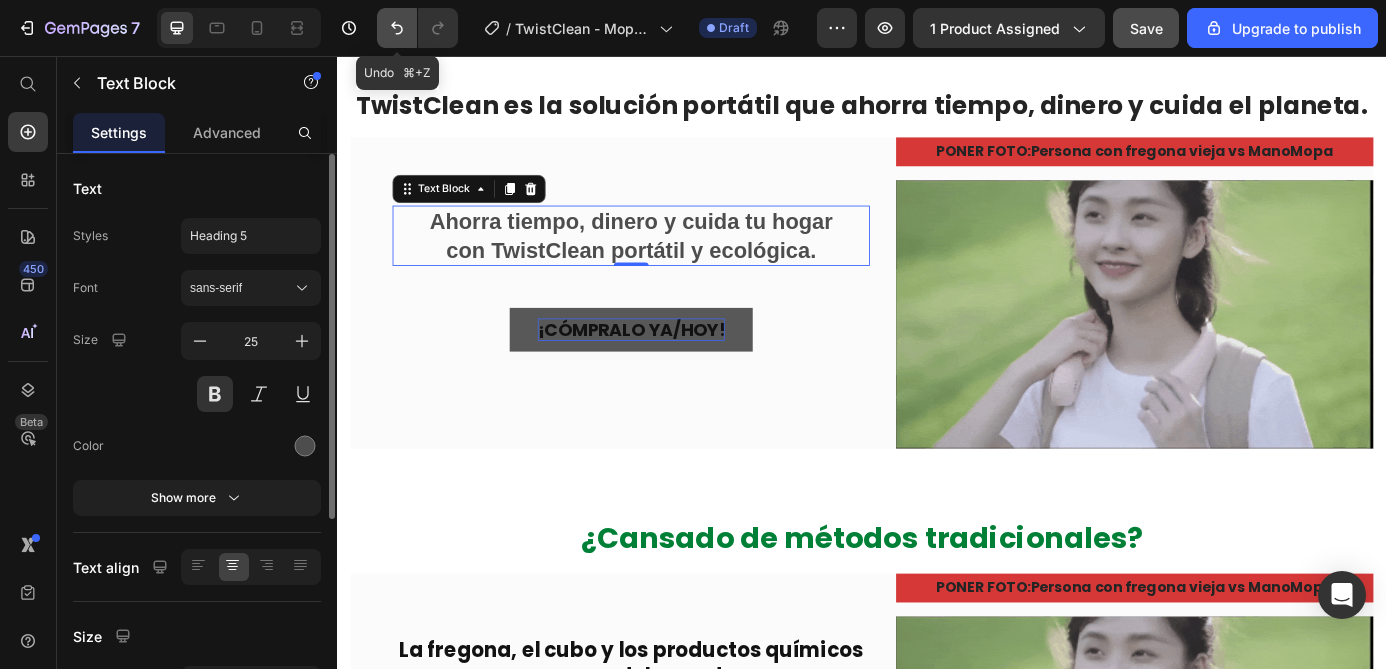 click 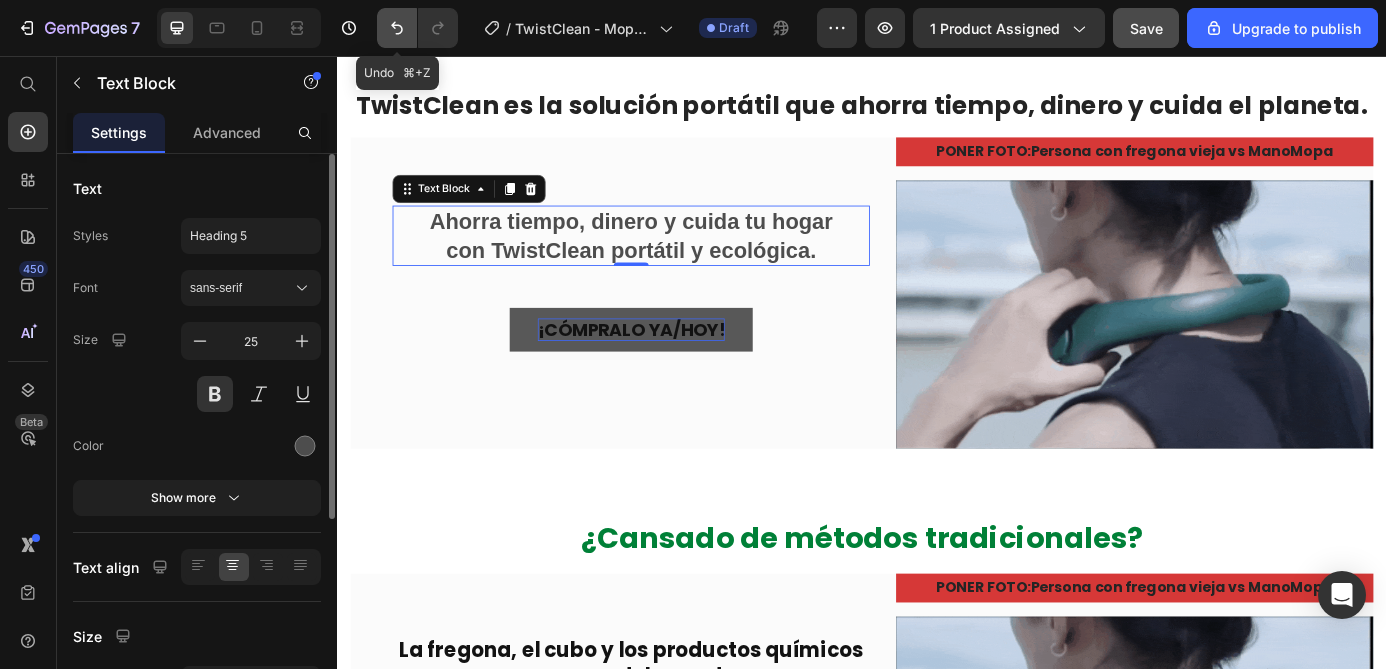 type on "20" 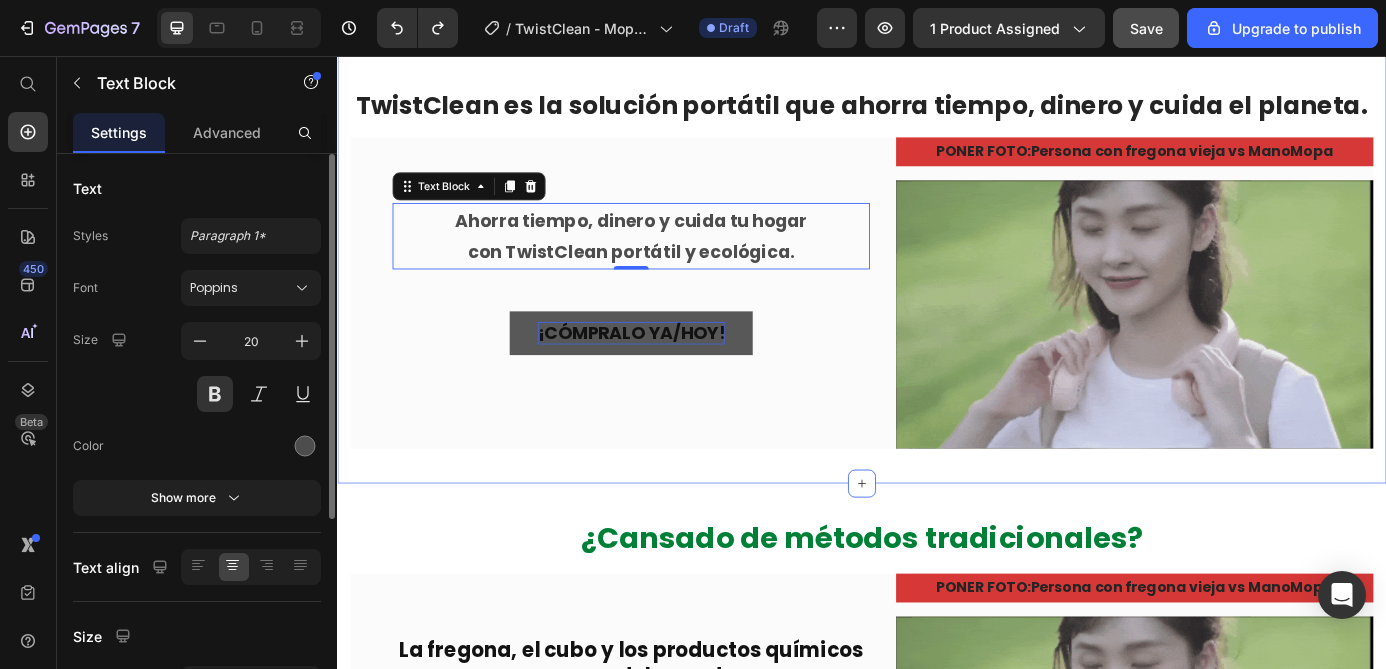 click on "La limpieza del futuro, hoy en tu mano. TwistClean es la solución portátil que ahorra tiempo, dinero y cuida el planeta. Heading Ahorra tiempo, dinero y cuida tu hogar  con TwistClean portátil y ecológica. Text Block   0 Row ¡CÓMPRALO YA/hoy! Button Row Row Row PONER FOTO :  Persona con fregona vieja vs ManoMopa Text Block Image Row Row Section 2" at bounding box center [937, 262] 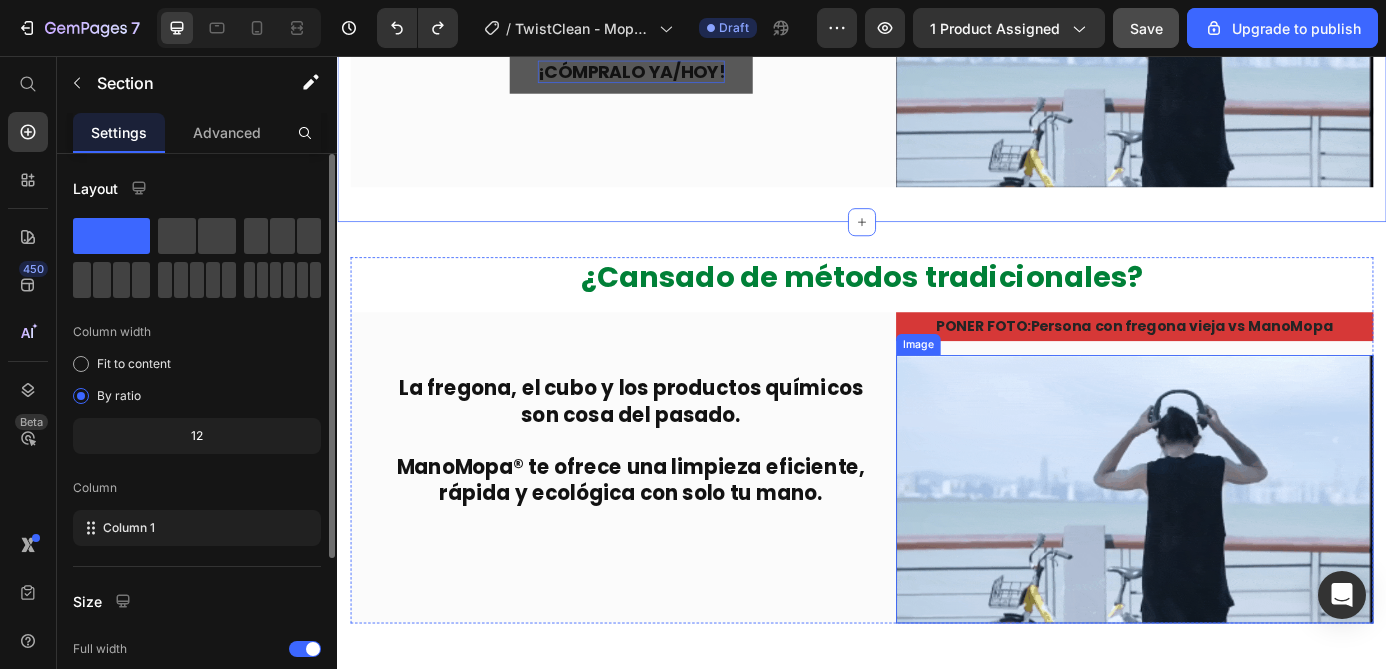 scroll, scrollTop: 1103, scrollLeft: 0, axis: vertical 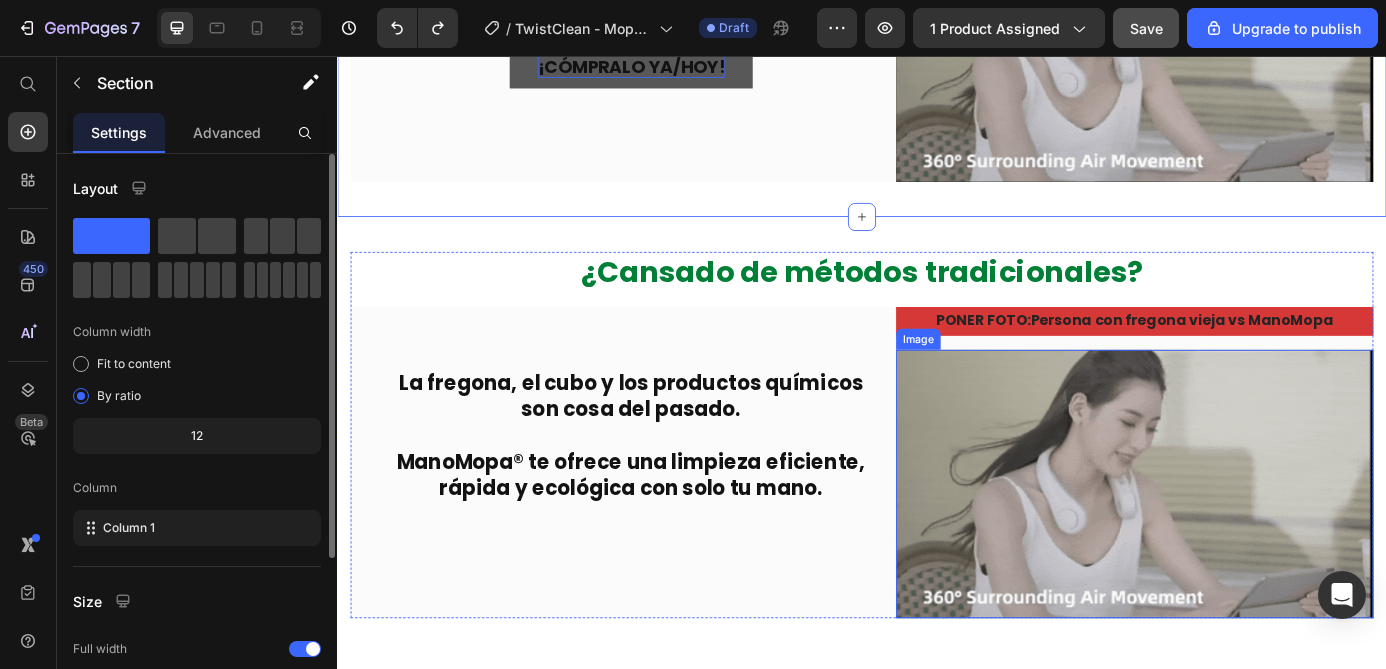 click at bounding box center [1249, 545] 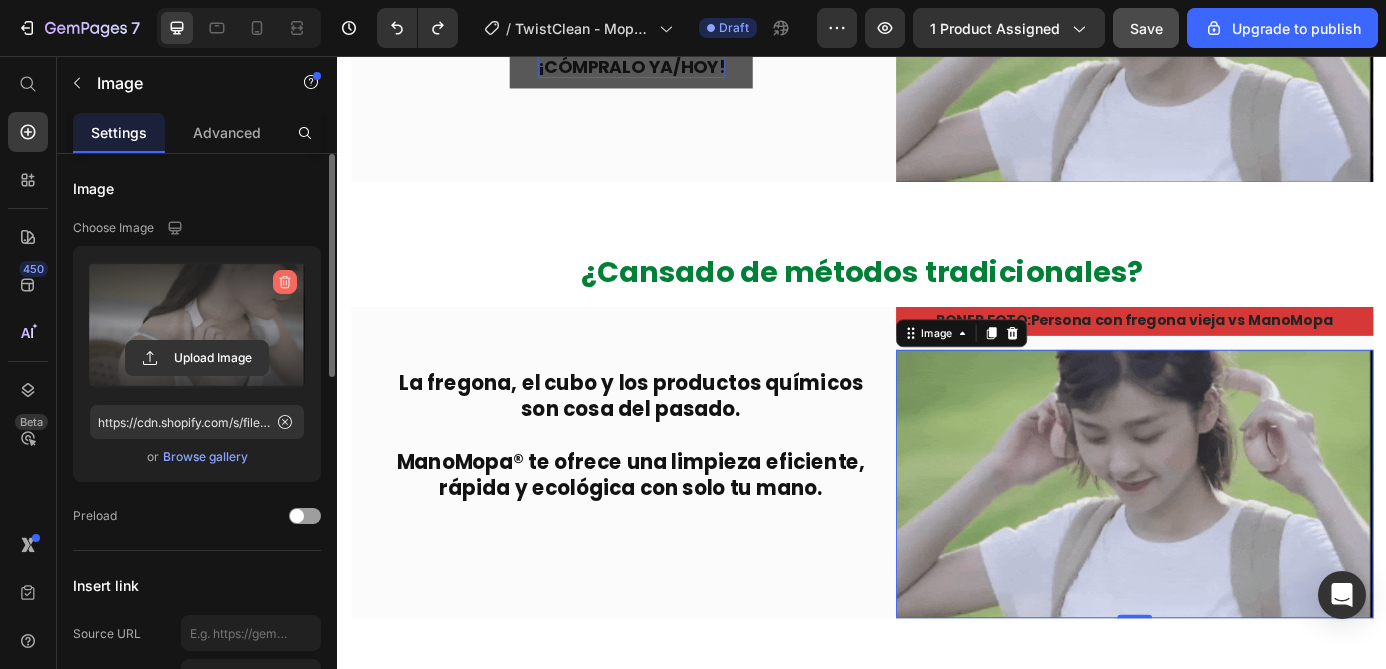 click 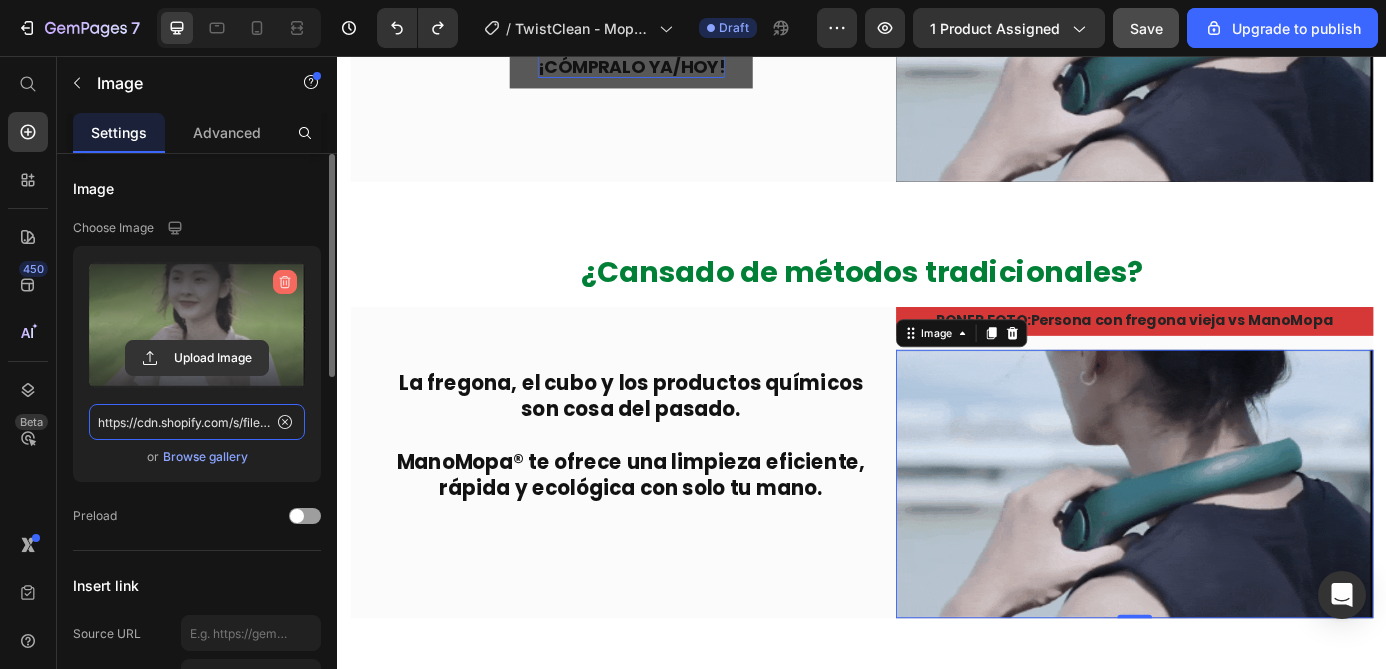 type 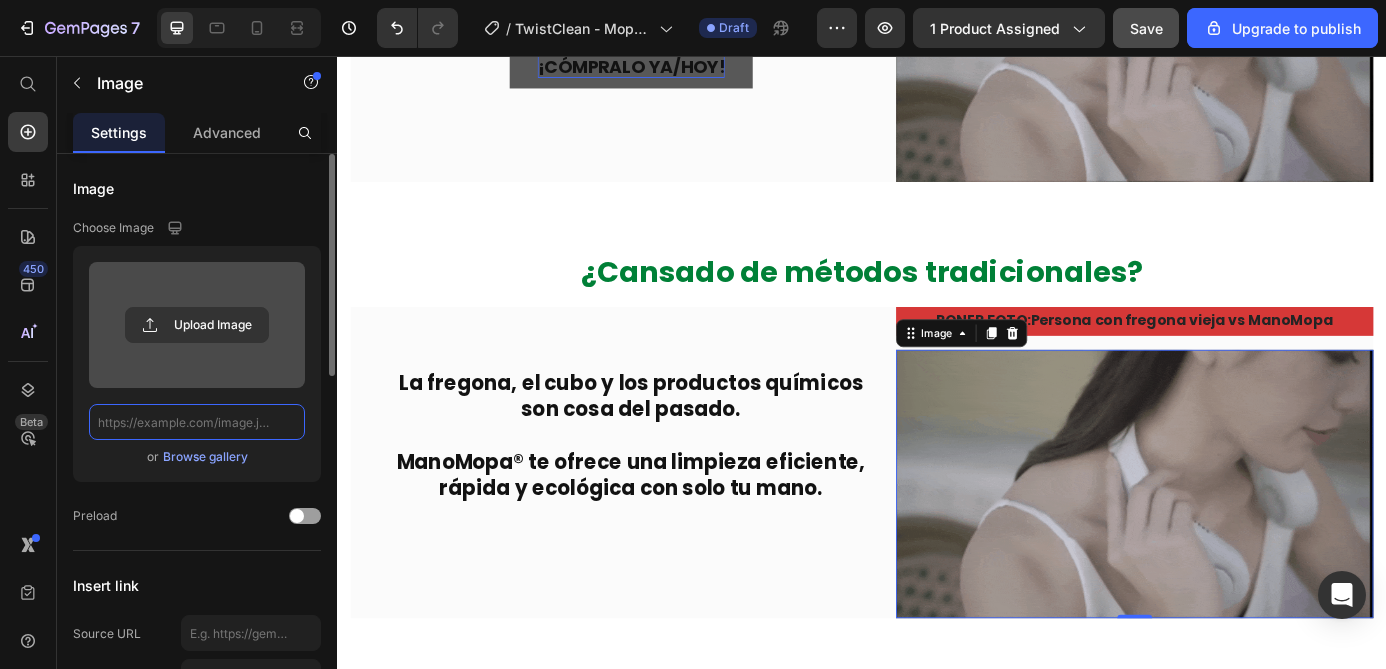 scroll, scrollTop: 0, scrollLeft: 0, axis: both 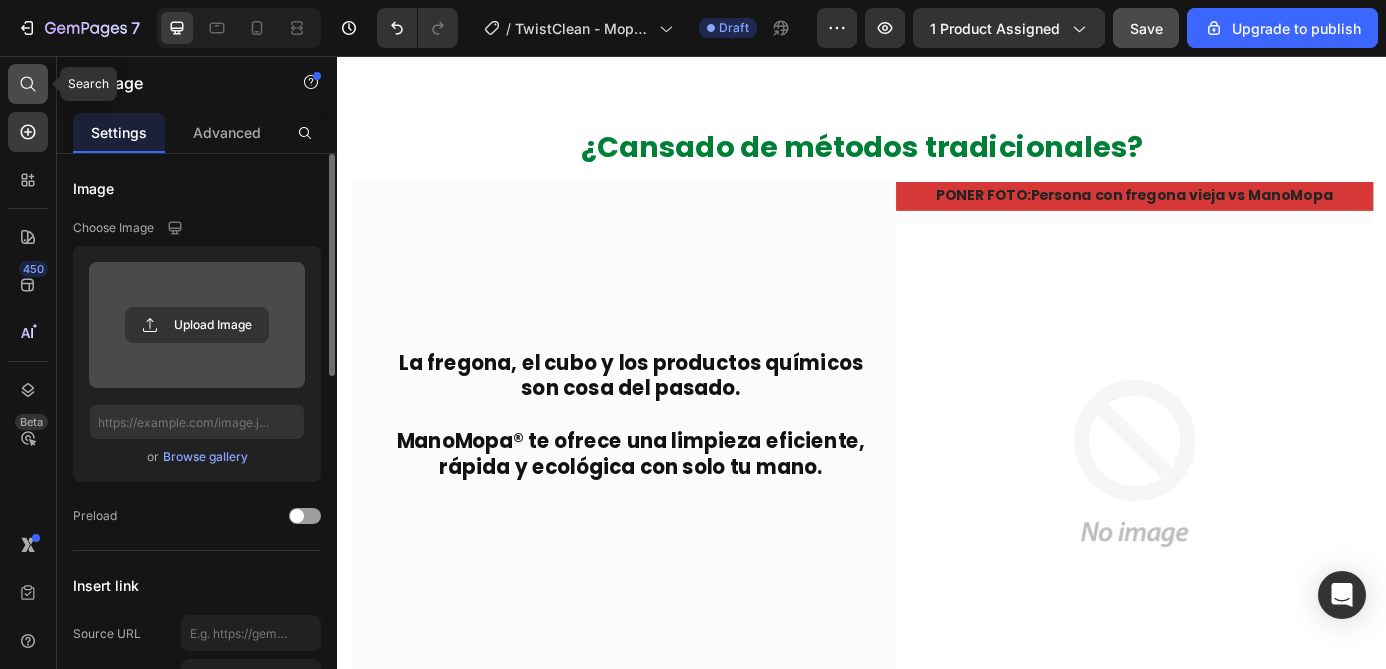 click 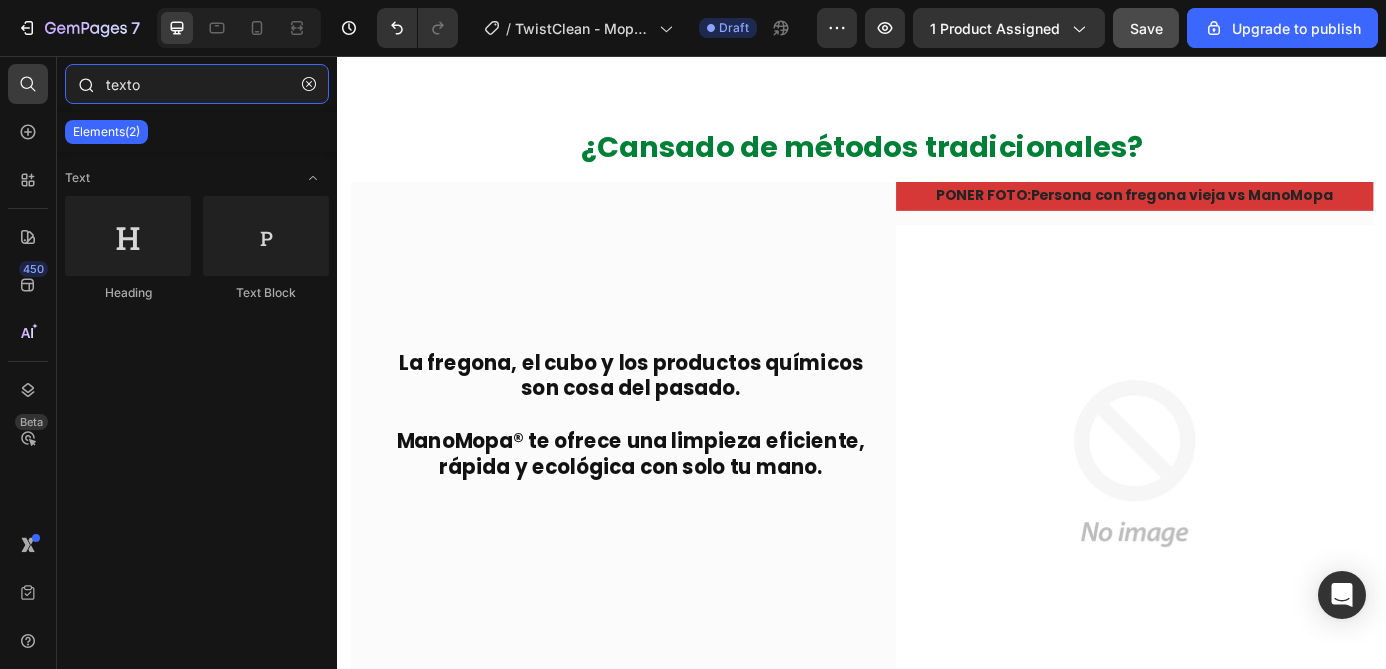 click on "texto" at bounding box center [197, 84] 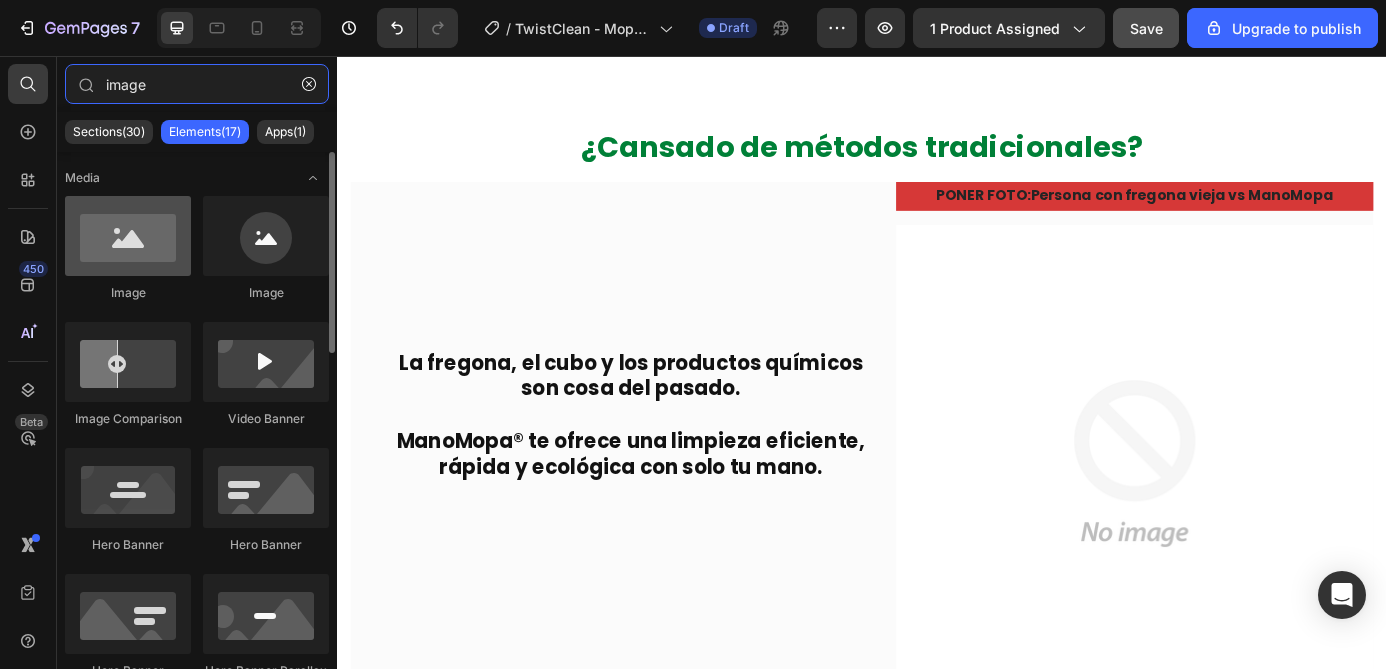 type on "image" 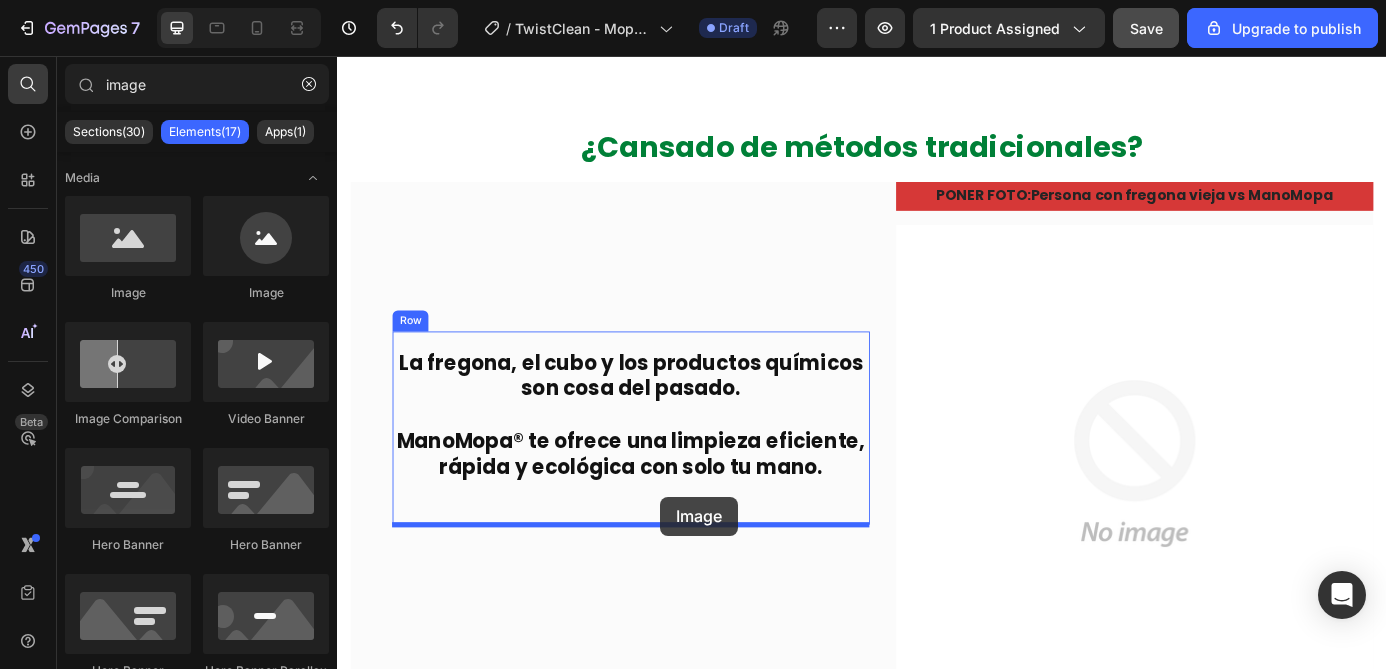 drag, startPoint x: 471, startPoint y: 300, endPoint x: 706, endPoint y: 560, distance: 350.464 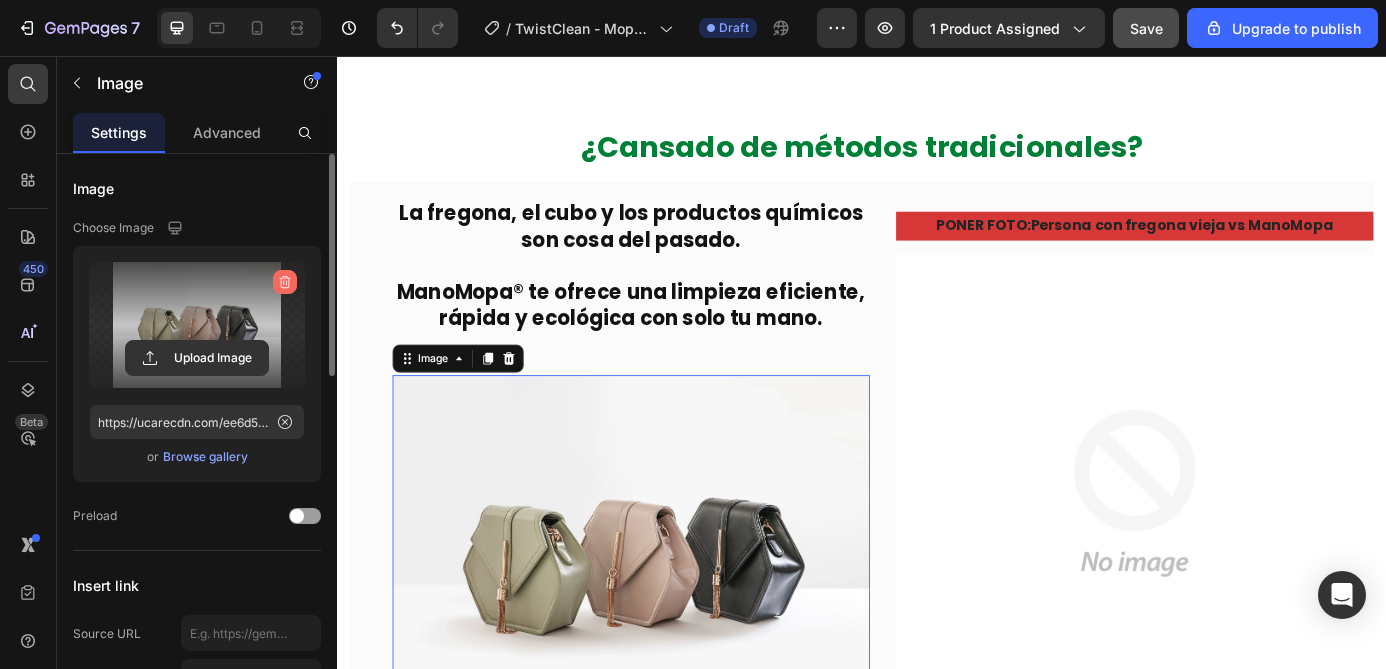 click 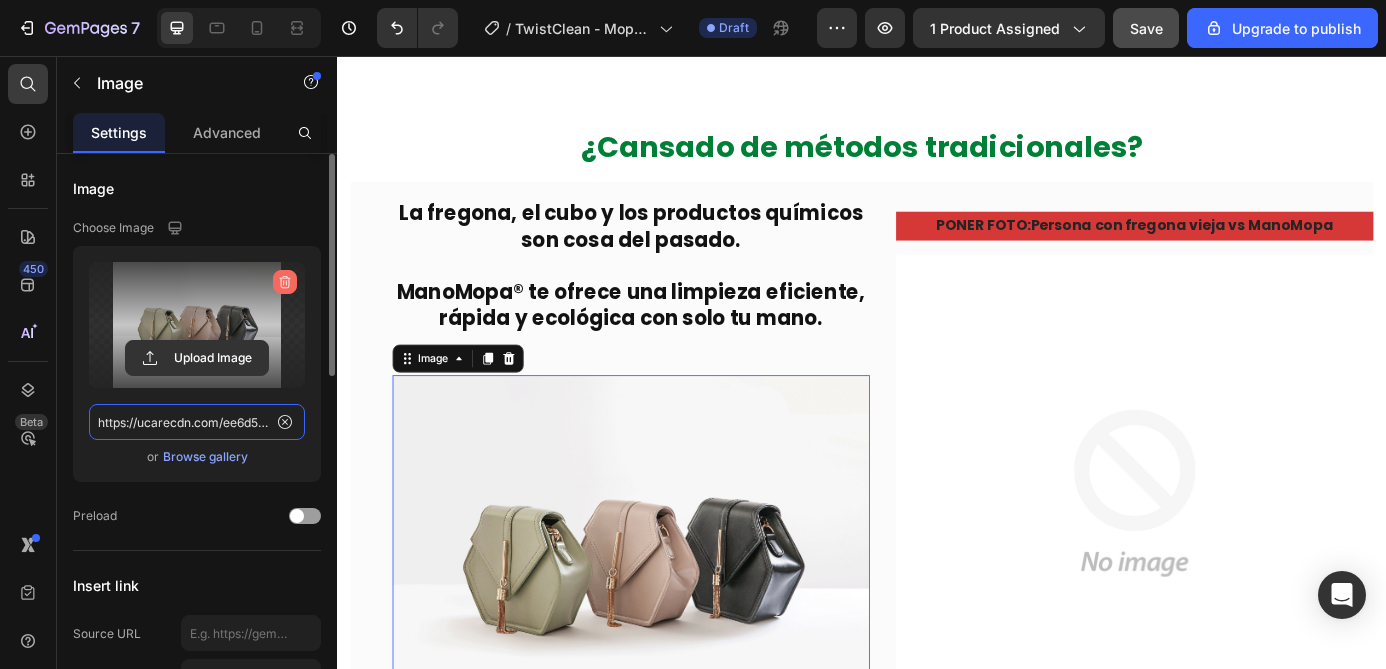 type 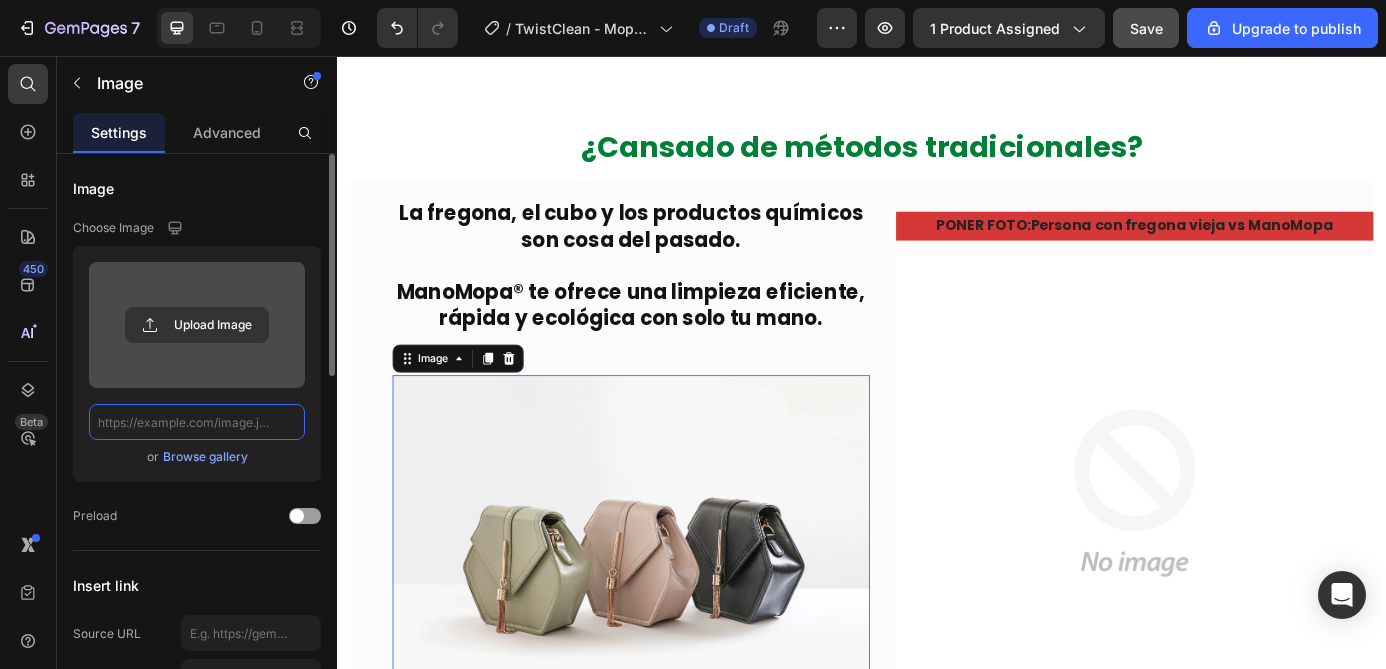 scroll, scrollTop: 0, scrollLeft: 0, axis: both 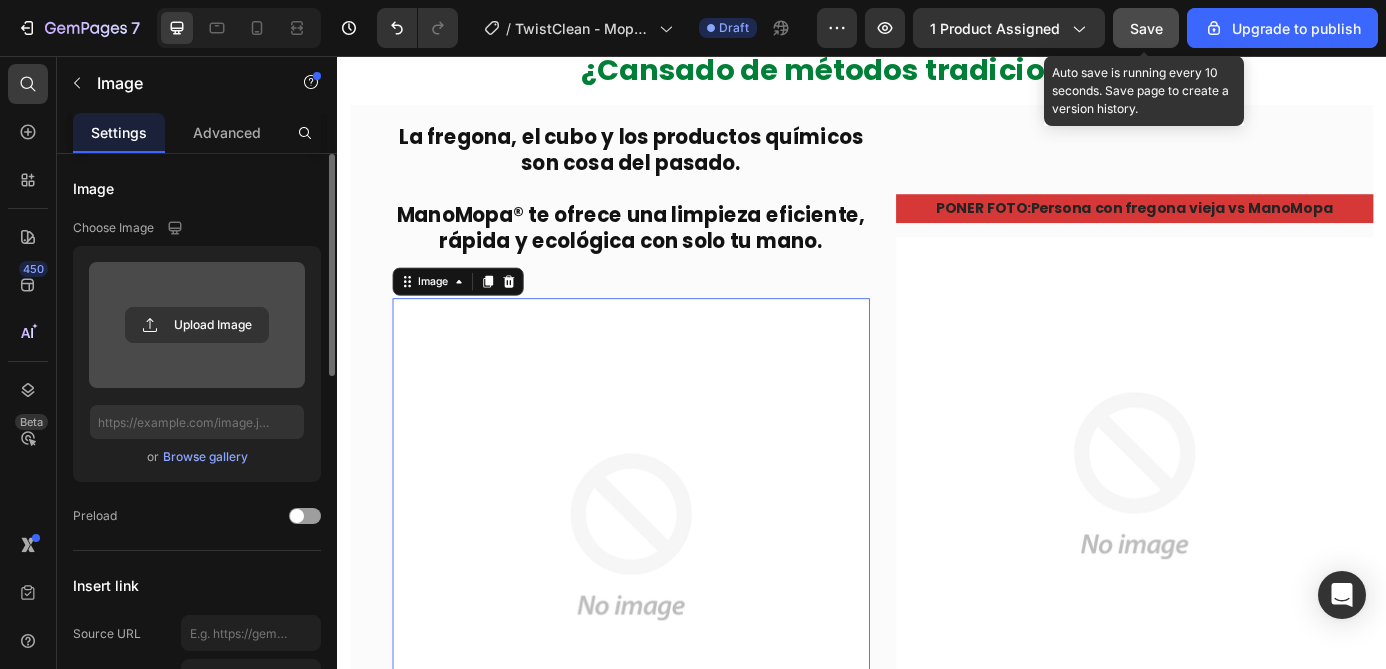click on "Save" at bounding box center [1146, 28] 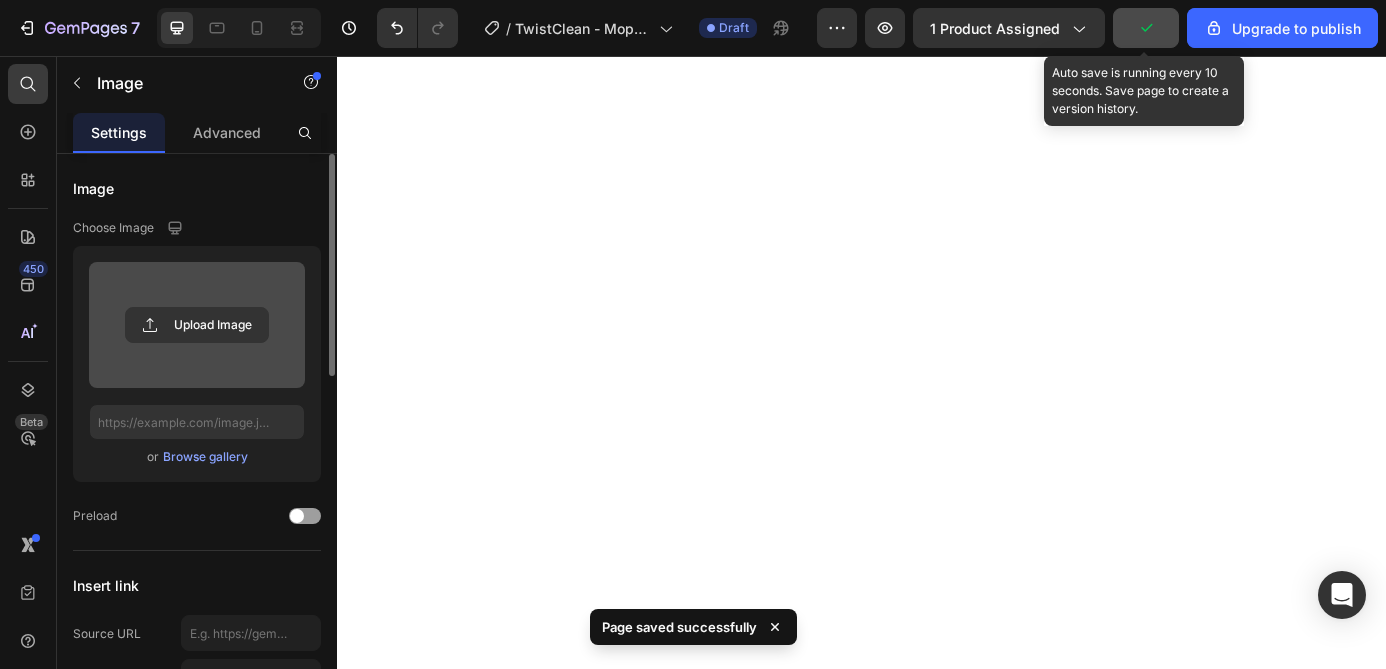 scroll, scrollTop: 0, scrollLeft: 0, axis: both 